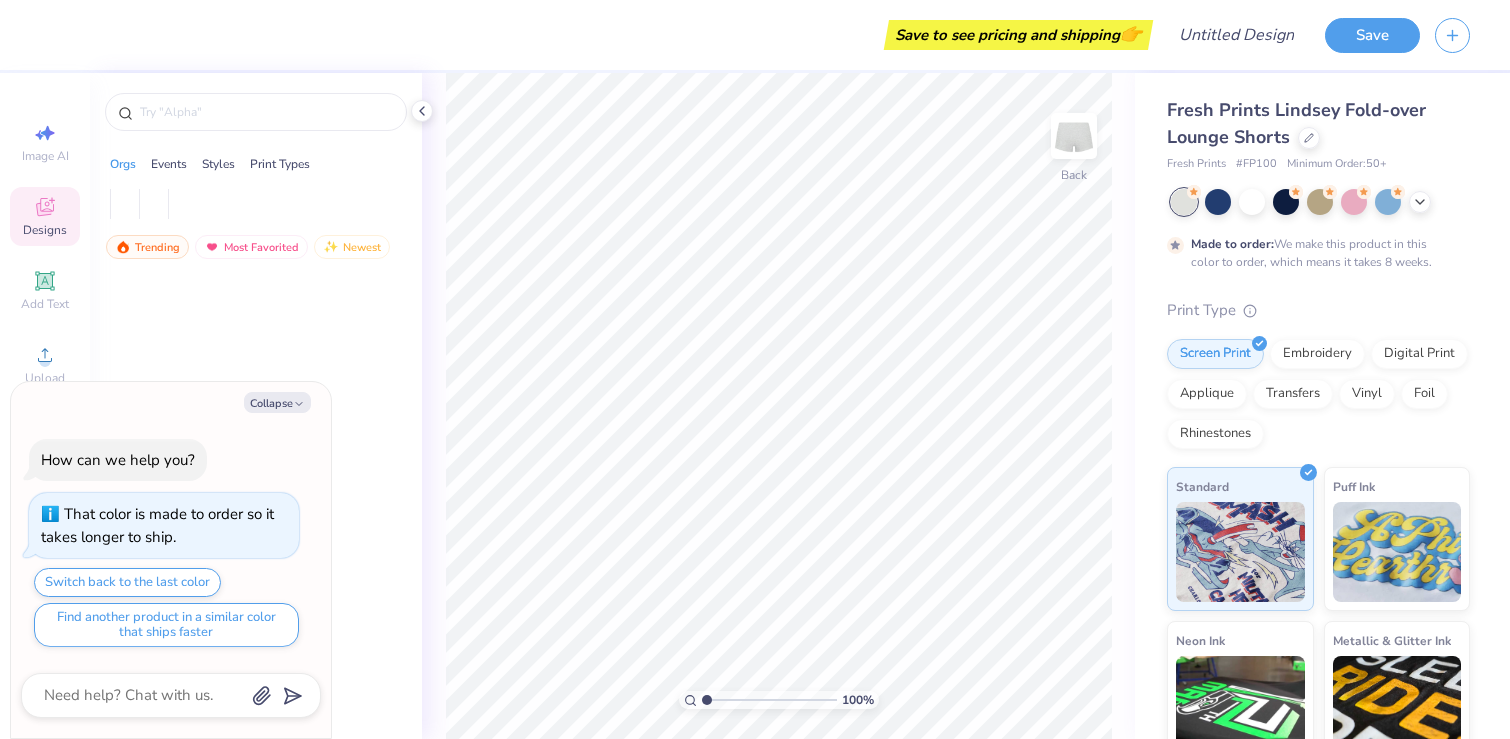 scroll, scrollTop: 0, scrollLeft: 0, axis: both 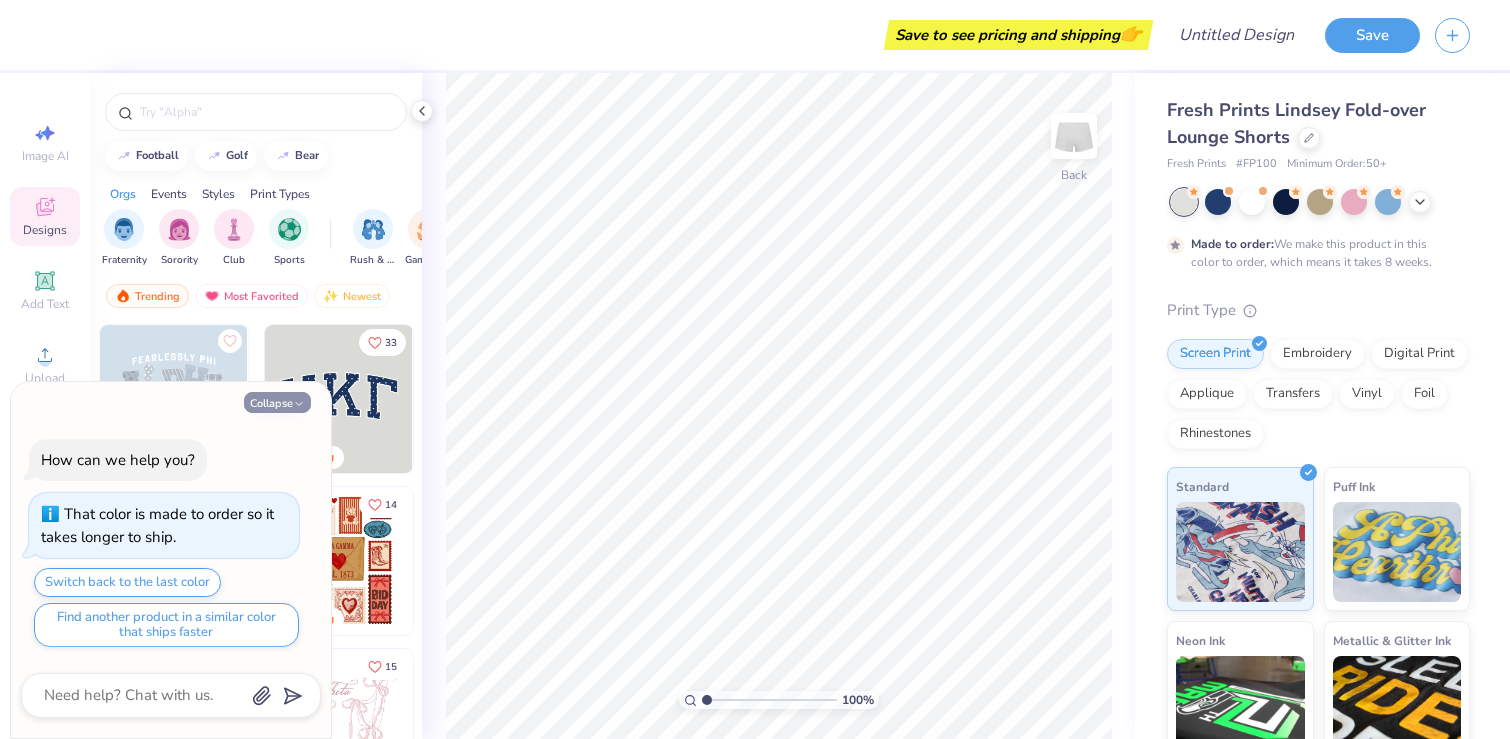click 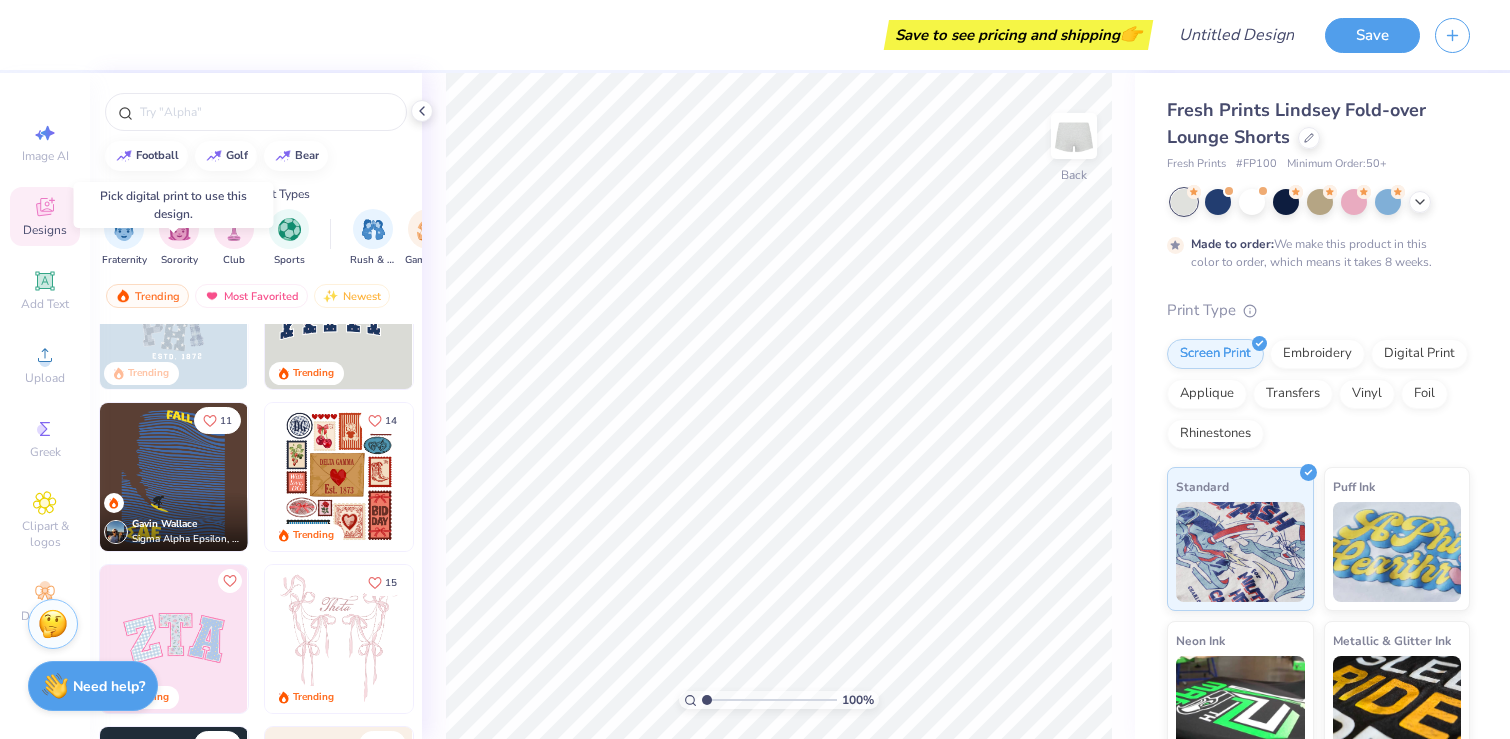 scroll, scrollTop: 0, scrollLeft: 0, axis: both 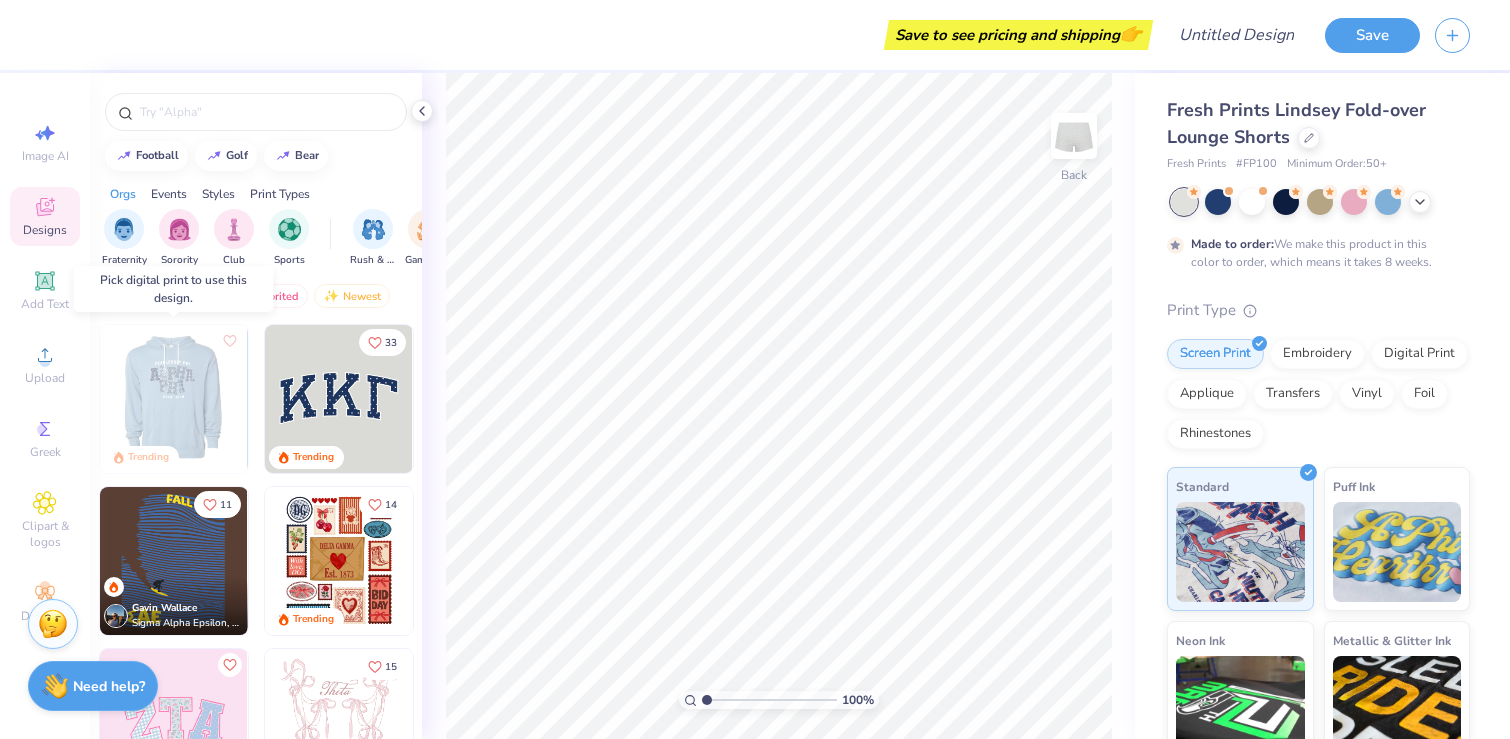 click at bounding box center [174, 399] 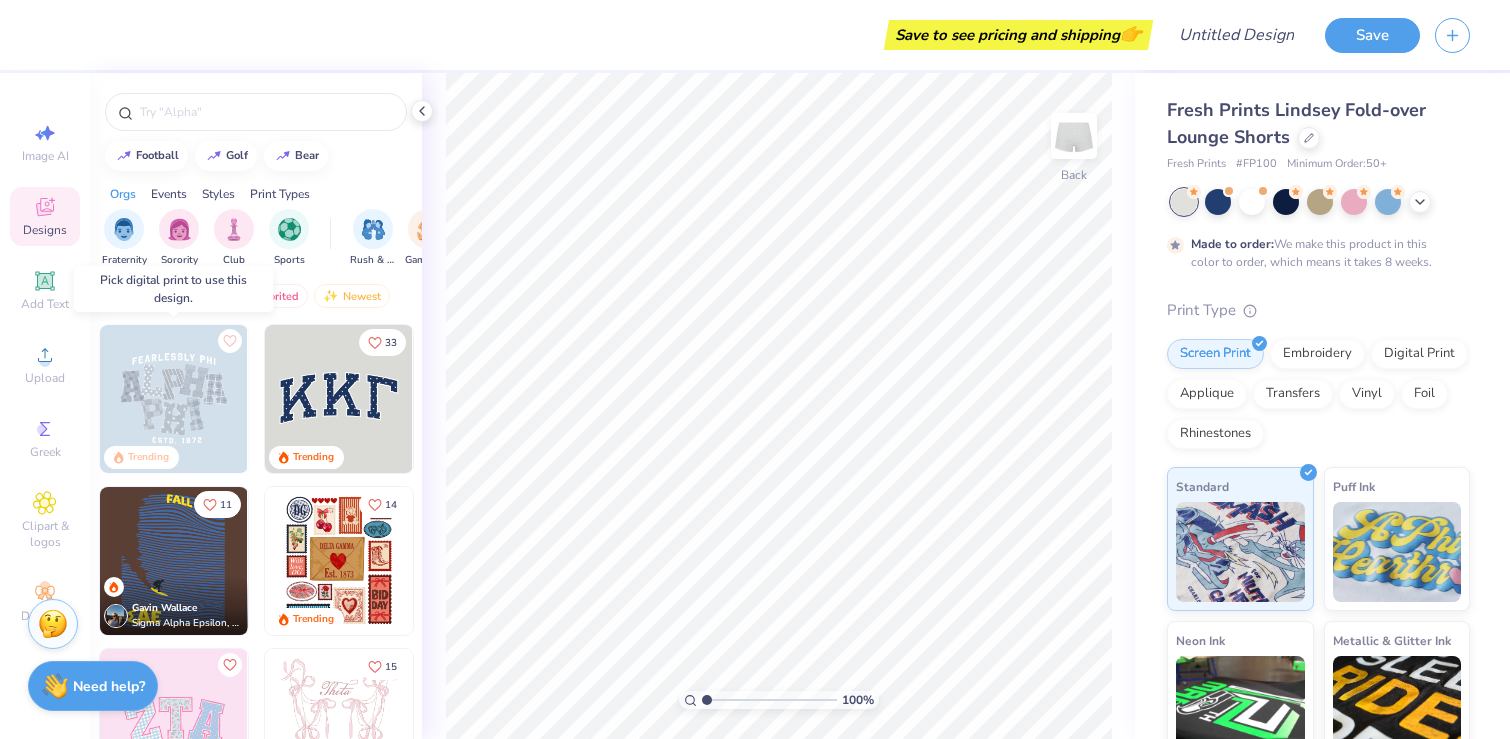 click at bounding box center (174, 399) 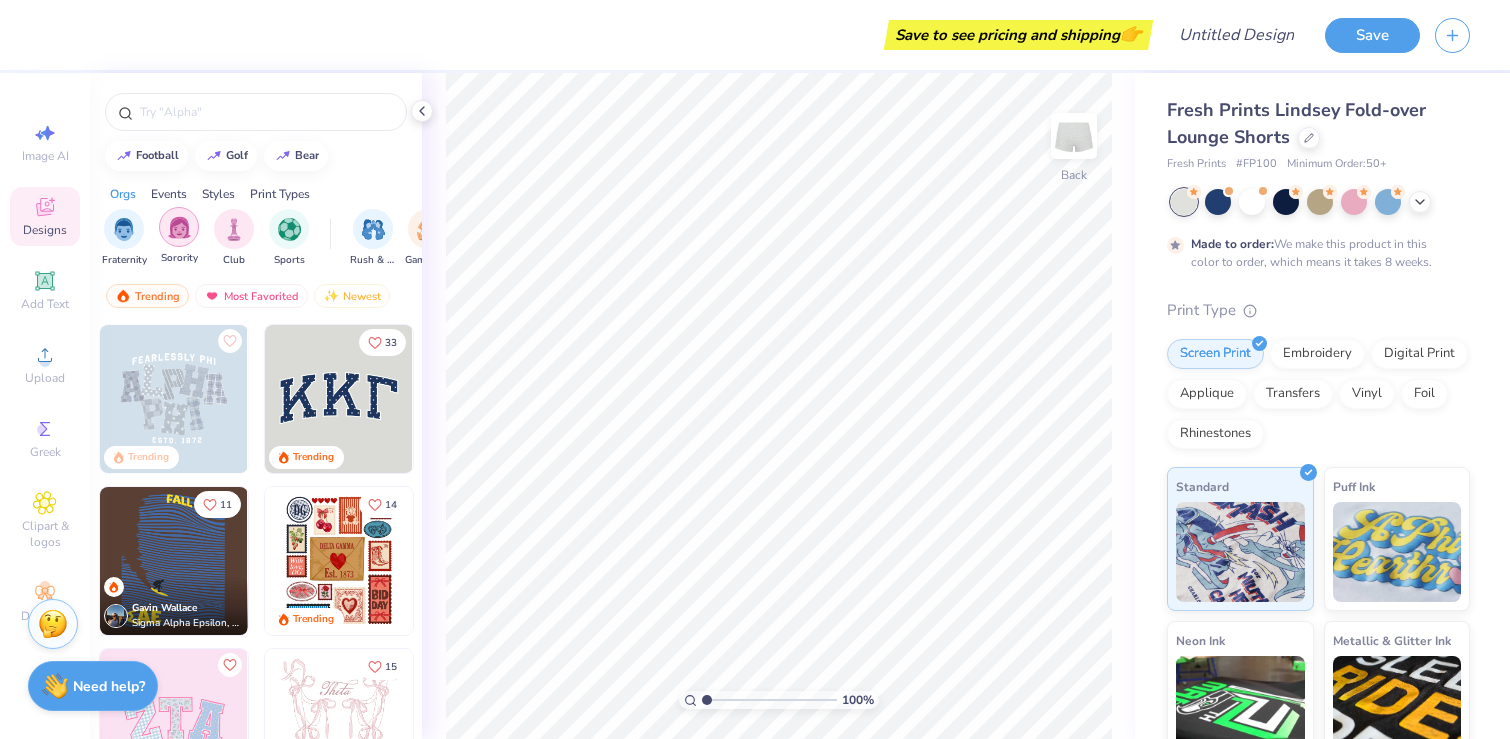 click at bounding box center (179, 227) 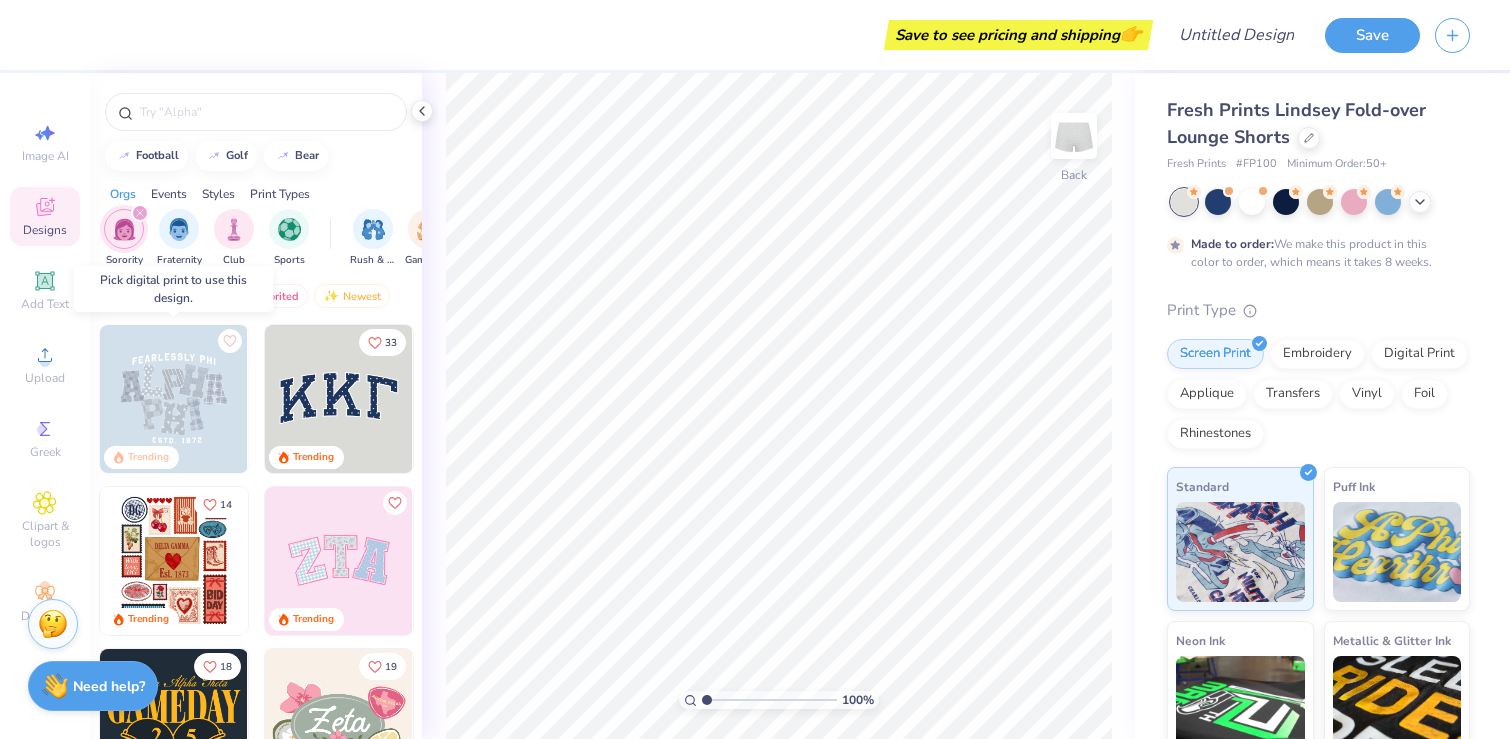 click at bounding box center (174, 399) 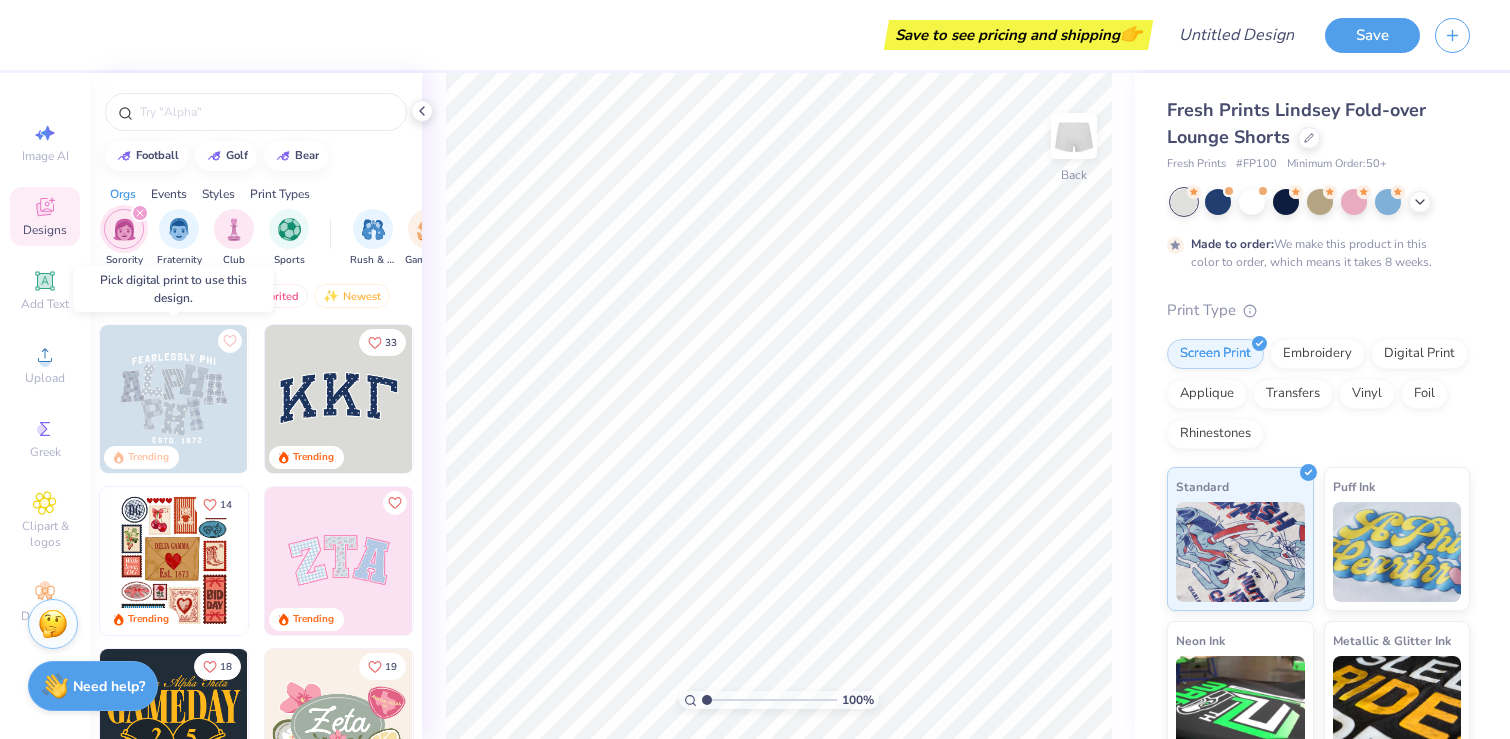 click at bounding box center (174, 399) 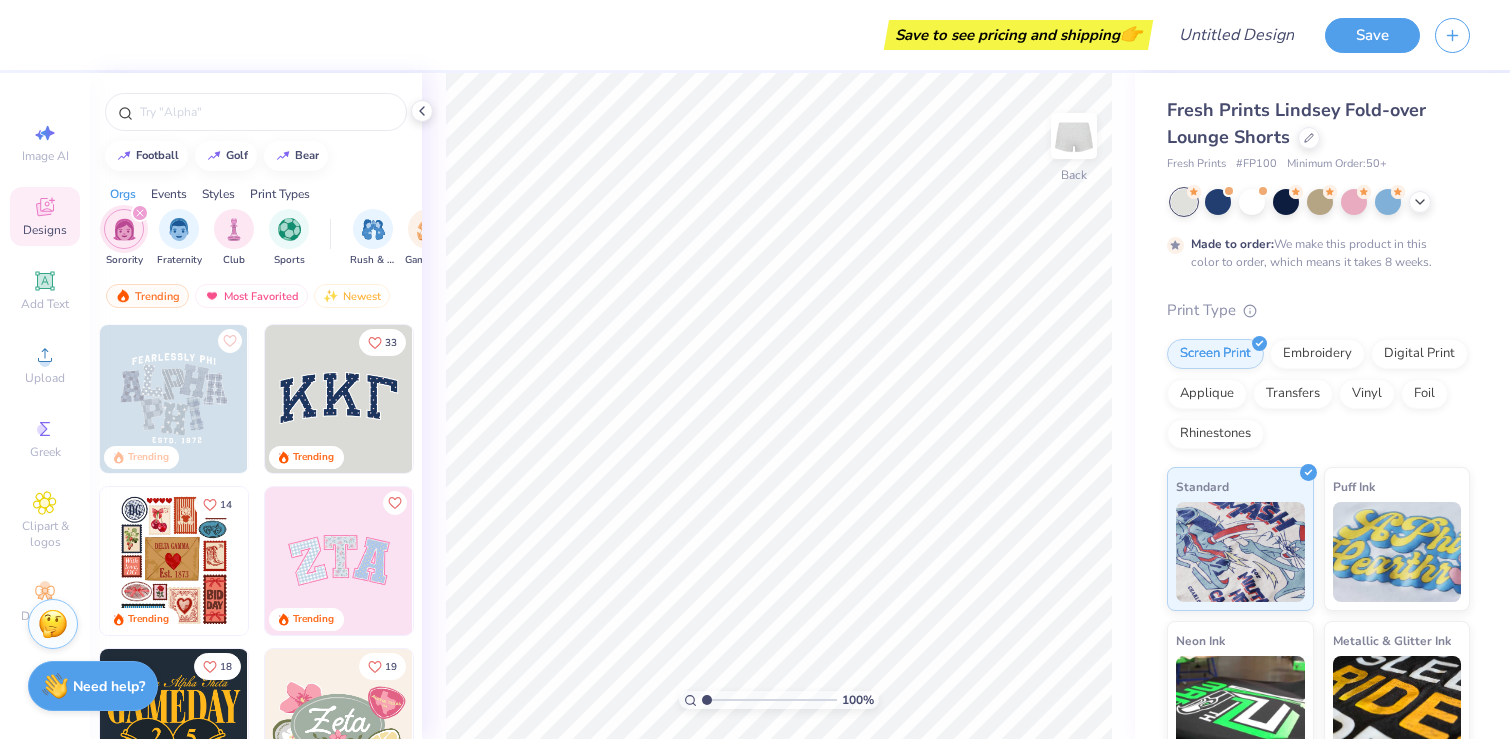 click at bounding box center (174, 399) 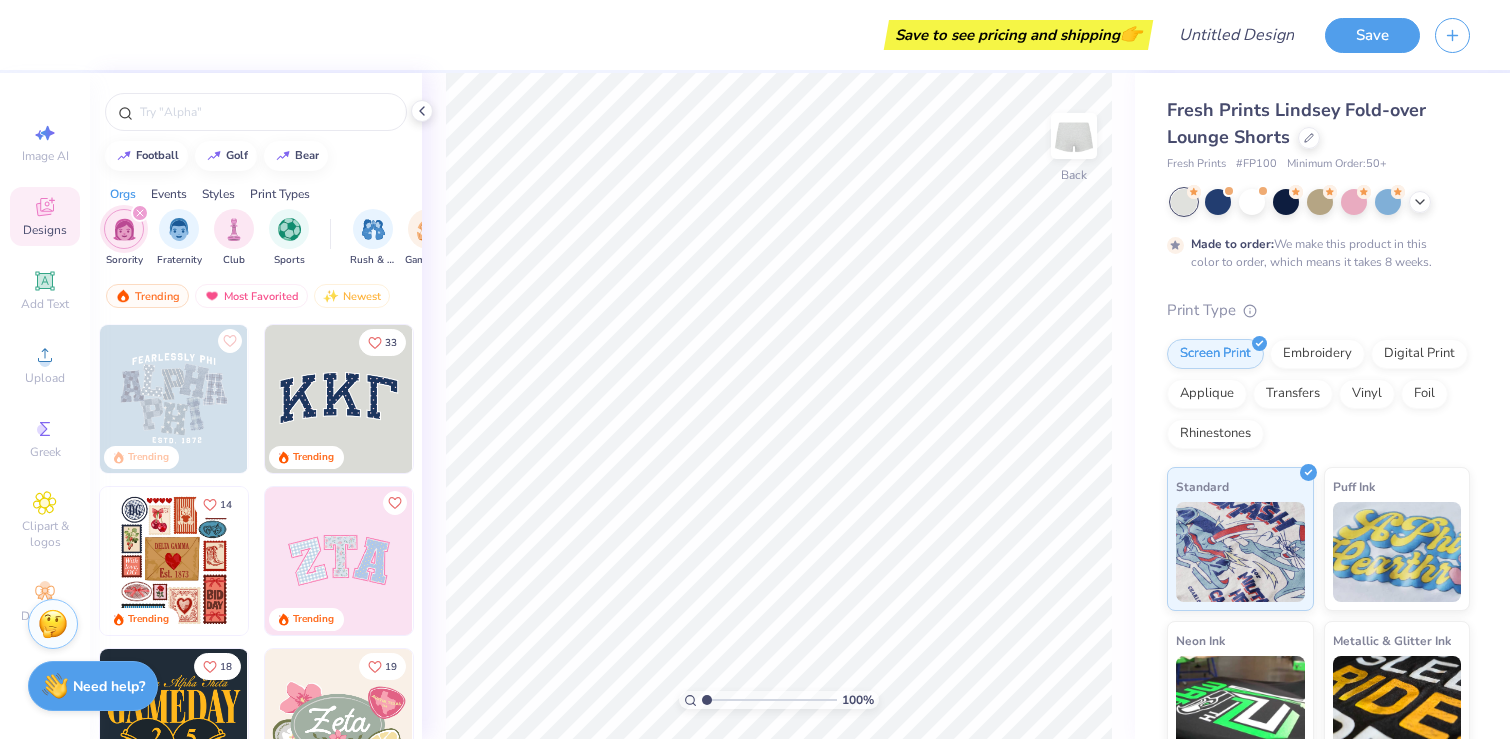 click at bounding box center [174, 399] 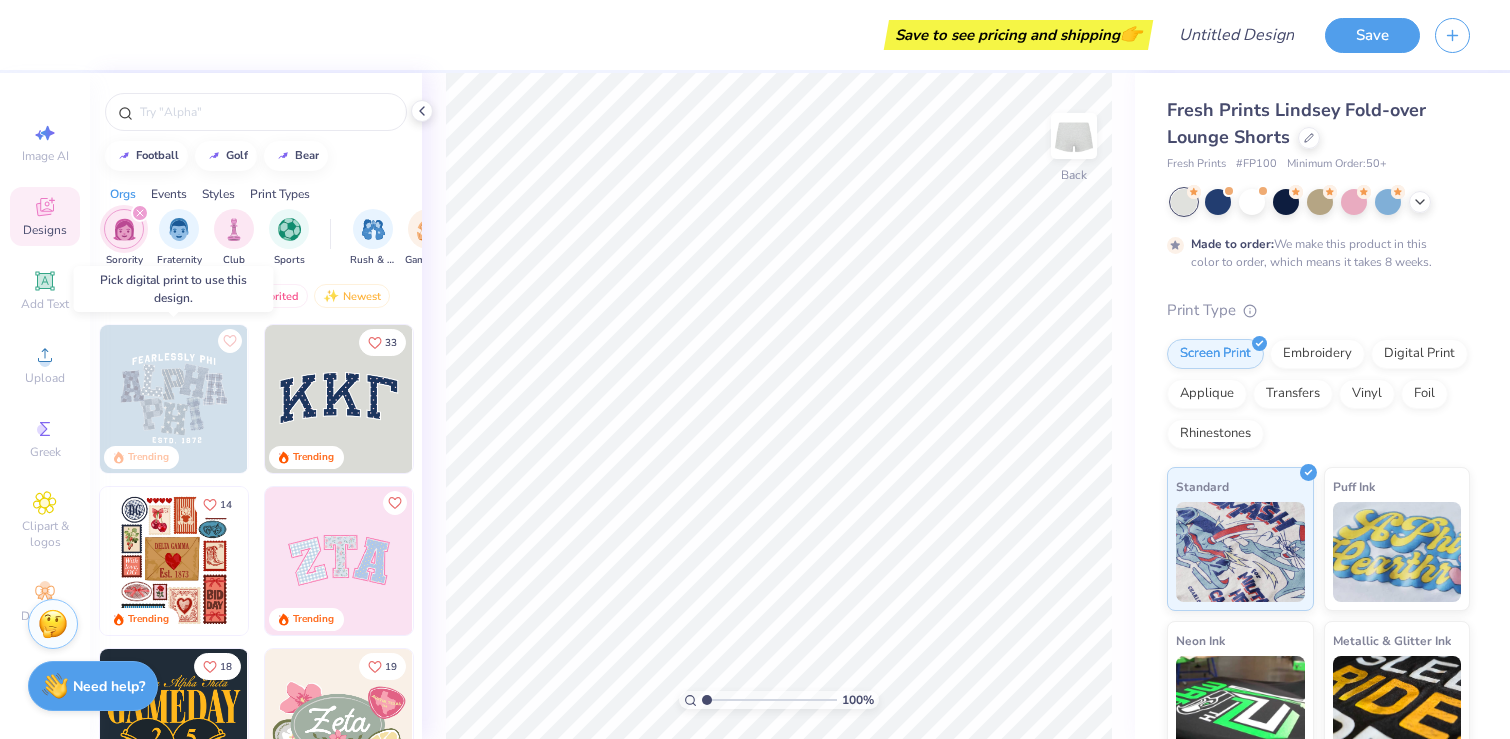 click at bounding box center (174, 399) 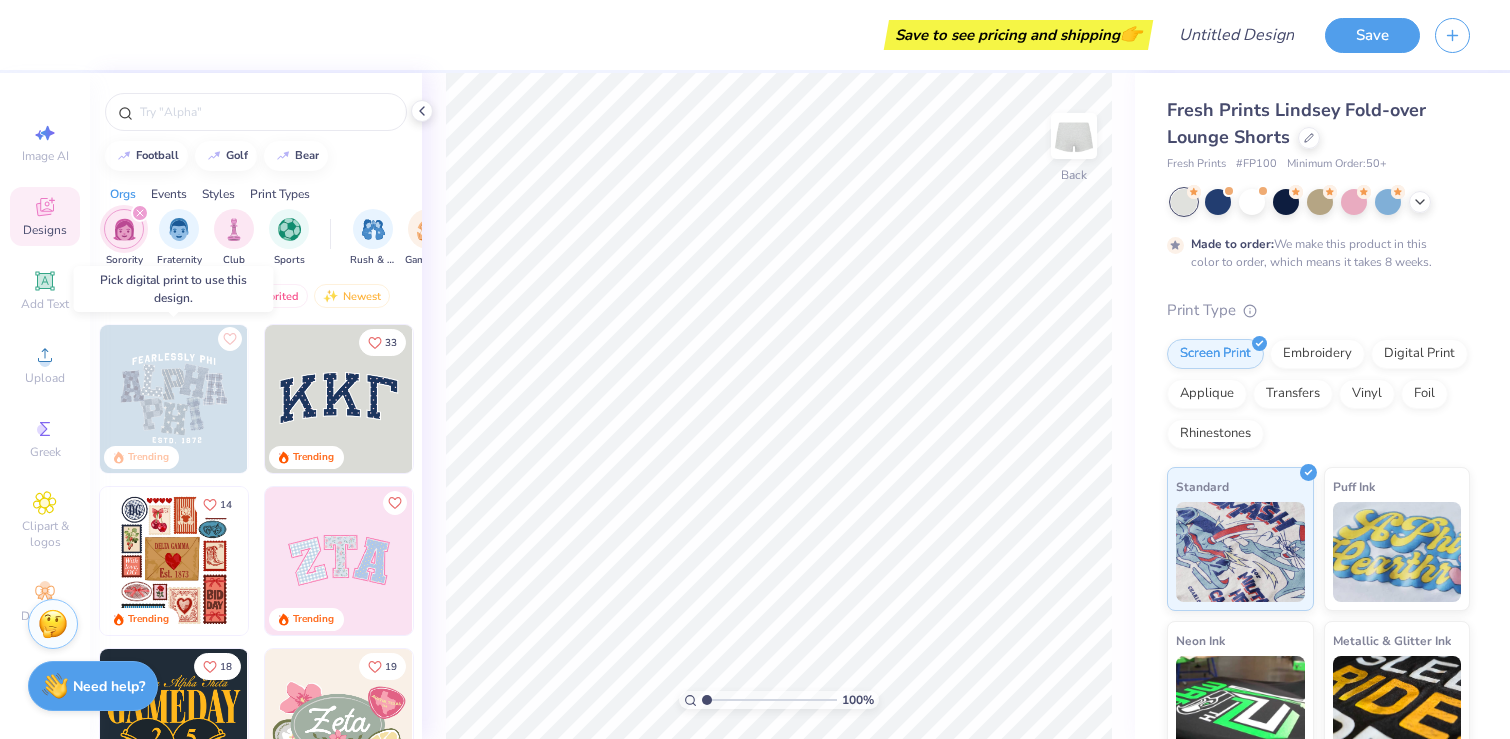 click at bounding box center [230, 339] 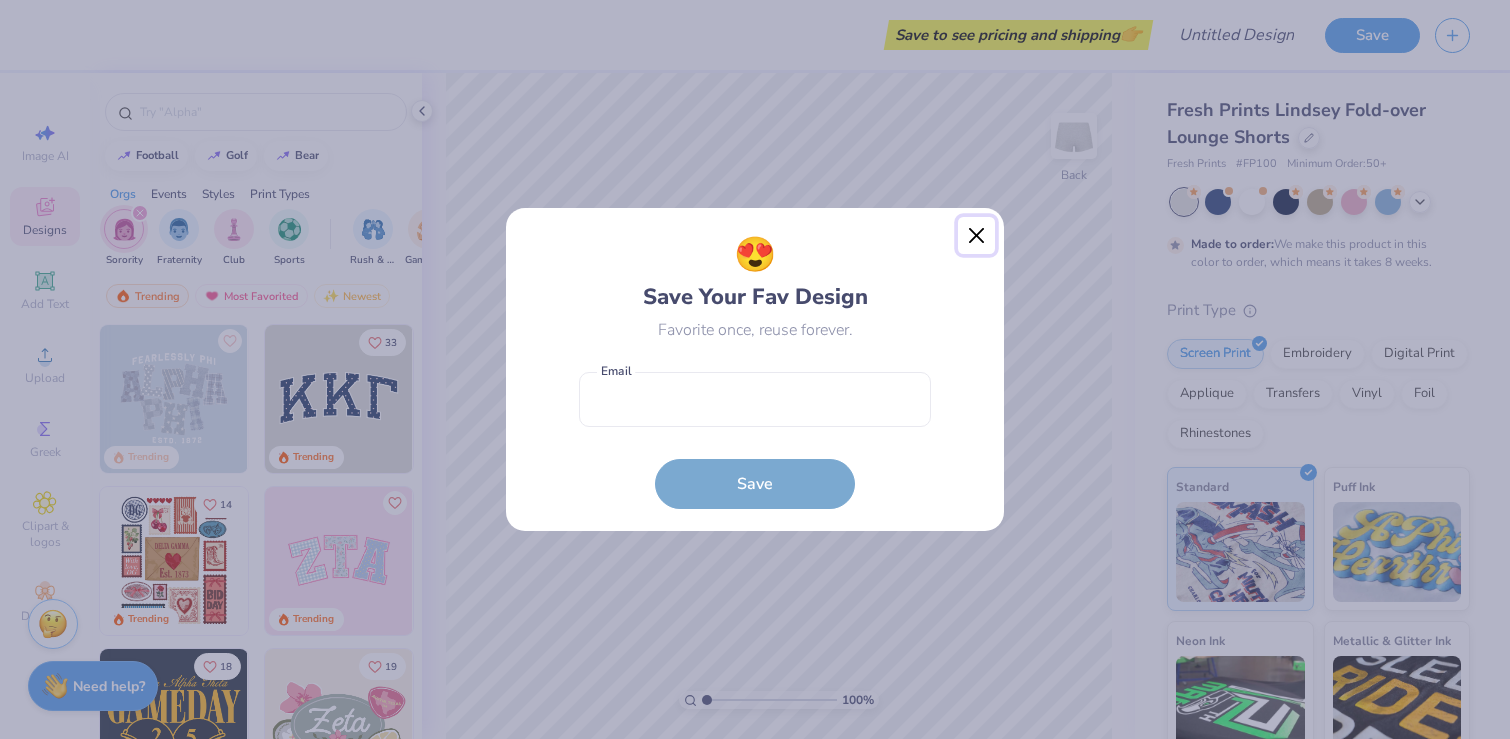 click at bounding box center [977, 236] 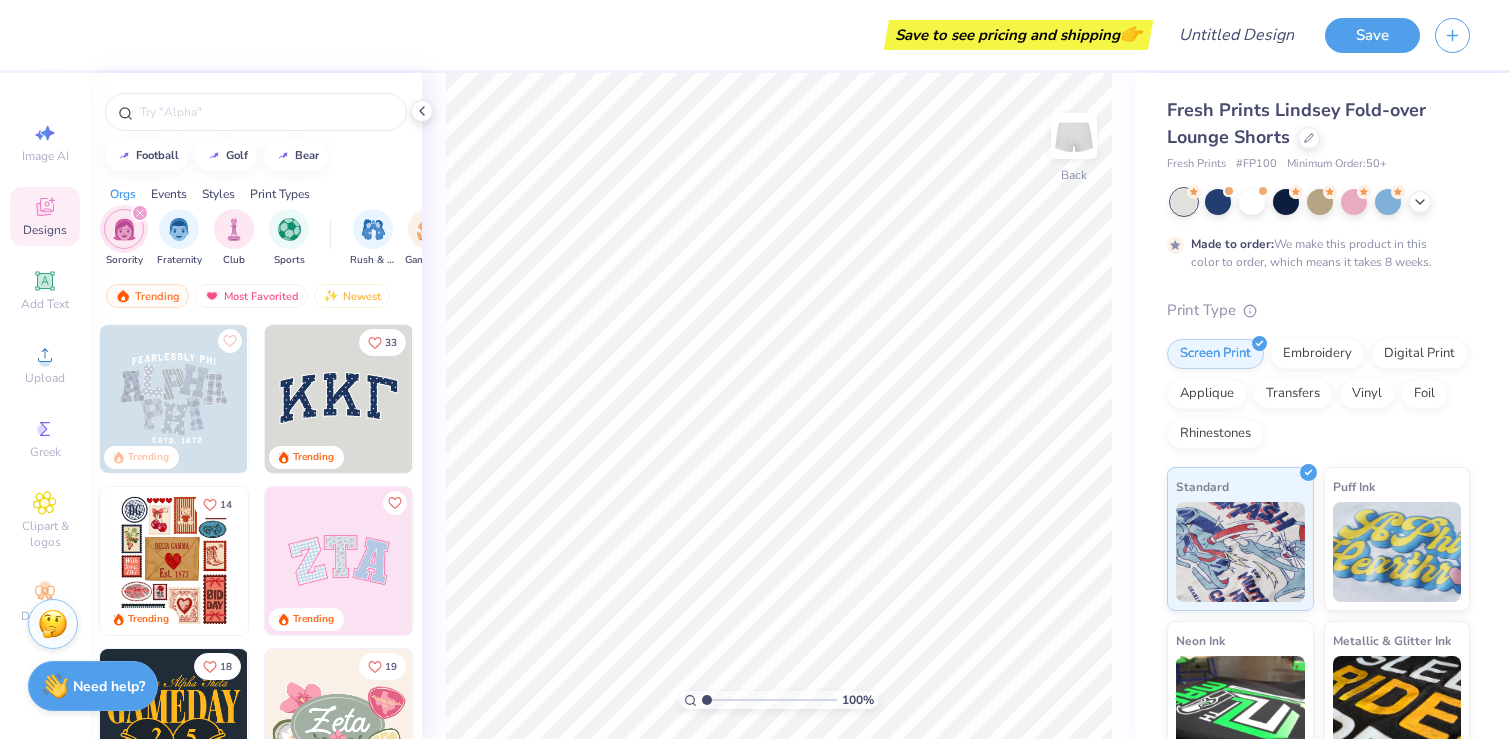 click at bounding box center [339, 561] 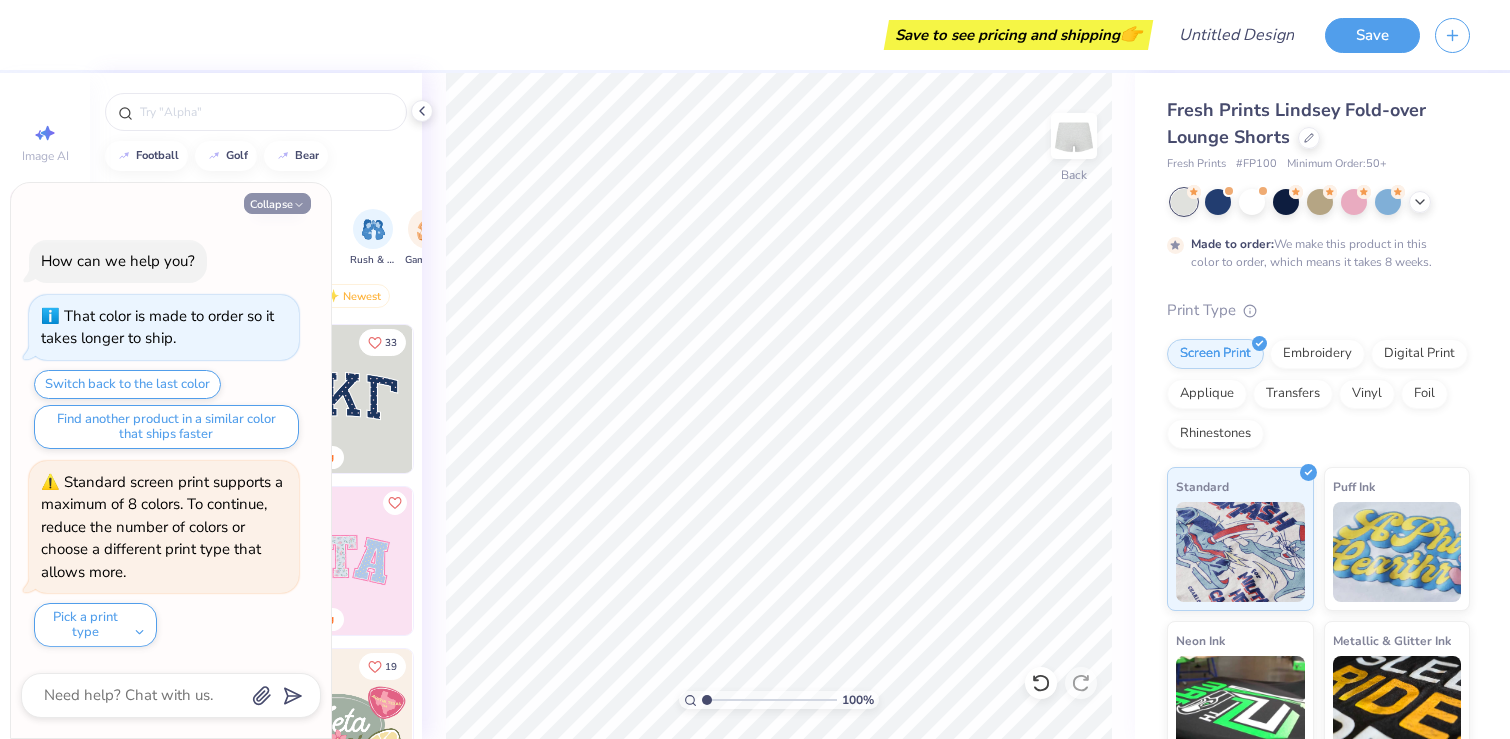 click on "Collapse" at bounding box center (277, 203) 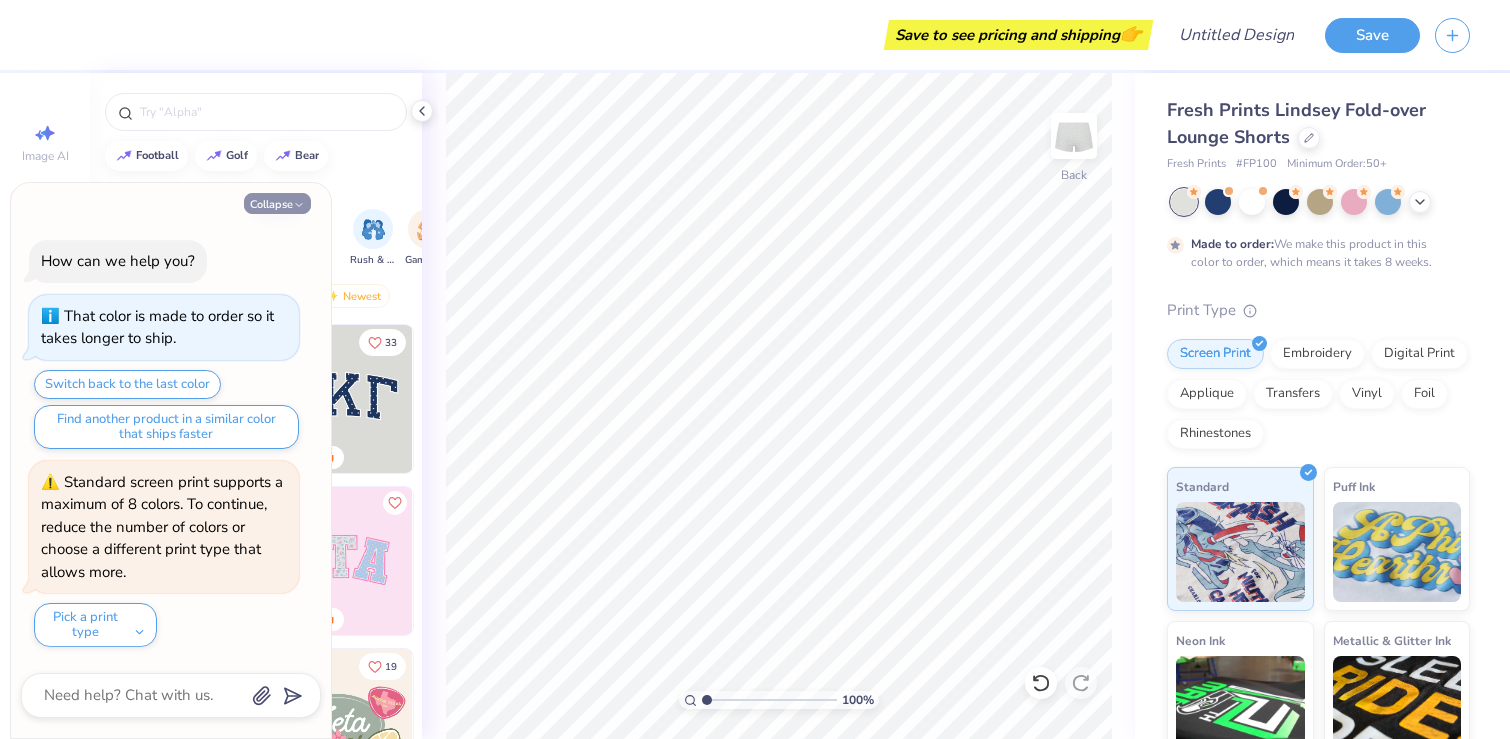 type on "x" 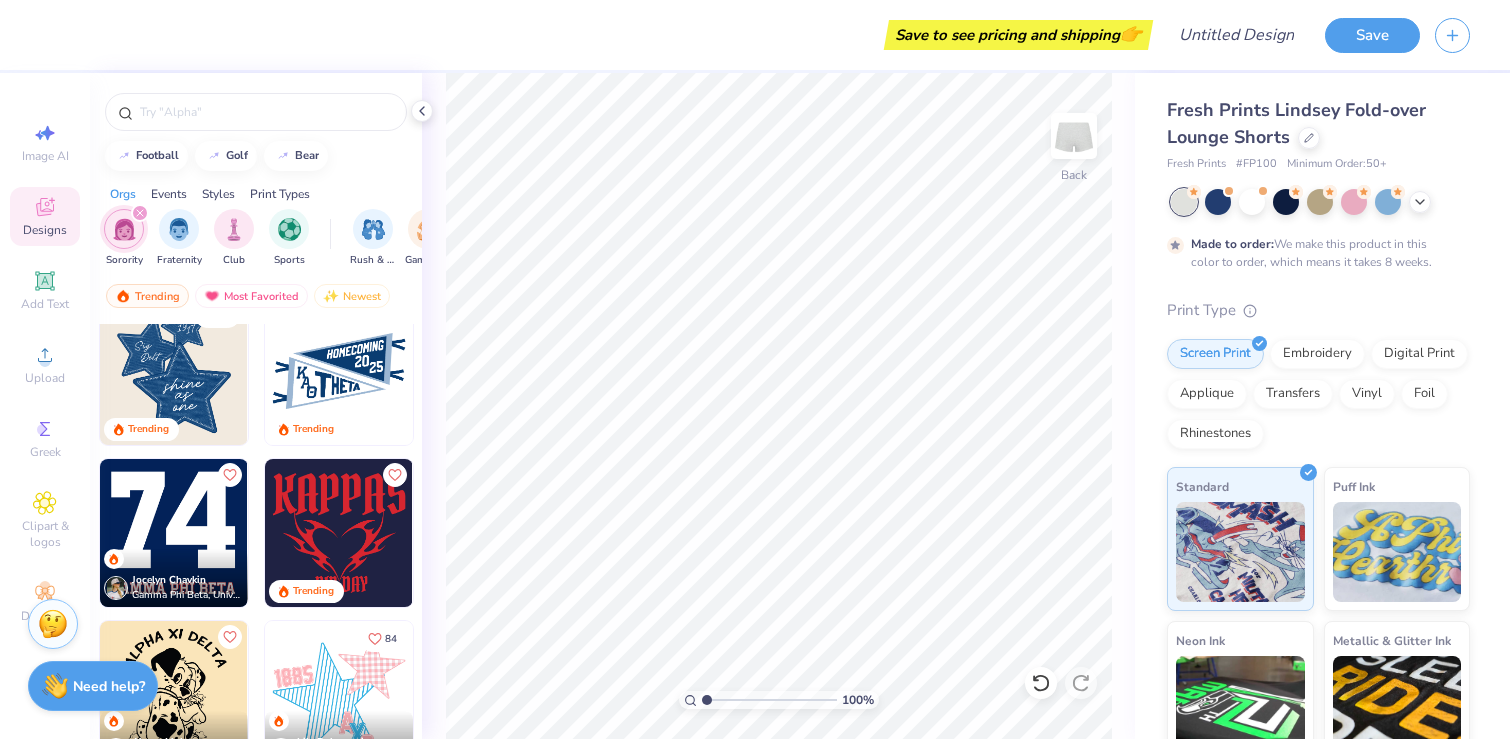 scroll, scrollTop: 1343, scrollLeft: 0, axis: vertical 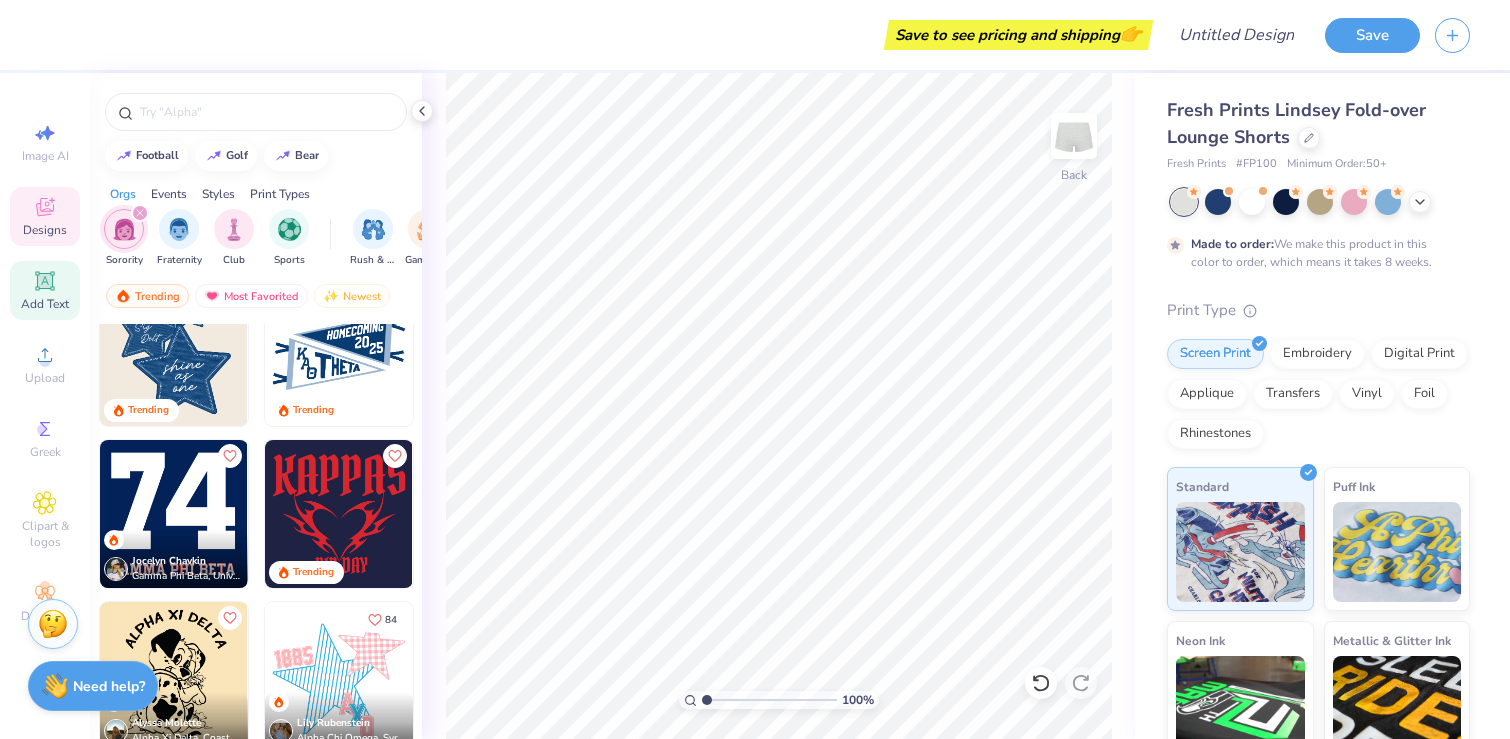 click 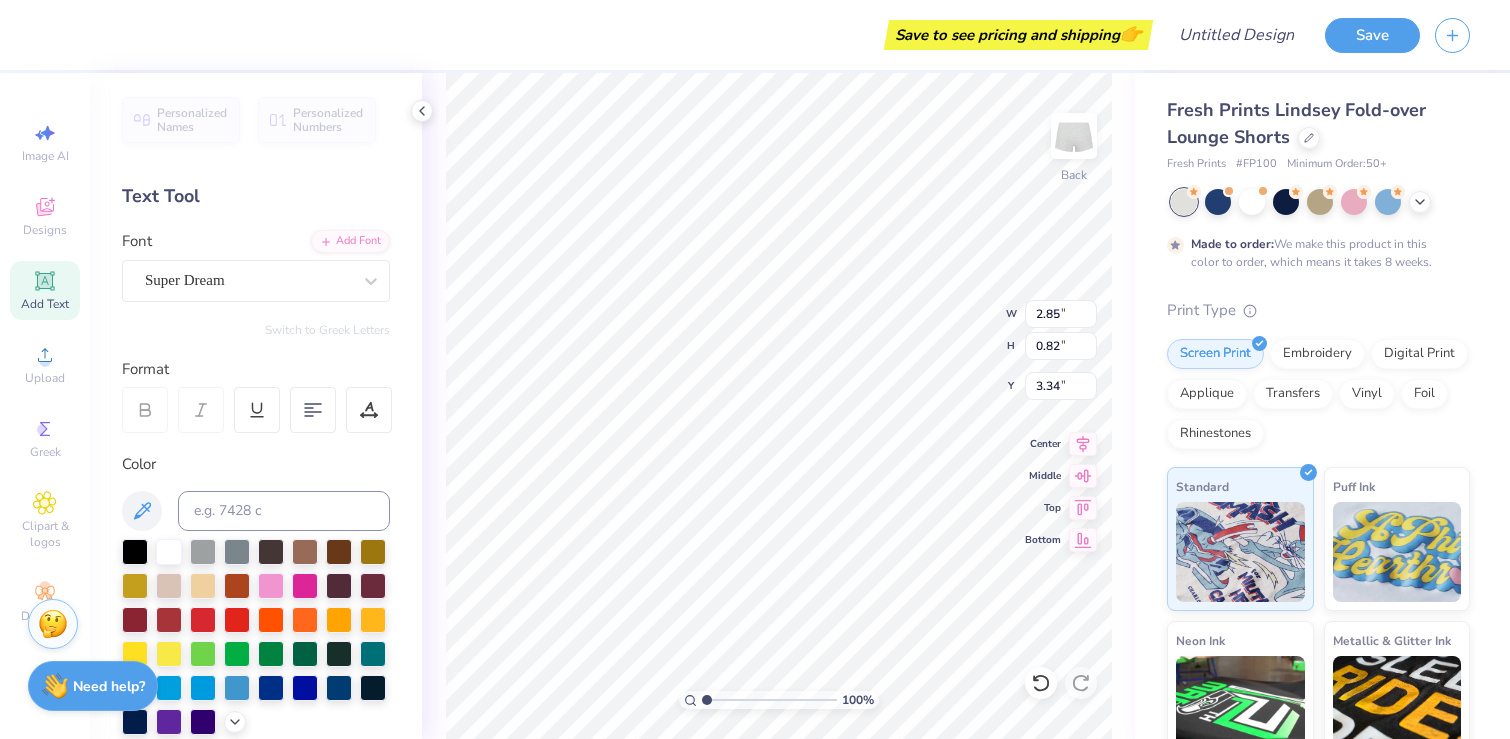 scroll, scrollTop: 0, scrollLeft: 0, axis: both 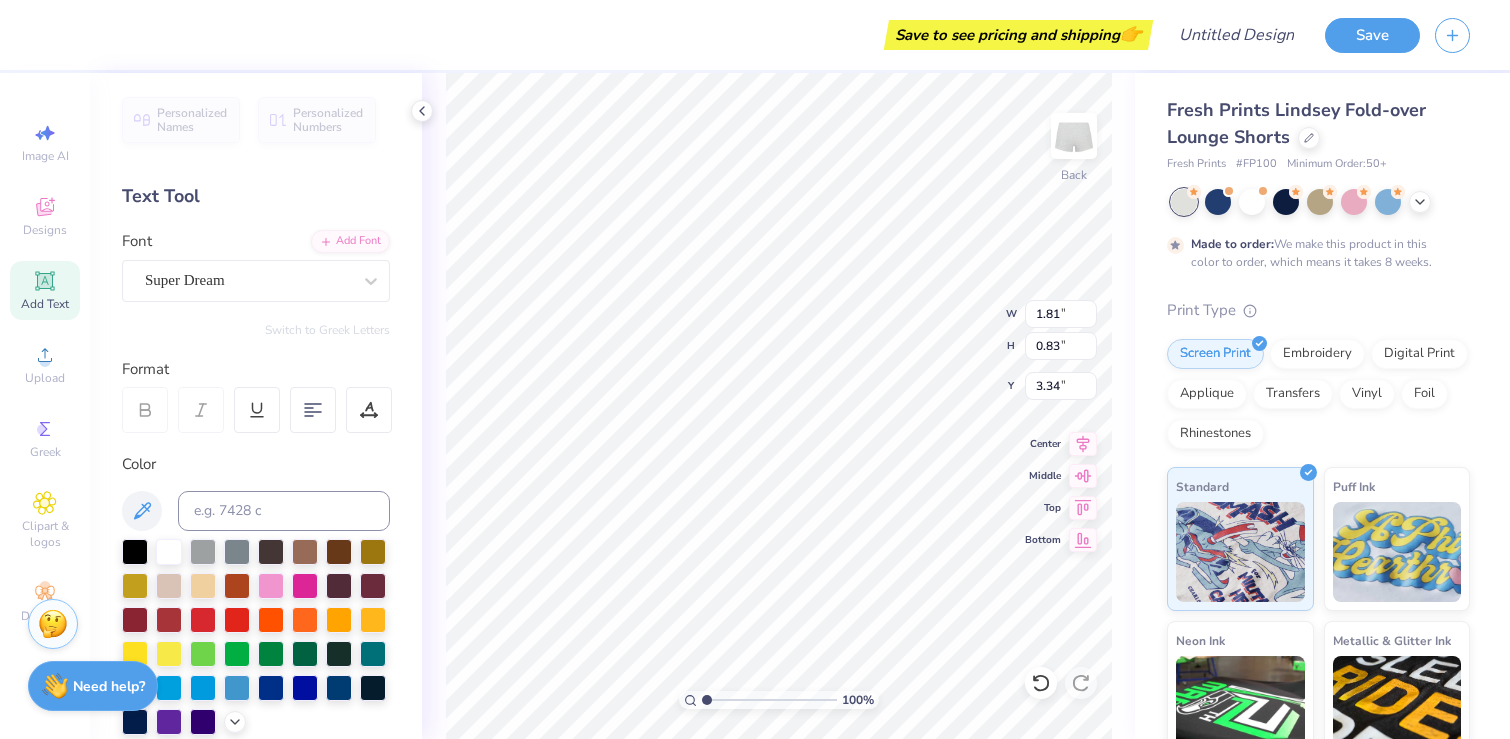 type on "1.69" 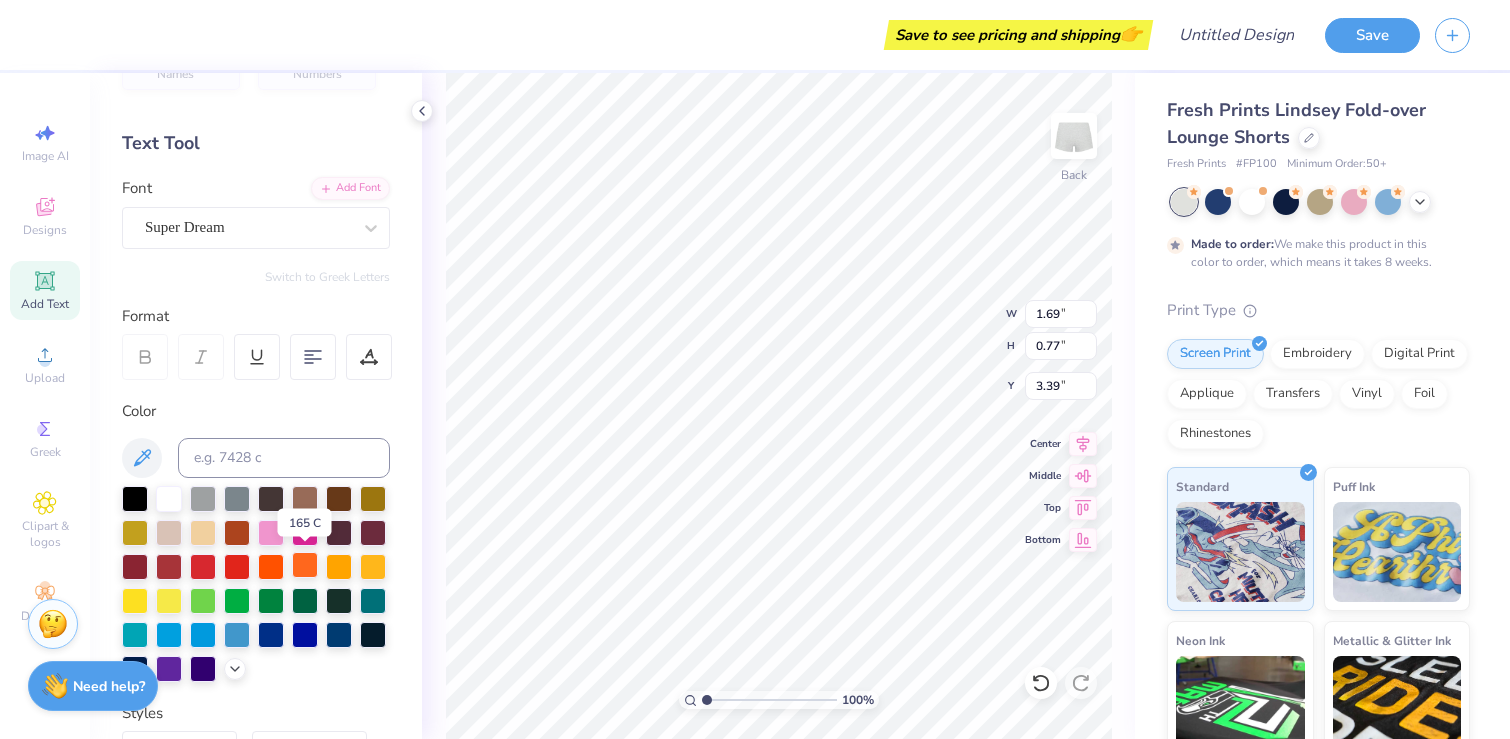 scroll, scrollTop: 56, scrollLeft: 0, axis: vertical 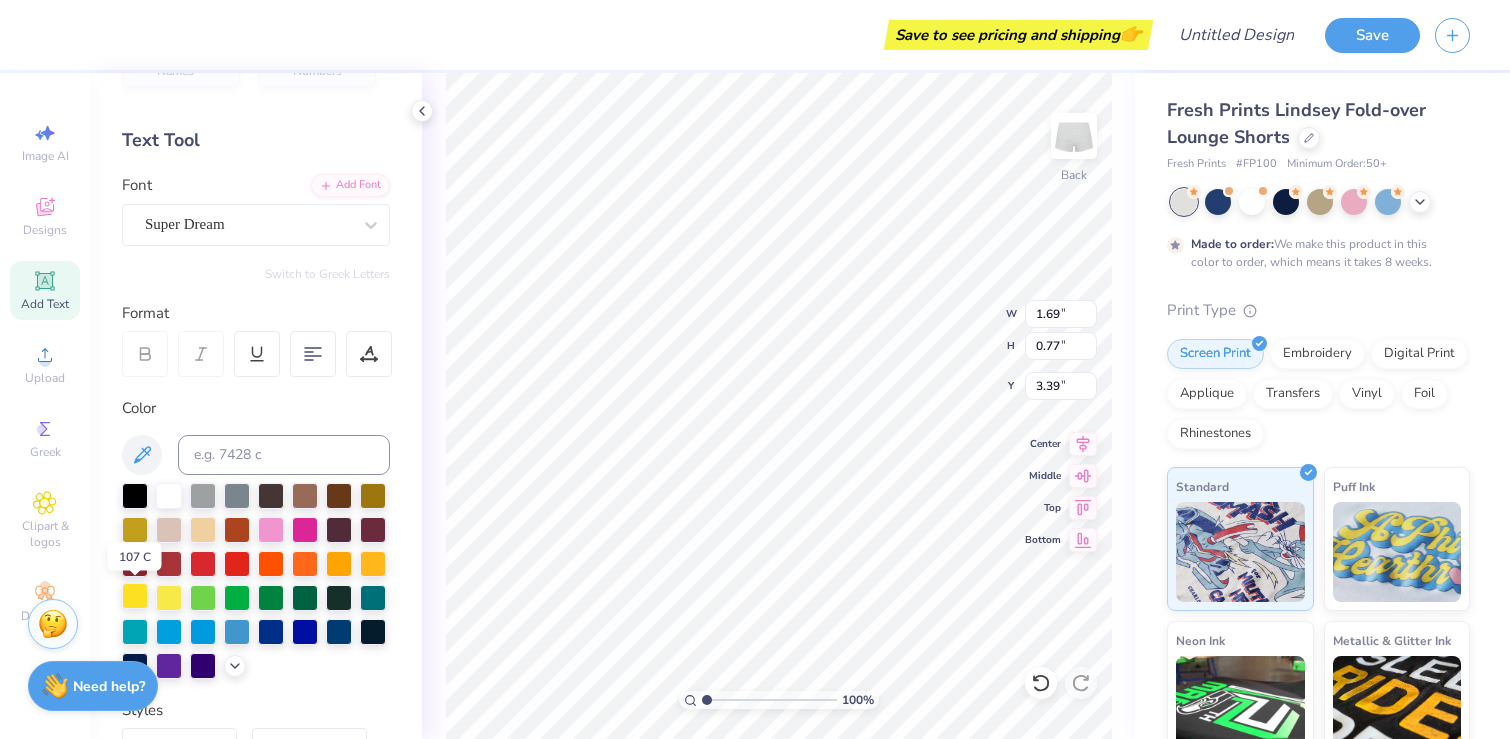 click at bounding box center [135, 596] 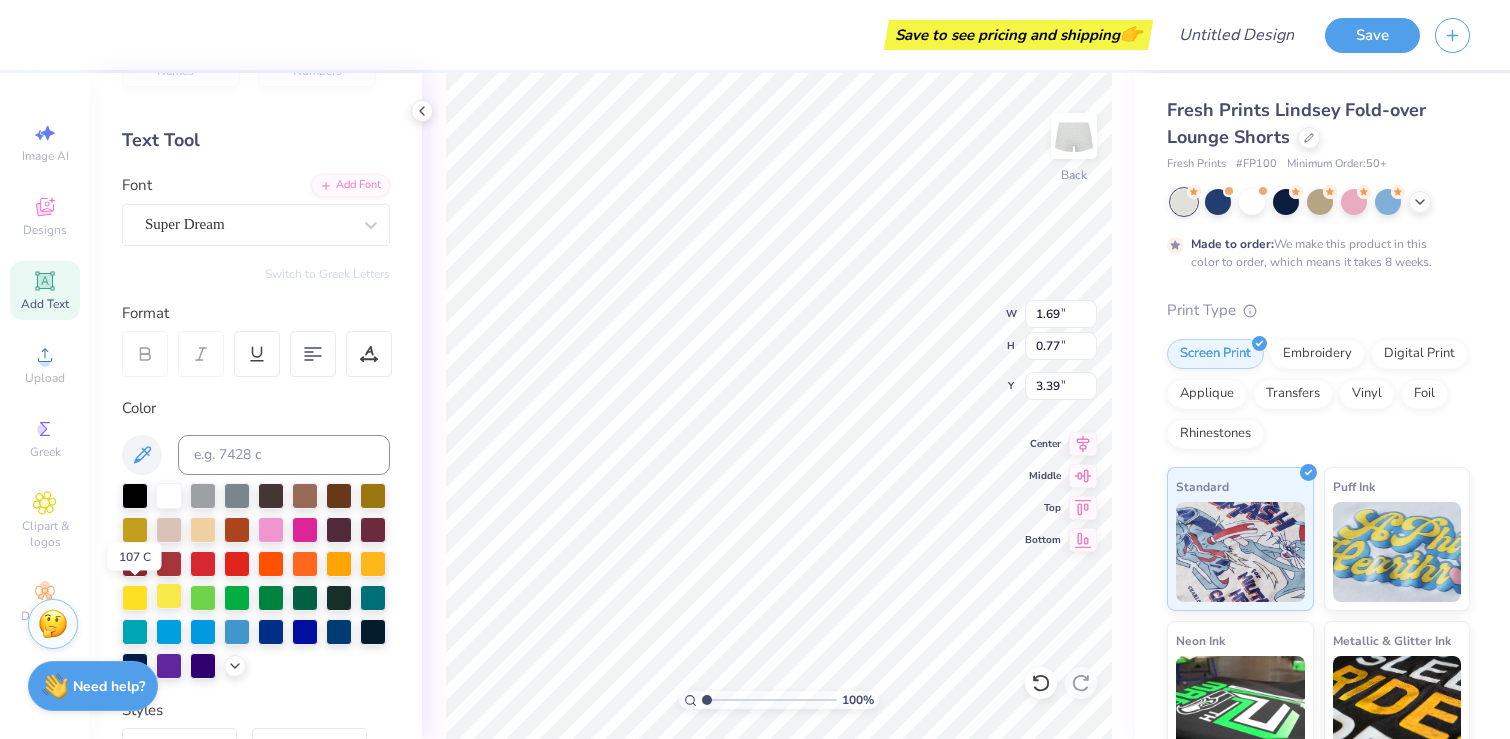 click at bounding box center [169, 596] 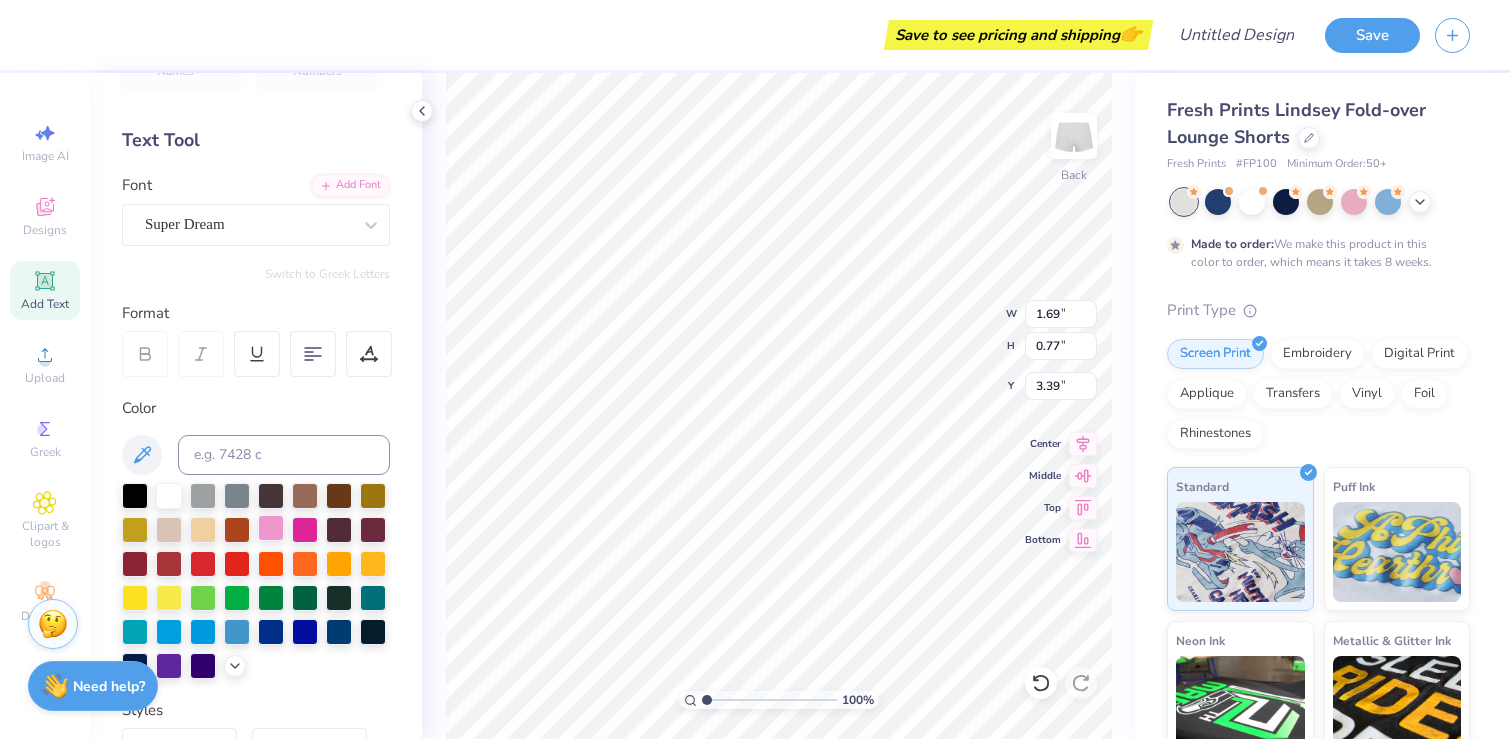 click at bounding box center (271, 528) 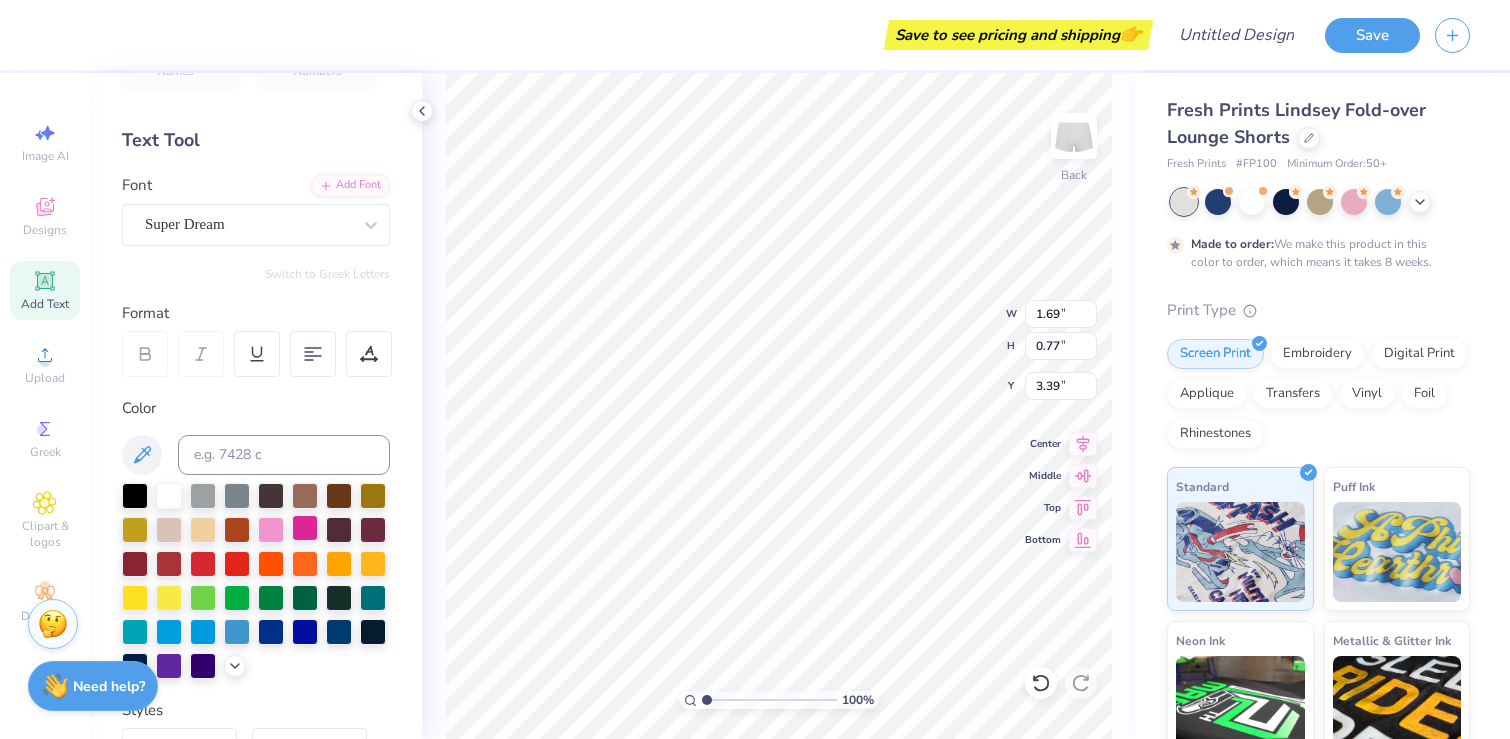 click at bounding box center [305, 528] 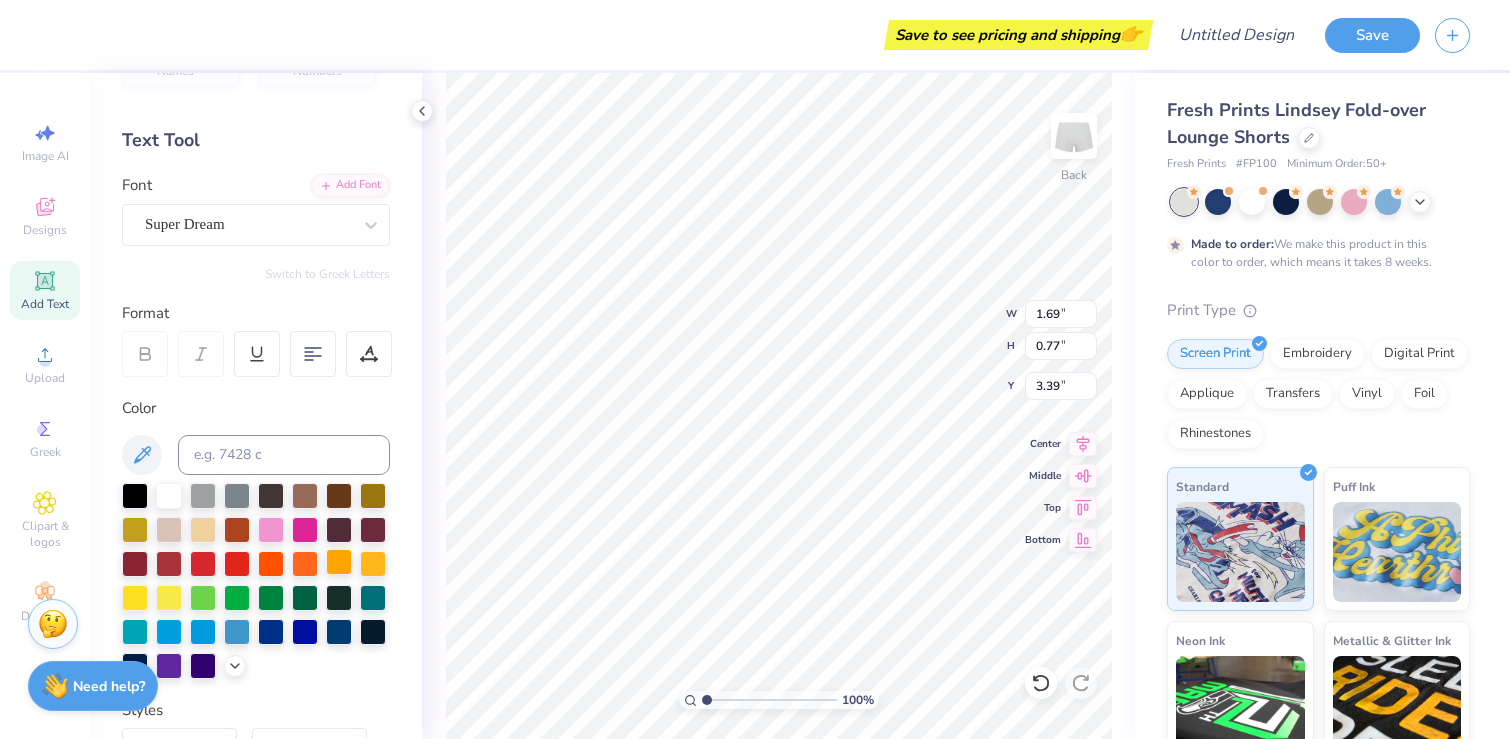 click at bounding box center [339, 562] 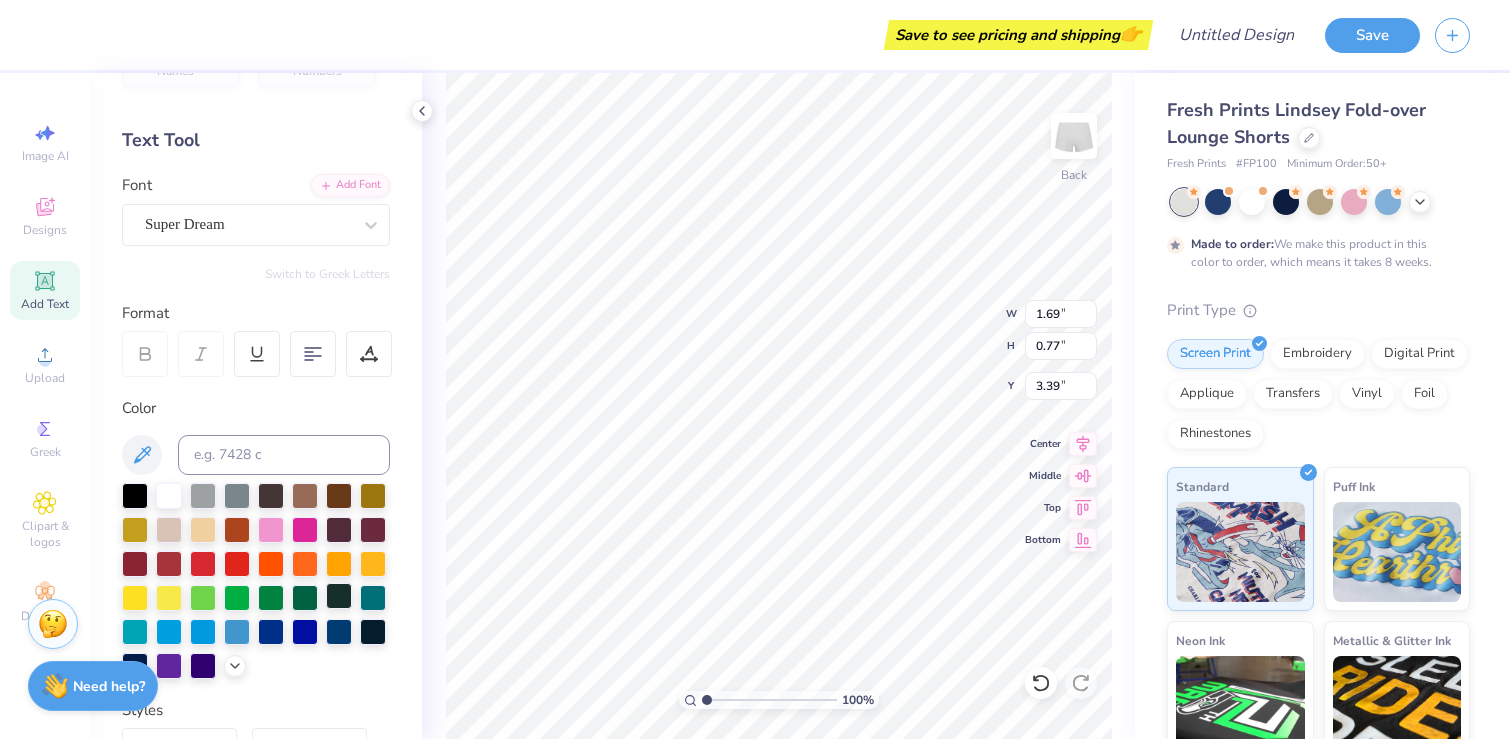 click at bounding box center [339, 596] 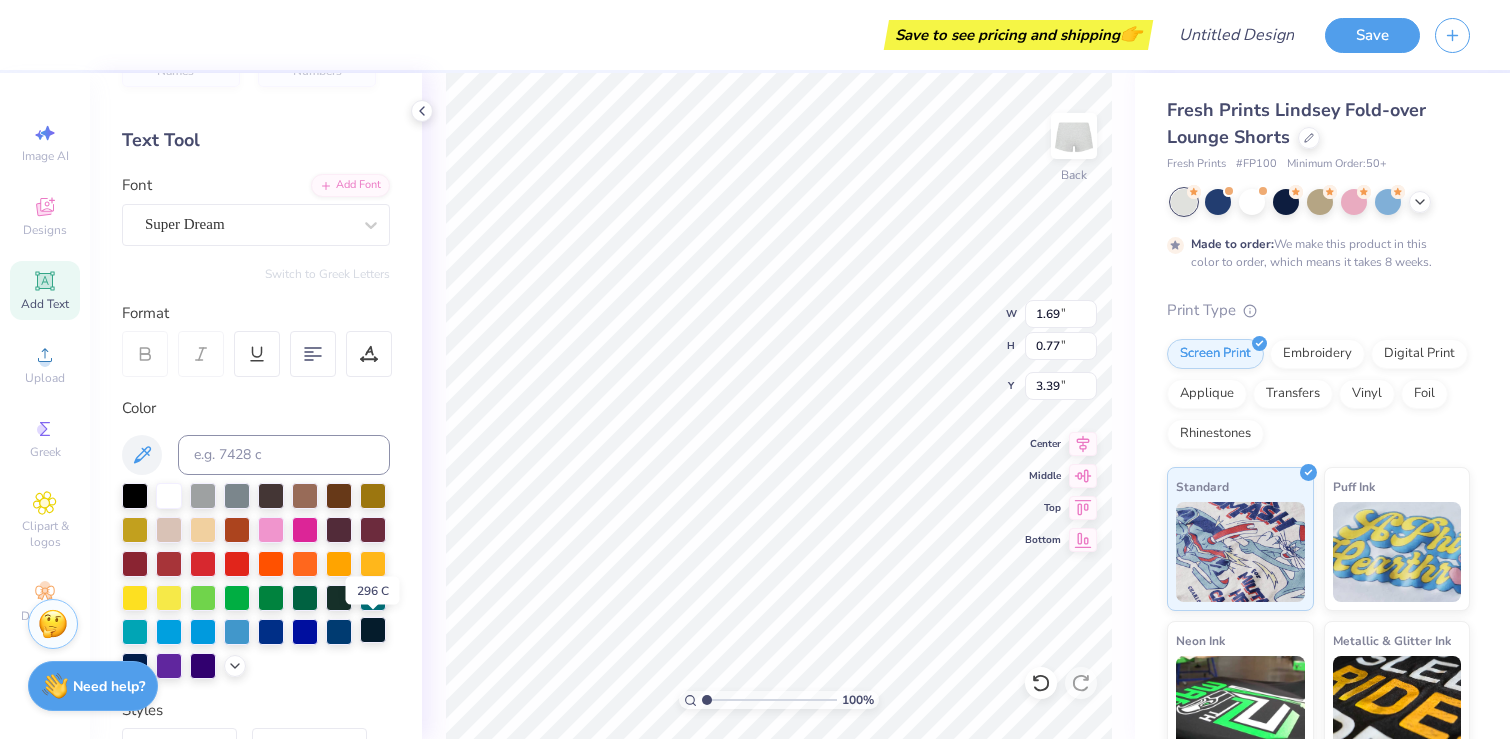 click at bounding box center (373, 630) 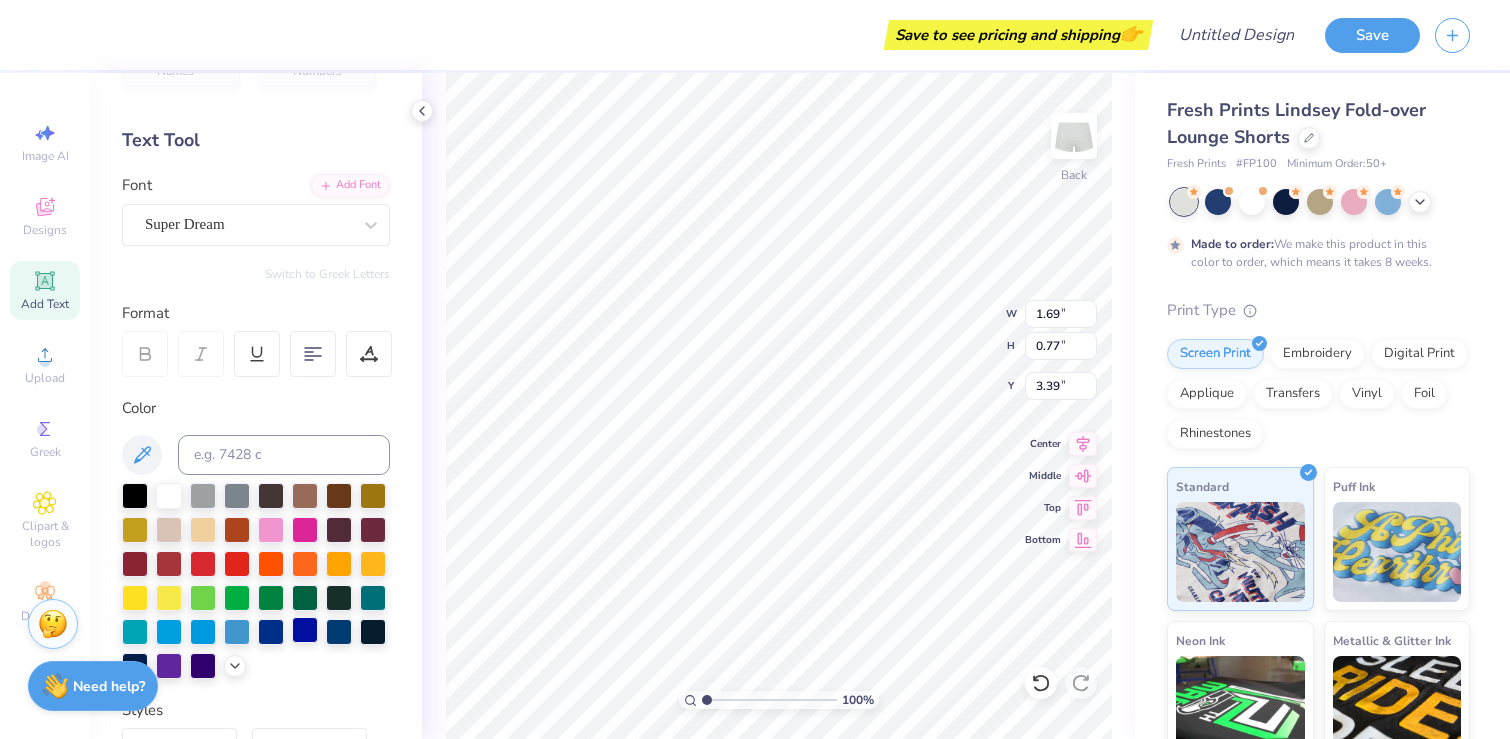 click at bounding box center [305, 630] 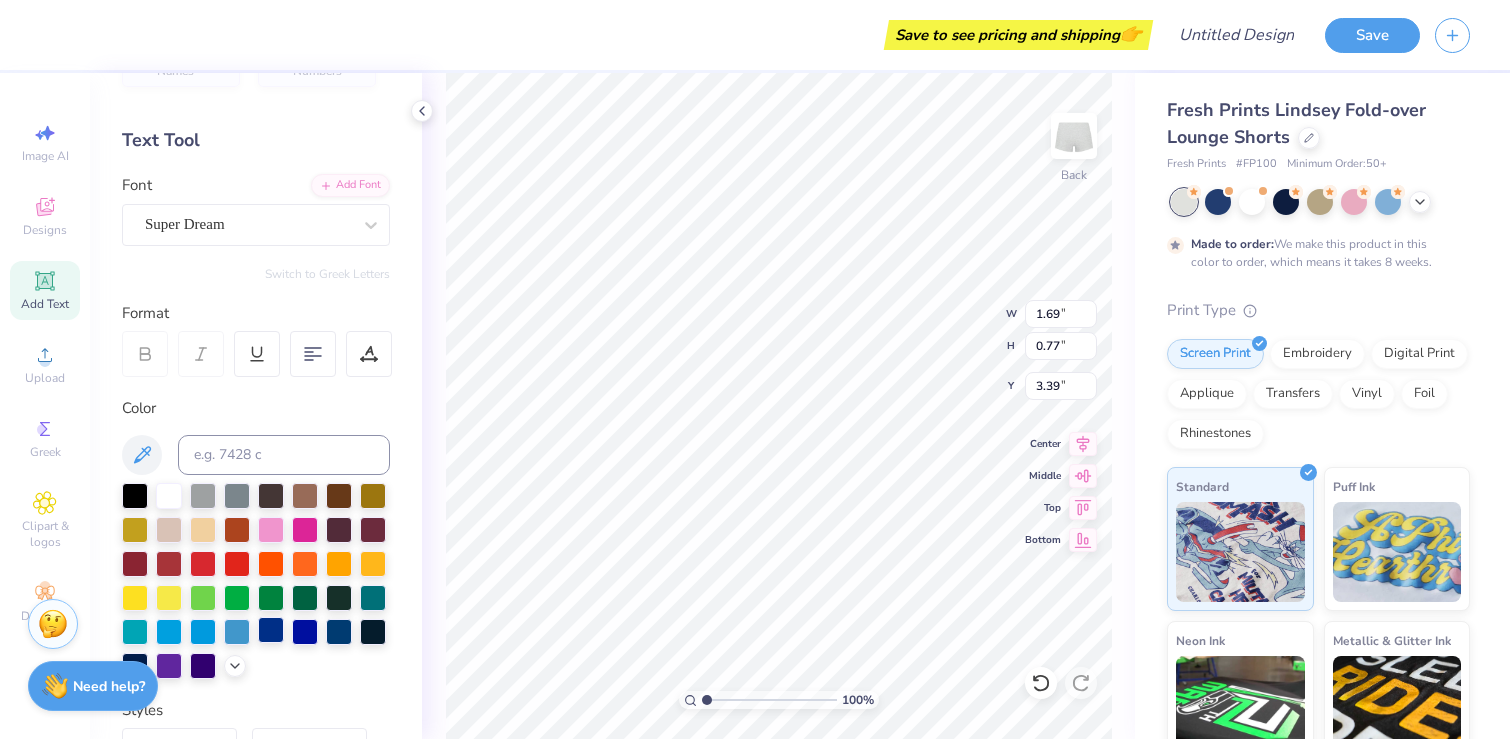 click at bounding box center (271, 630) 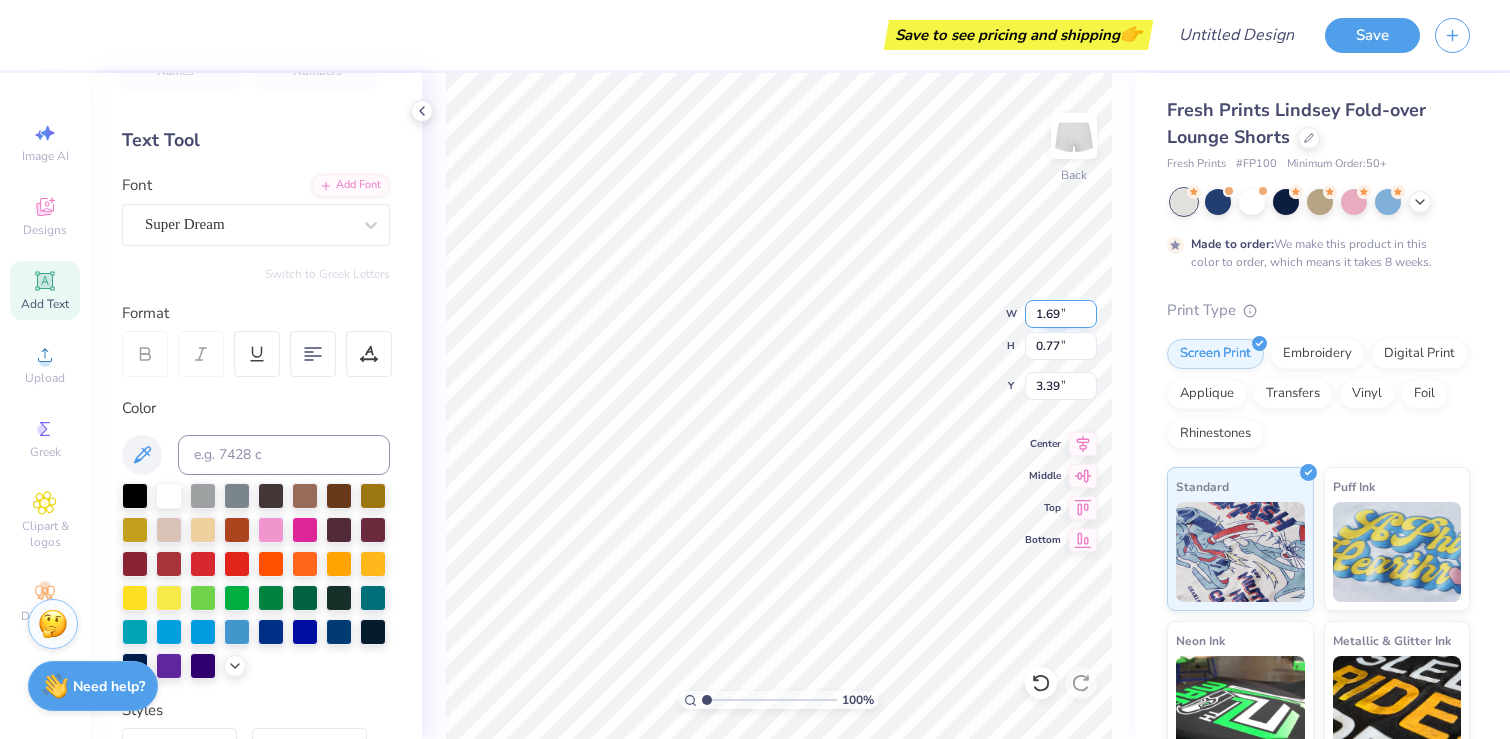 click on "1.69" at bounding box center [1061, 314] 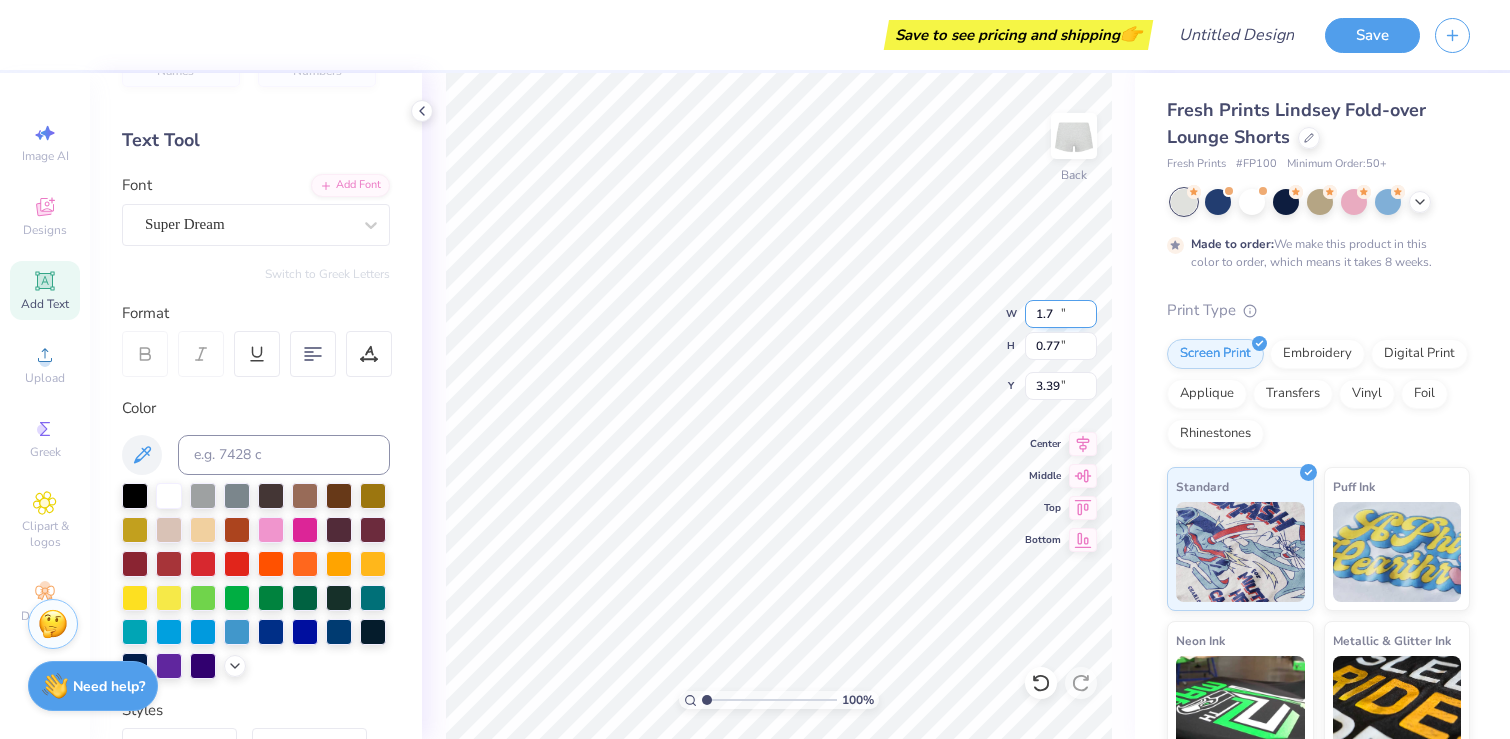 click on "1.7" at bounding box center (1061, 314) 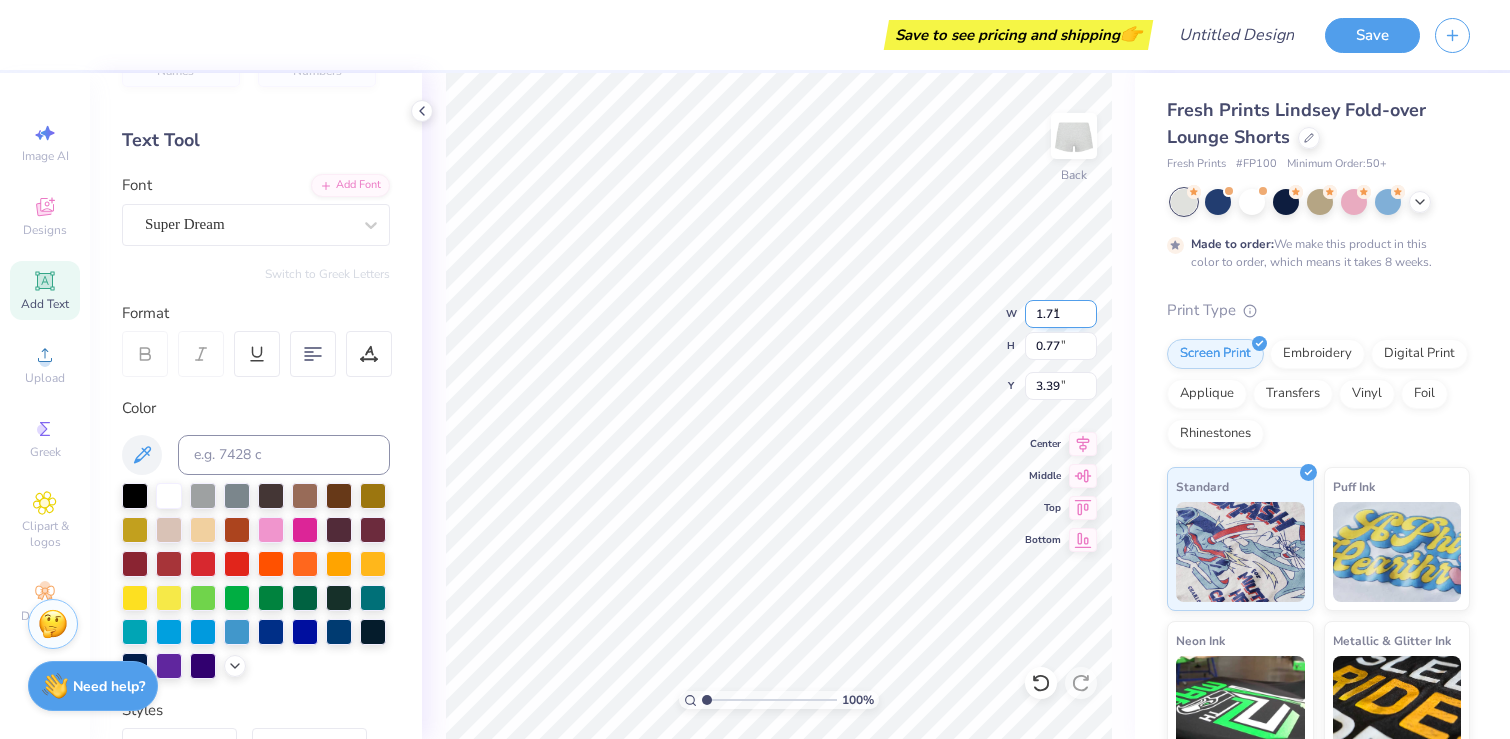 click on "1.71" at bounding box center (1061, 314) 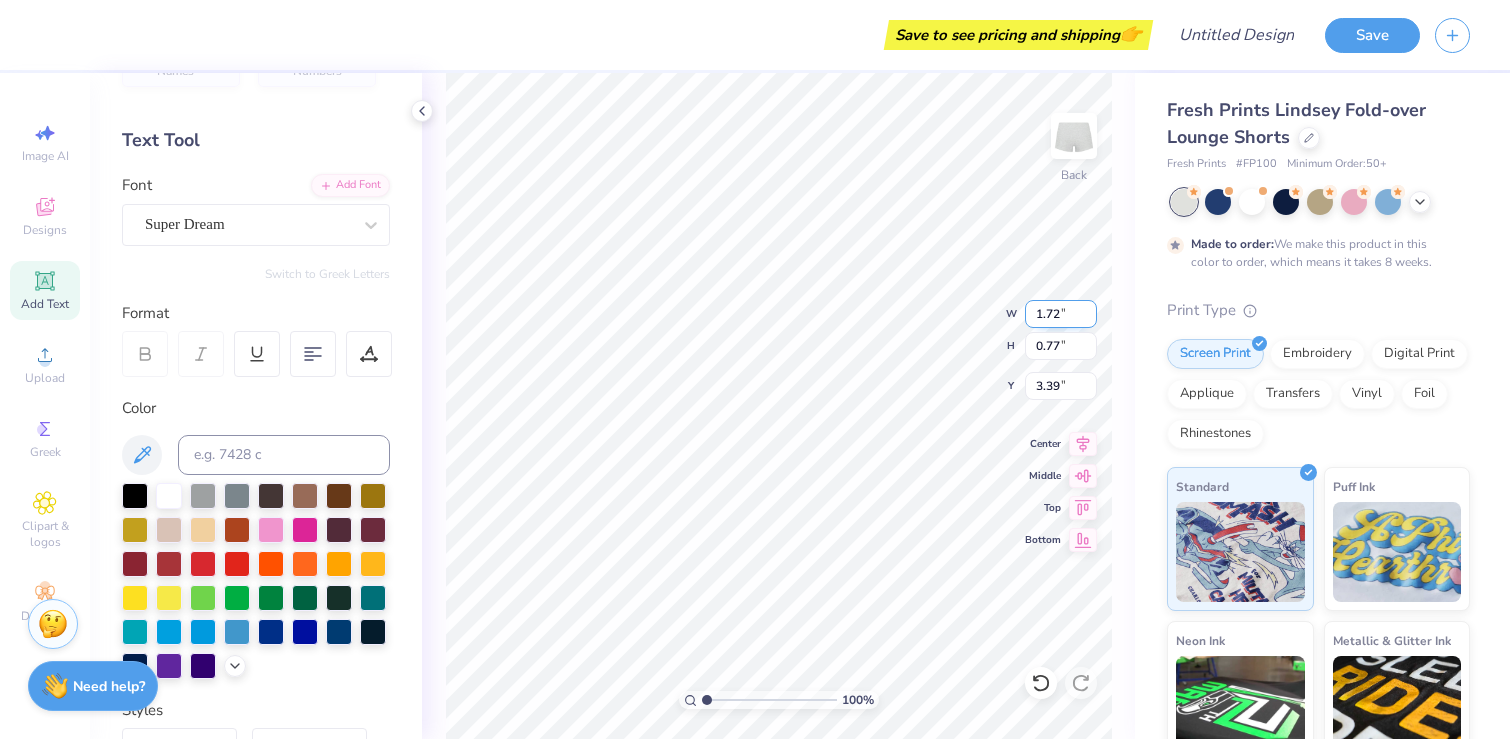 click on "1.72" at bounding box center [1061, 314] 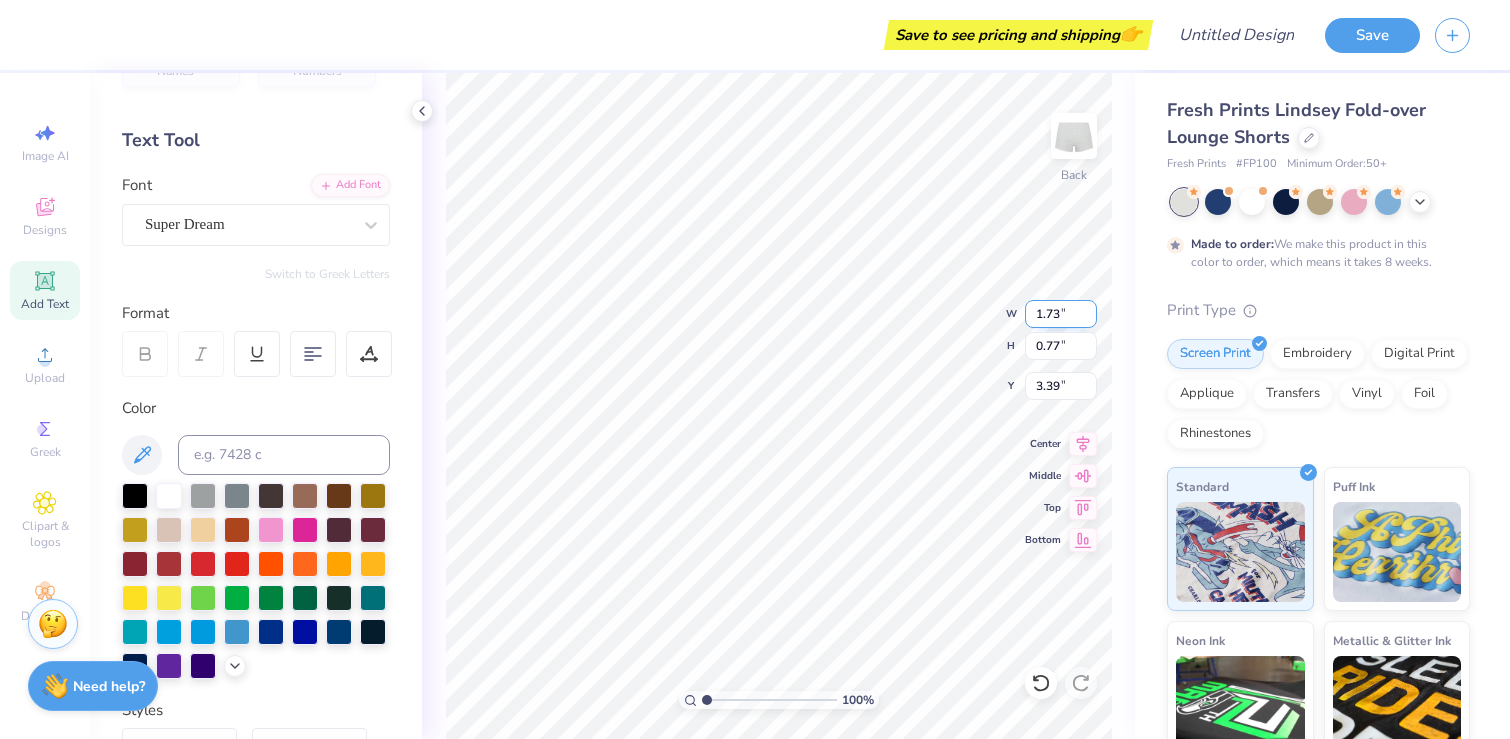 click on "1.73" at bounding box center (1061, 314) 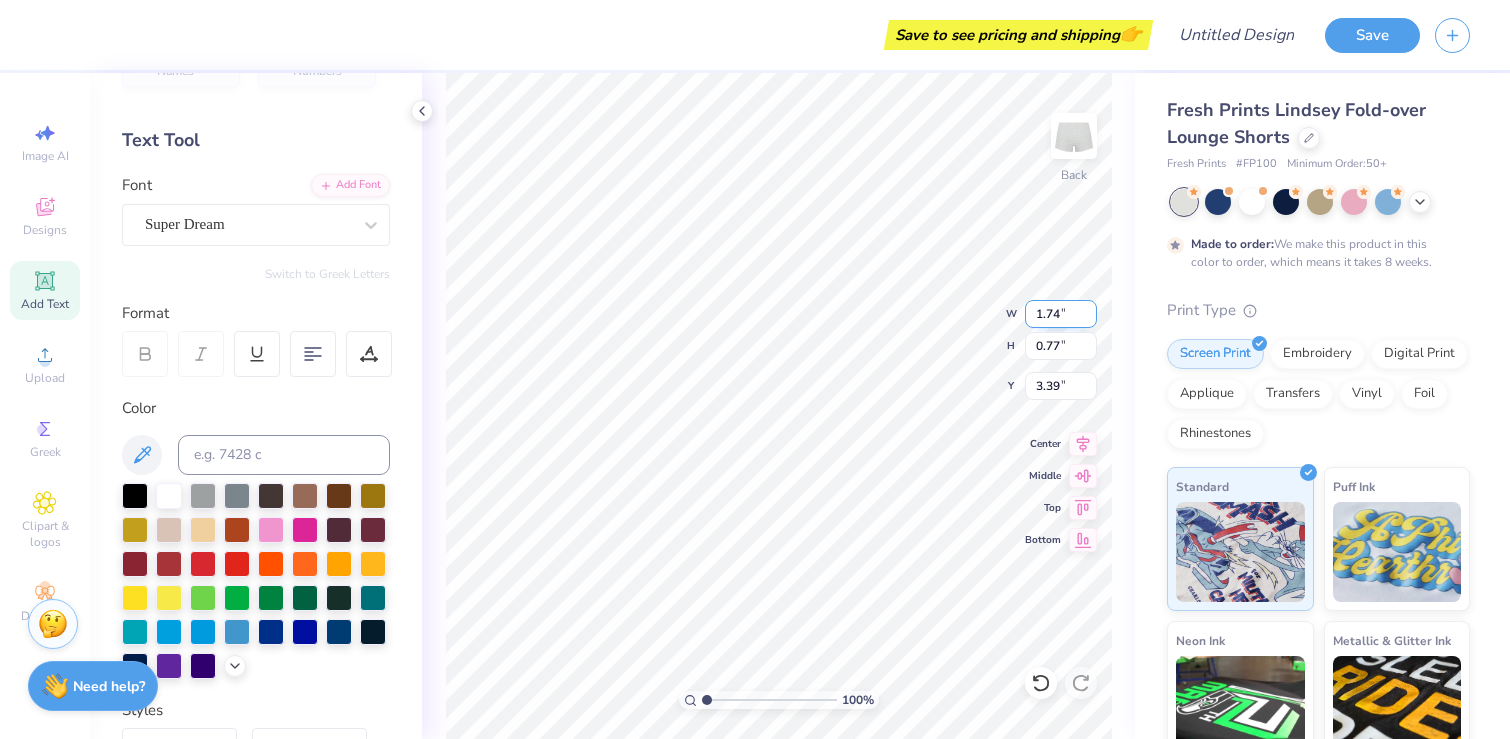 click on "1.74" at bounding box center (1061, 314) 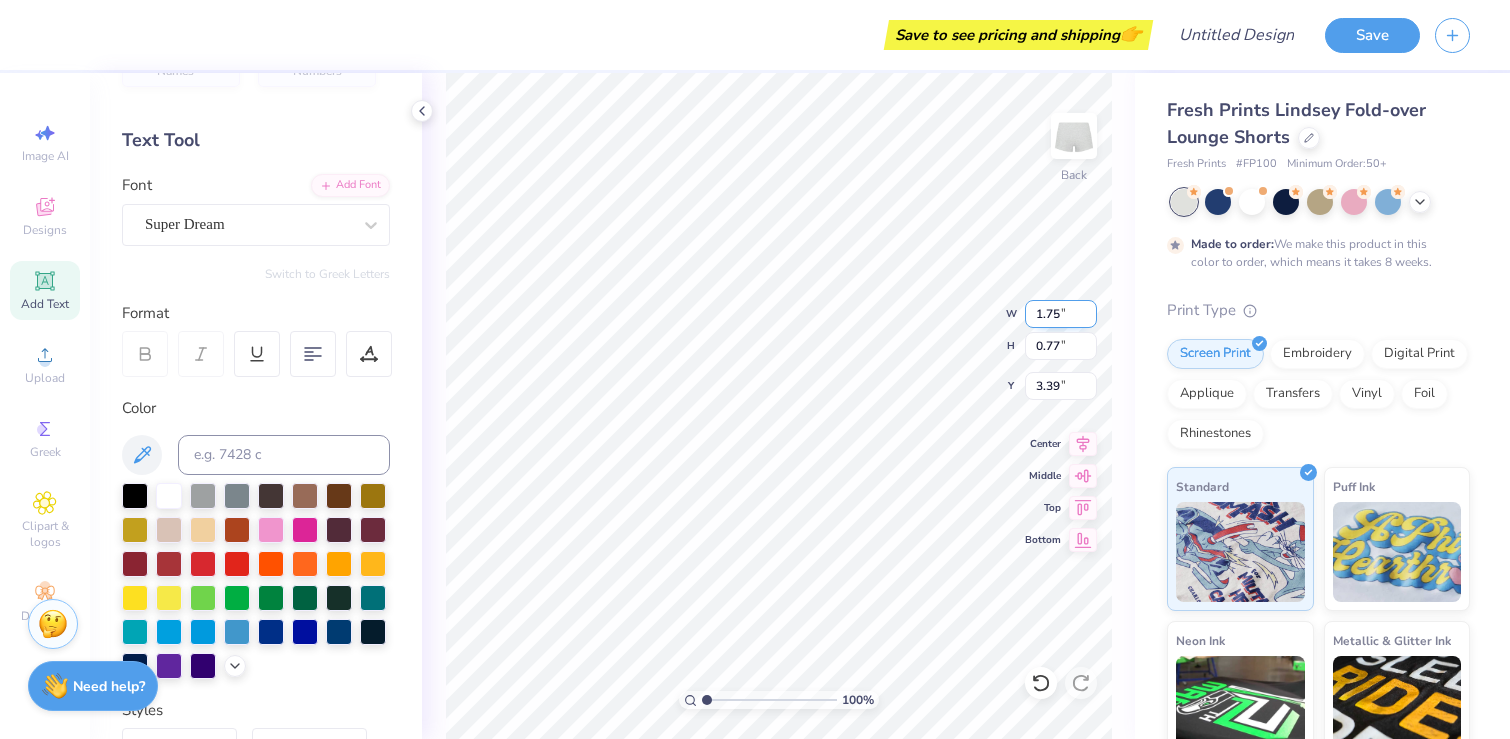 click on "1.75" at bounding box center (1061, 314) 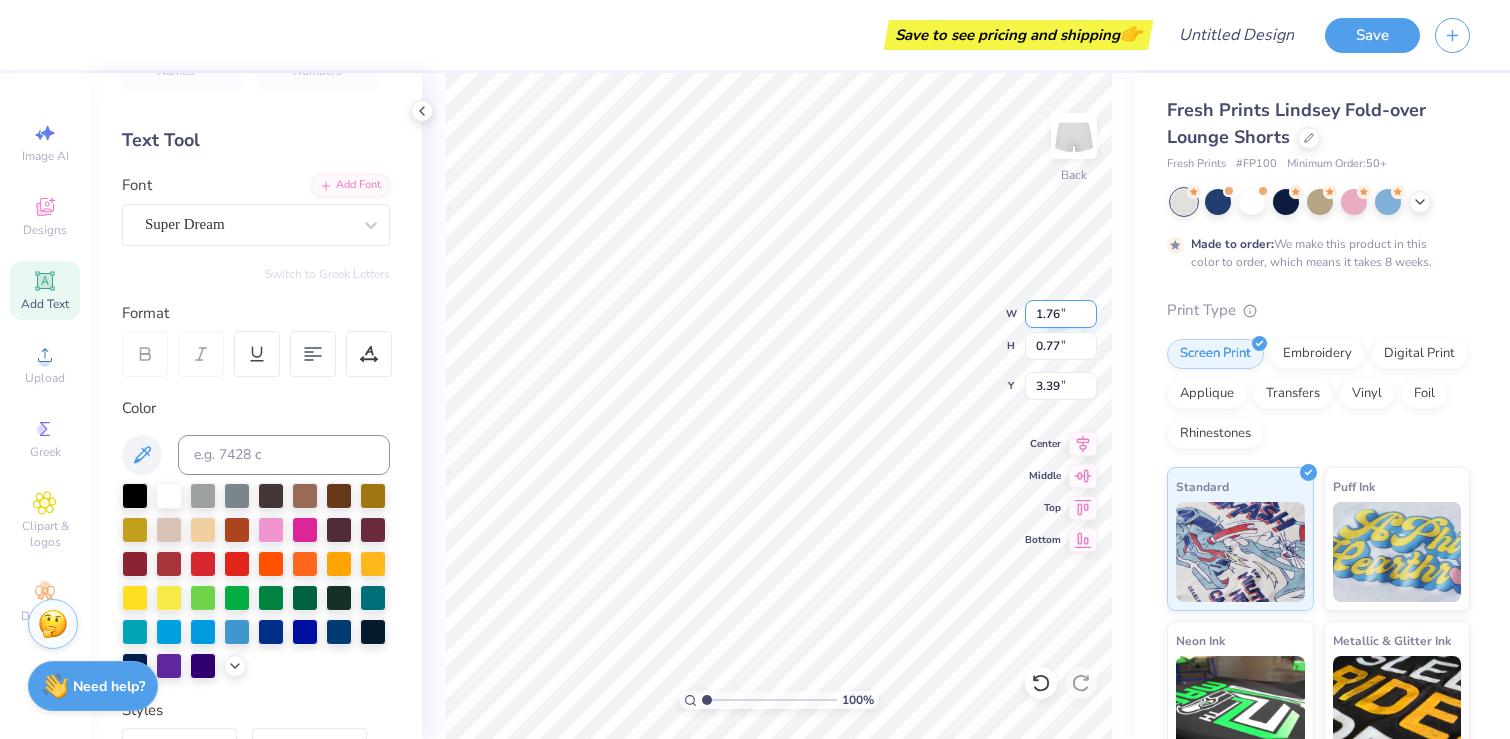 type on "1.76" 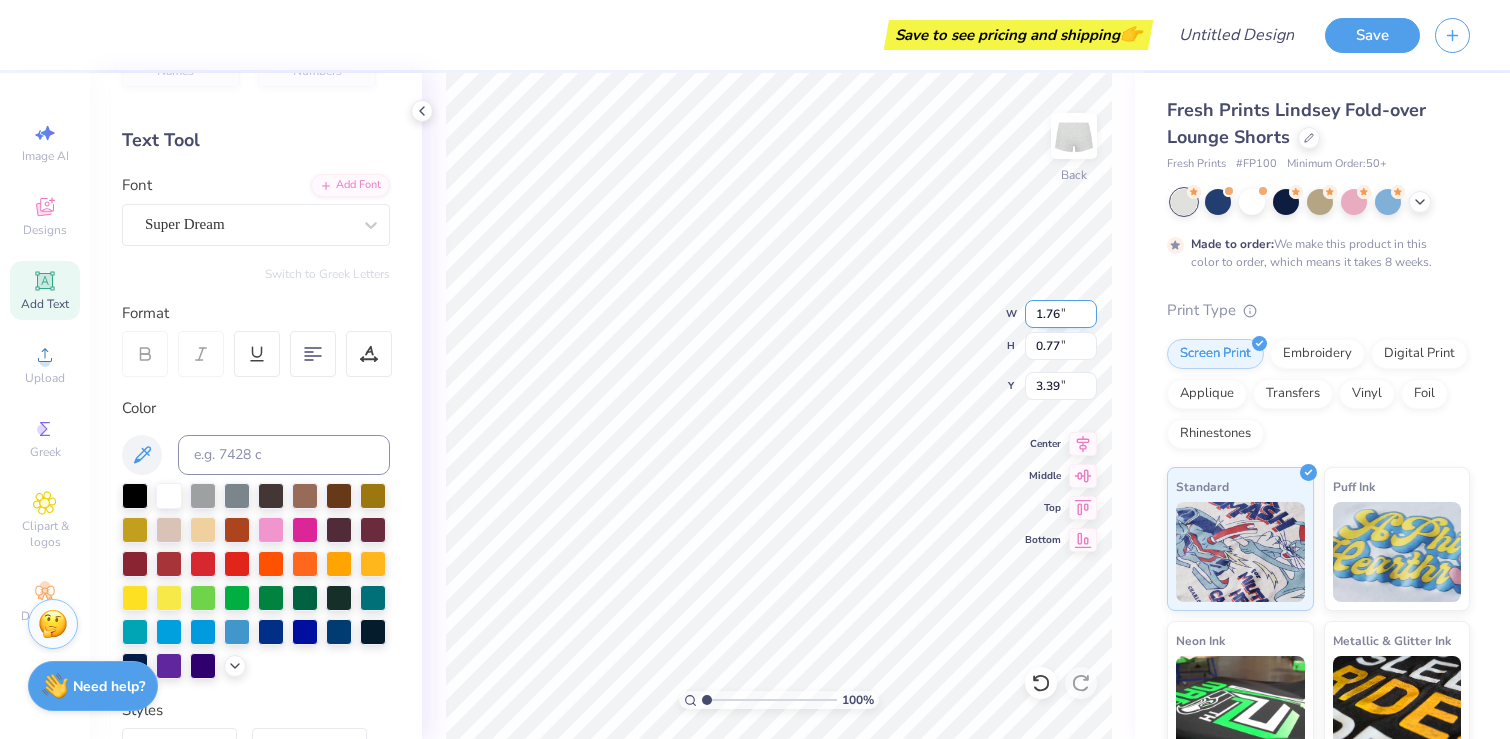 click on "1.76" at bounding box center [1061, 314] 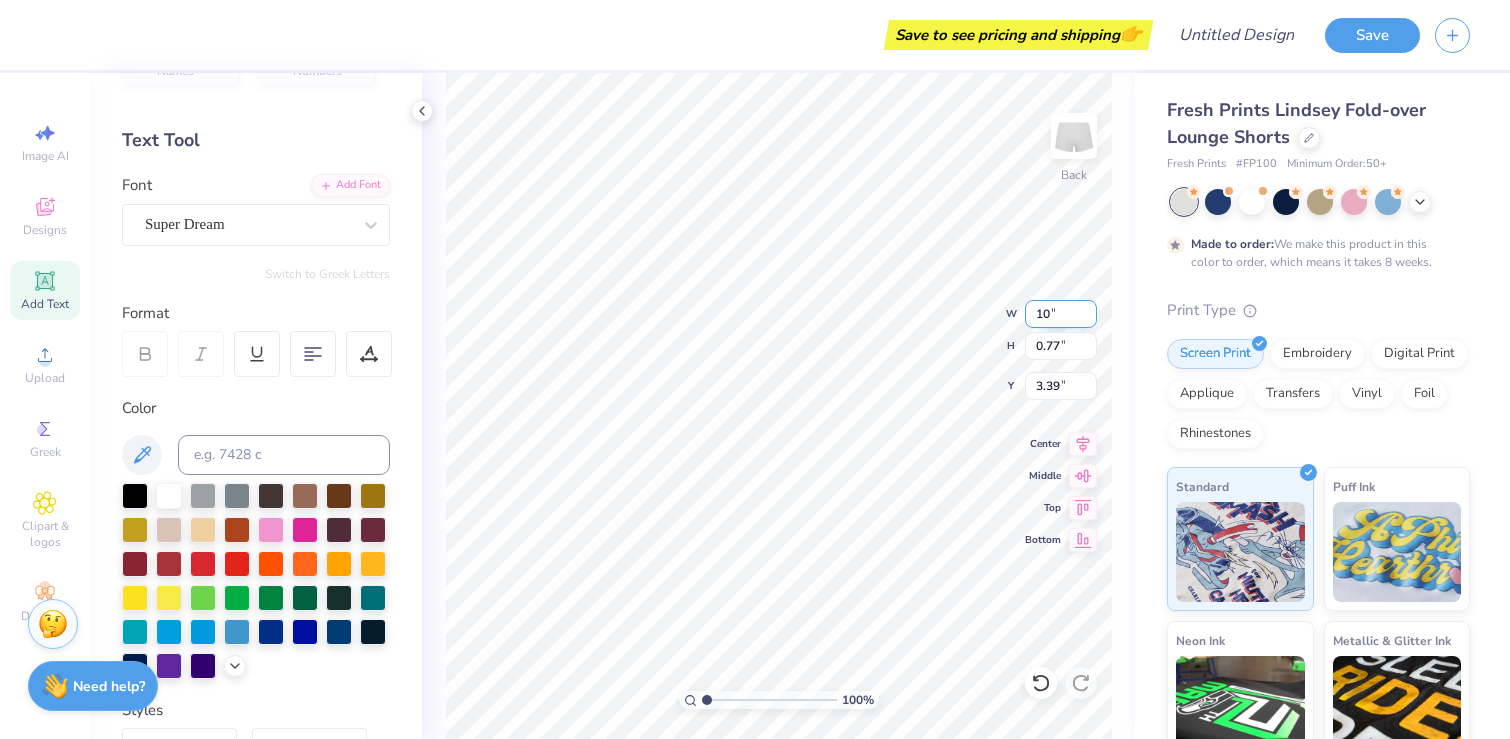 type on "7.03" 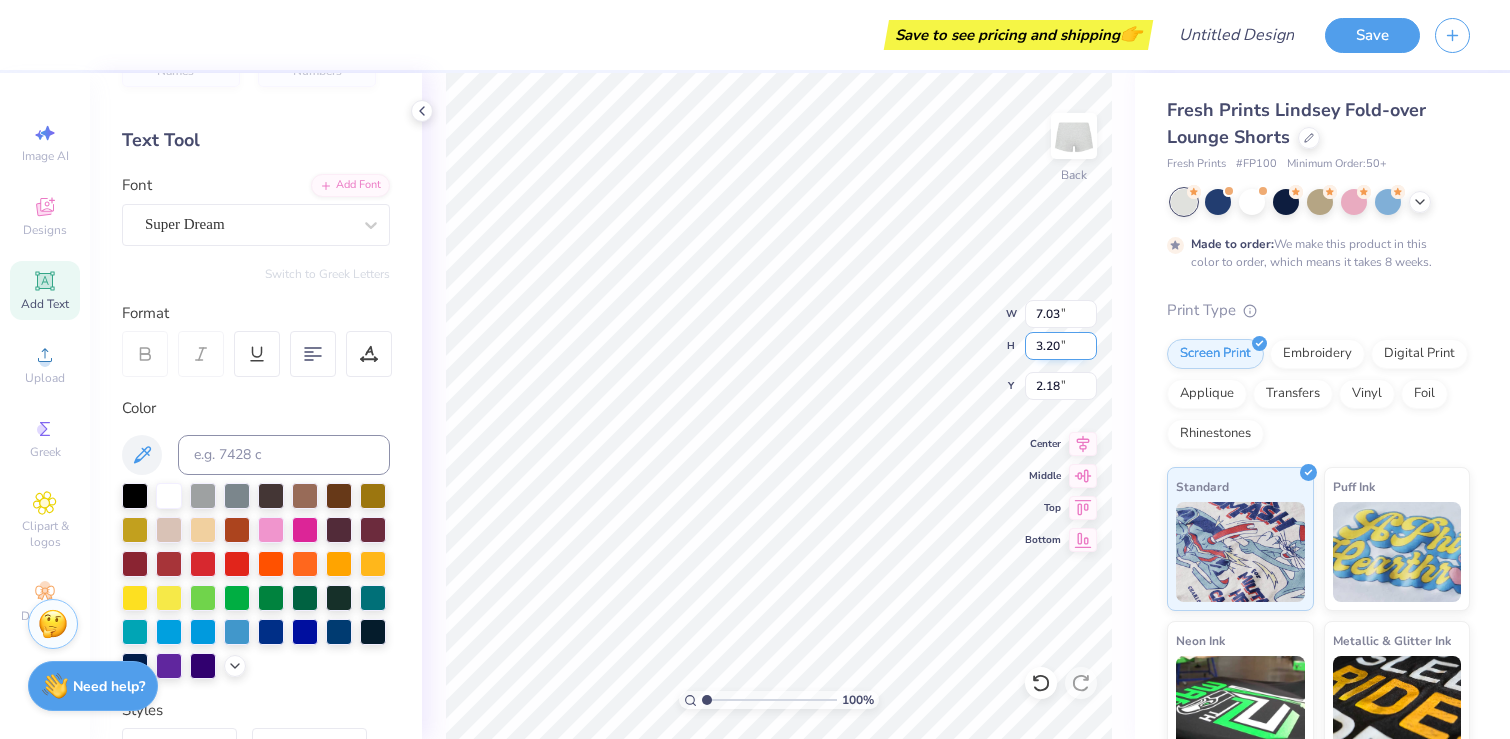 type on "2.15" 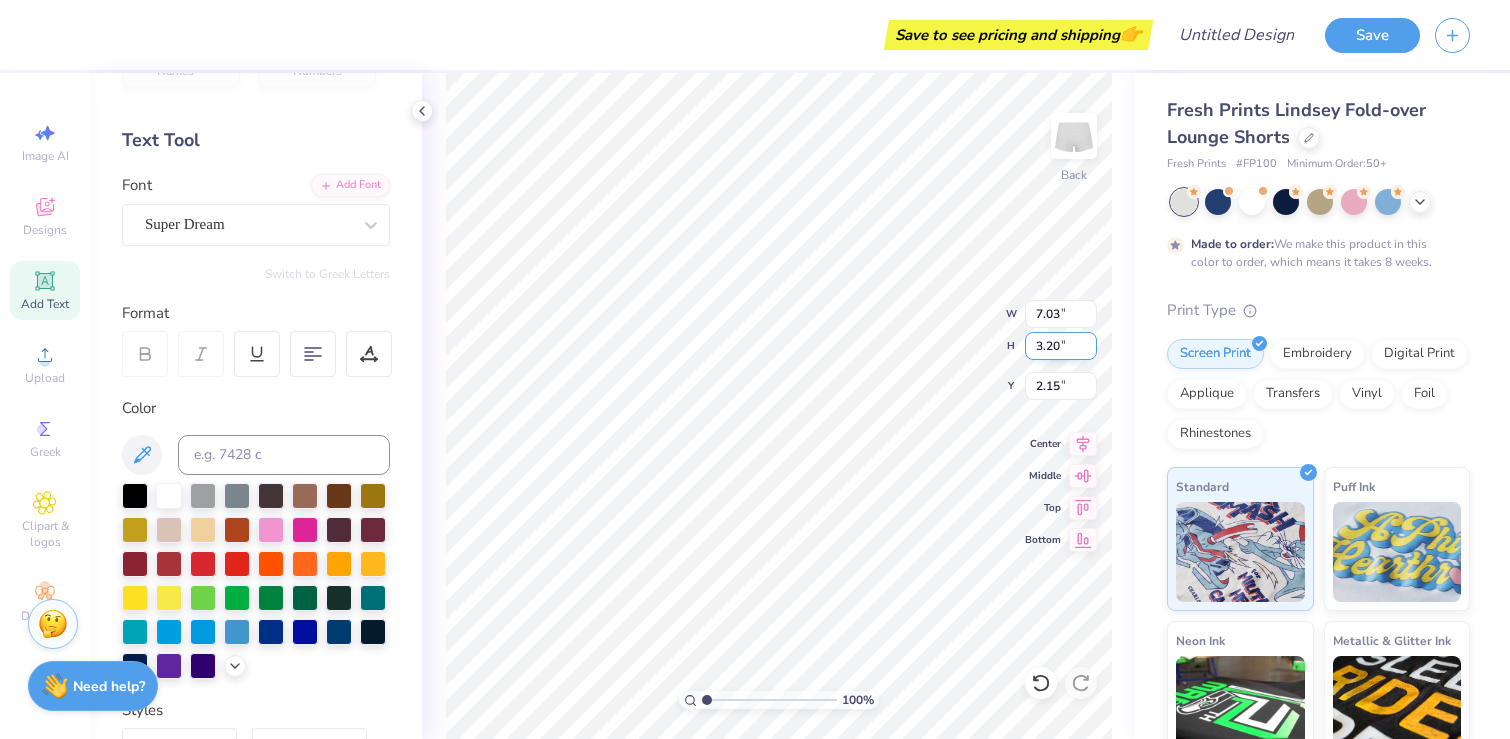 type on "BI" 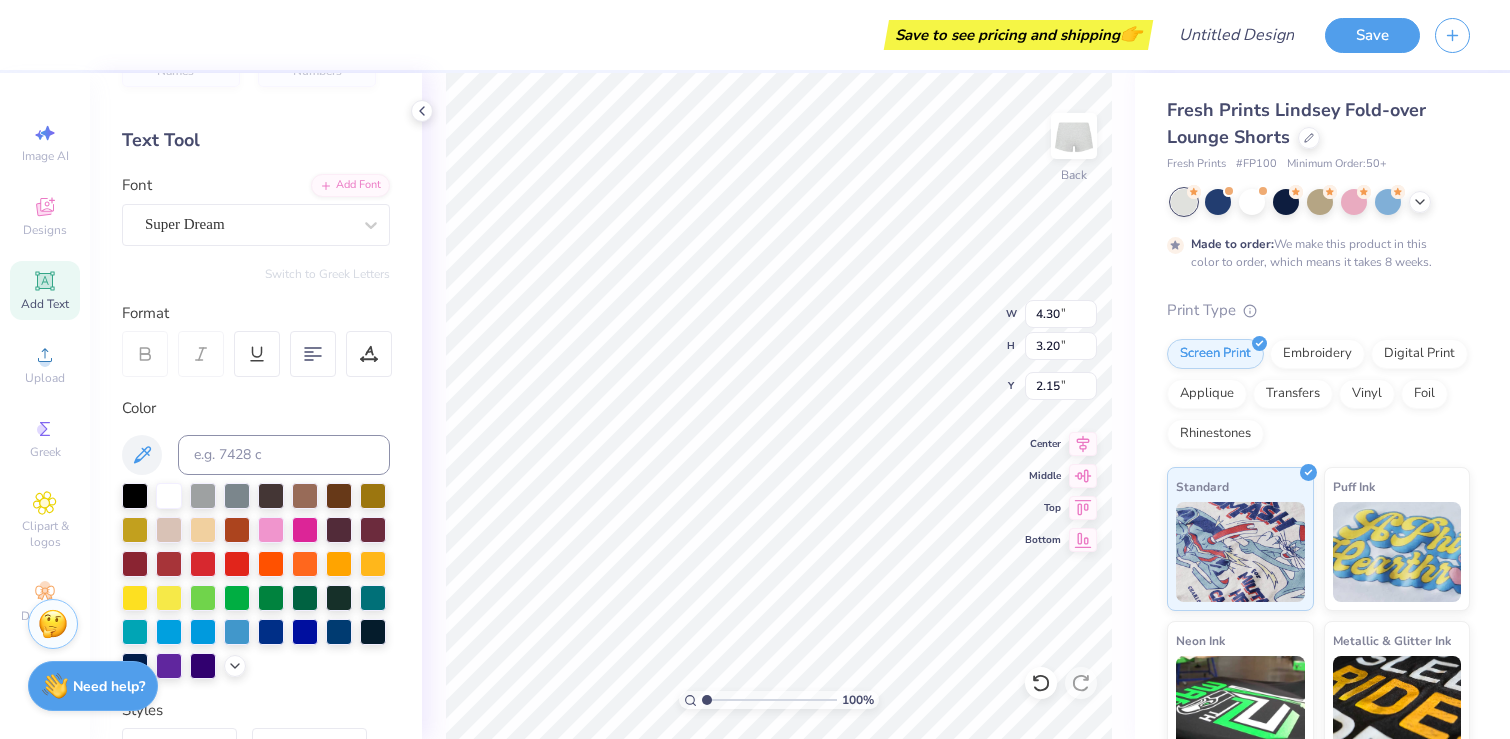 type on "1.04" 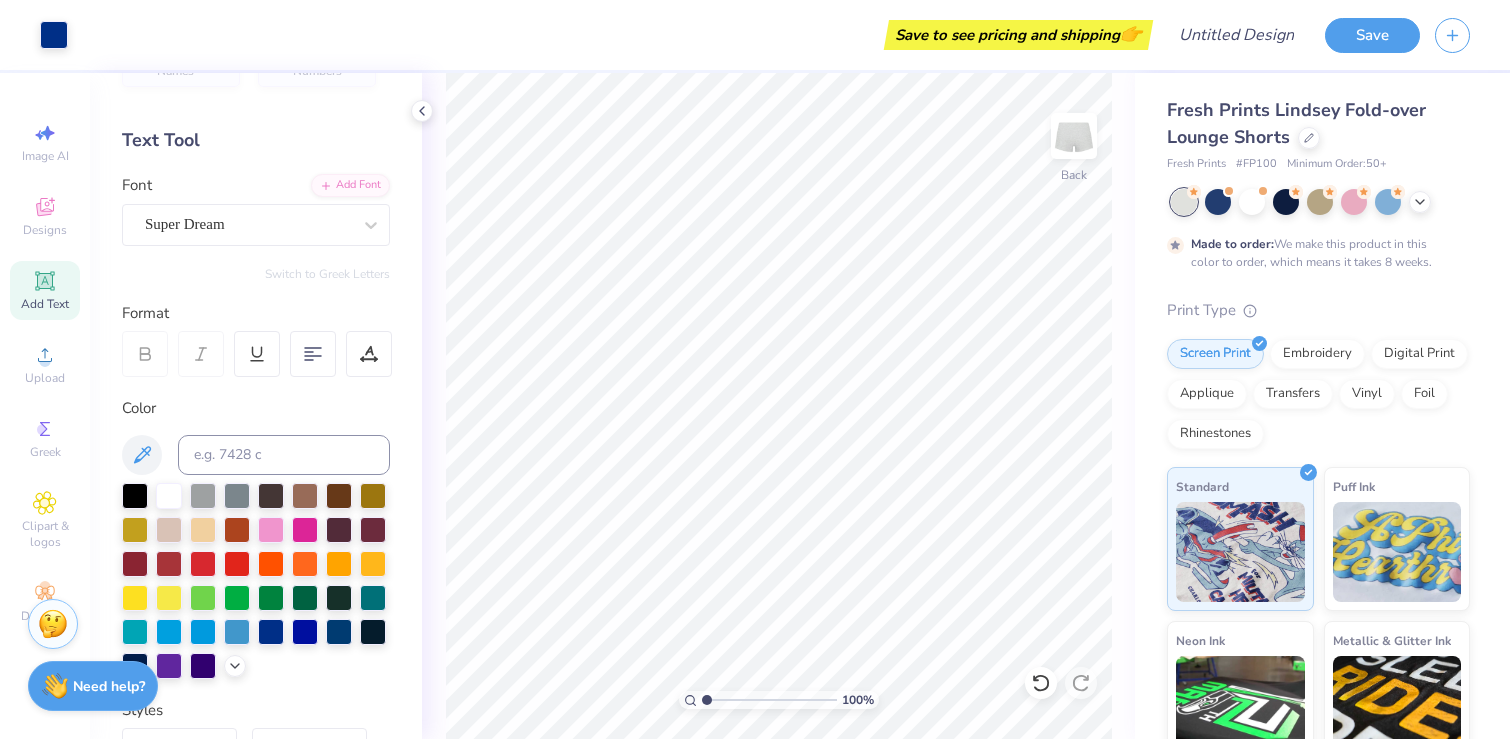 click 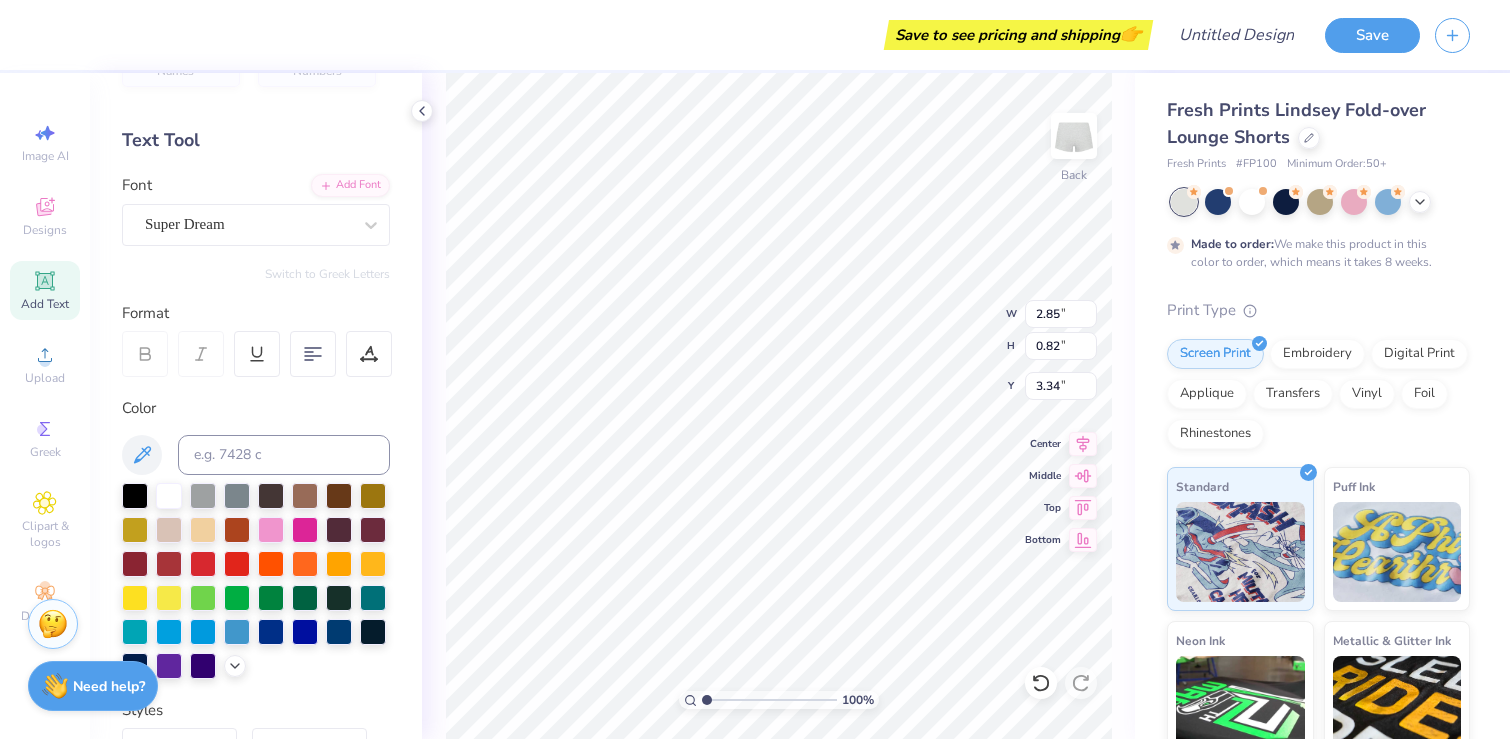 type on "X" 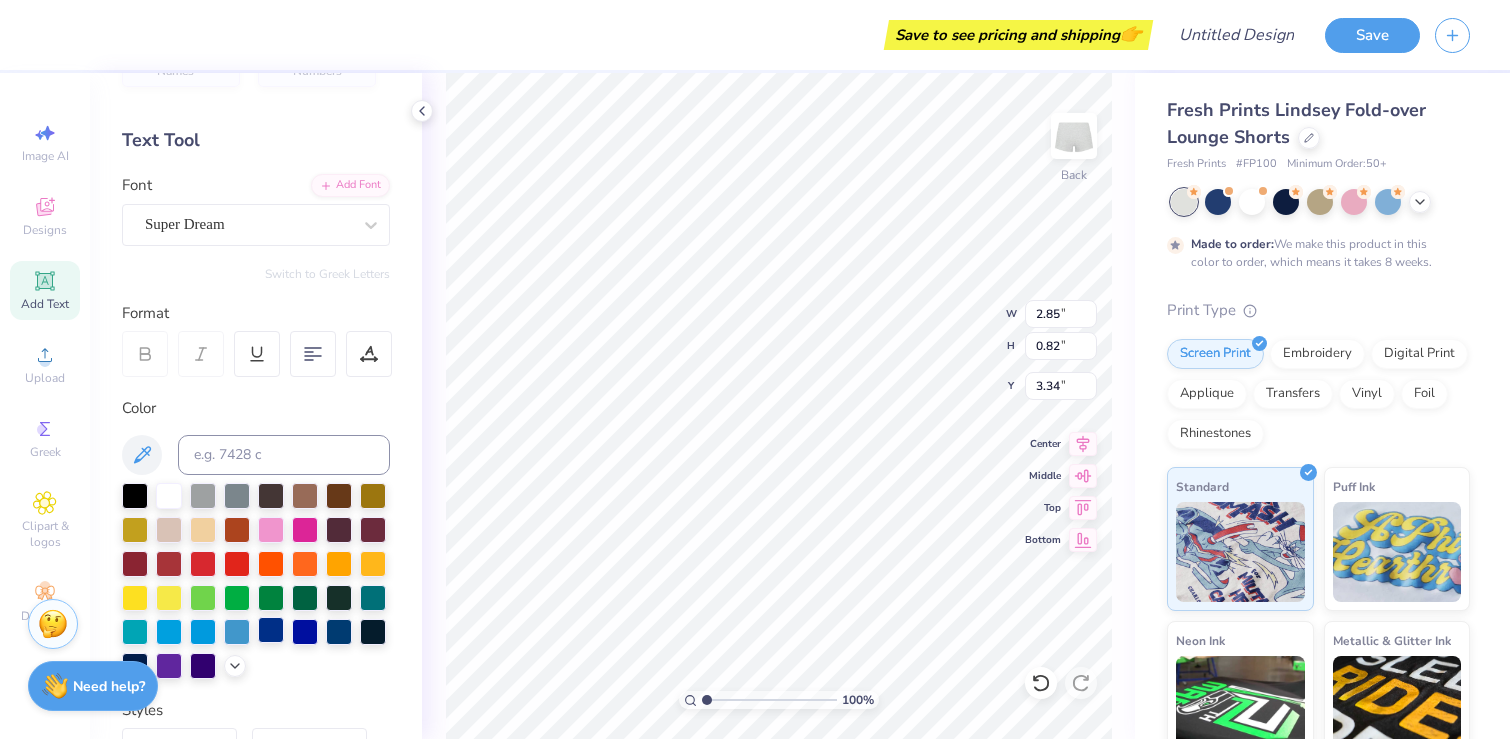 type on "G" 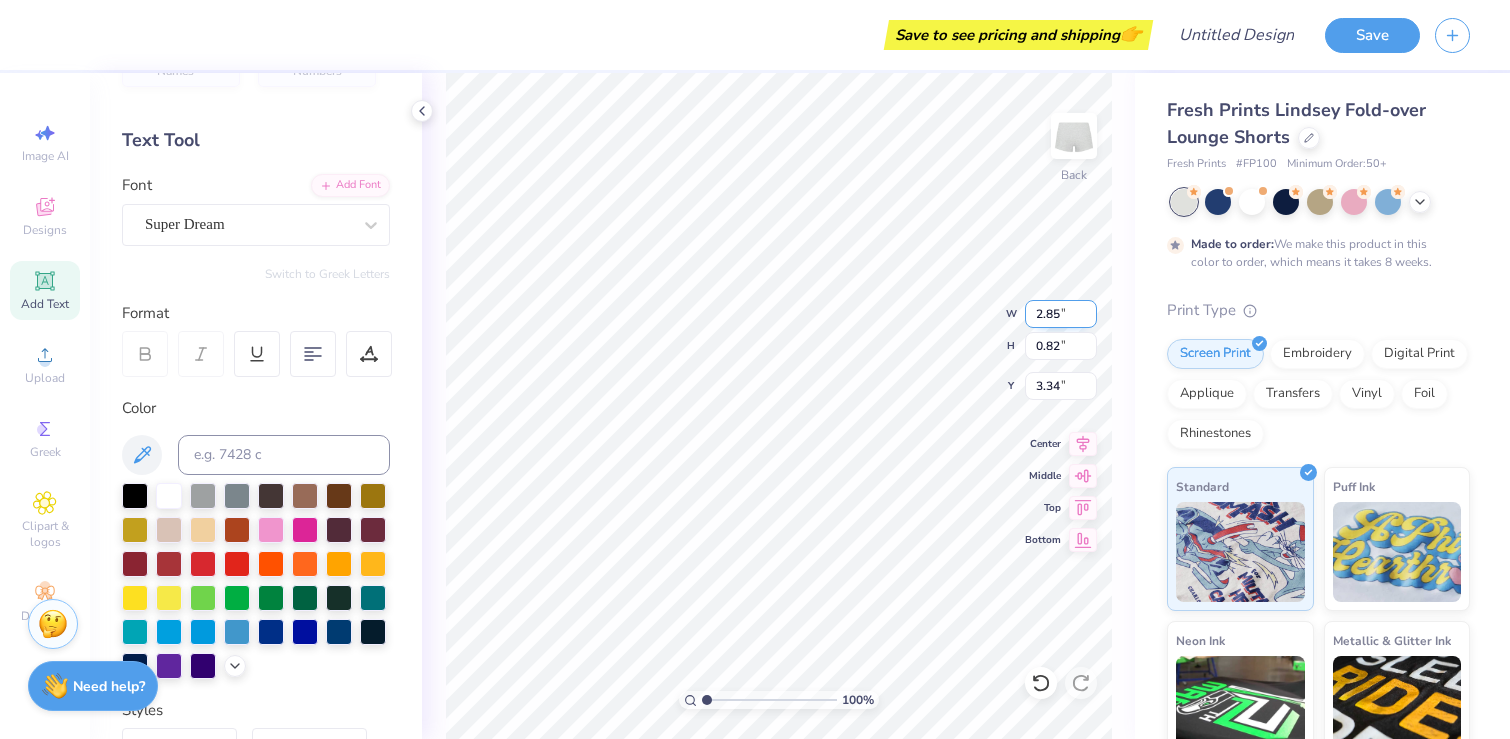 click on "2.85" at bounding box center [1061, 314] 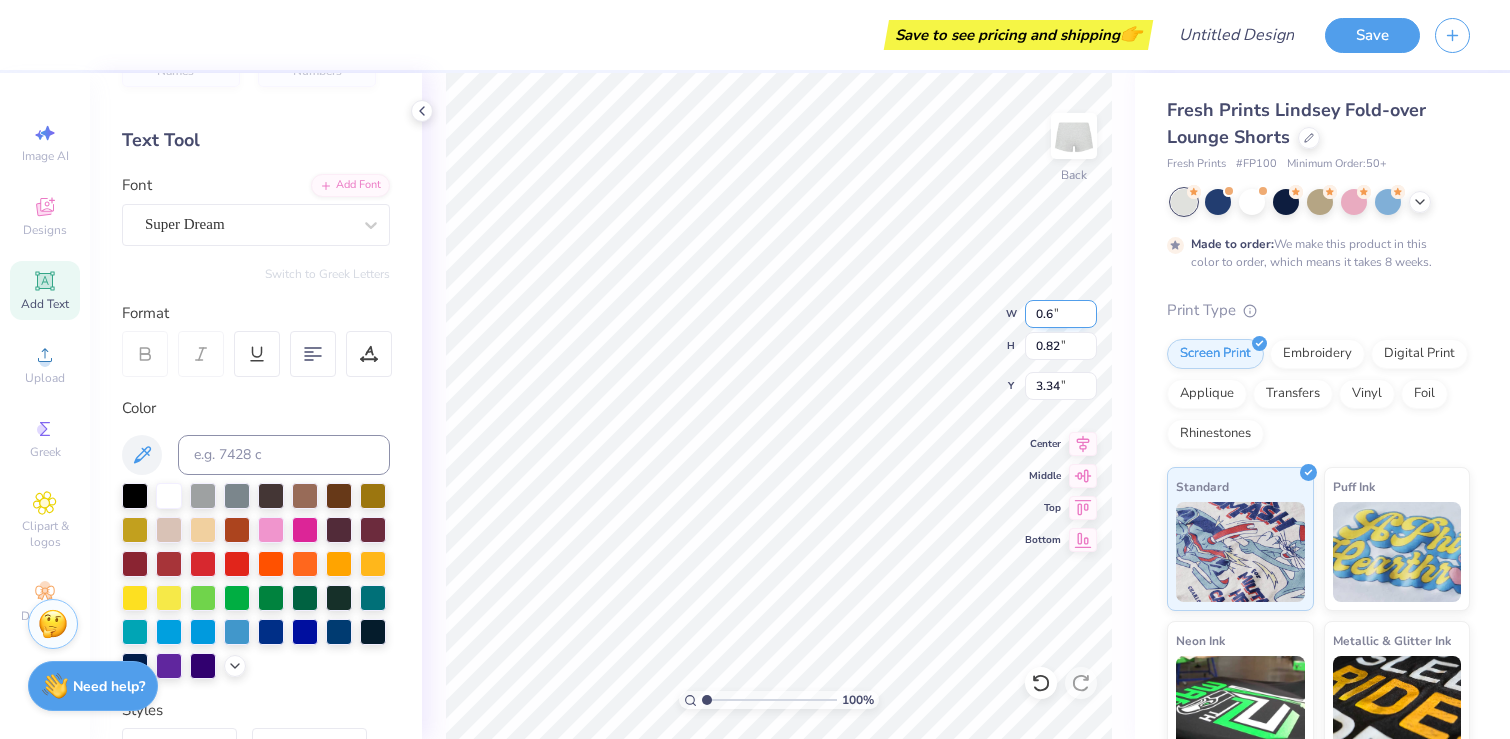 type on "0" 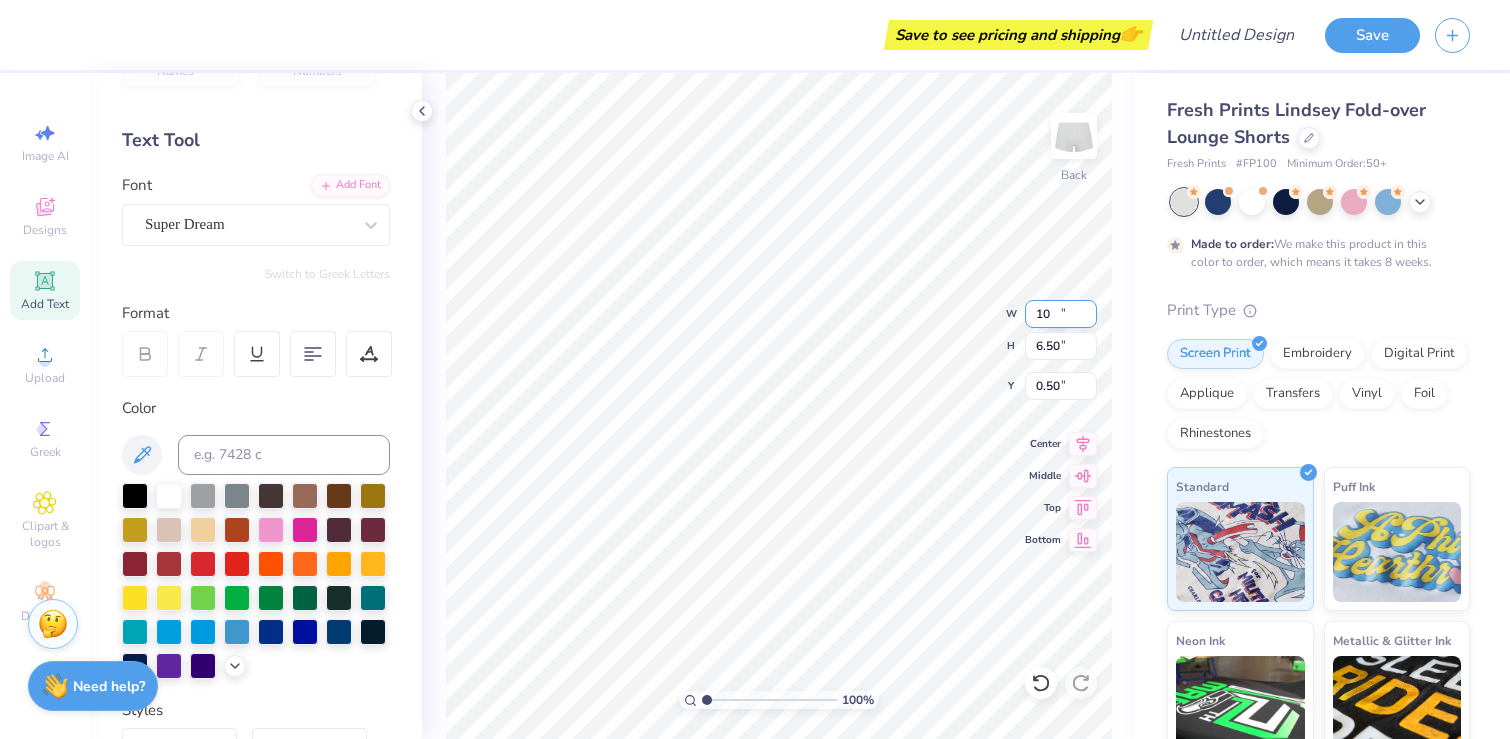 type on "5.41" 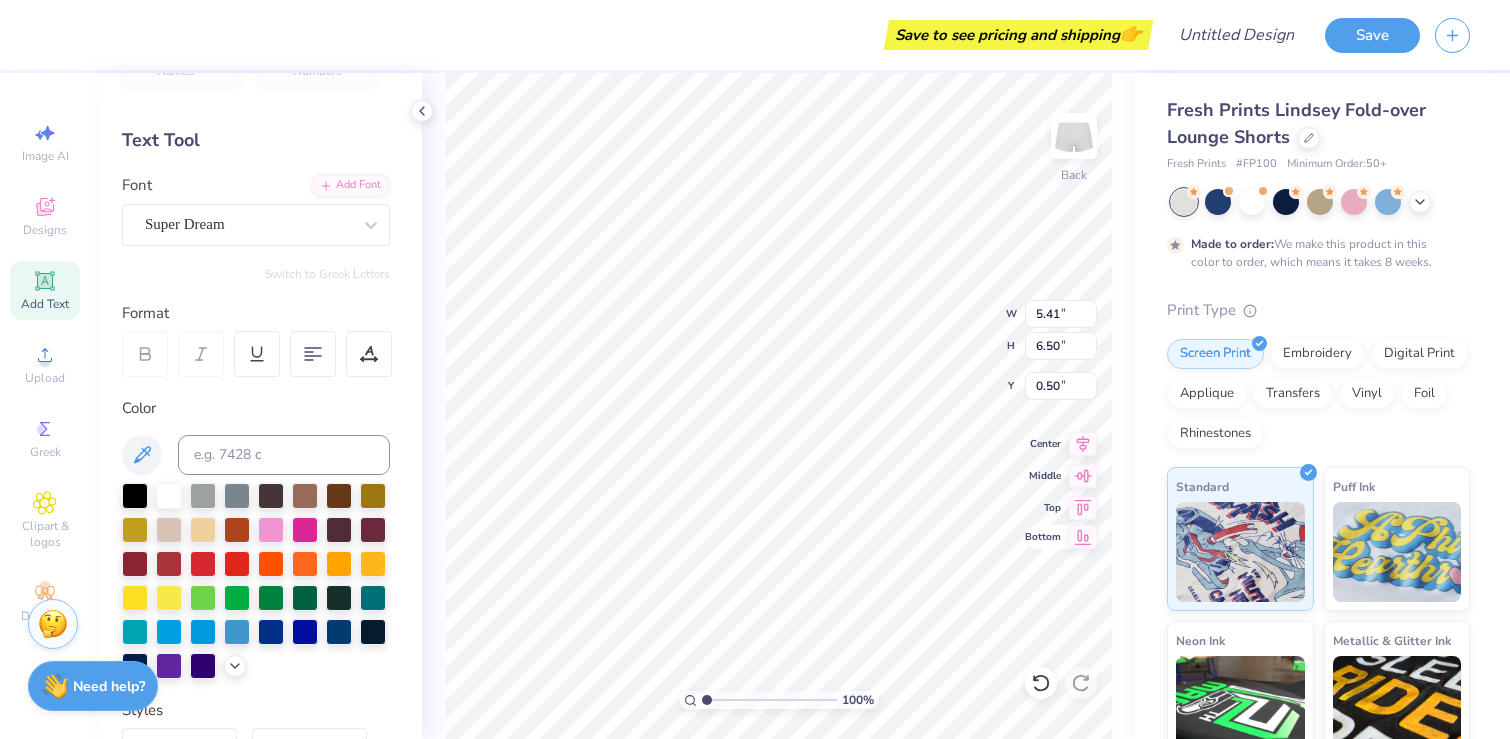 type 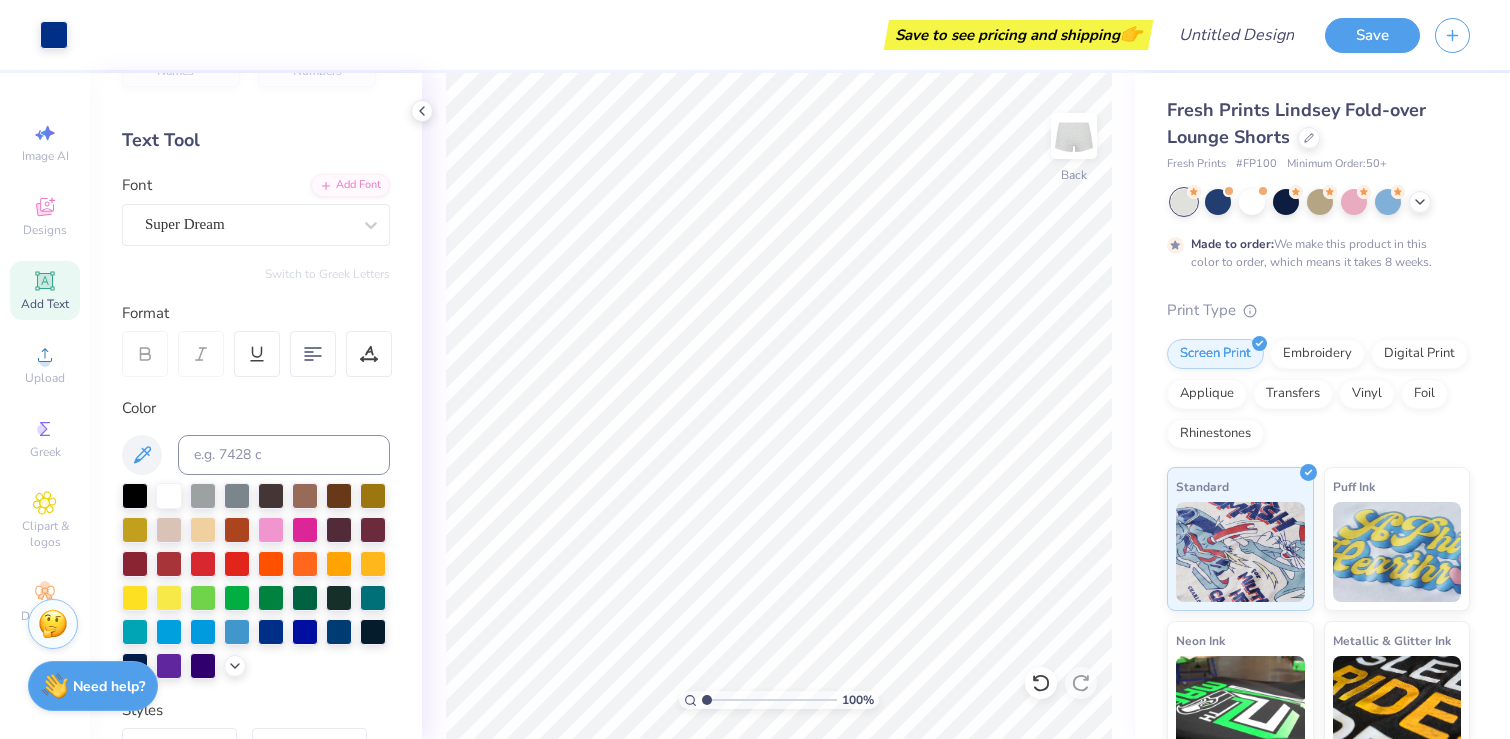 click on "Add Text" at bounding box center [45, 290] 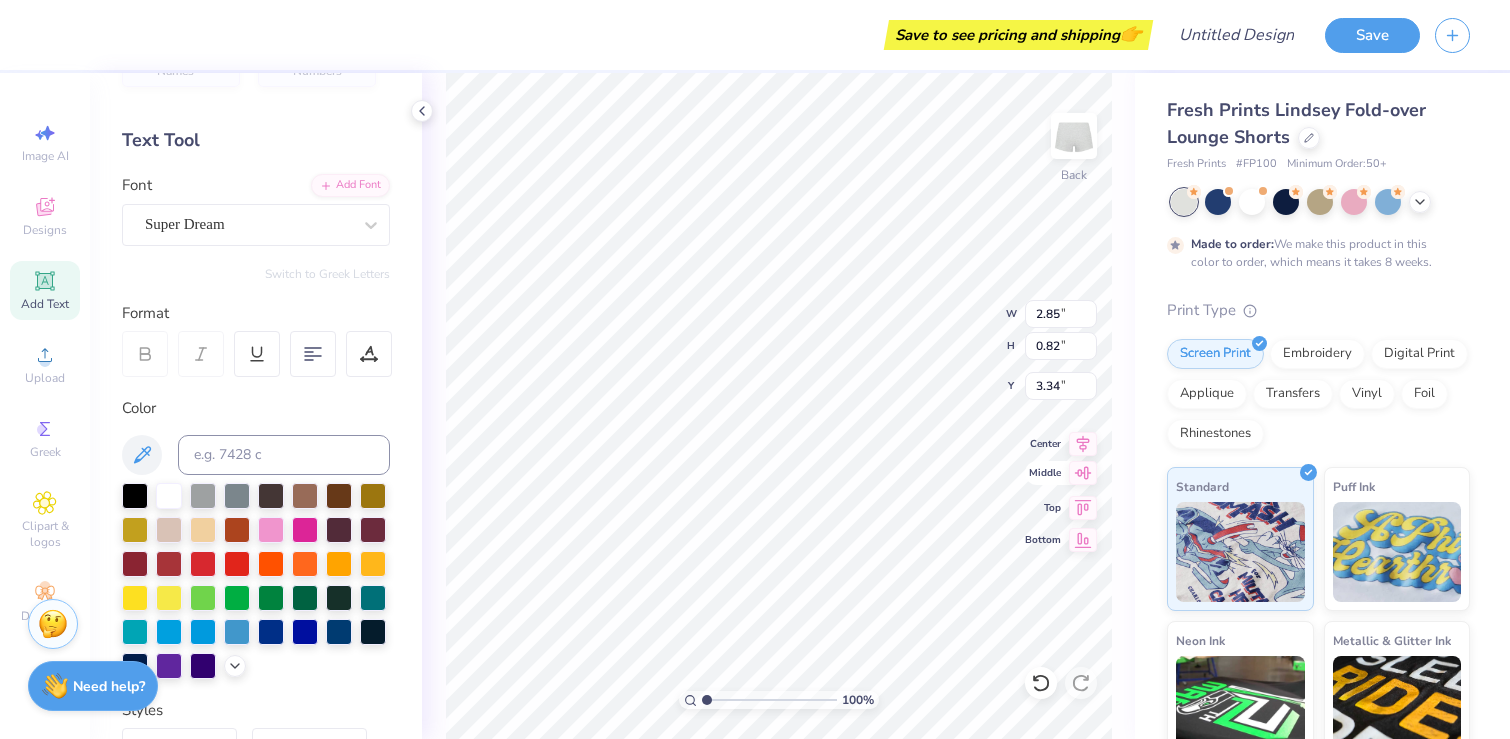 type on "2.64" 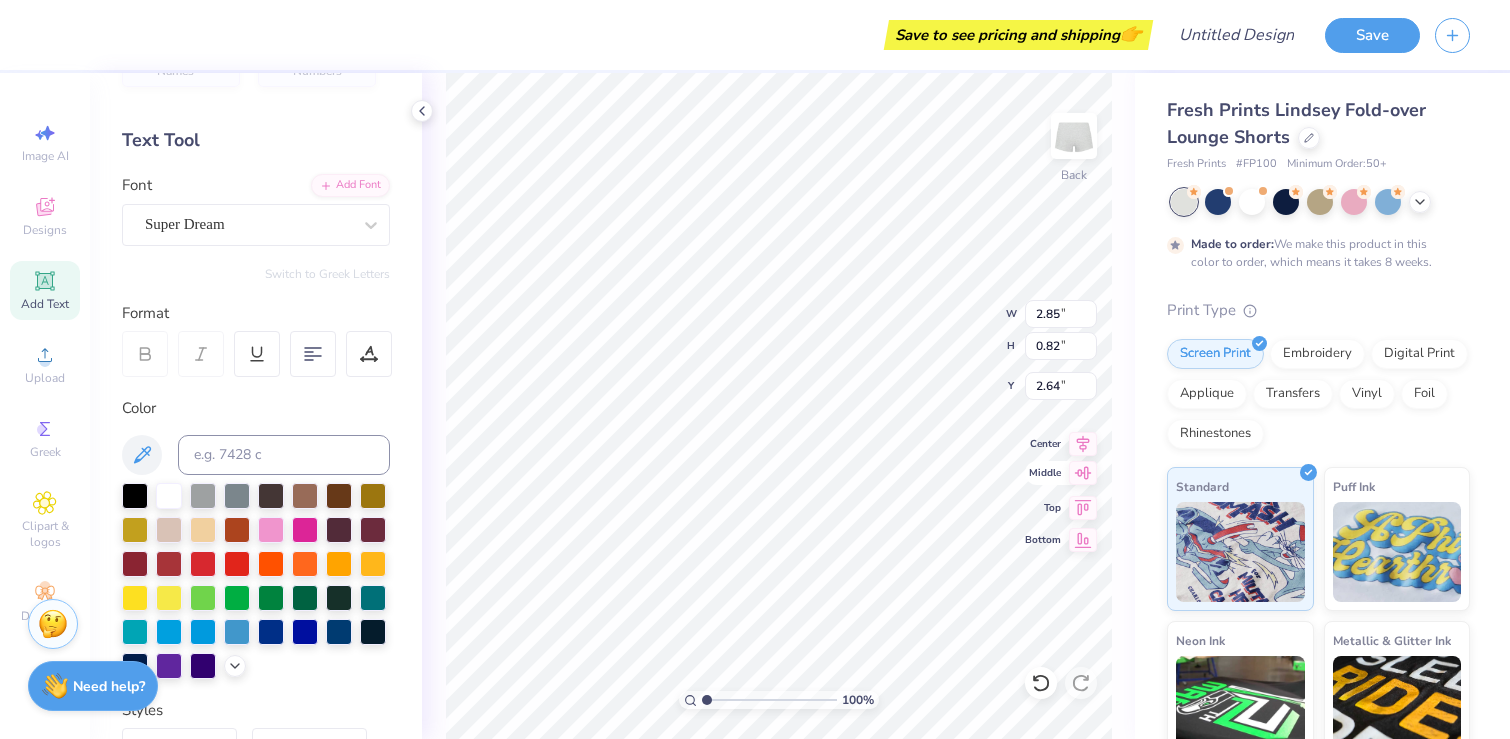 type on "X" 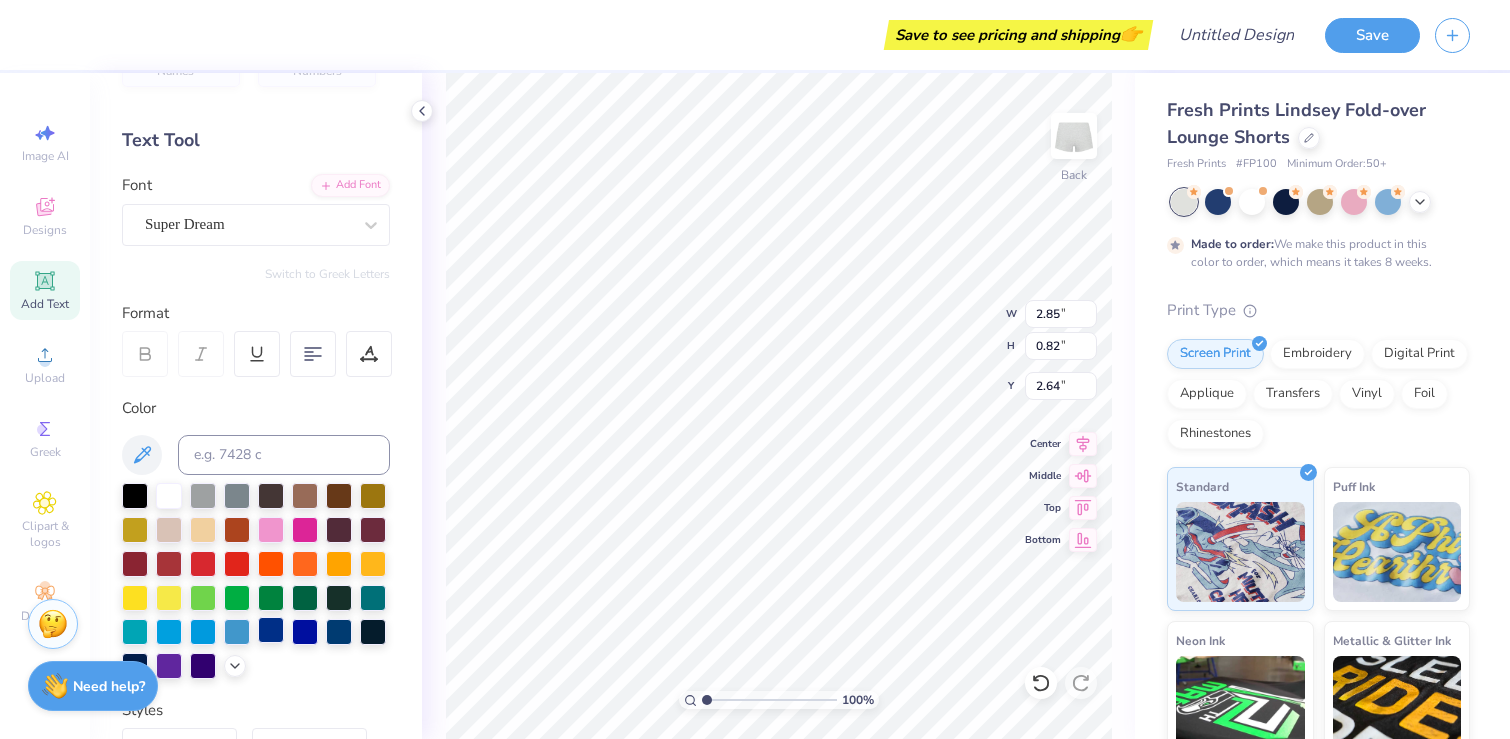 type on "G" 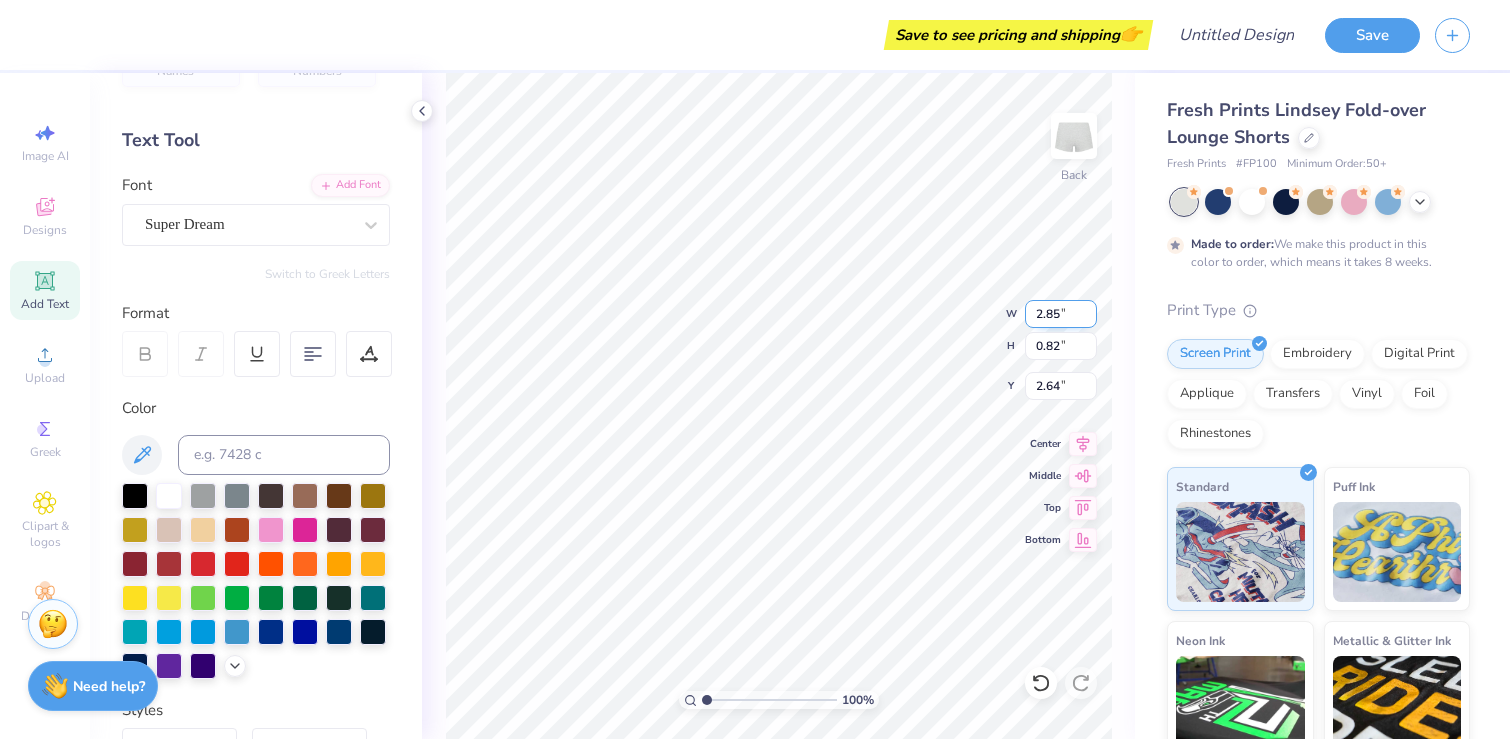 click on "2.85" at bounding box center [1061, 314] 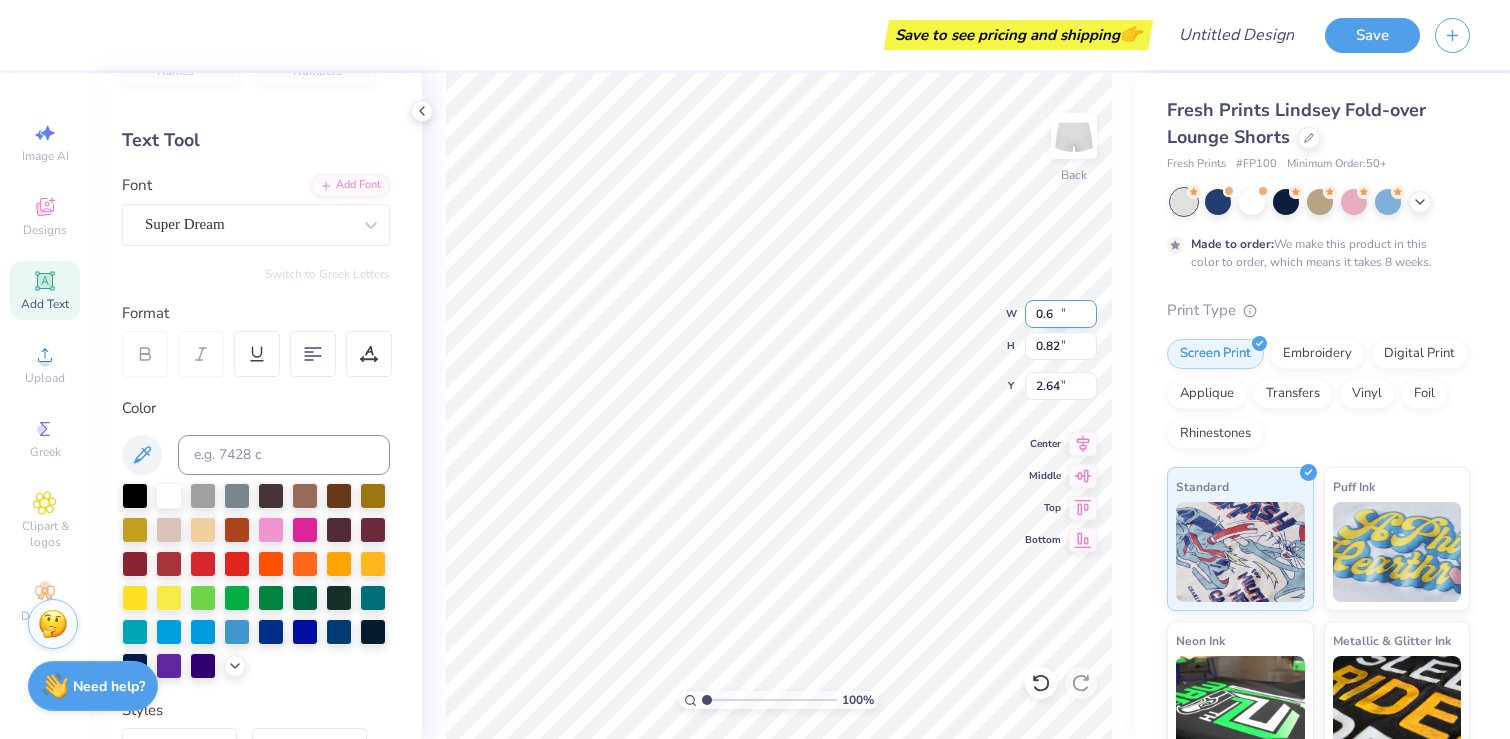 type on "0" 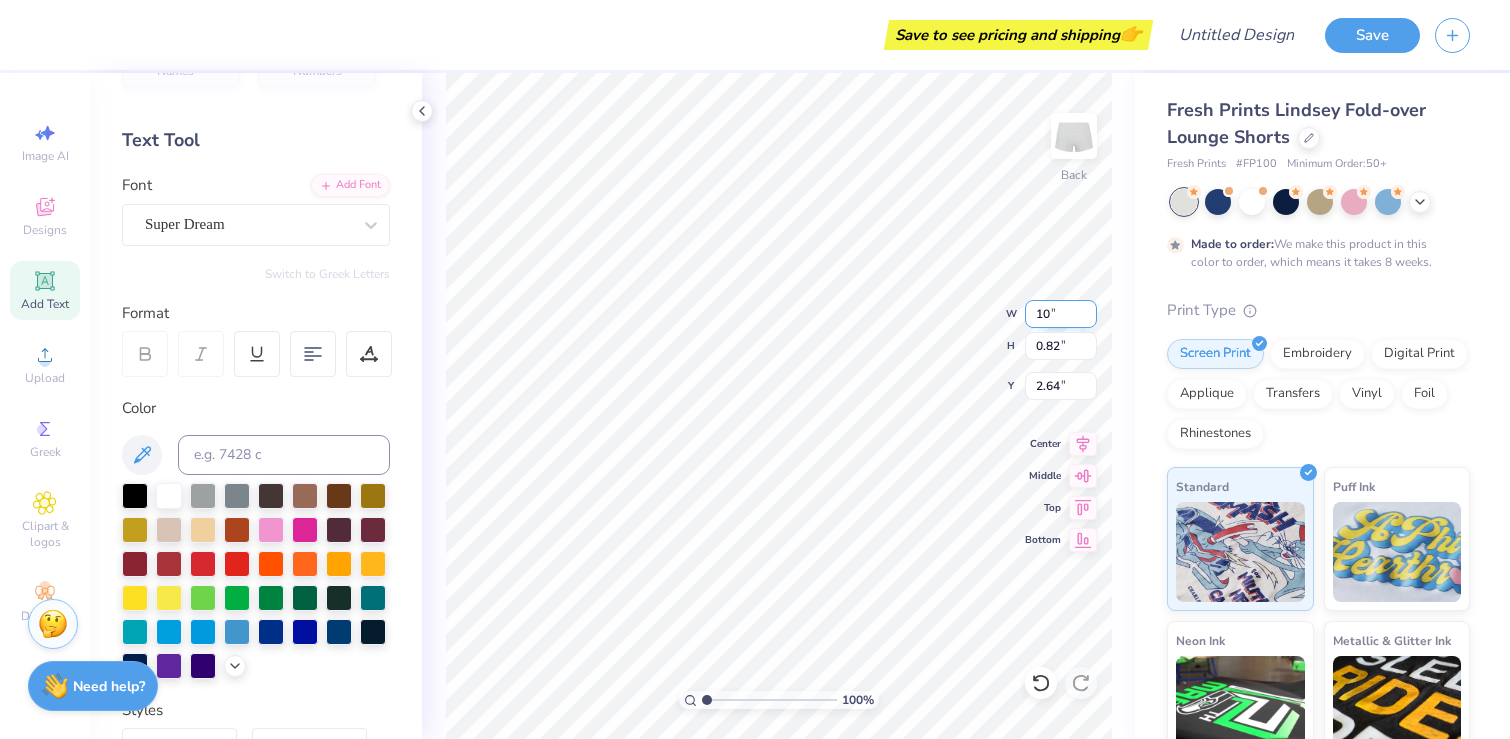 type on "5.41" 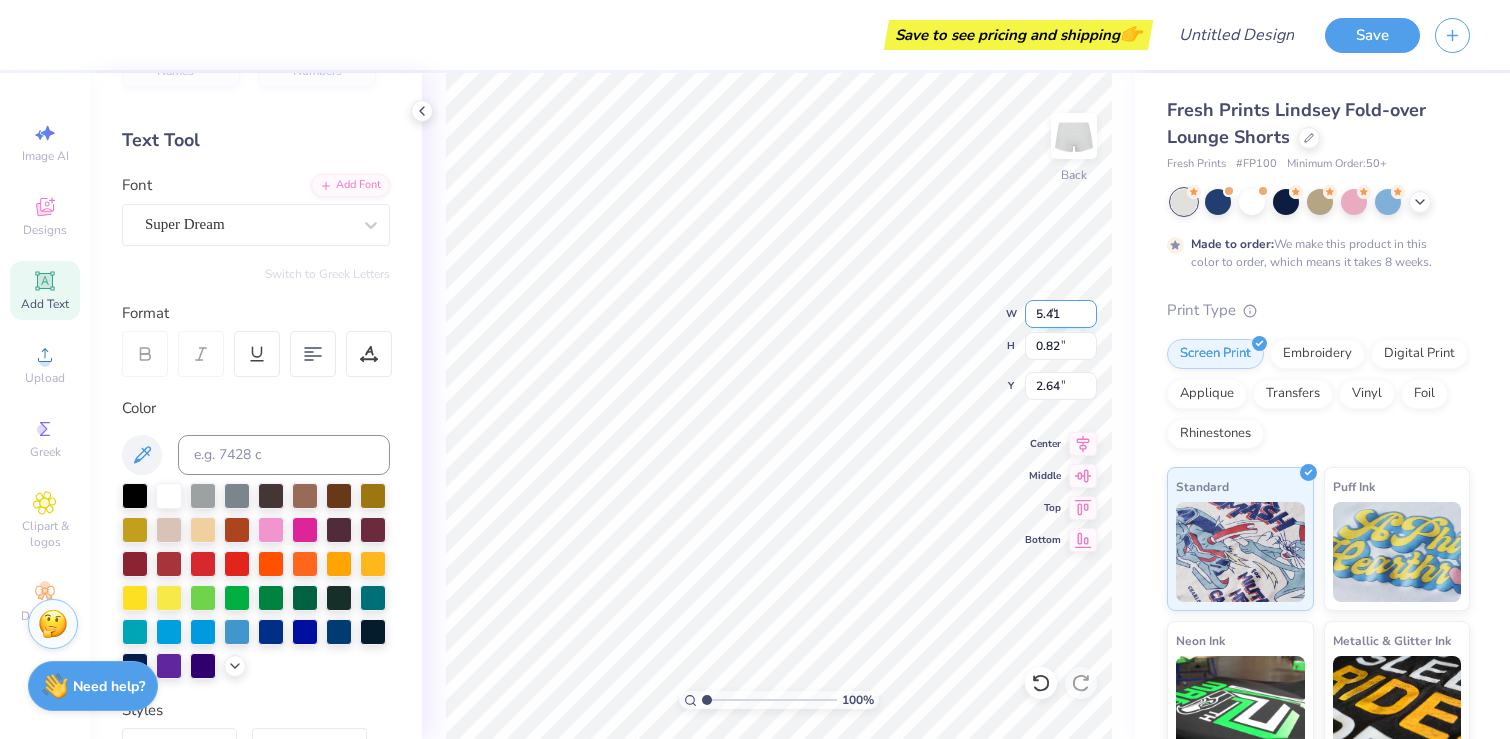 type on "6.50" 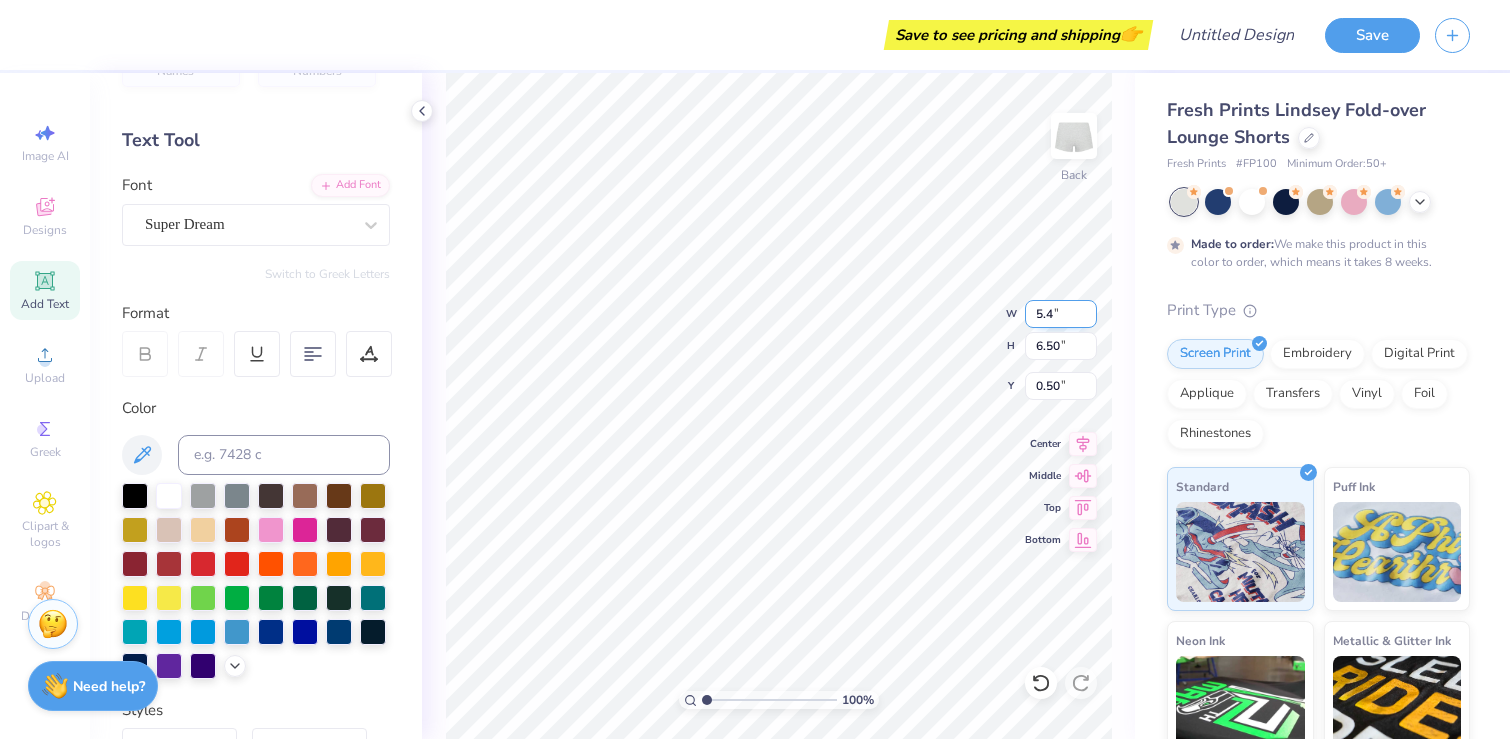 type on "5" 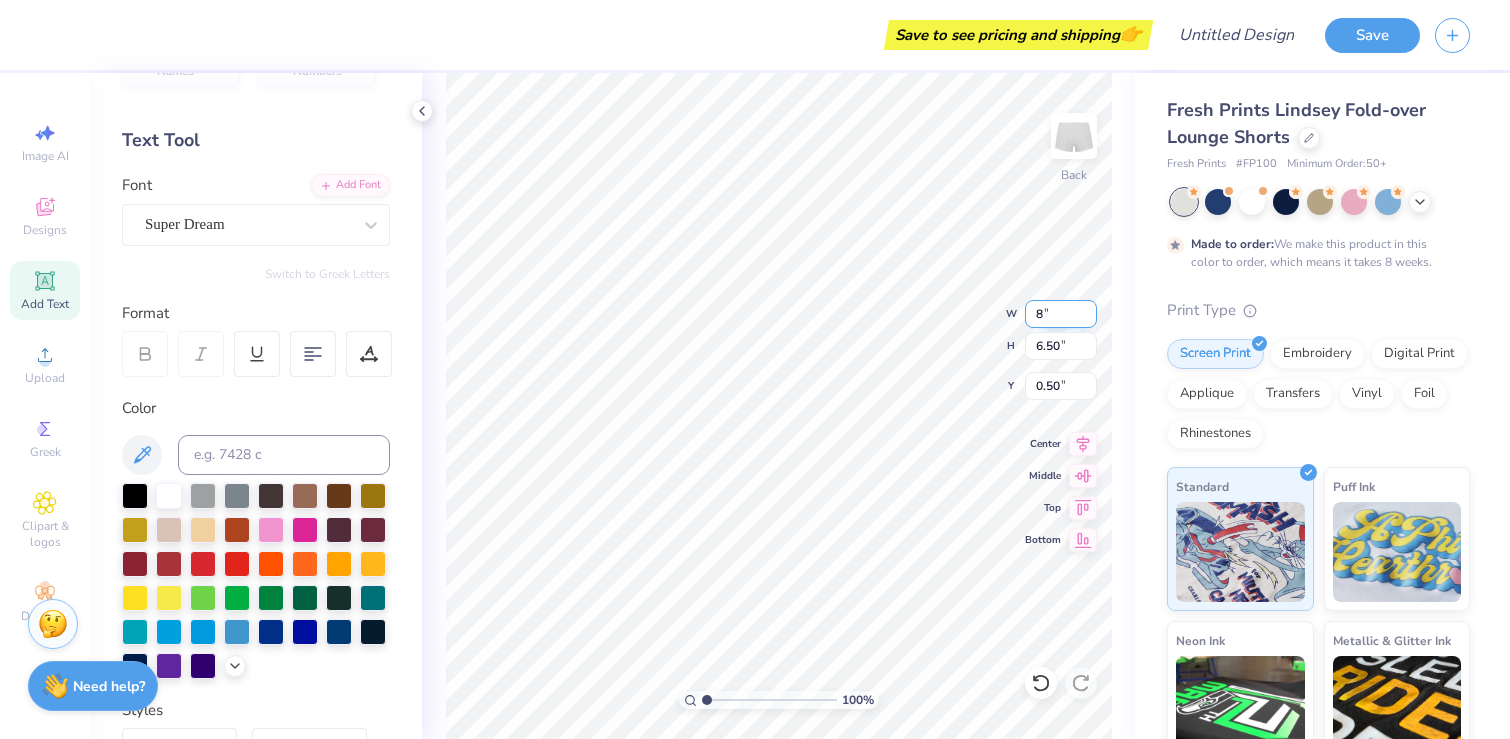 type on "8" 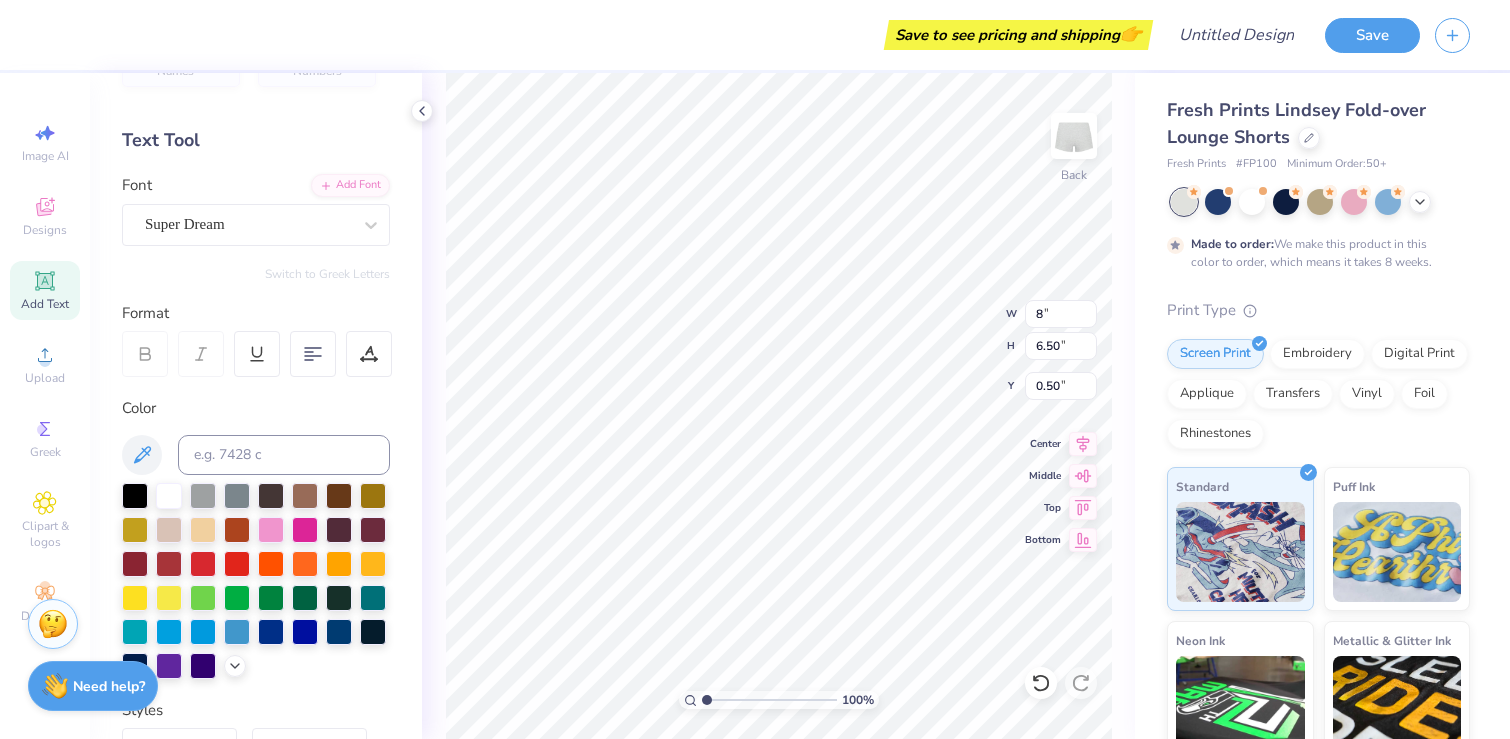 click on "100  % Back W 8 8 " H 6.50 6.50 " Y 0.50 0.50 " Center Middle Top Bottom" at bounding box center (778, 406) 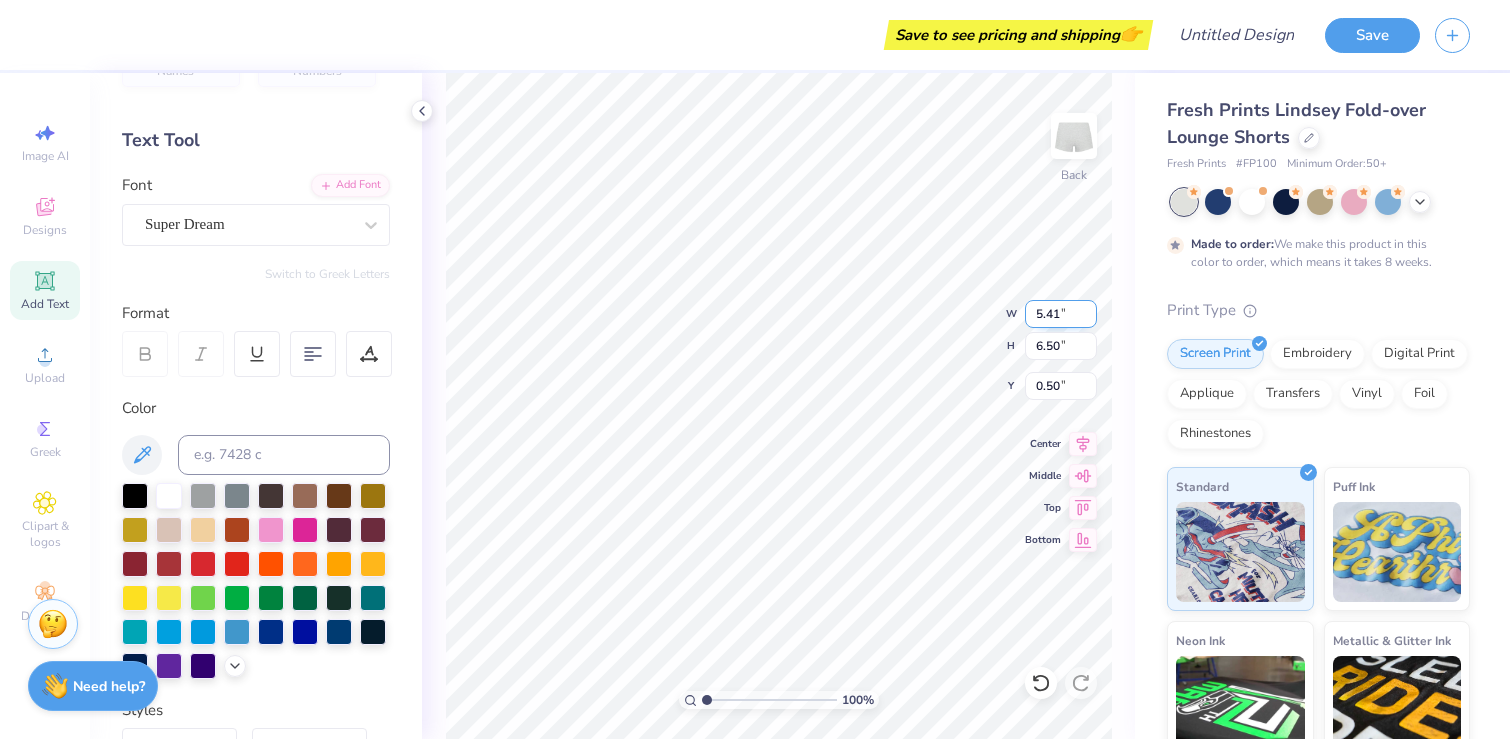 click on "5.41" at bounding box center [1061, 314] 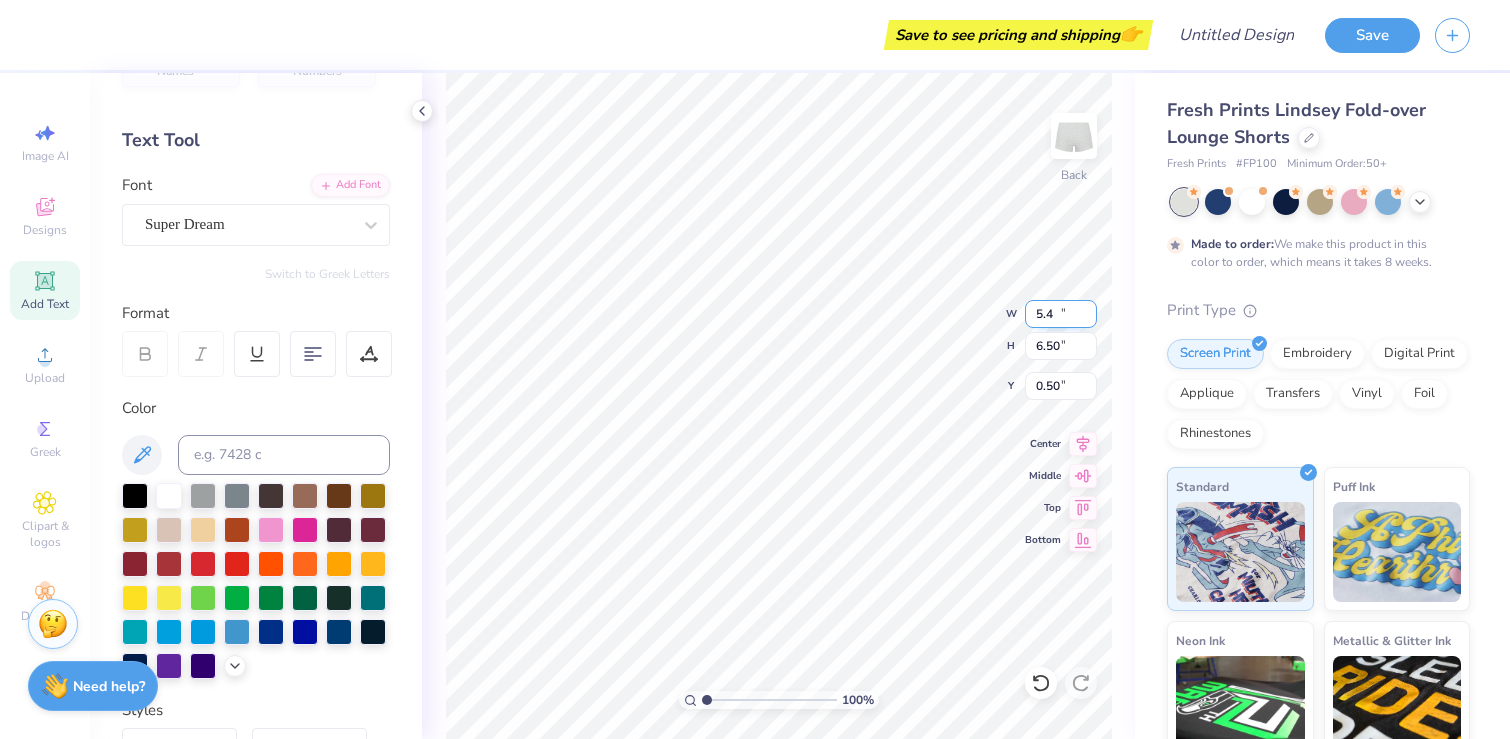 click on "5.4" at bounding box center (1061, 314) 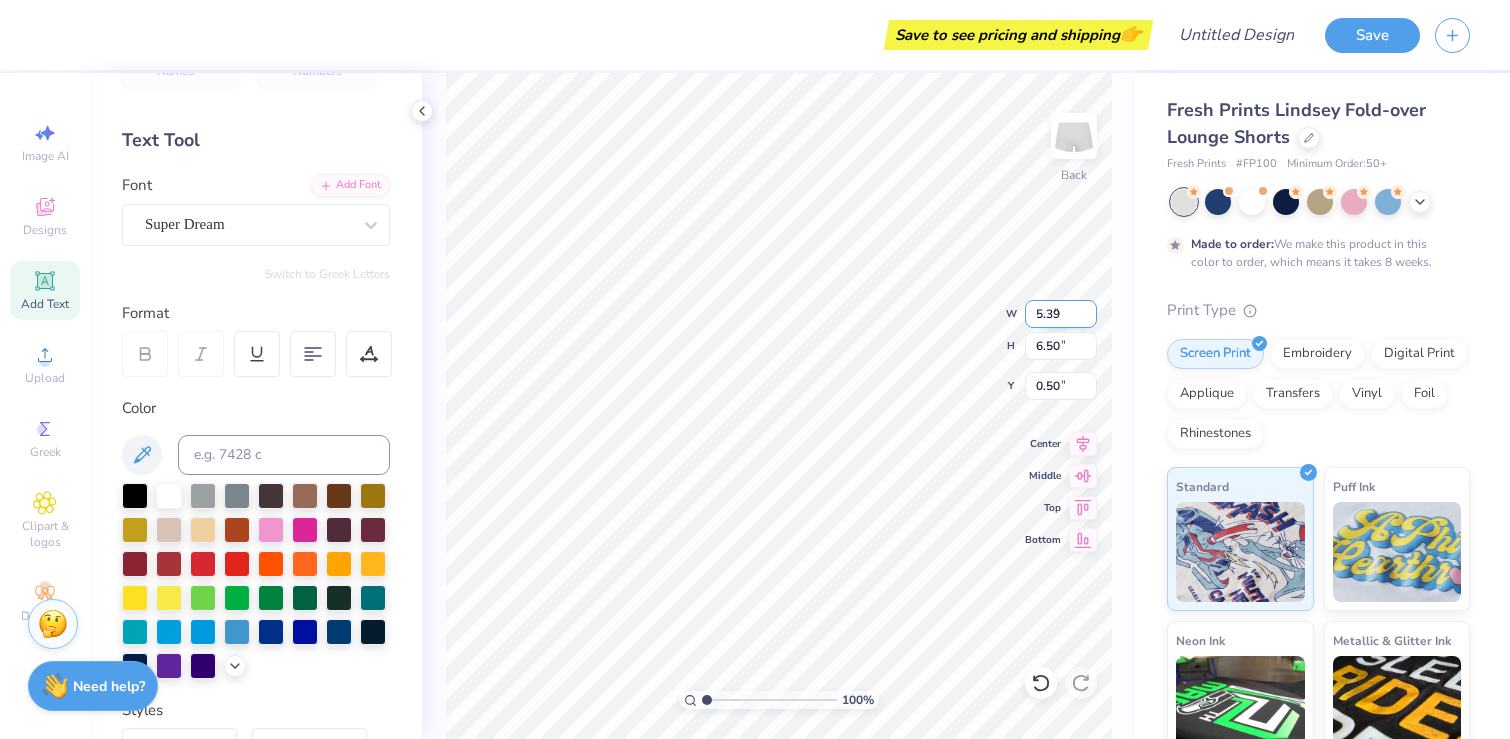 click on "5.39" at bounding box center (1061, 314) 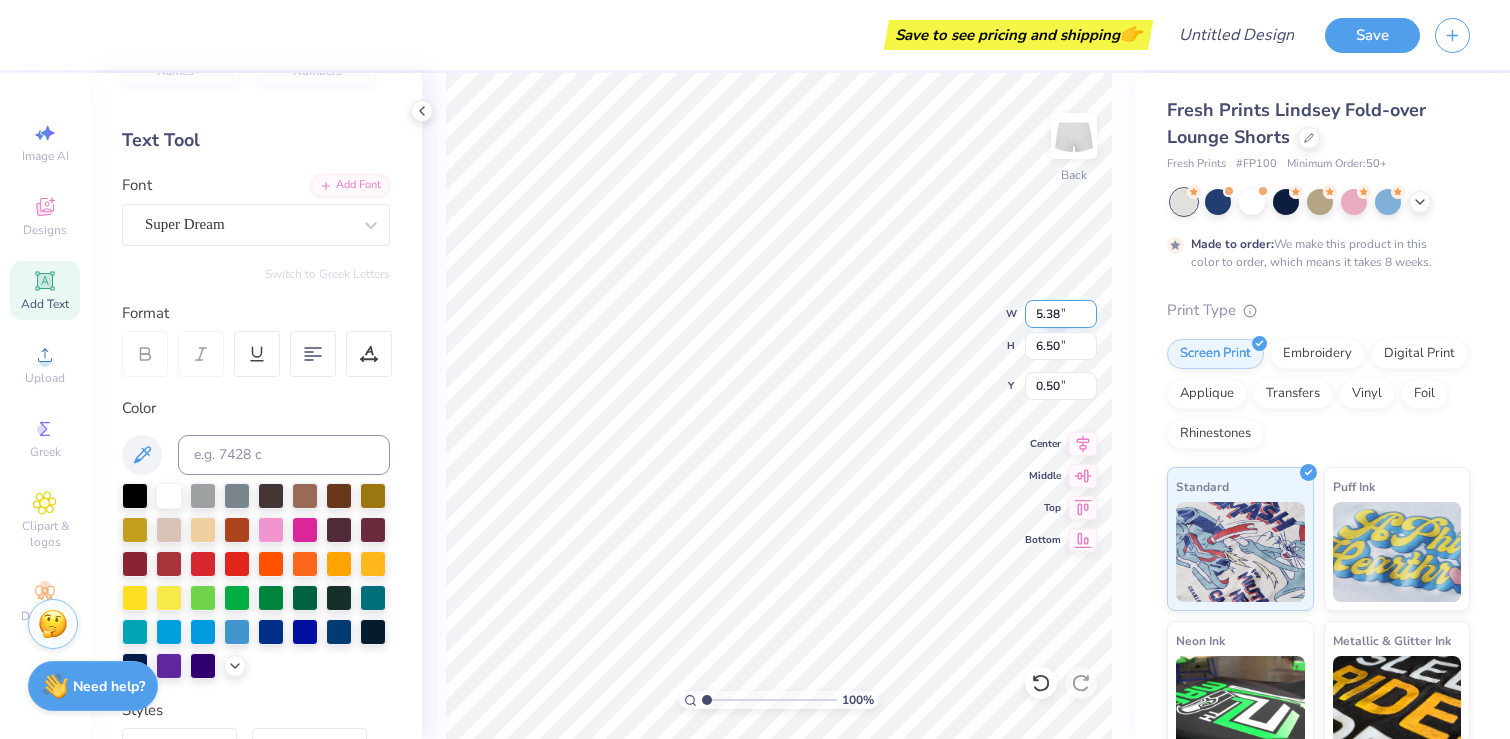 click on "5.38" at bounding box center [1061, 314] 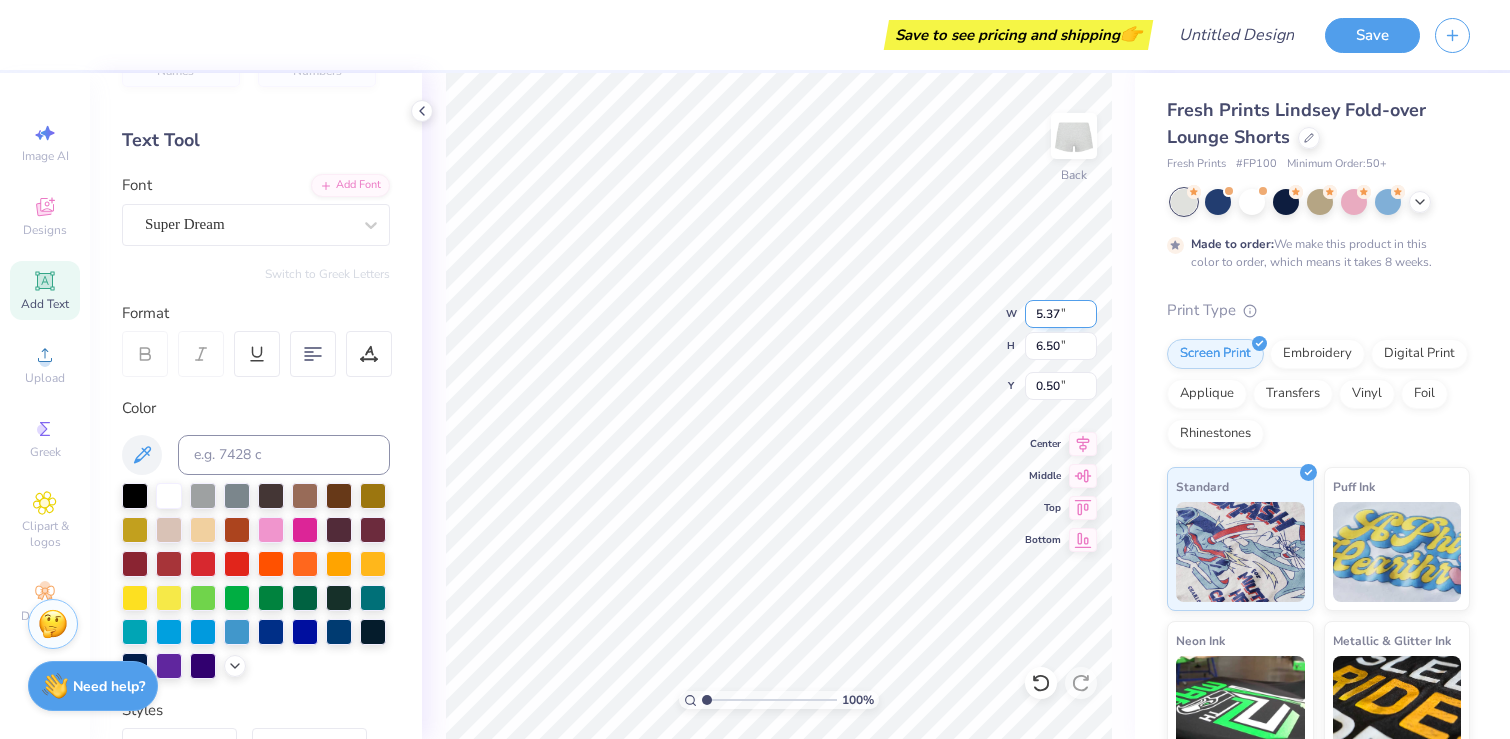 click on "5.37" at bounding box center (1061, 314) 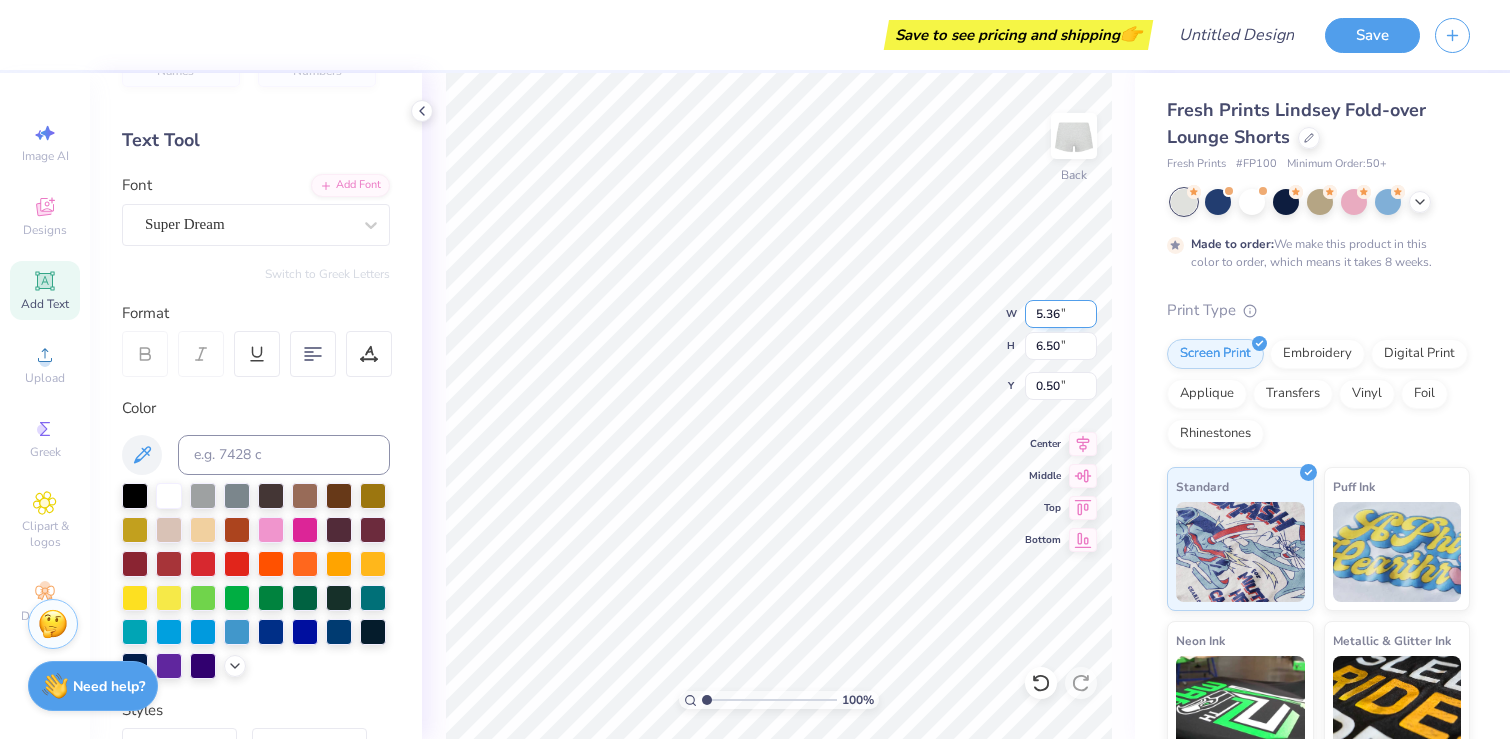 click on "5.36" at bounding box center [1061, 314] 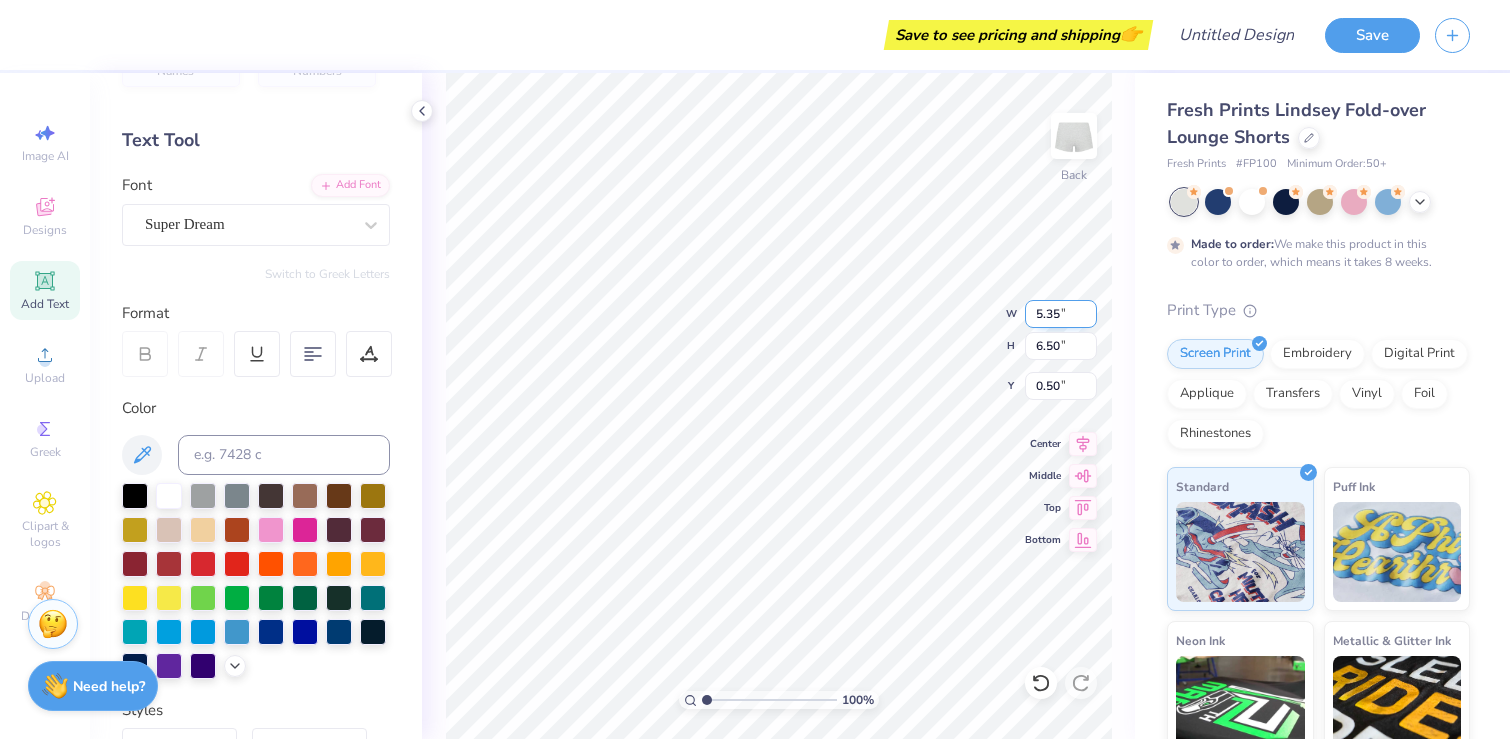 click on "5.35" at bounding box center [1061, 314] 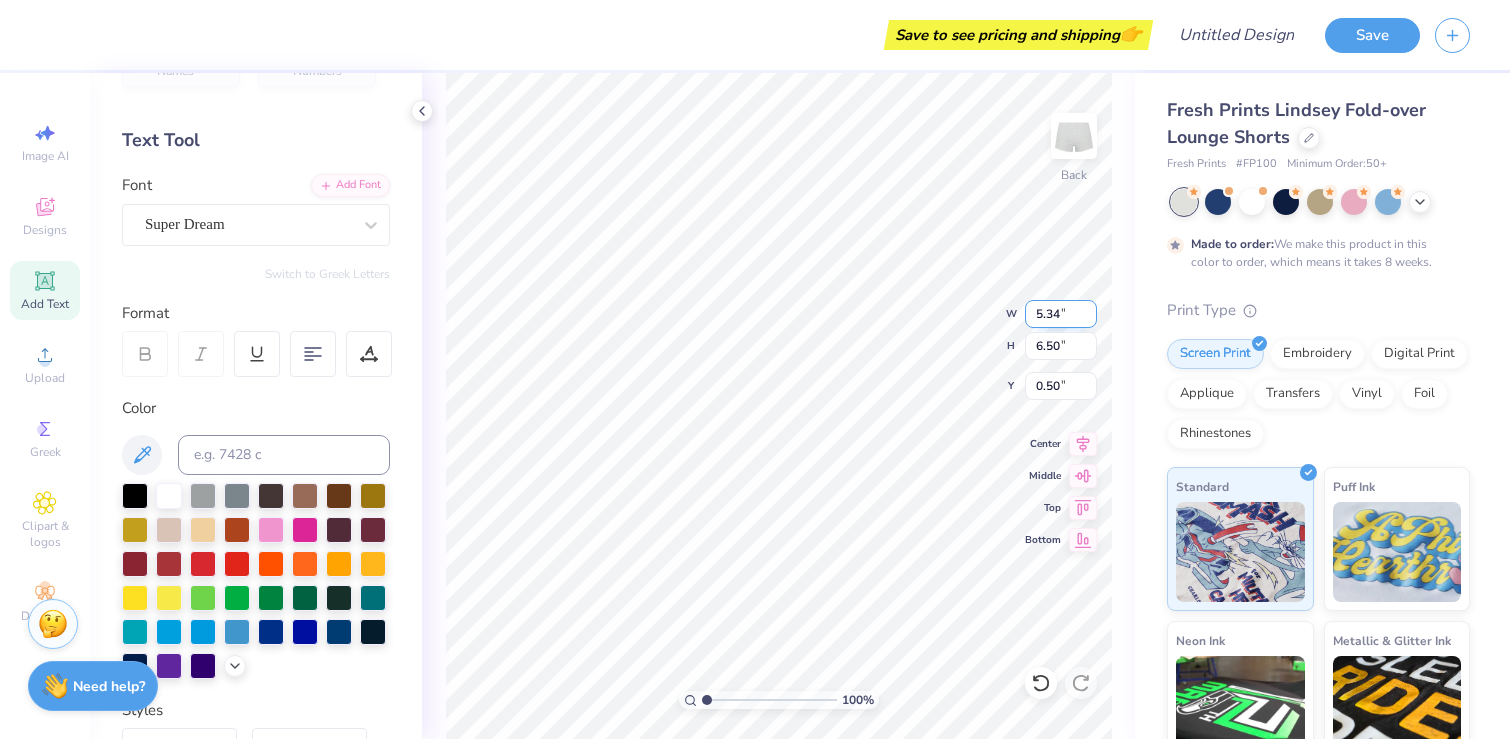 click on "5.34" at bounding box center (1061, 314) 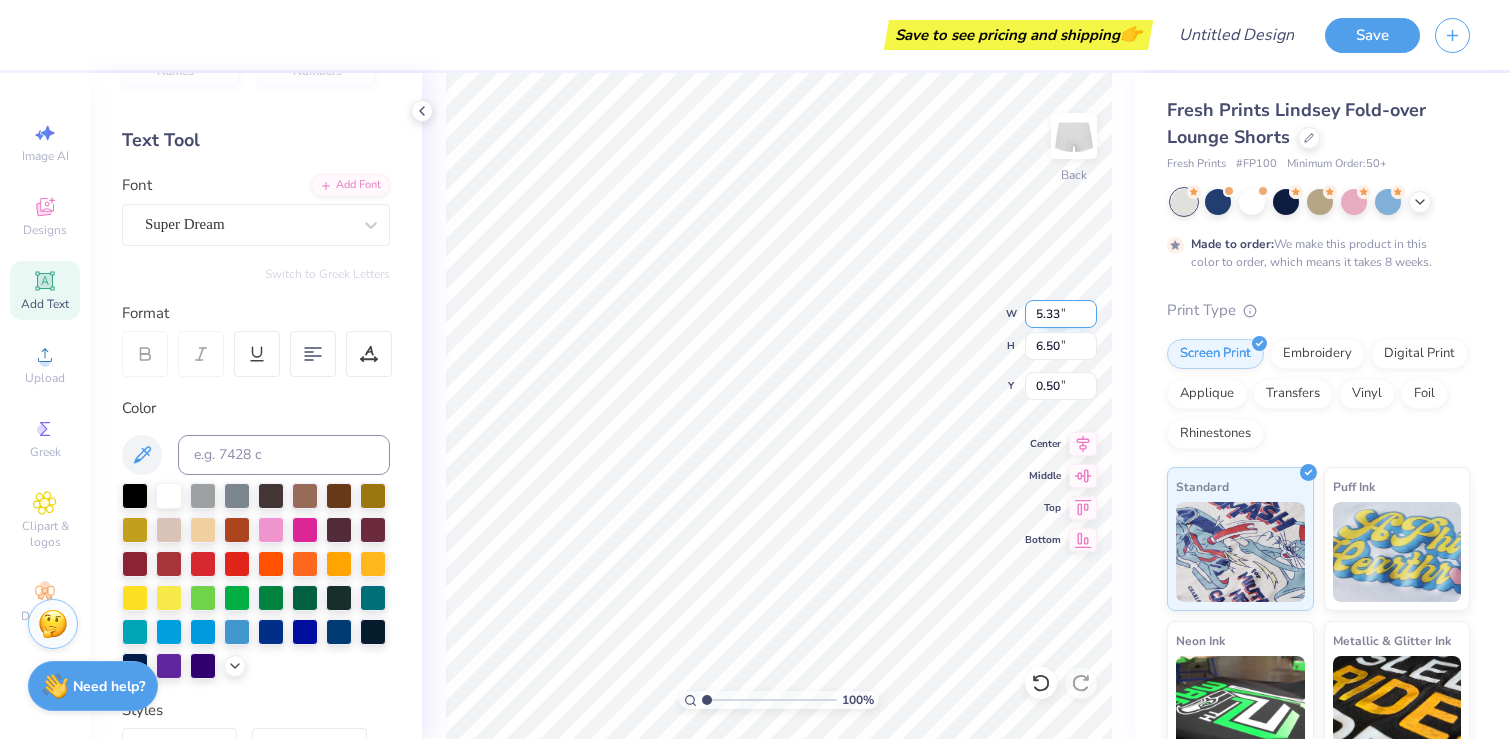 type on "5.33" 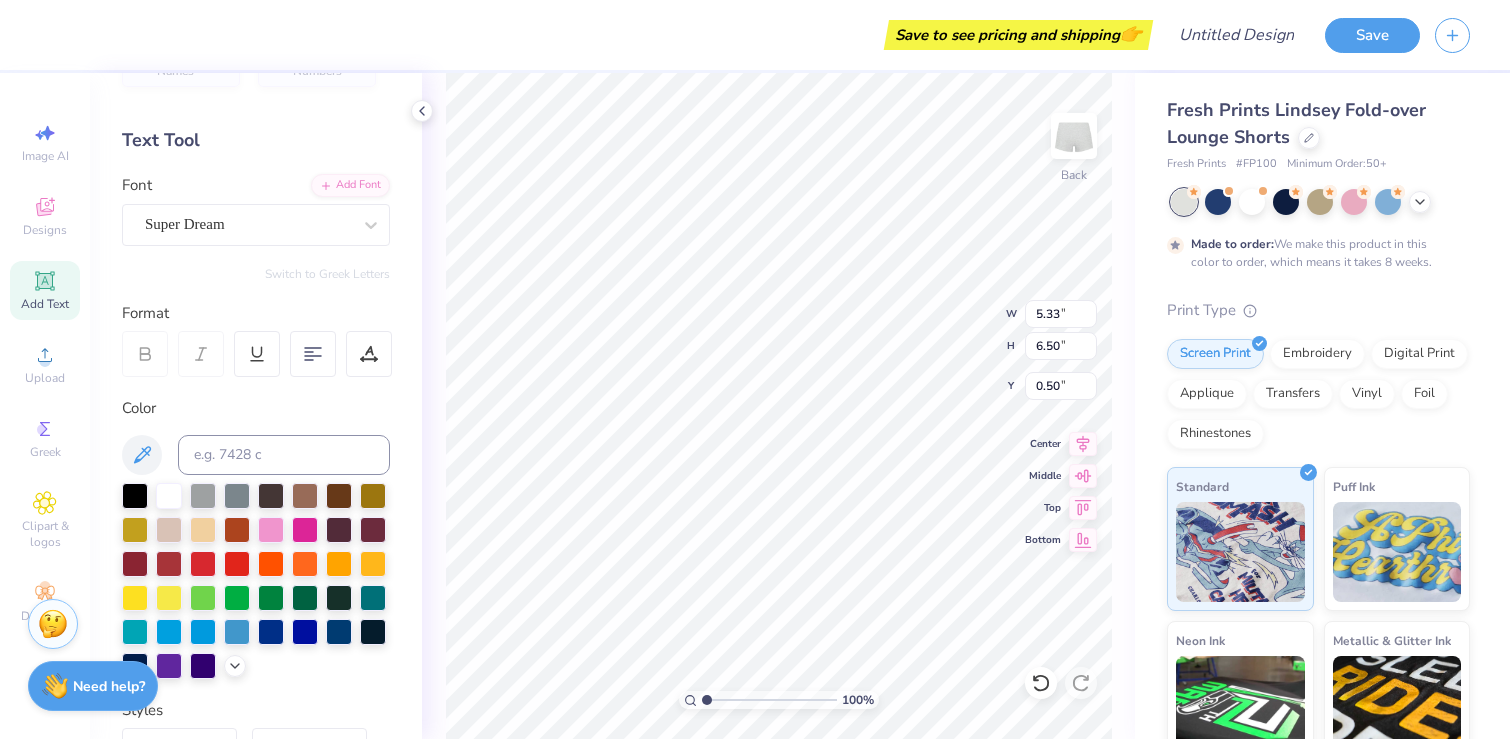 click on "100  % Back W 5.33 5.33 " H 6.50 6.50 " Y 0.50 0.50 " Center Middle Top Bottom" at bounding box center (778, 406) 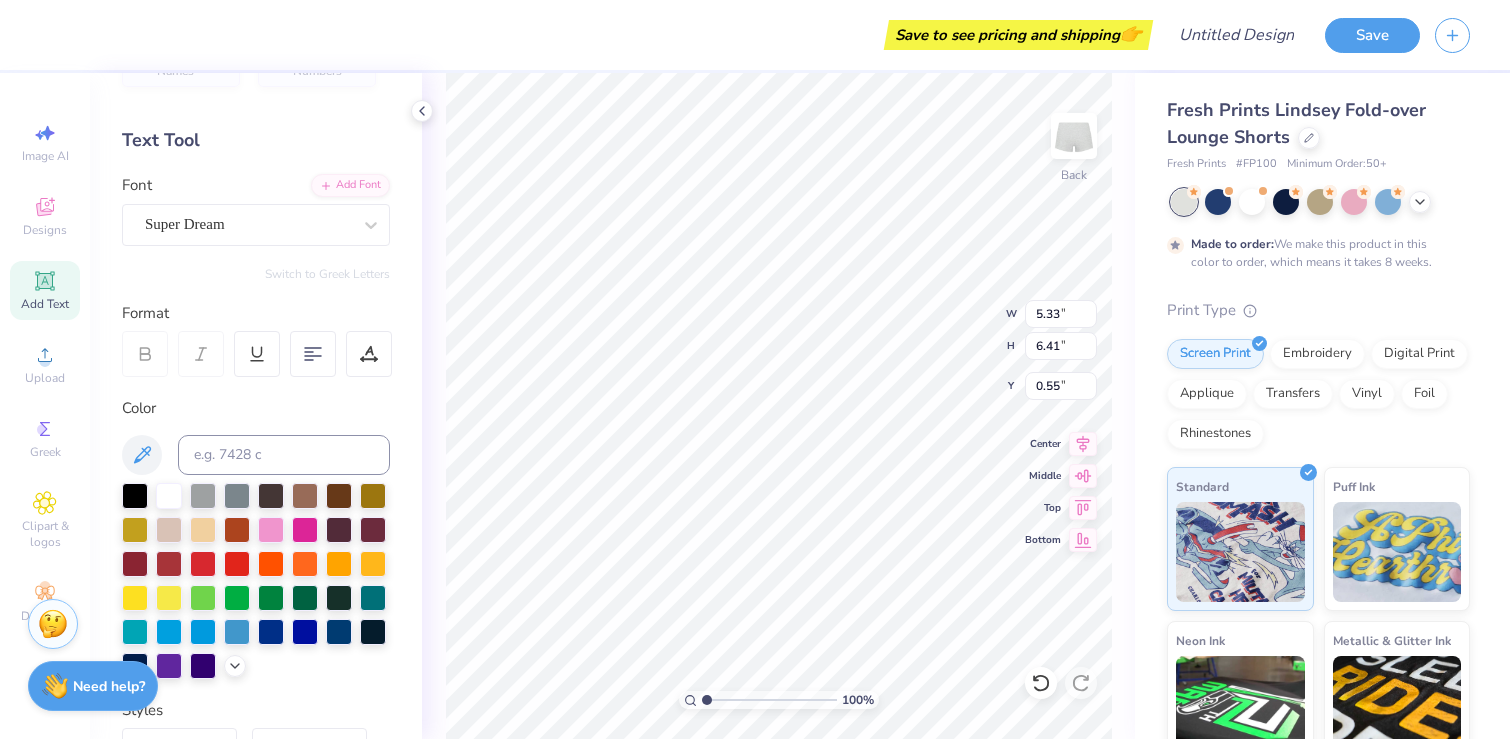 type on "3.15" 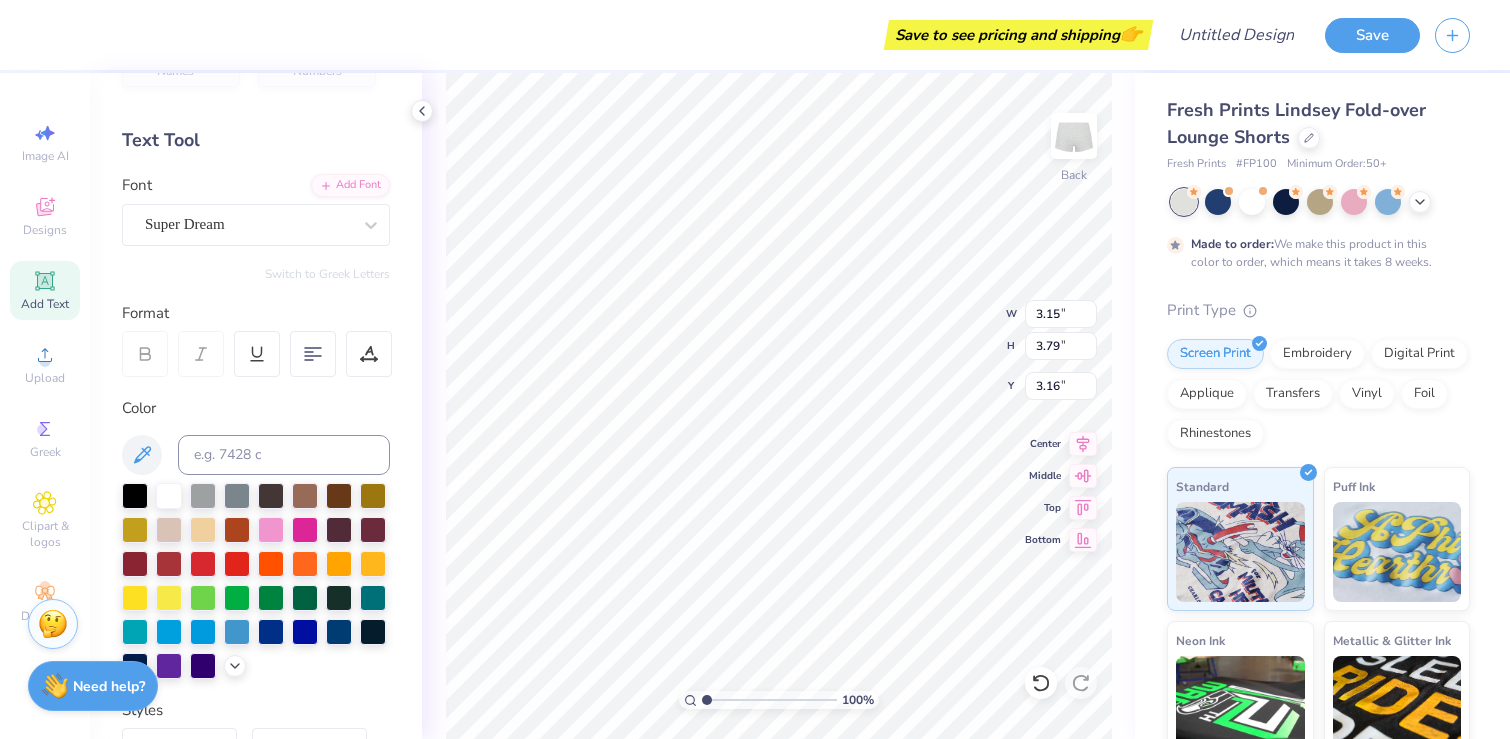 type on "0.75" 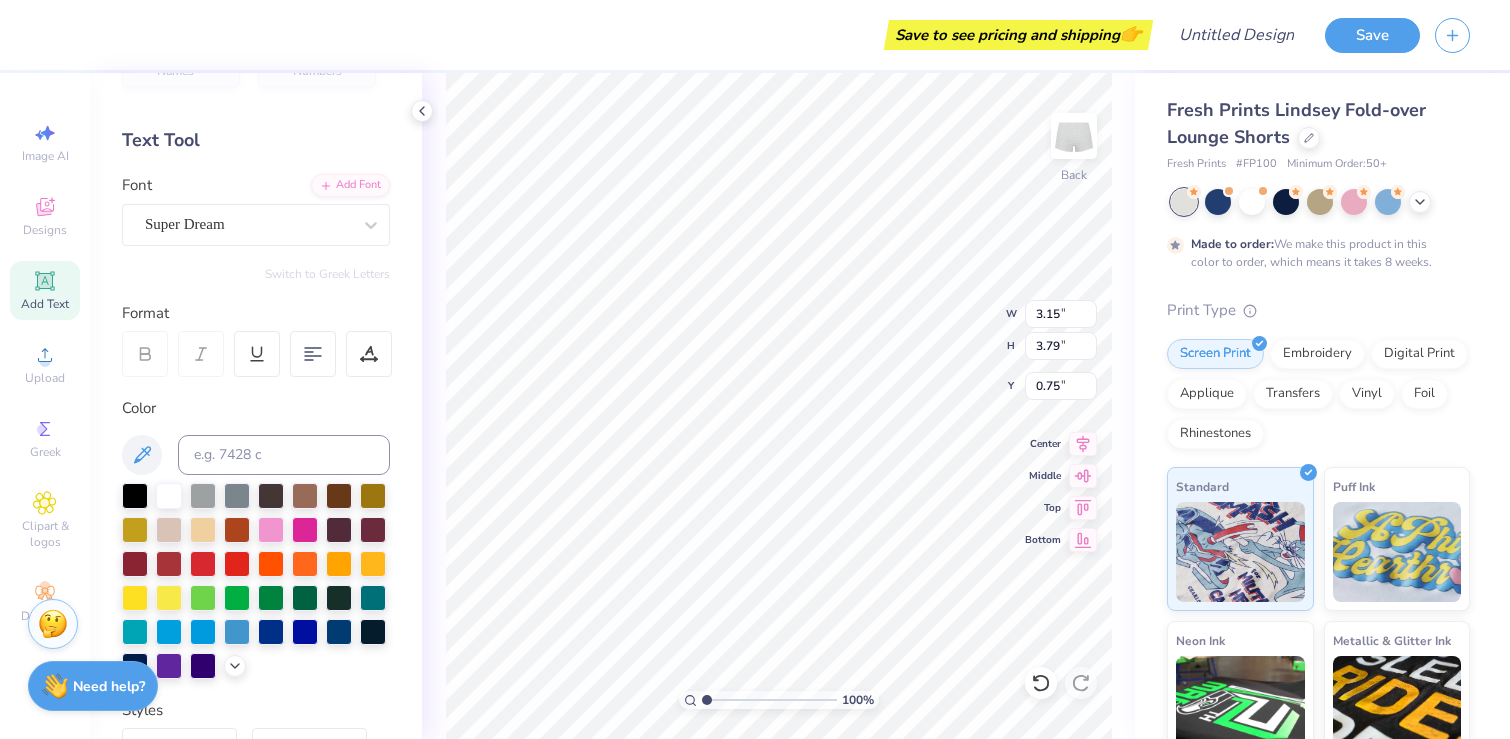type on "2.69" 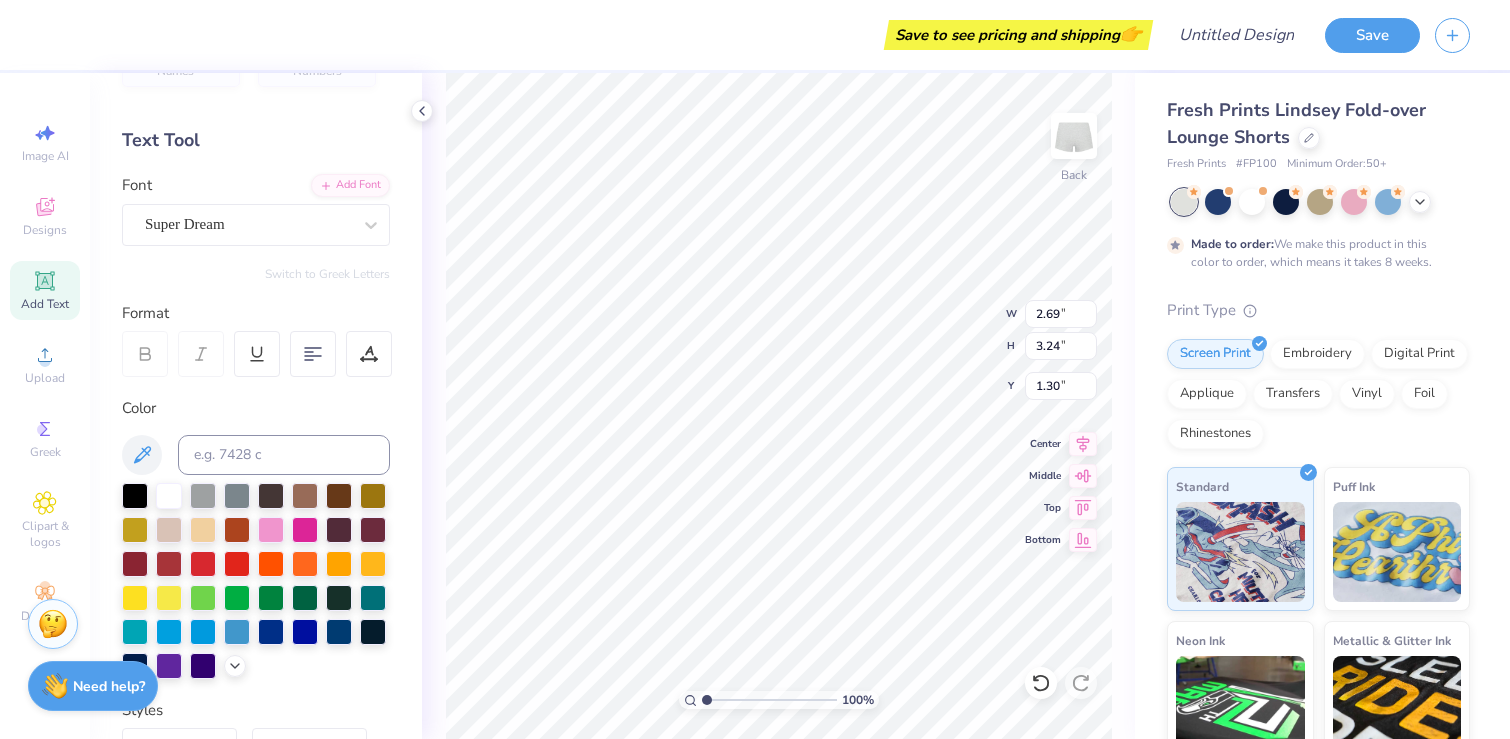 type on "1.01" 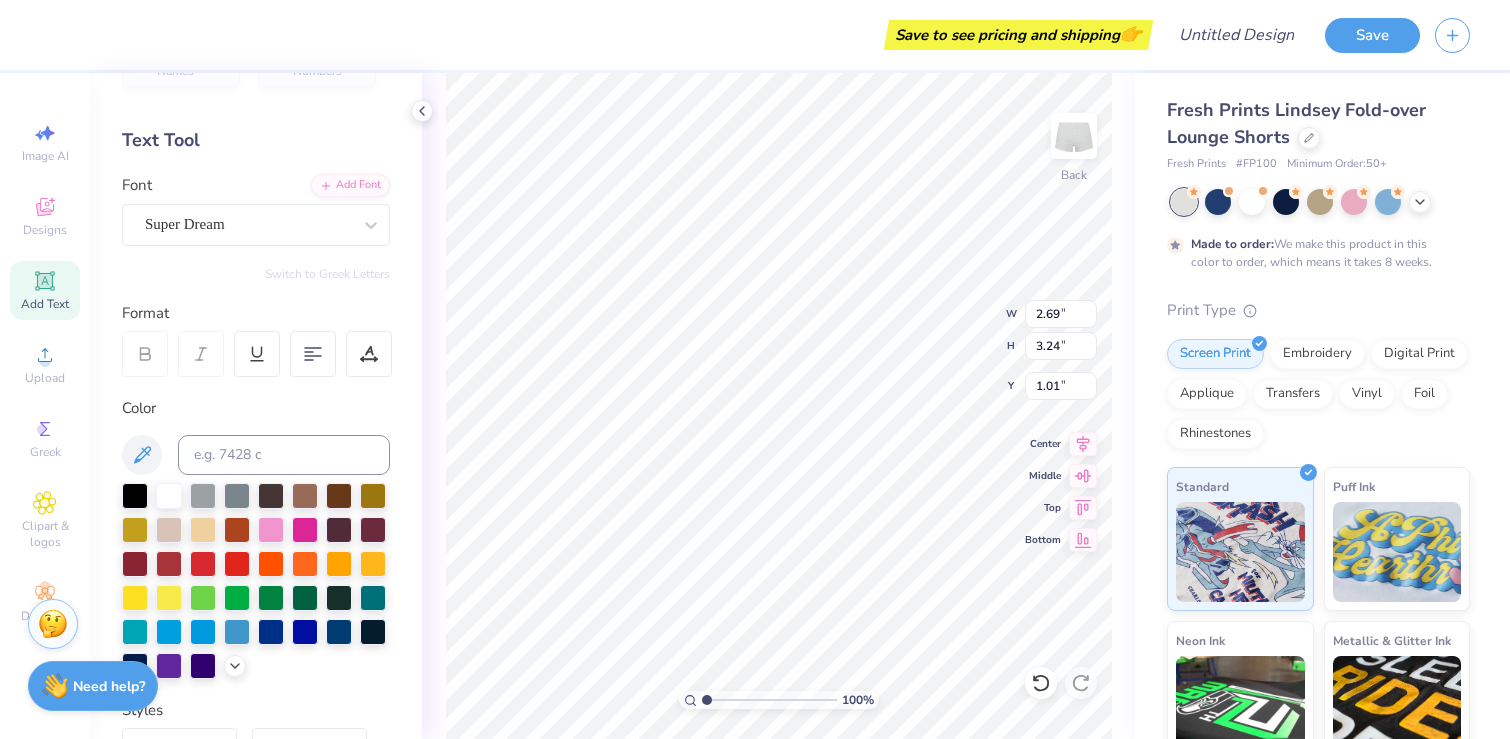 click on "100  % Back W 2.69 2.69 " H 3.24 3.24 " Y 1.01 1.01 " Center Middle Top Bottom" at bounding box center (778, 406) 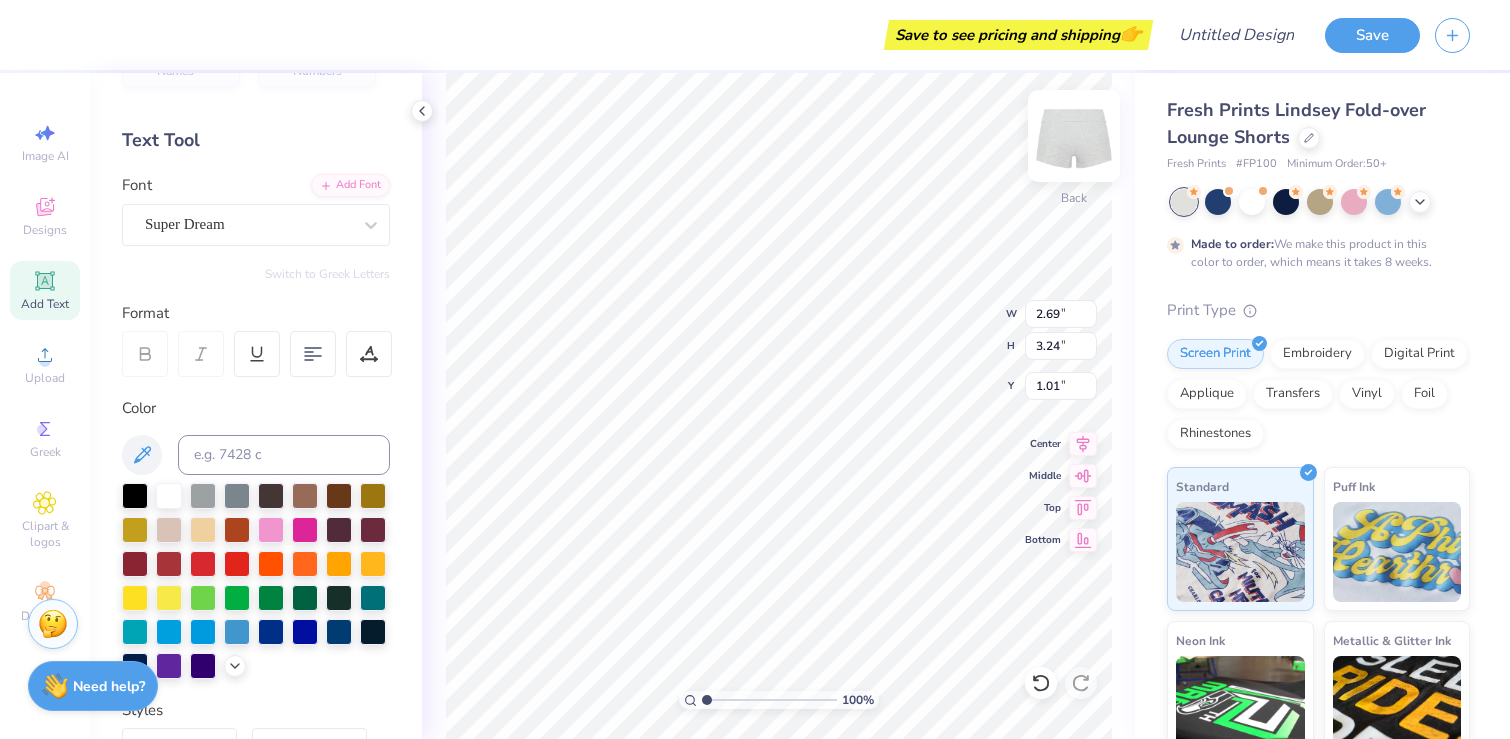 click at bounding box center [1074, 136] 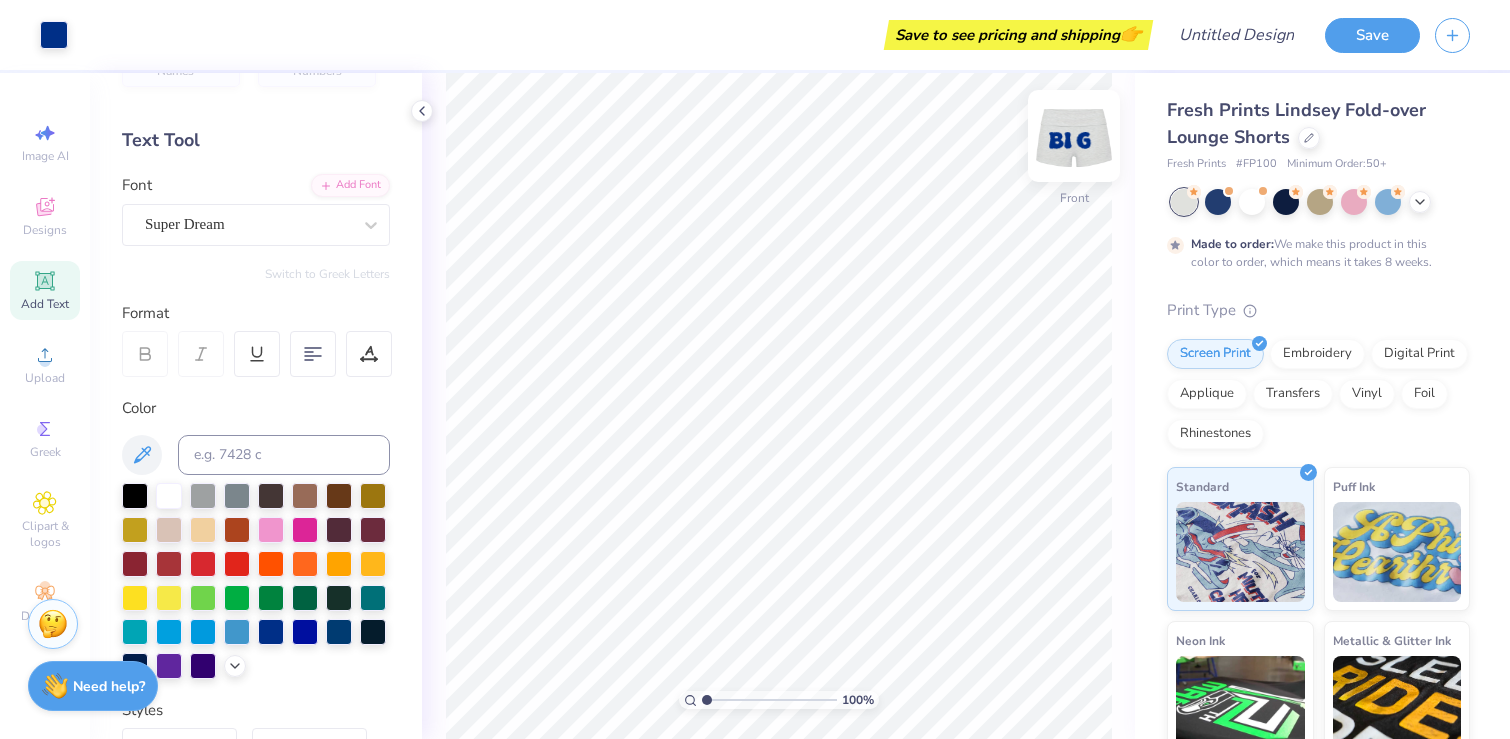 click at bounding box center (1074, 136) 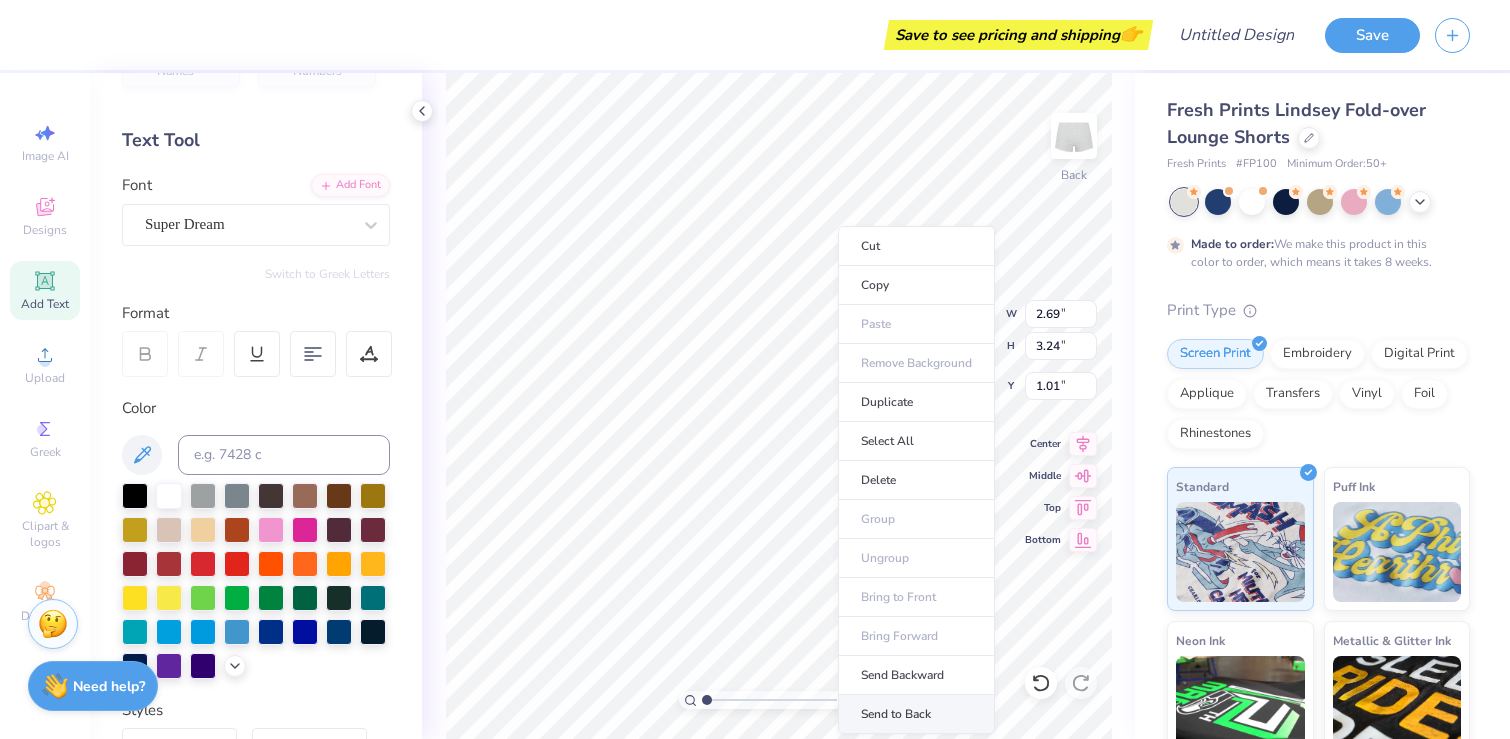 click on "Send to Back" at bounding box center [916, 714] 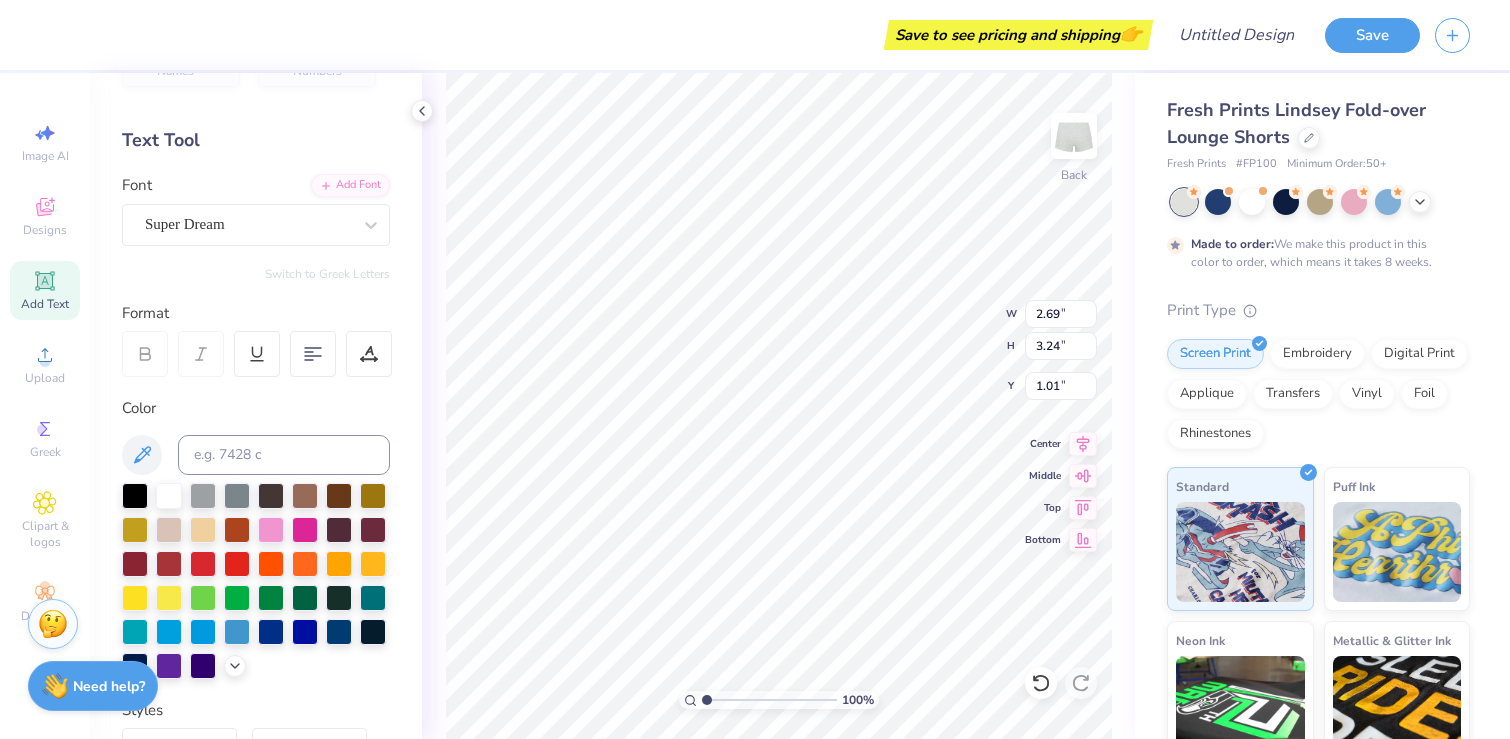 type on "4.30" 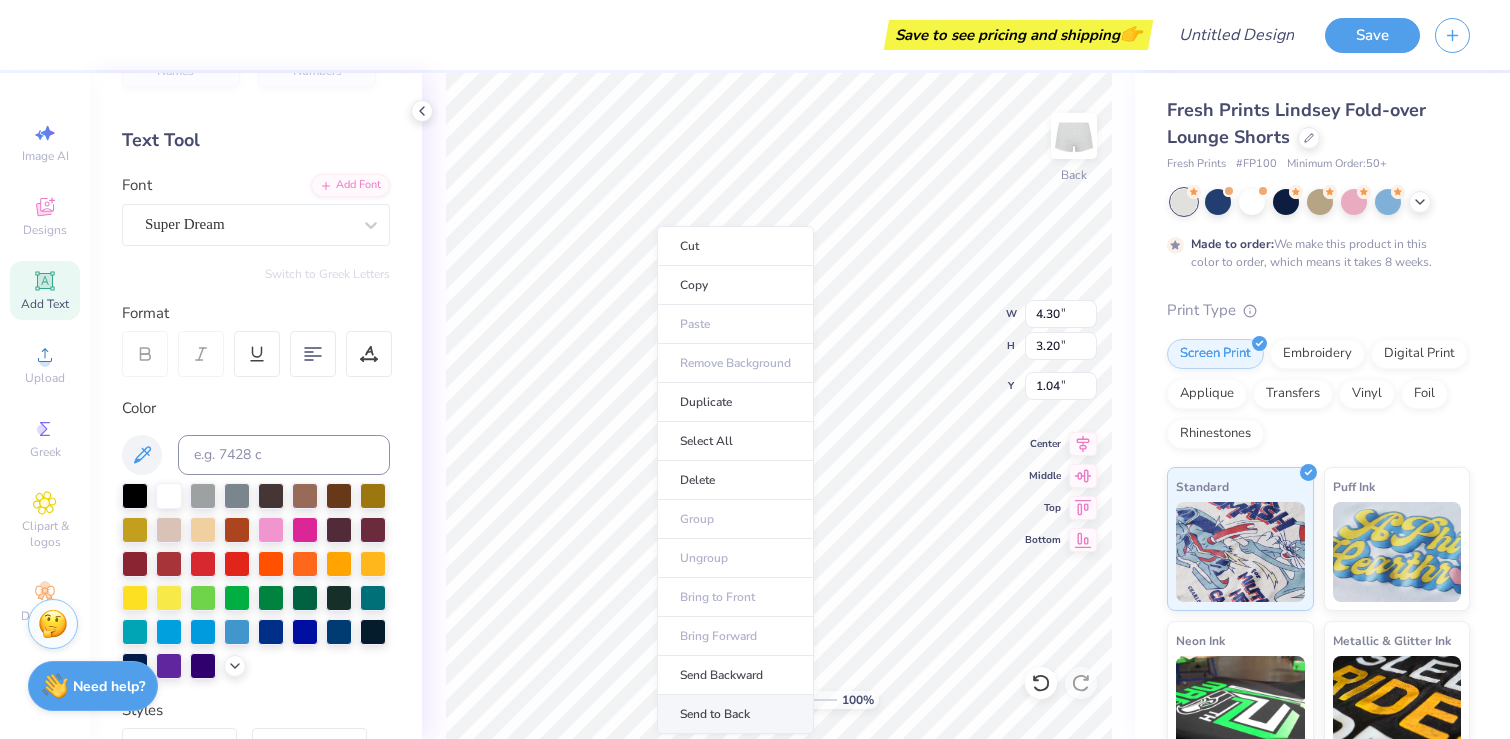 click on "Send to Back" at bounding box center (735, 714) 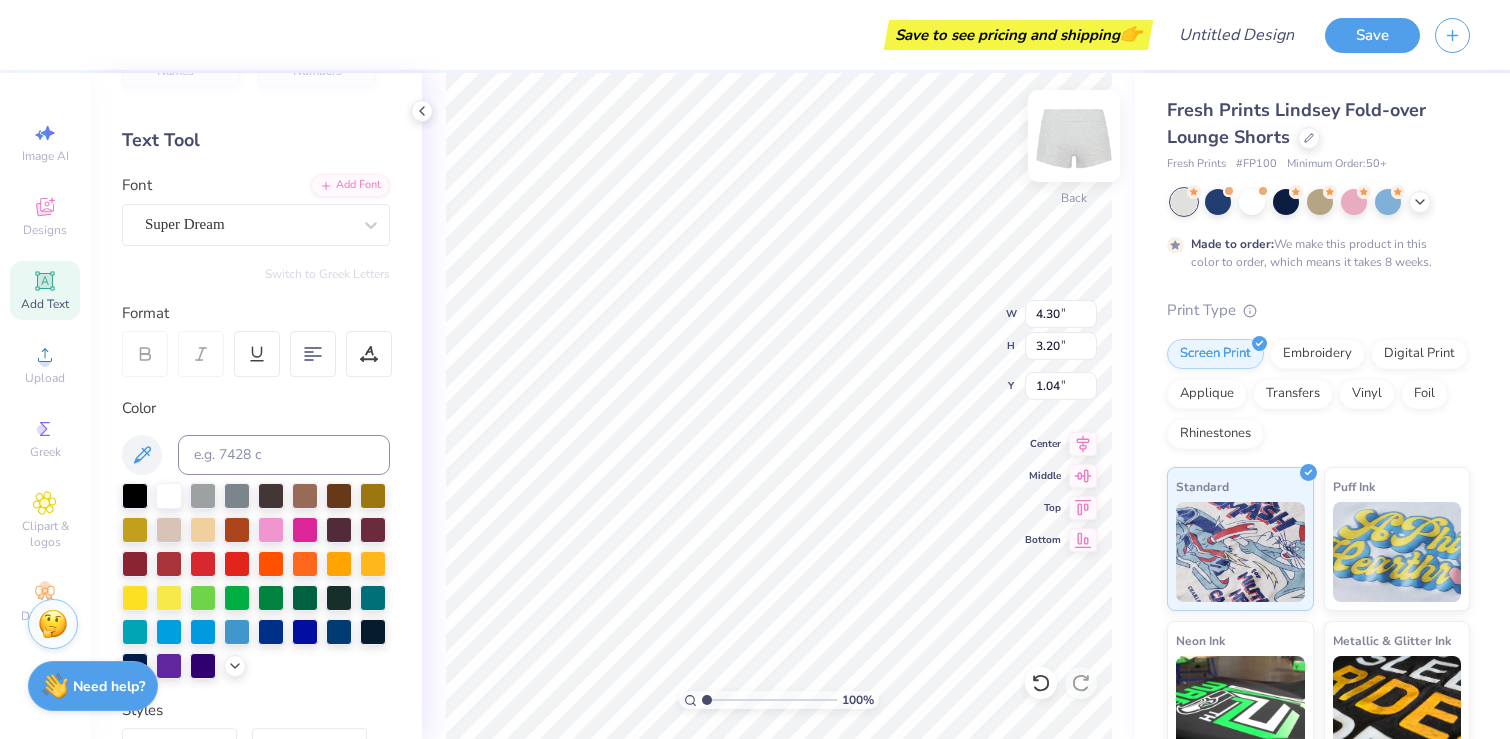 click at bounding box center (1074, 136) 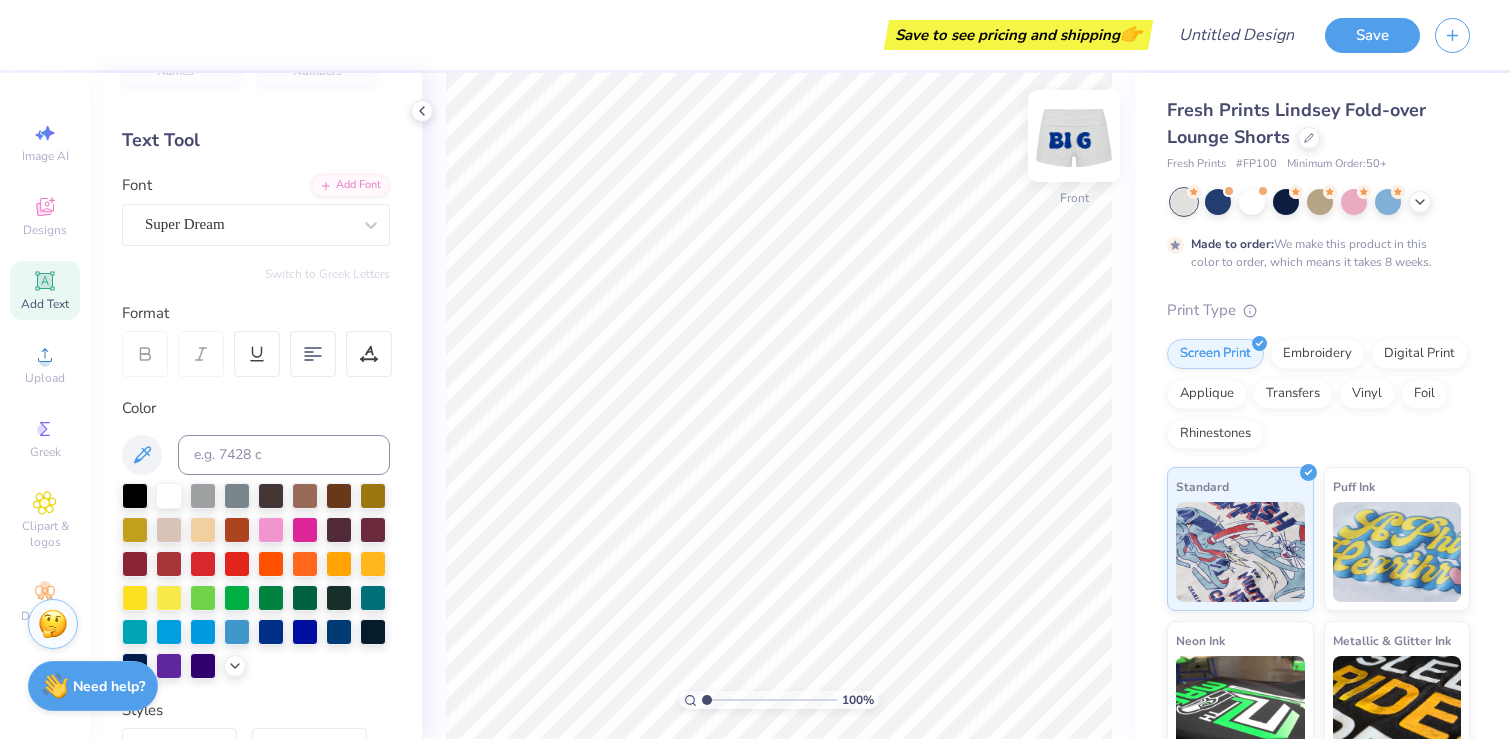 click at bounding box center (1074, 136) 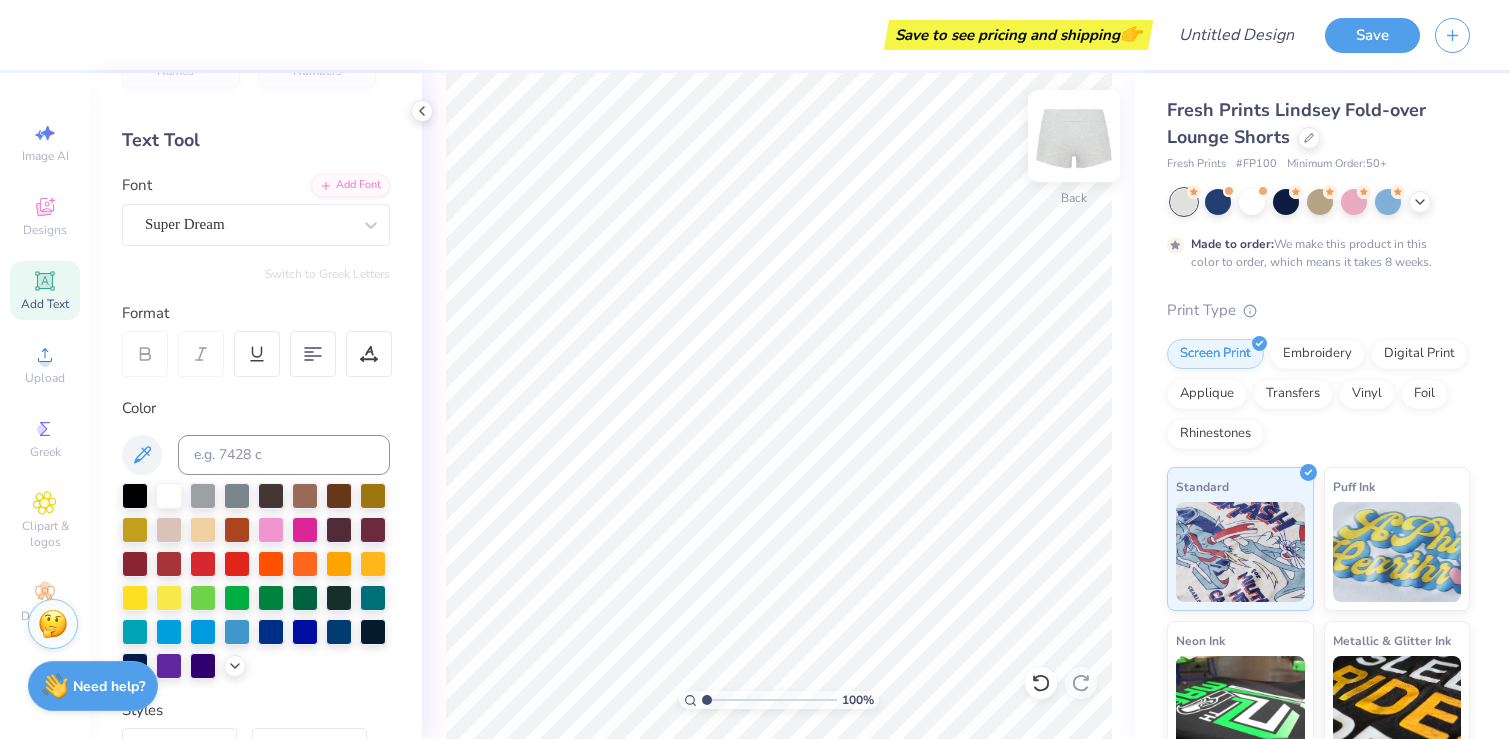 click at bounding box center [1074, 136] 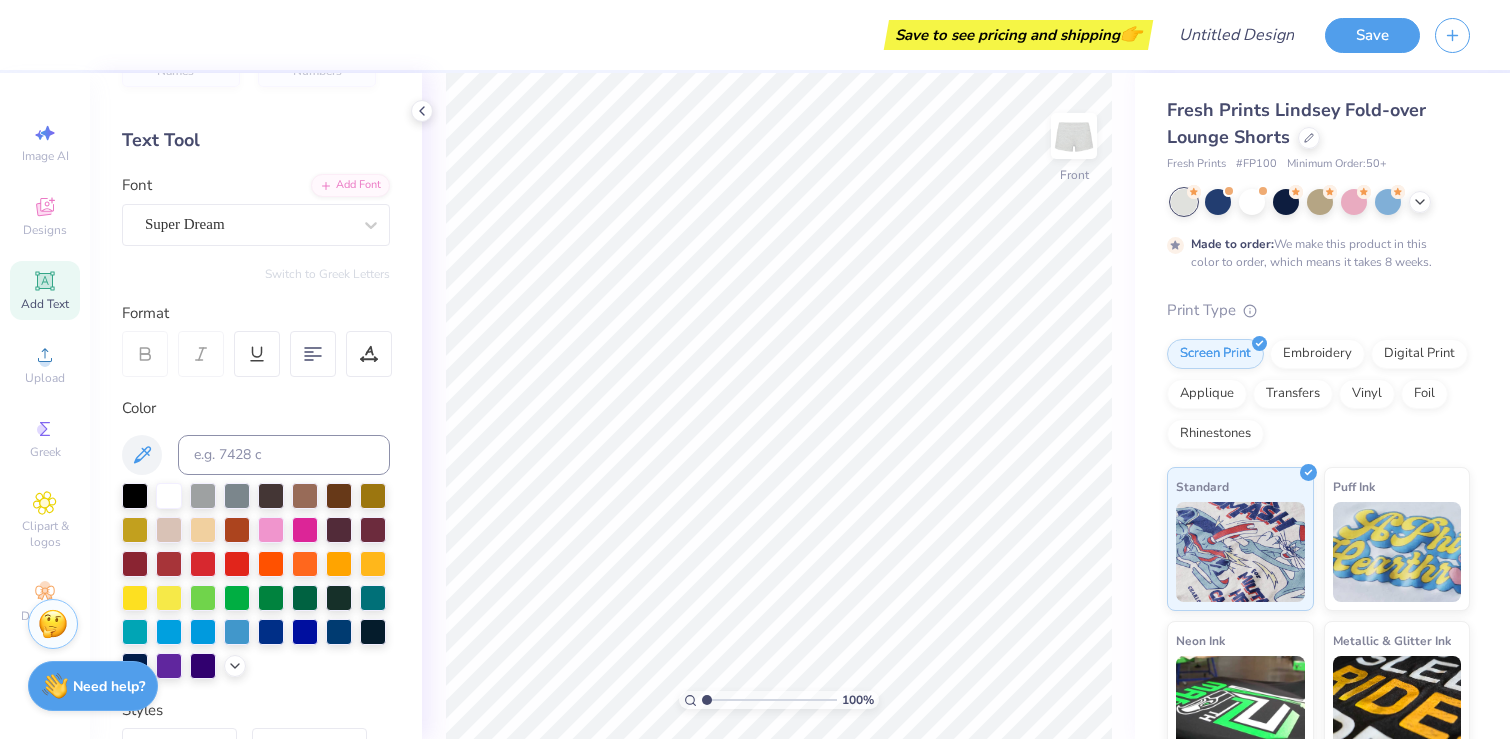 click on "Add Text" at bounding box center (45, 304) 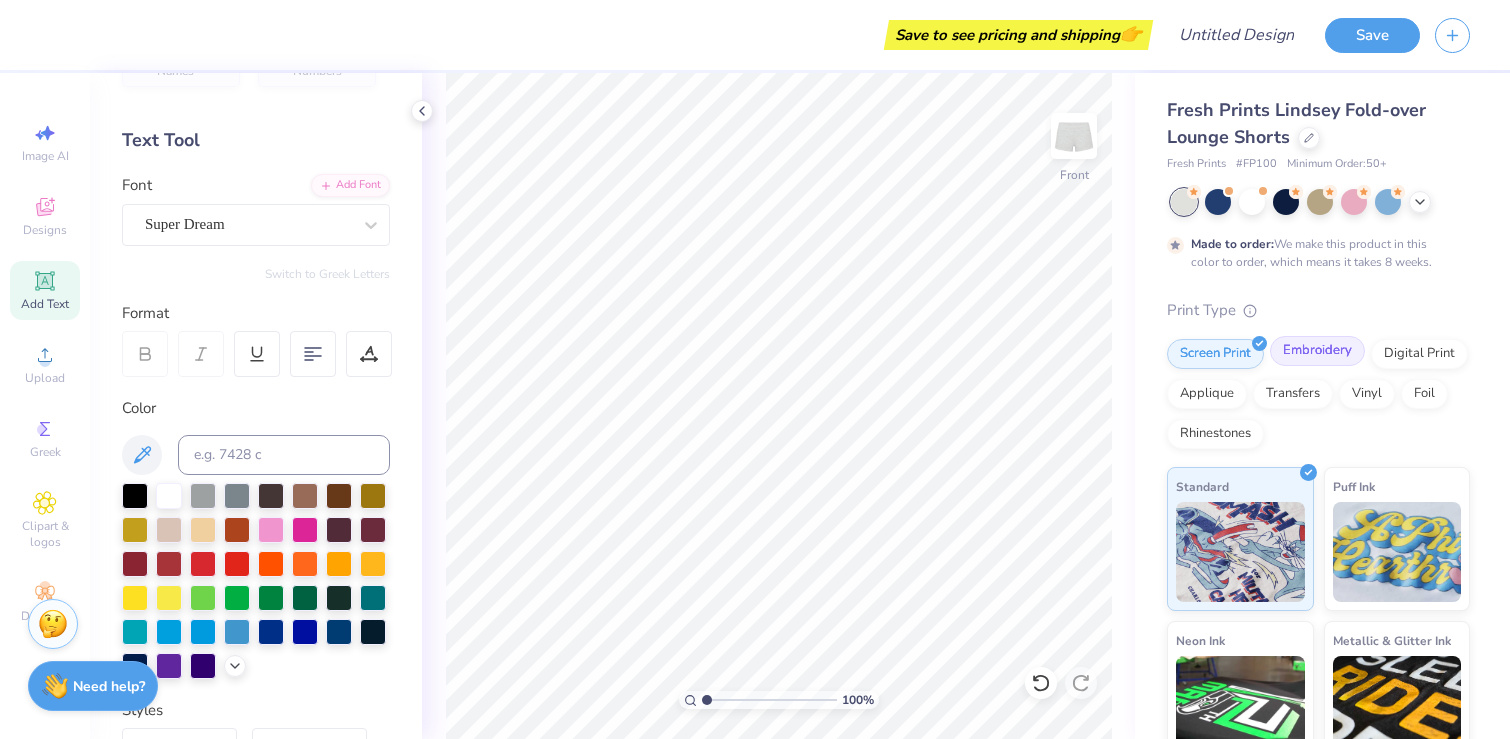 click on "Embroidery" at bounding box center (1317, 351) 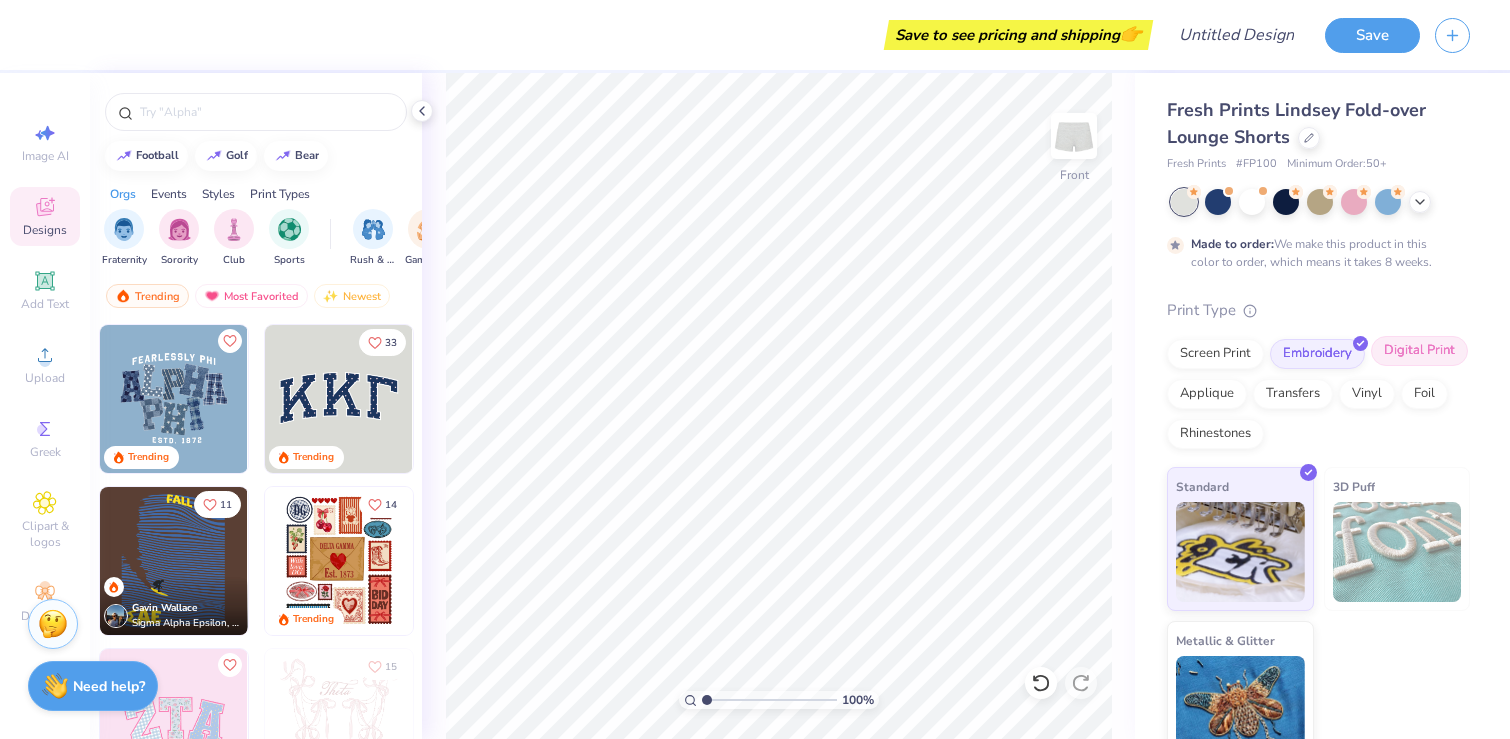 click on "Digital Print" at bounding box center (1419, 351) 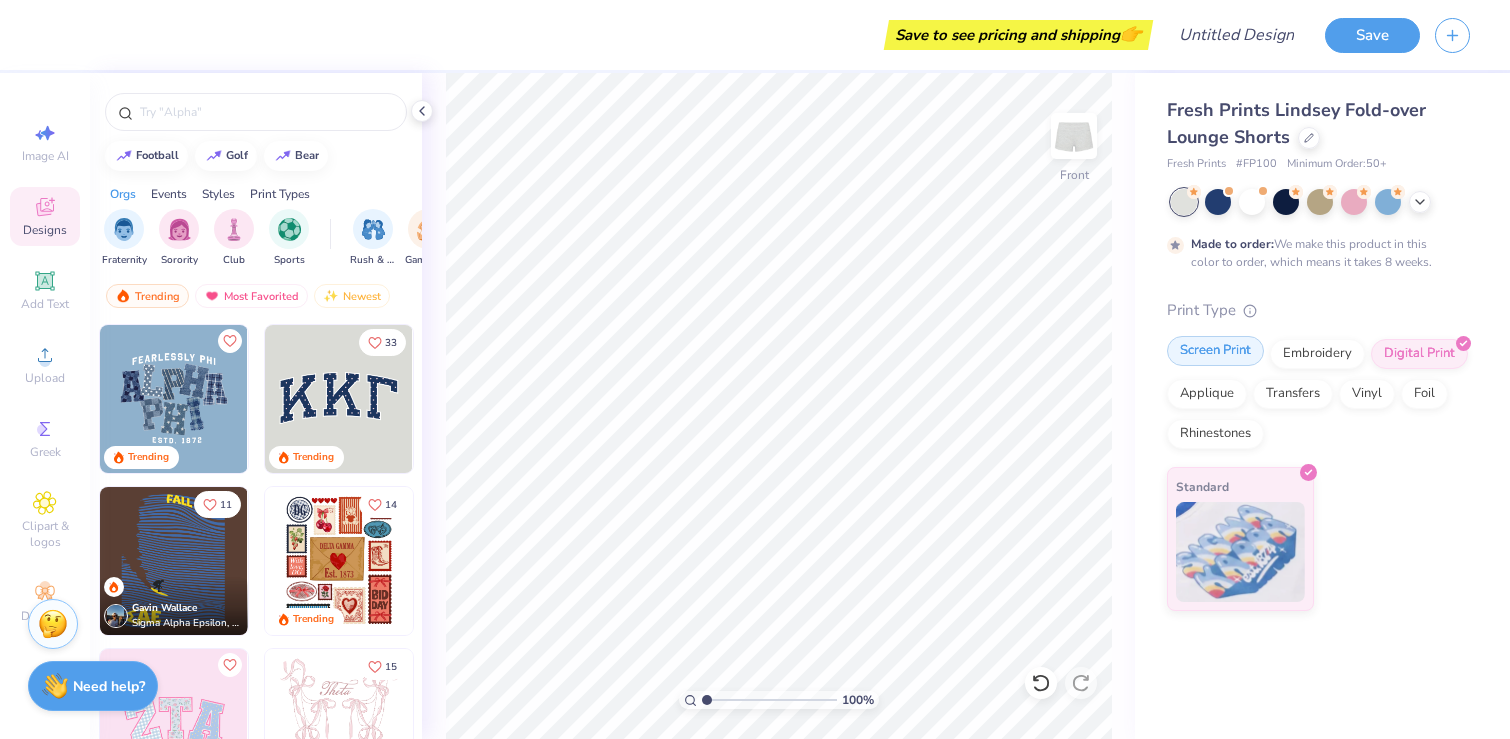 click on "Screen Print" at bounding box center (1215, 351) 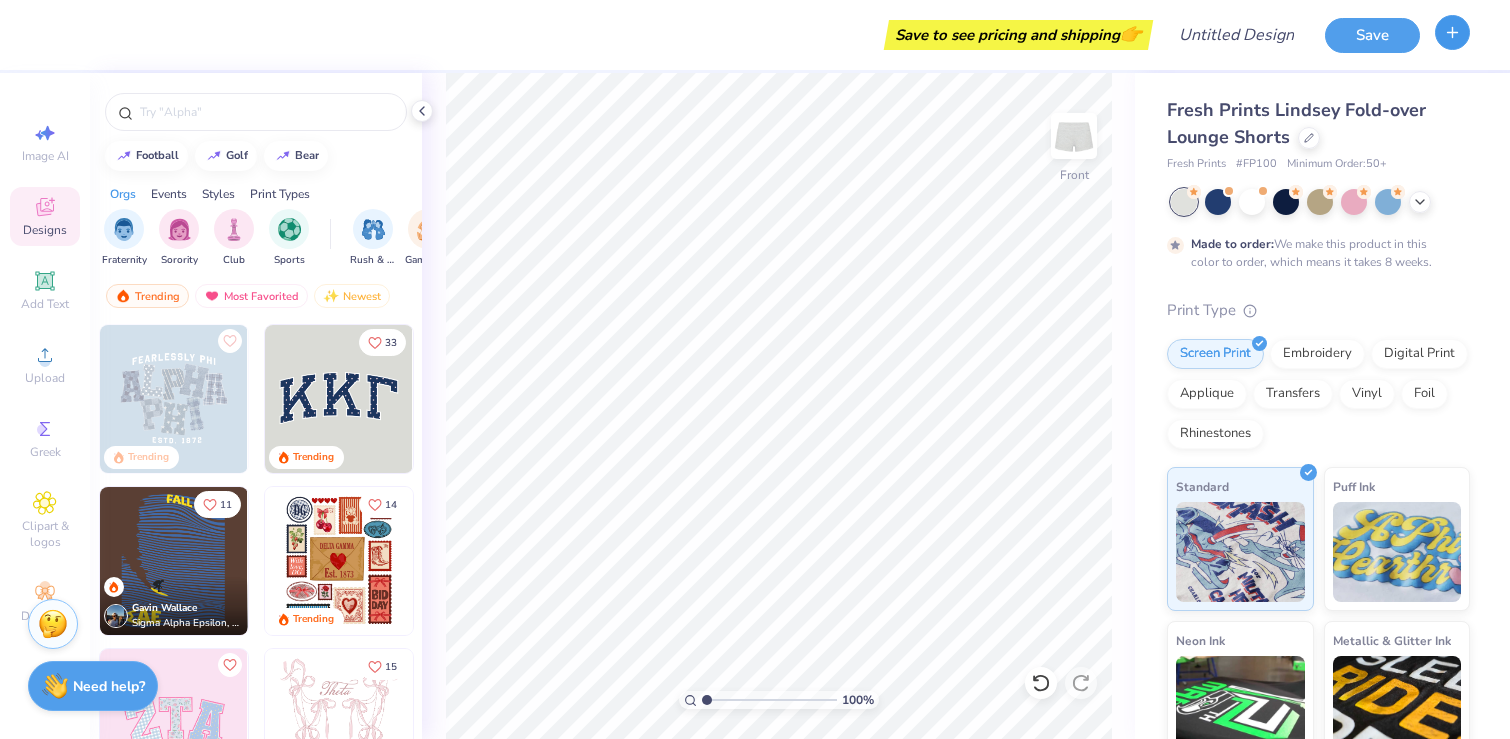 click at bounding box center [1452, 32] 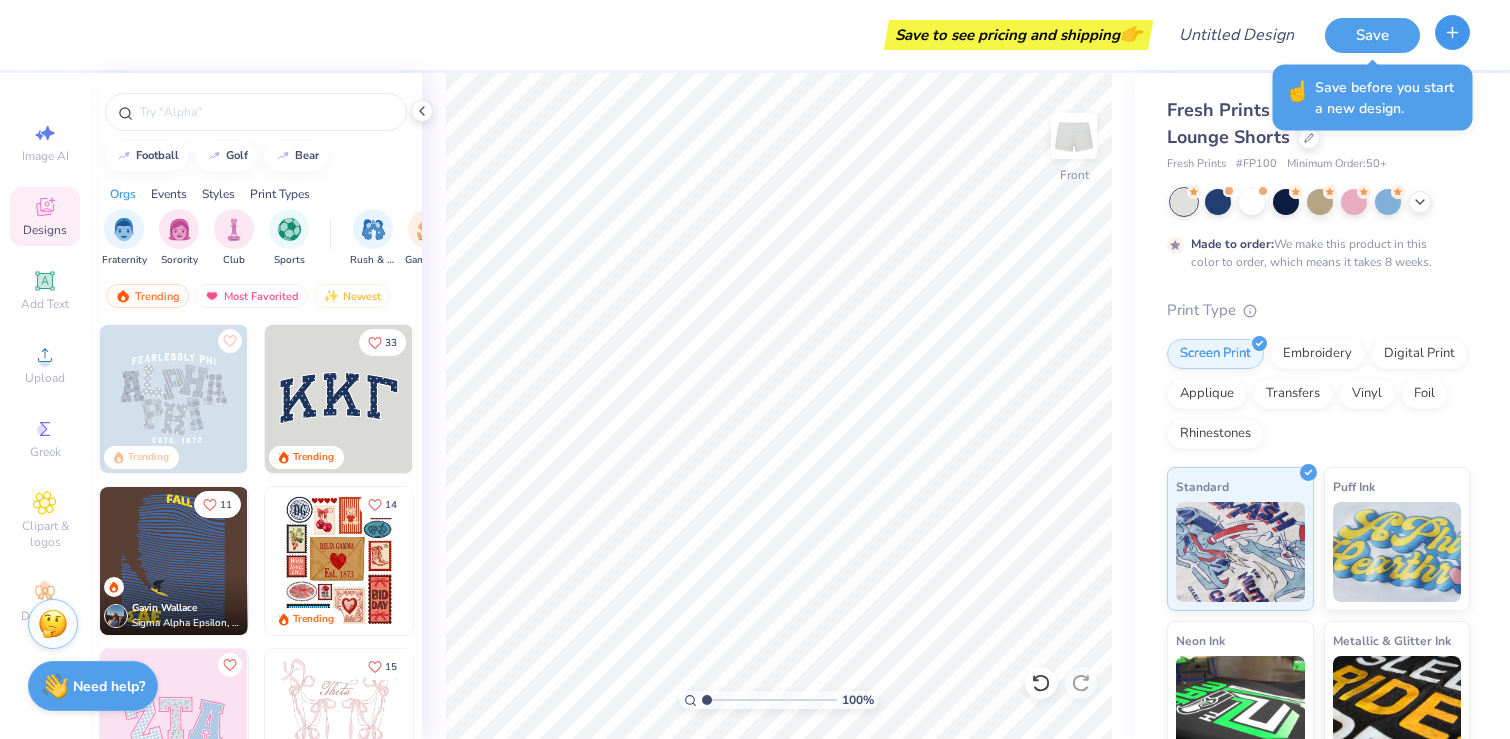 click at bounding box center [1452, 32] 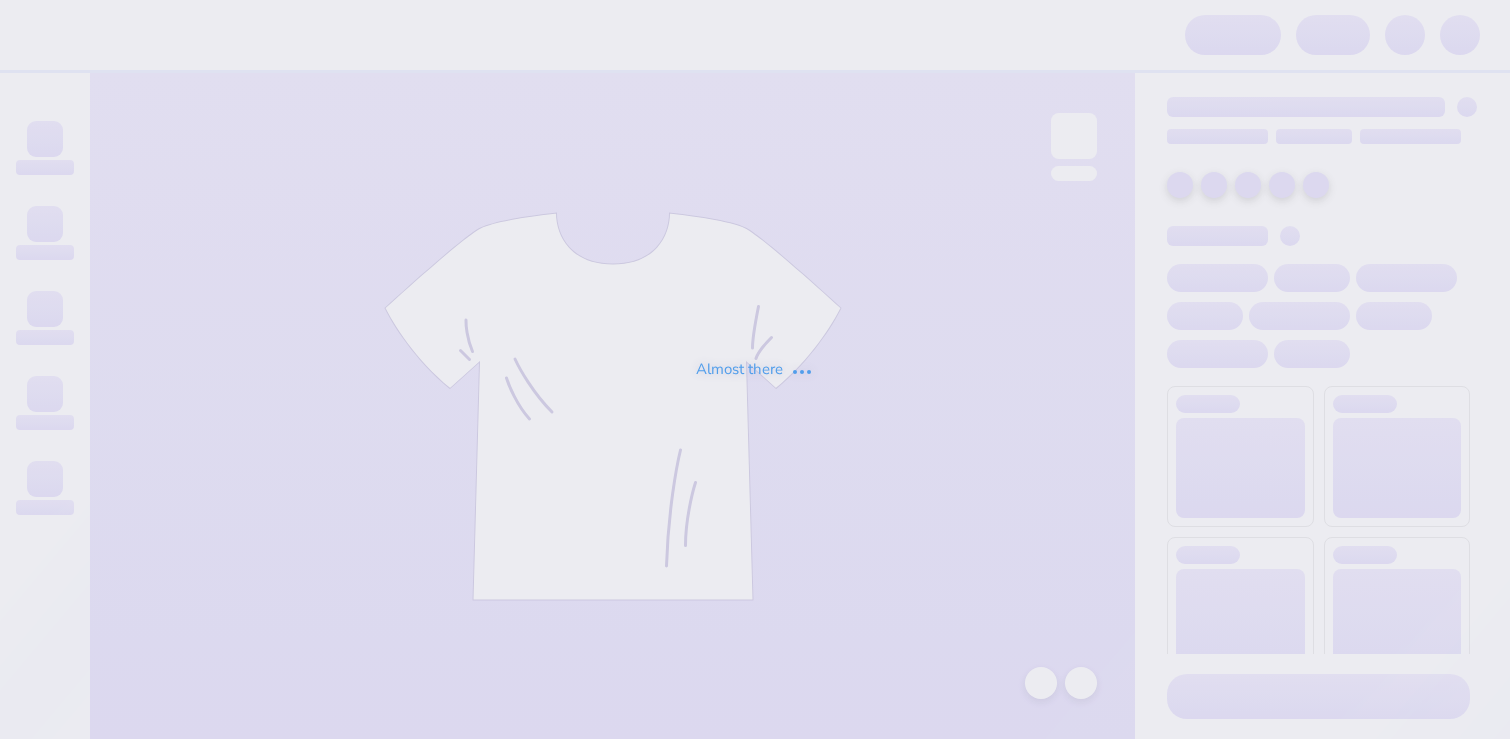 scroll, scrollTop: 0, scrollLeft: 0, axis: both 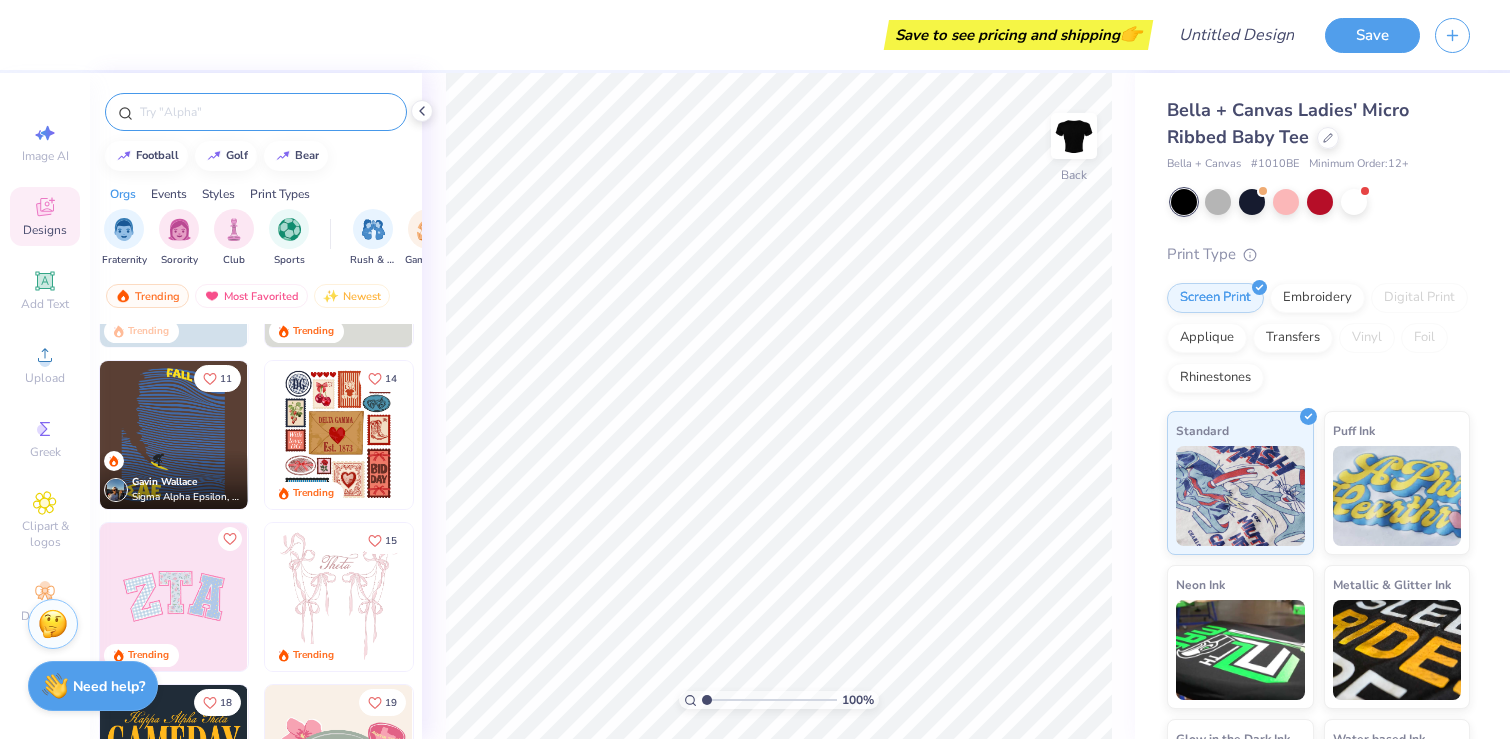 click at bounding box center [266, 112] 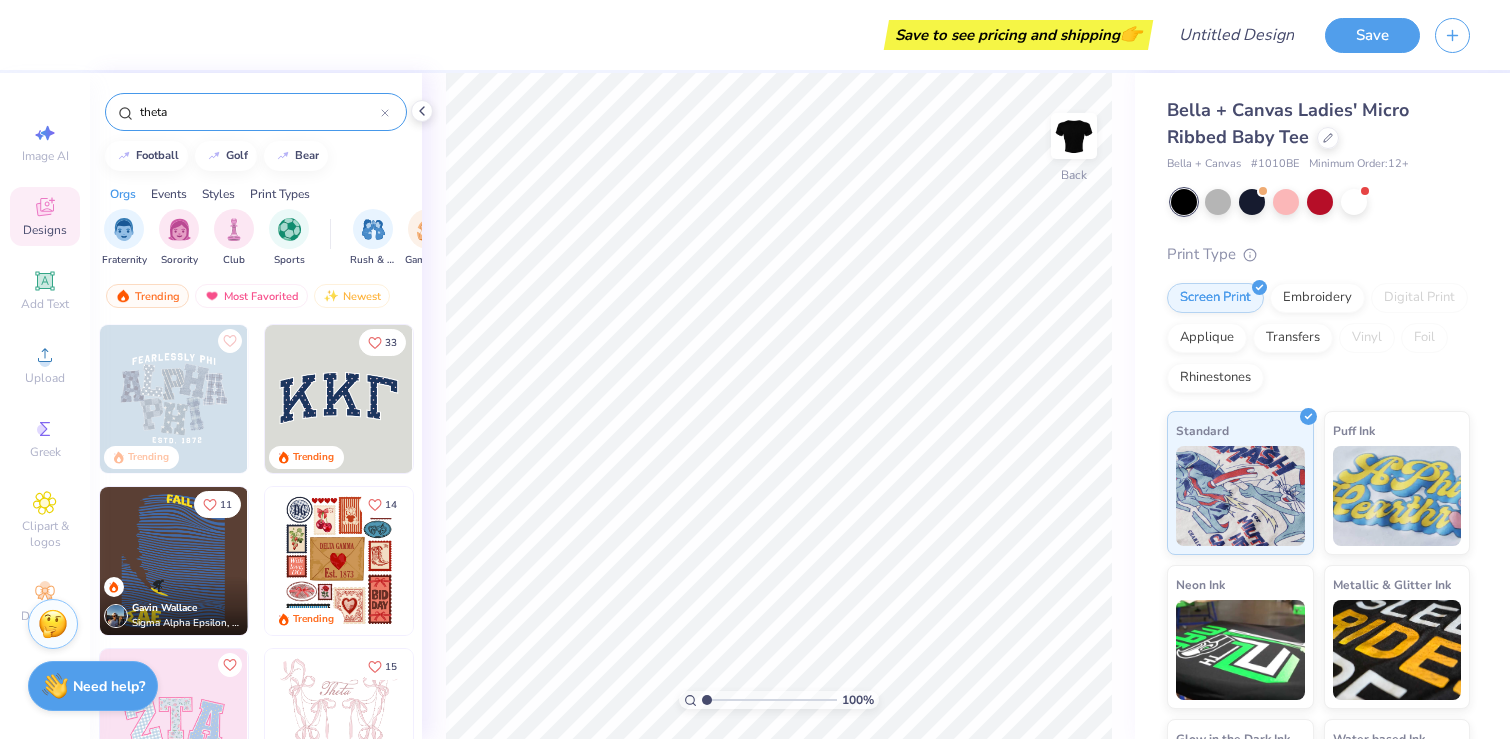 type on "theta" 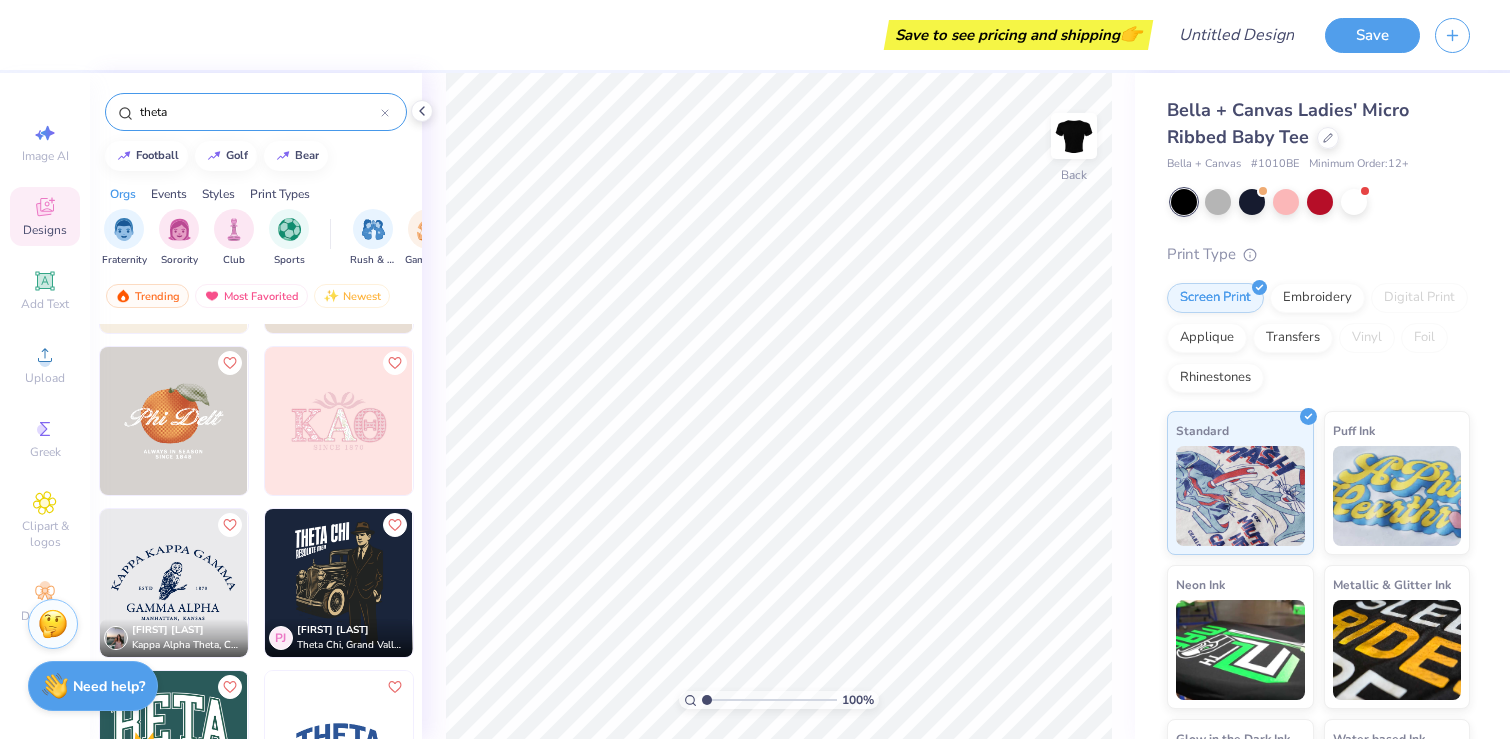 scroll, scrollTop: 3706, scrollLeft: 0, axis: vertical 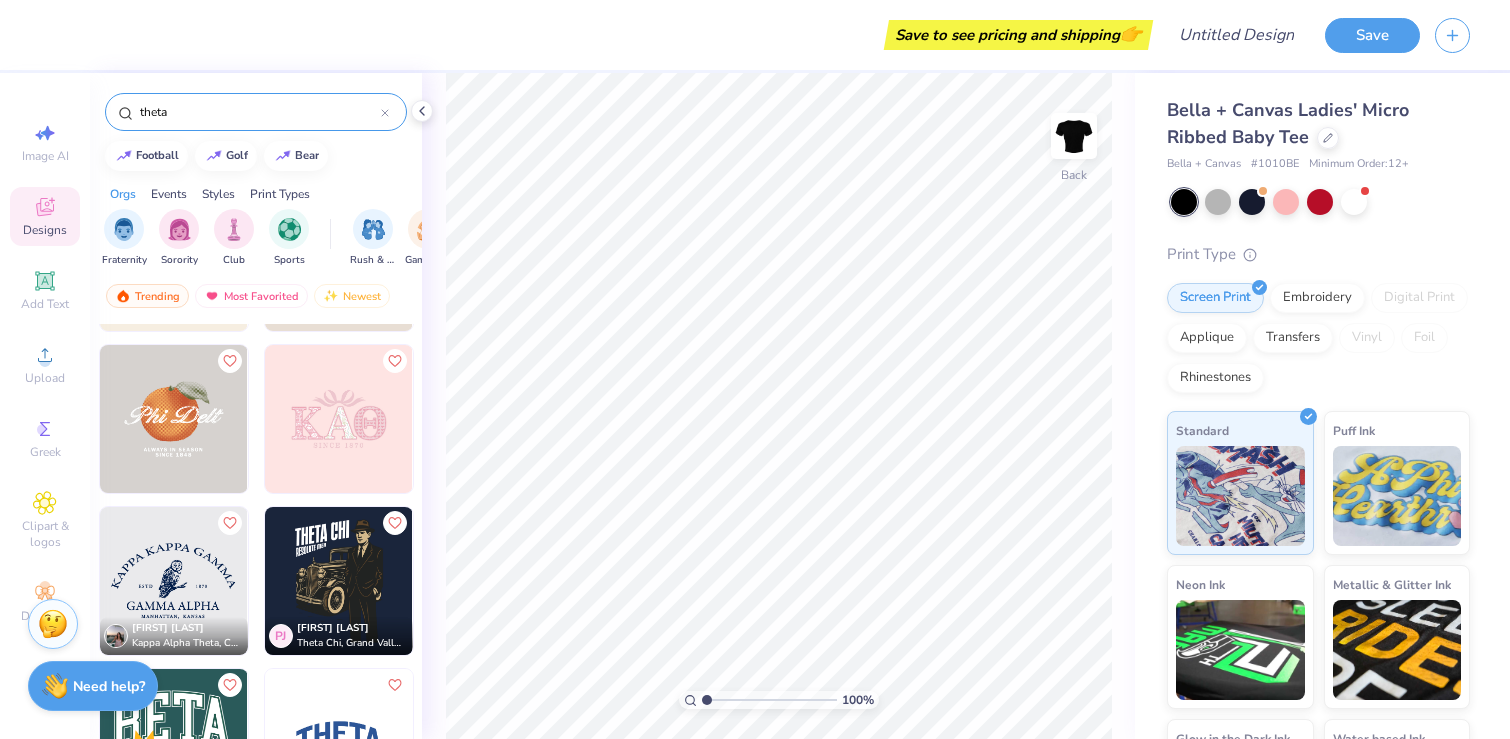 click at bounding box center [339, 419] 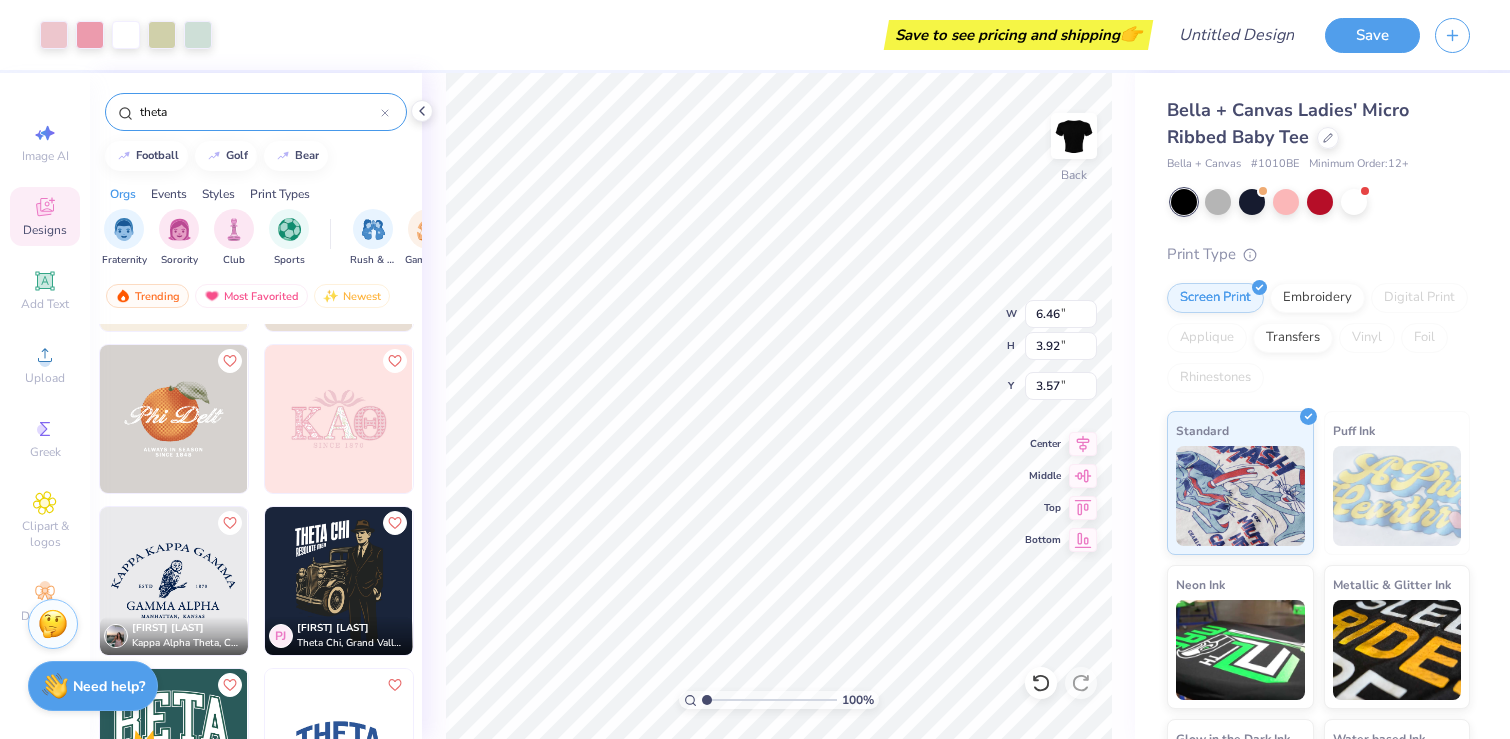 type on "3.57" 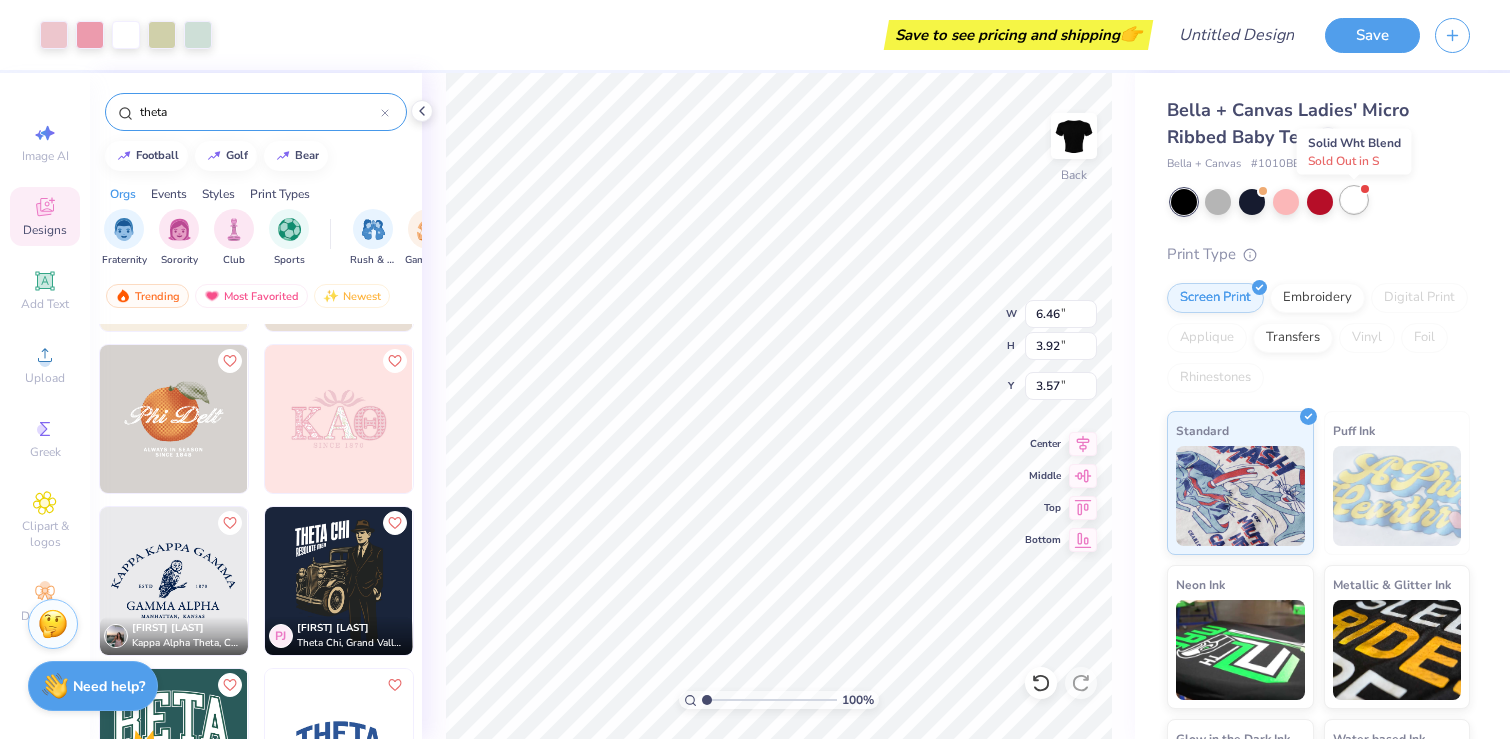click at bounding box center (1354, 200) 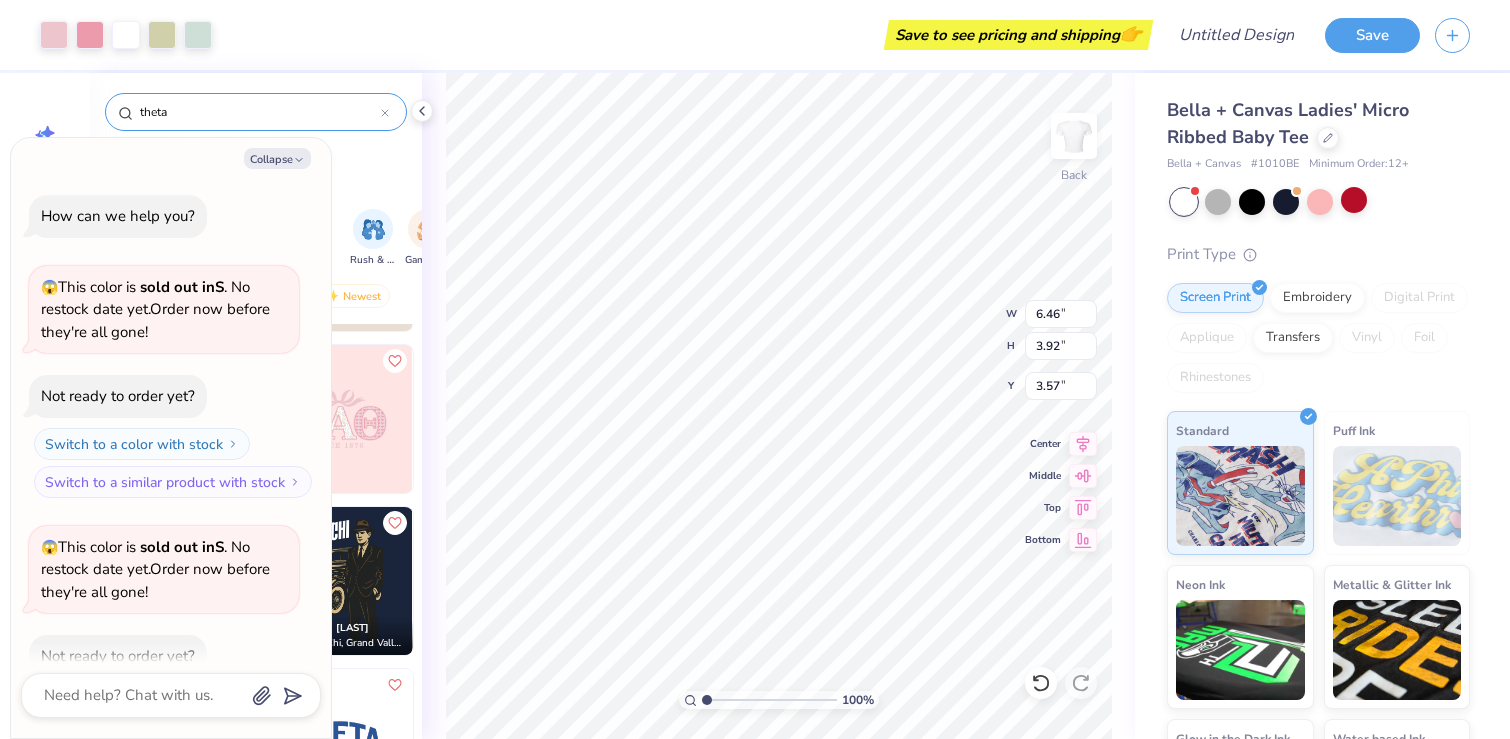 scroll, scrollTop: 110, scrollLeft: 0, axis: vertical 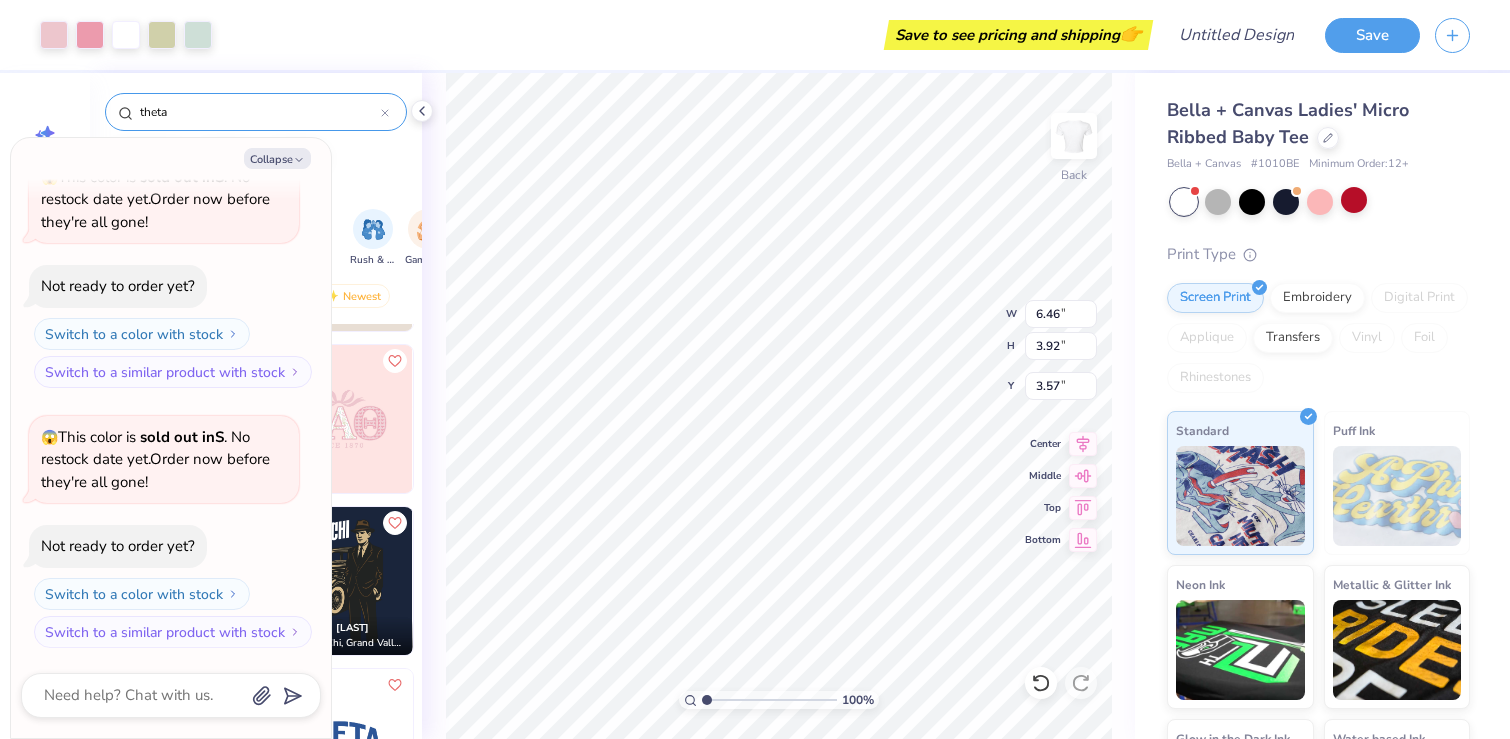 type on "x" 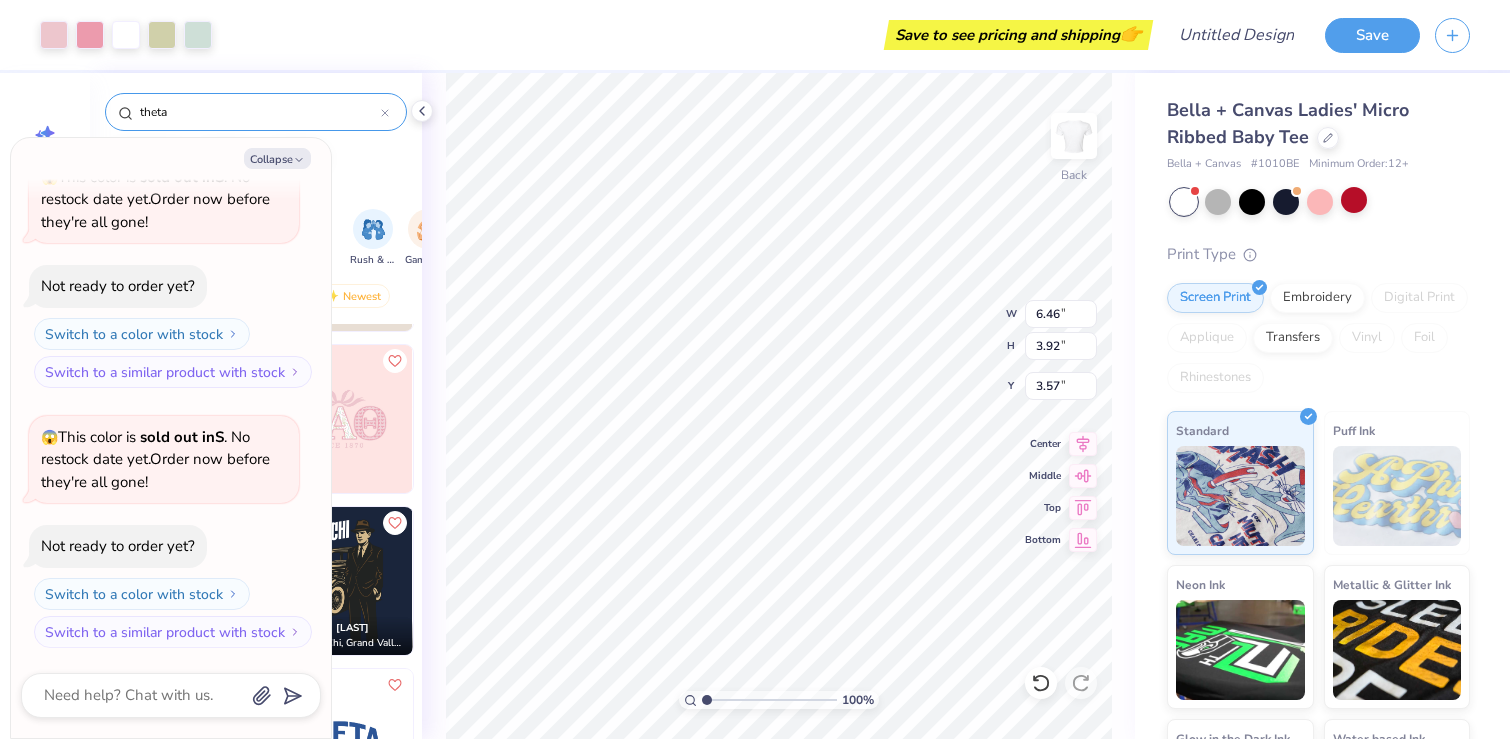 type on "3.74" 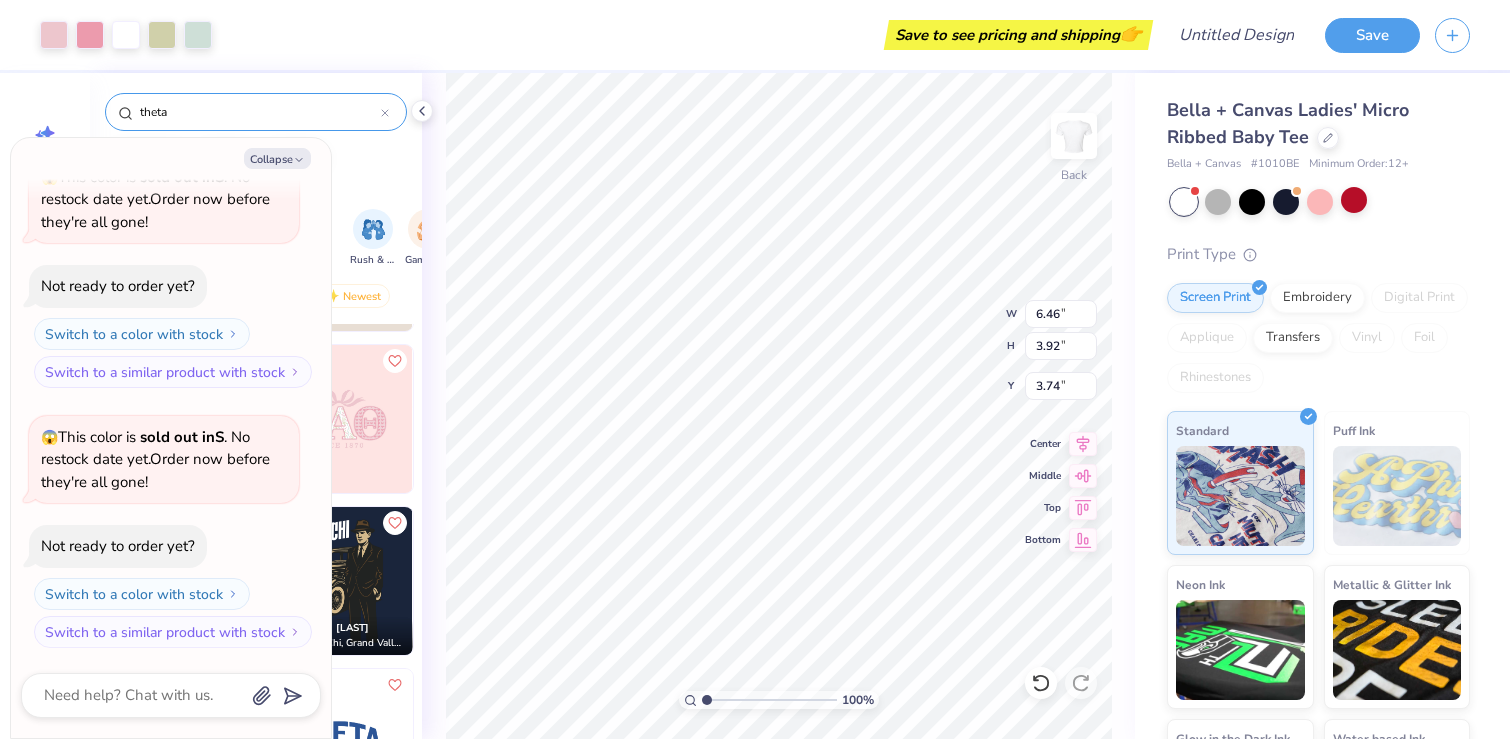 type on "x" 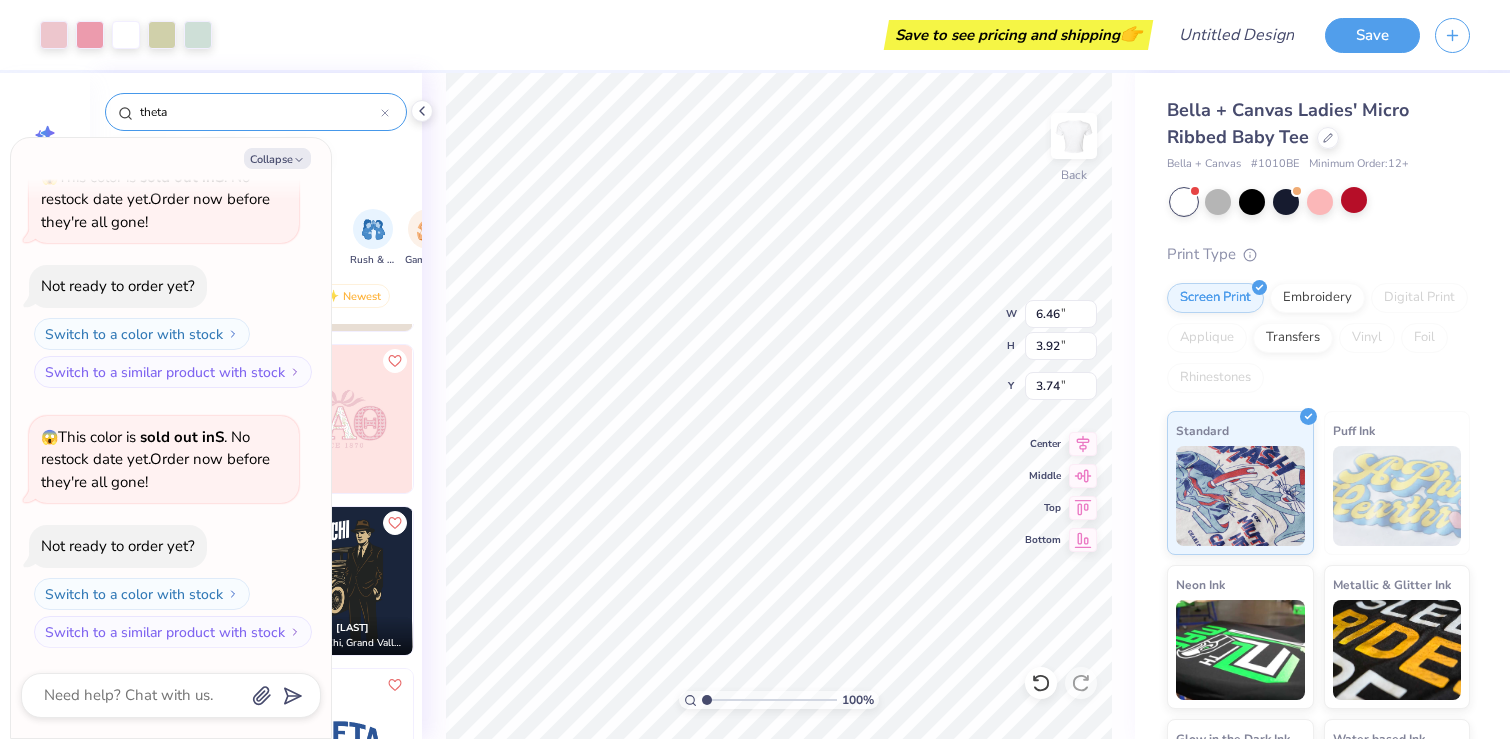 type on "3.76" 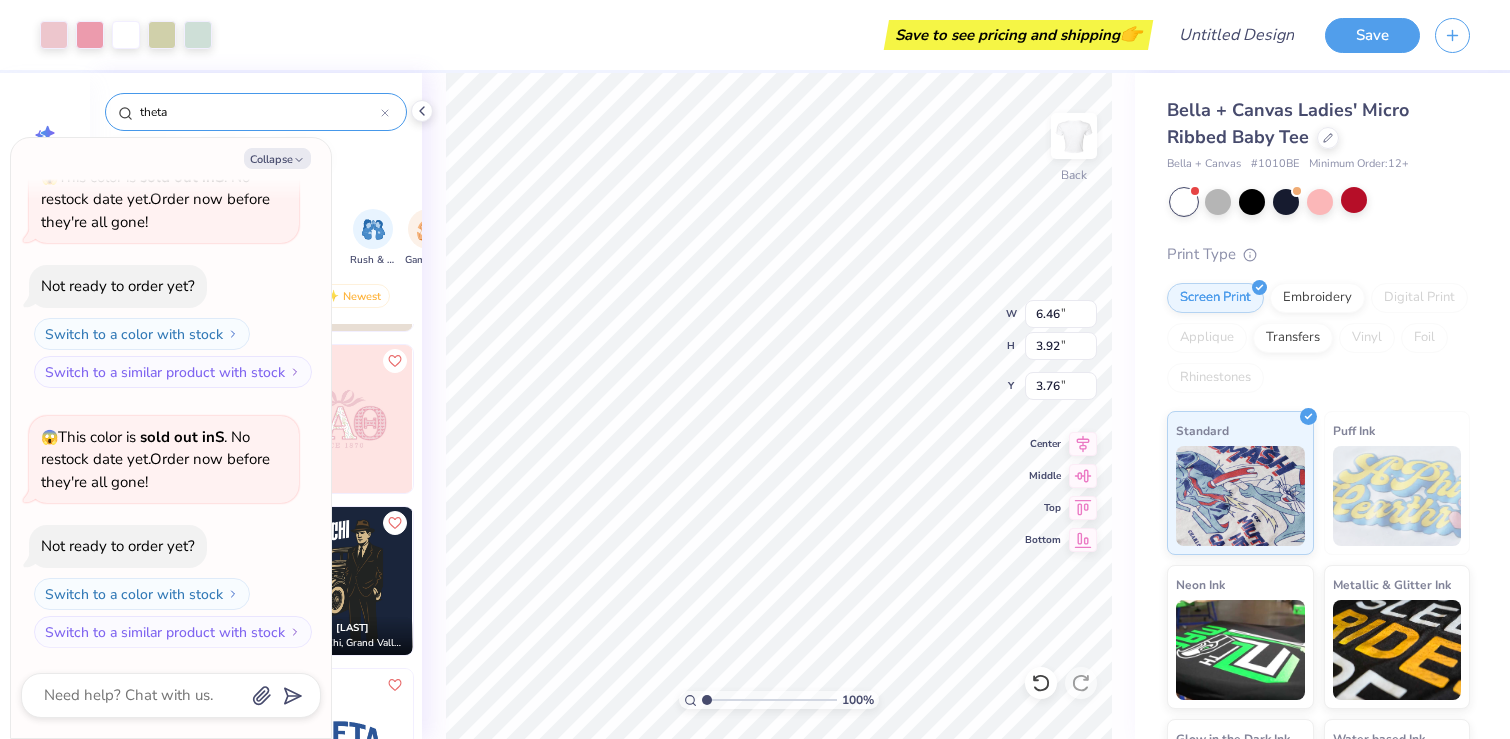 type on "x" 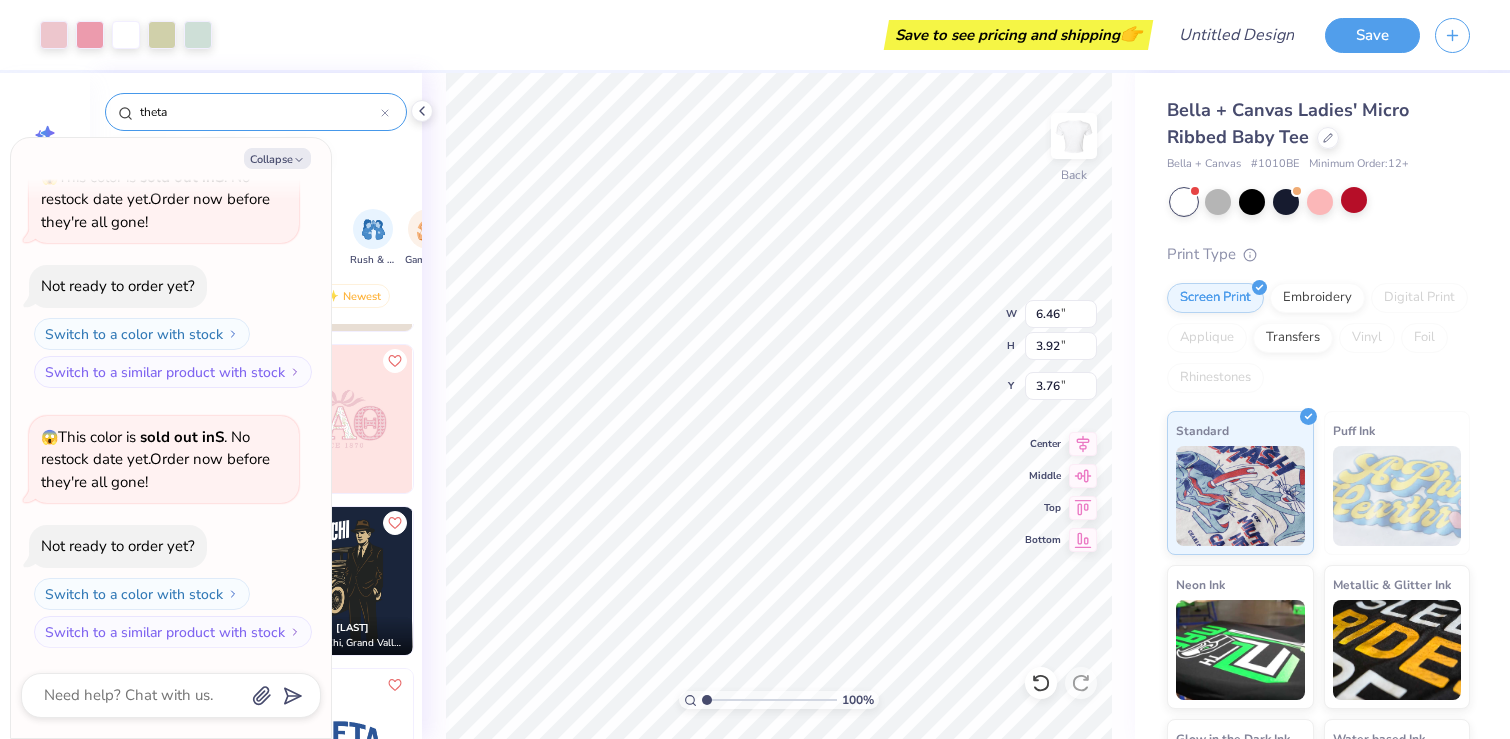 type on "3.77" 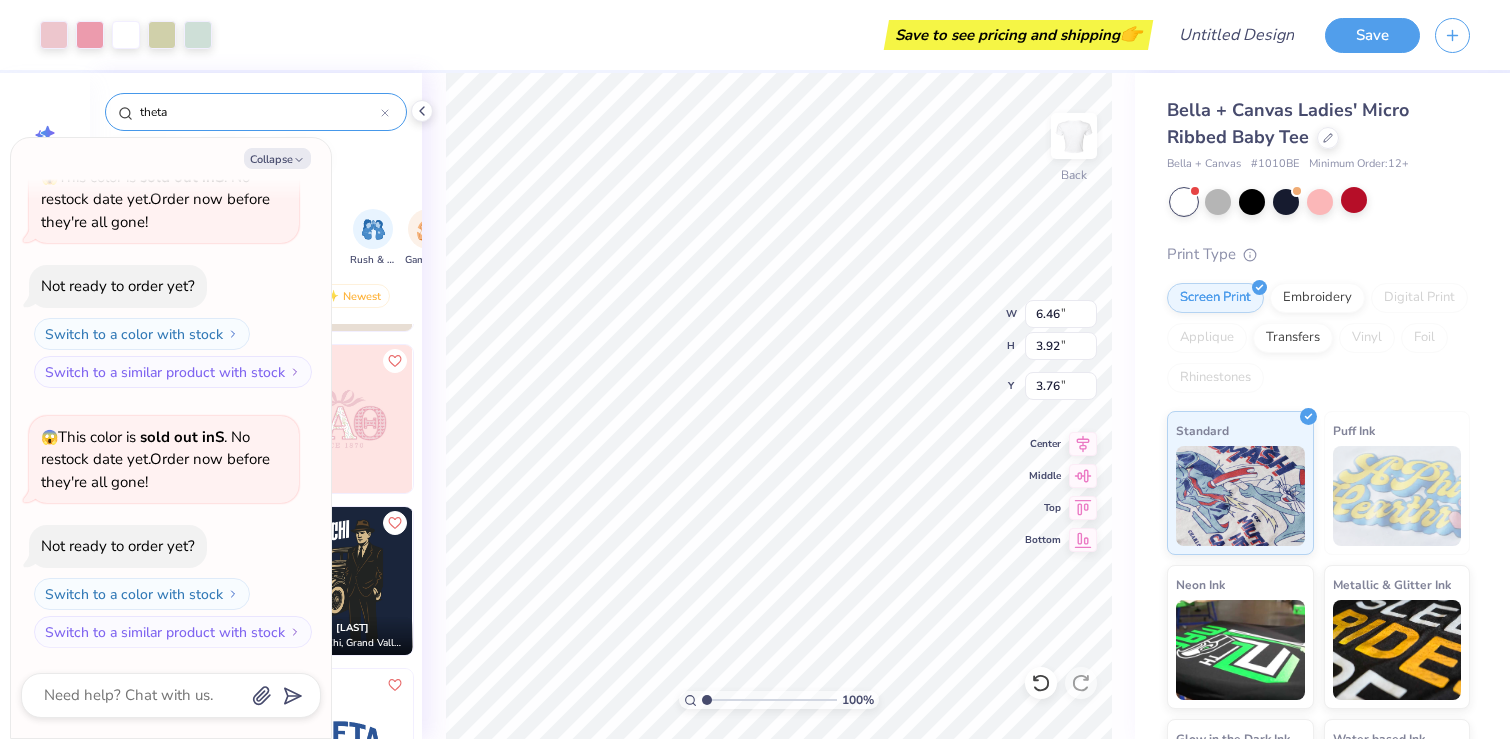 type on "x" 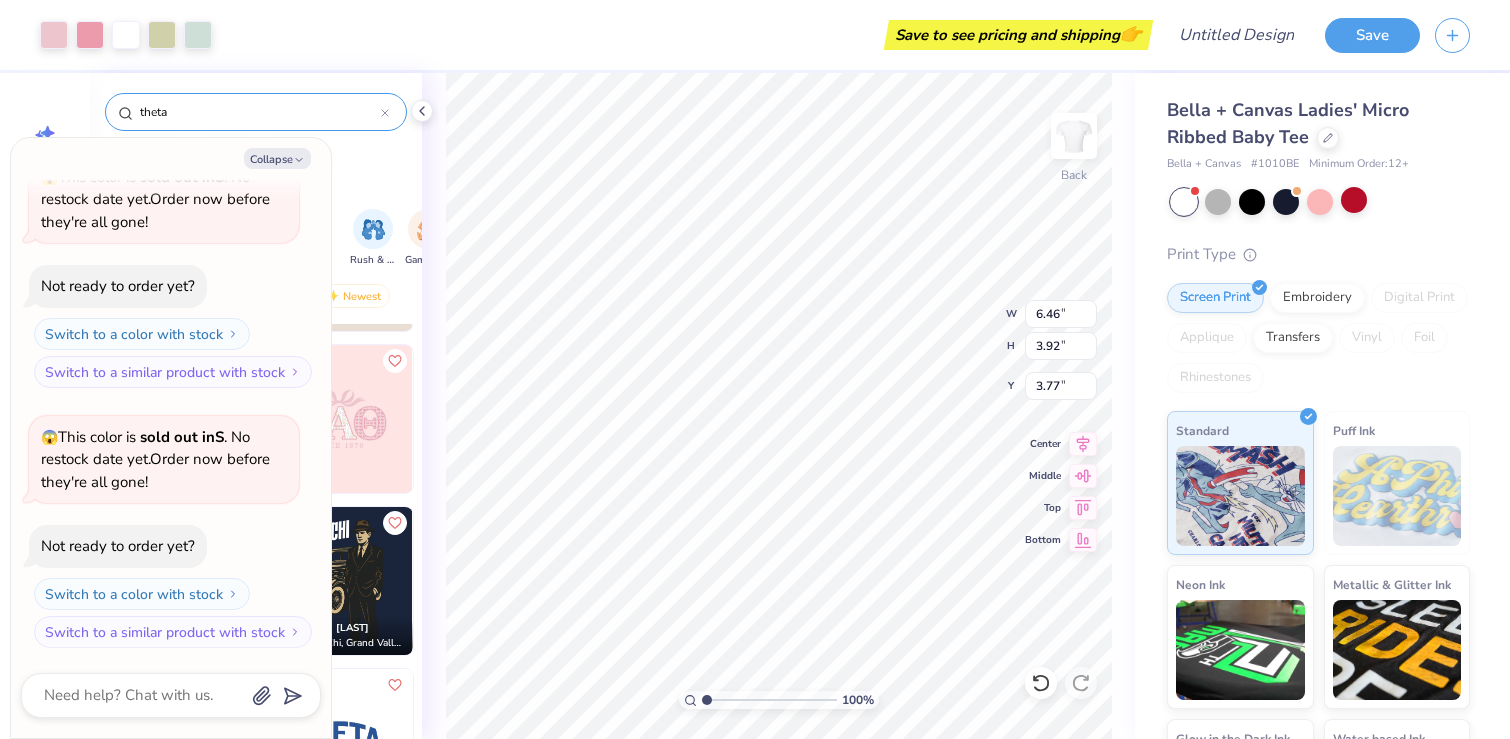 type on "3.78" 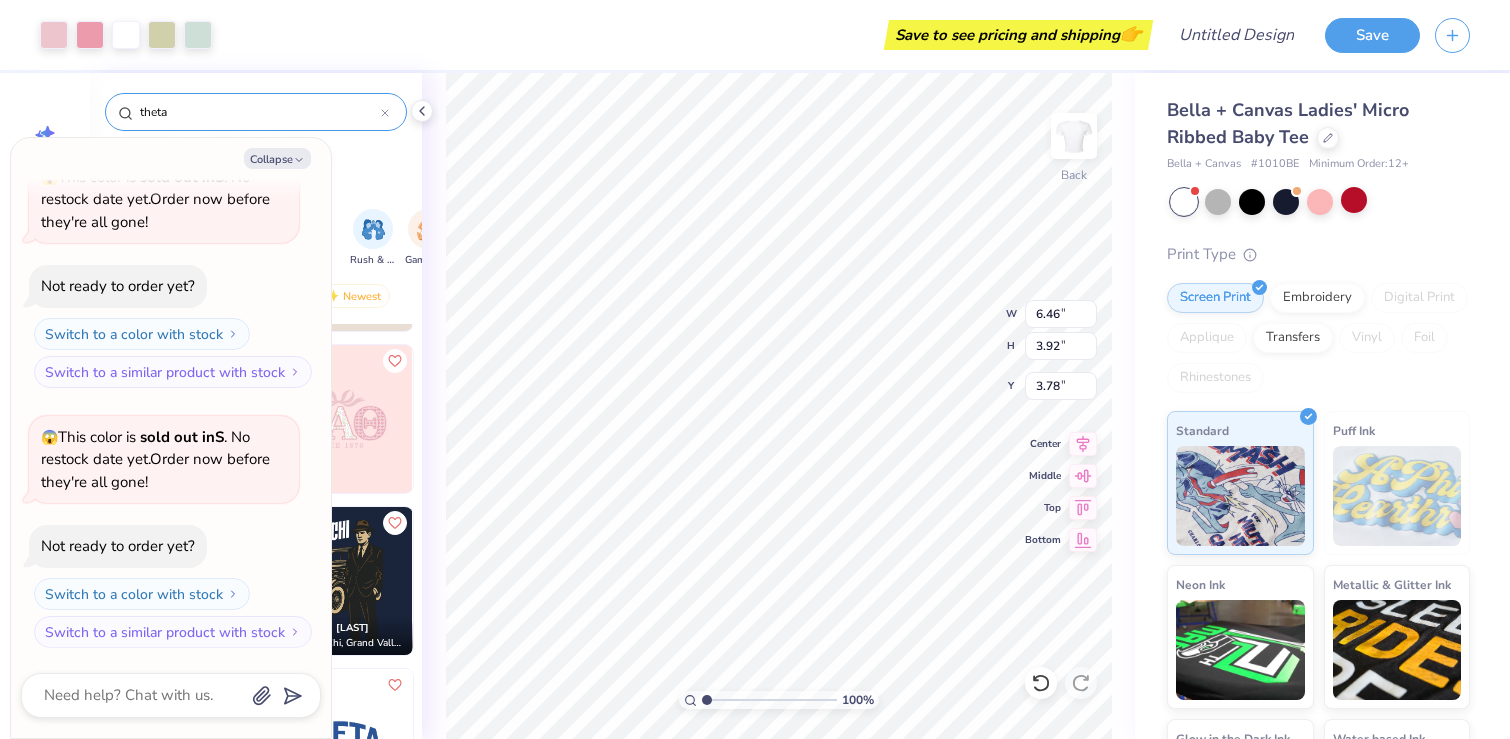 type on "x" 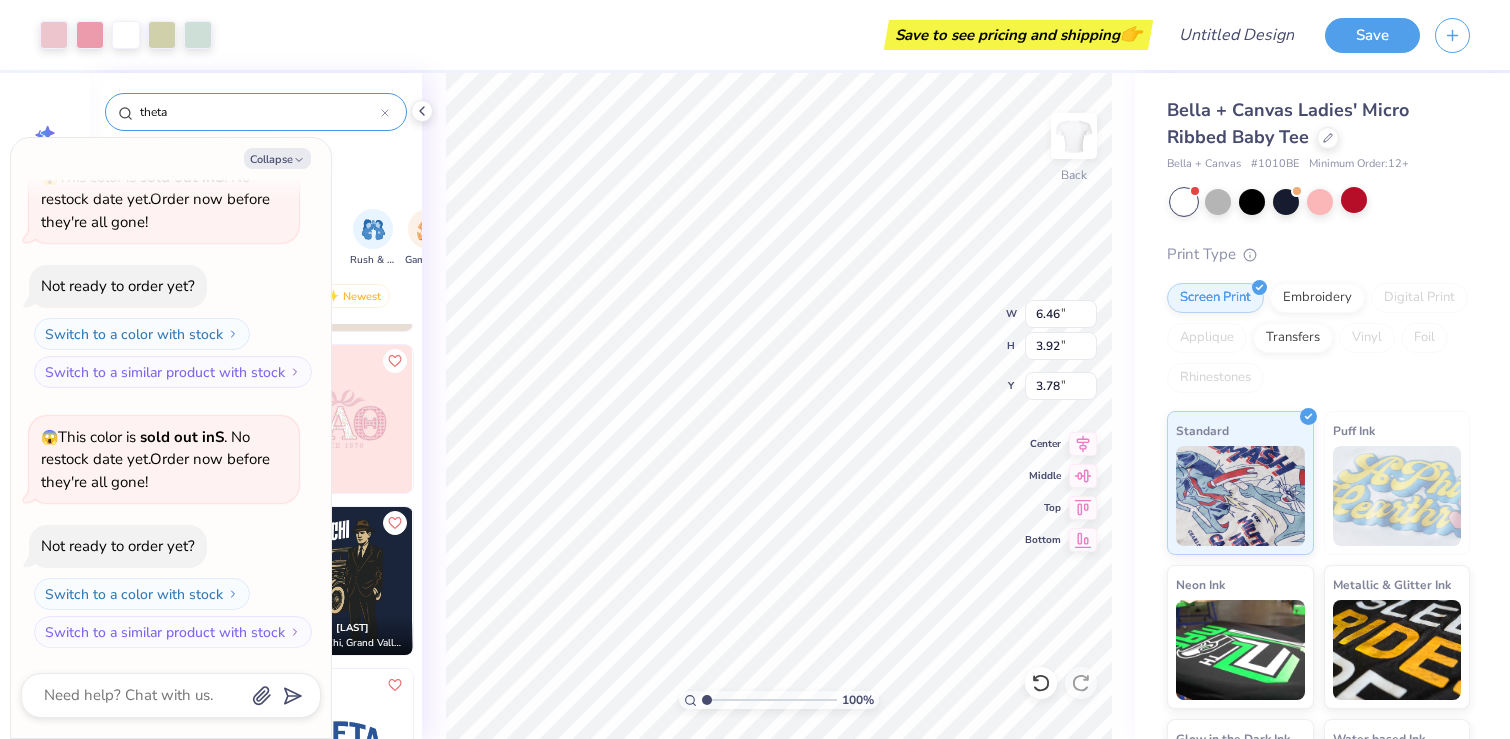 type on "3.80" 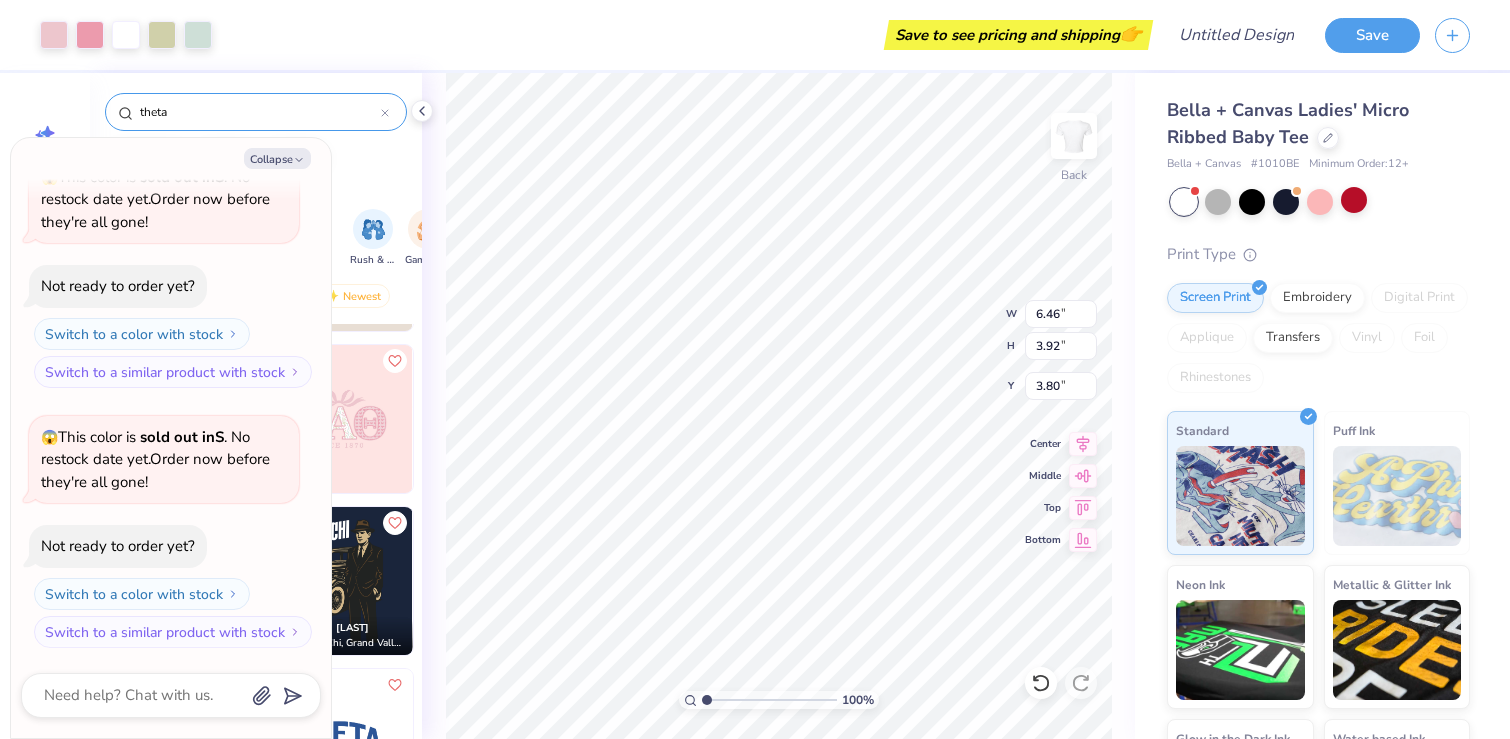 type on "x" 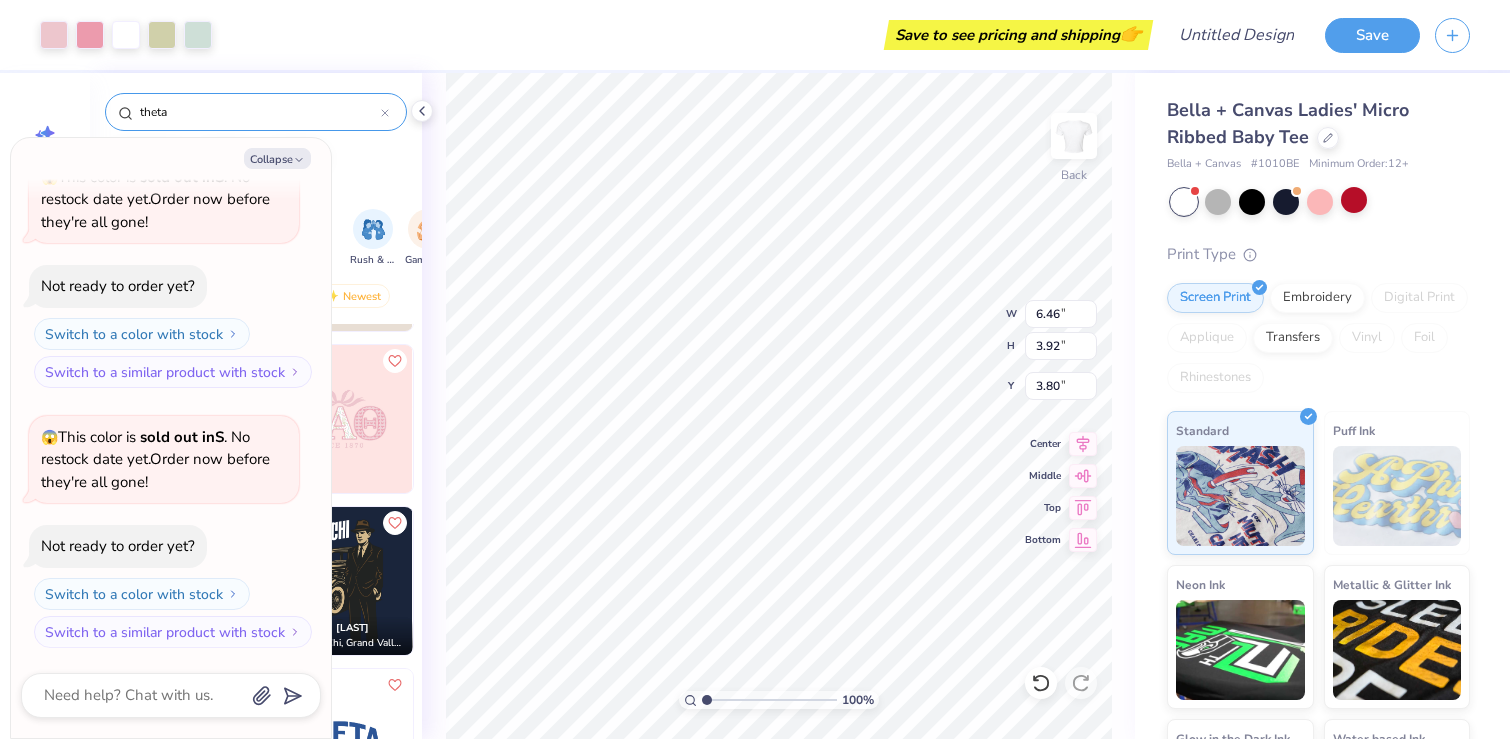 type on "3.81" 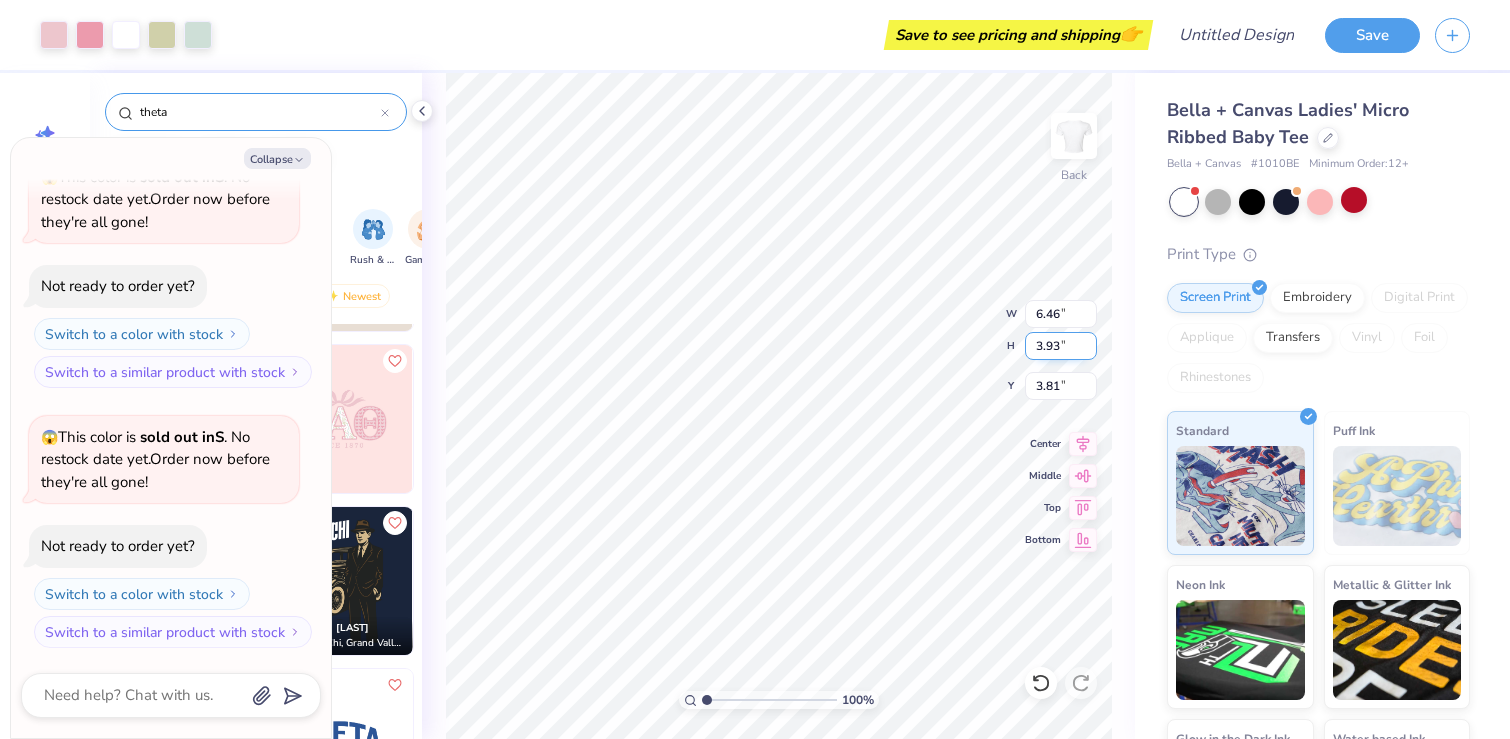 click on "3.93" at bounding box center (1061, 346) 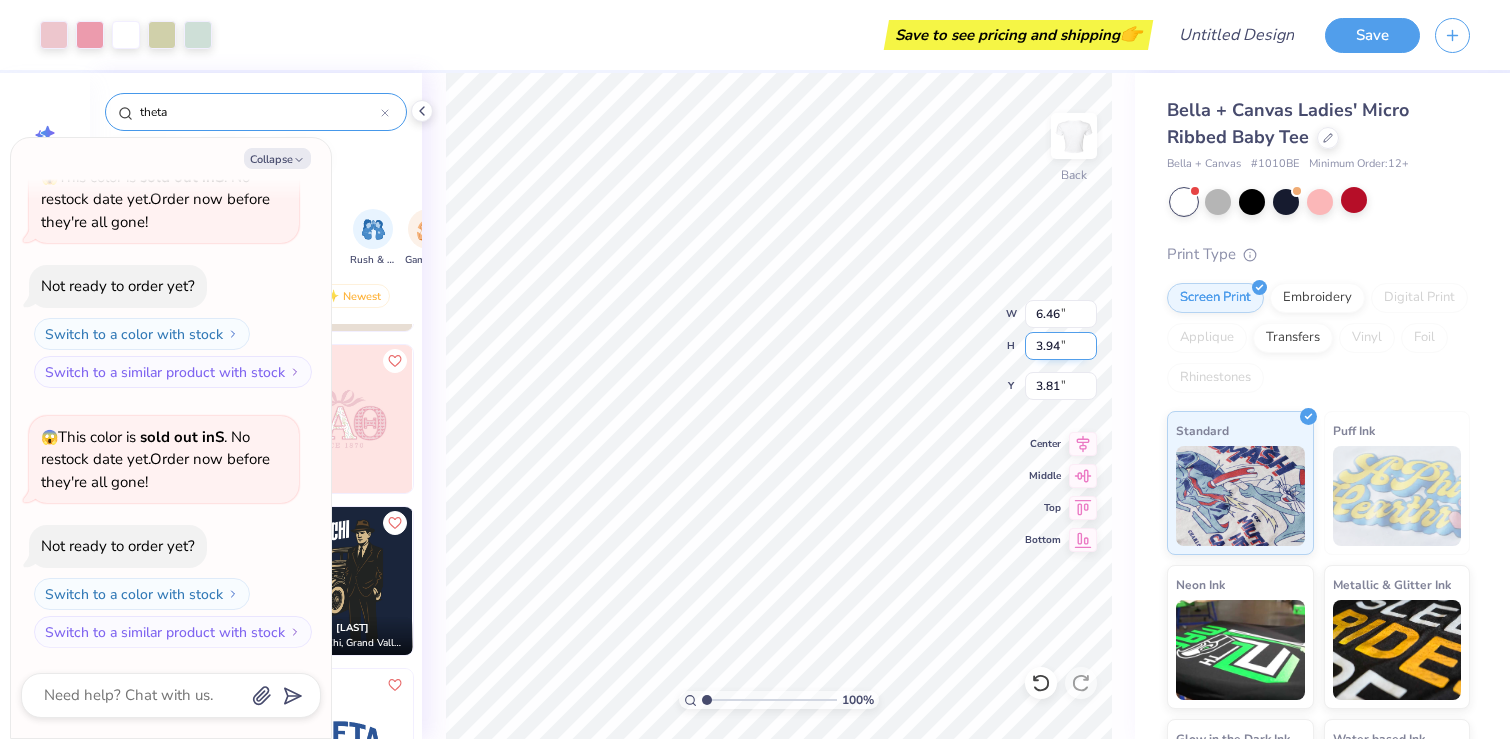 click on "3.94" at bounding box center (1061, 346) 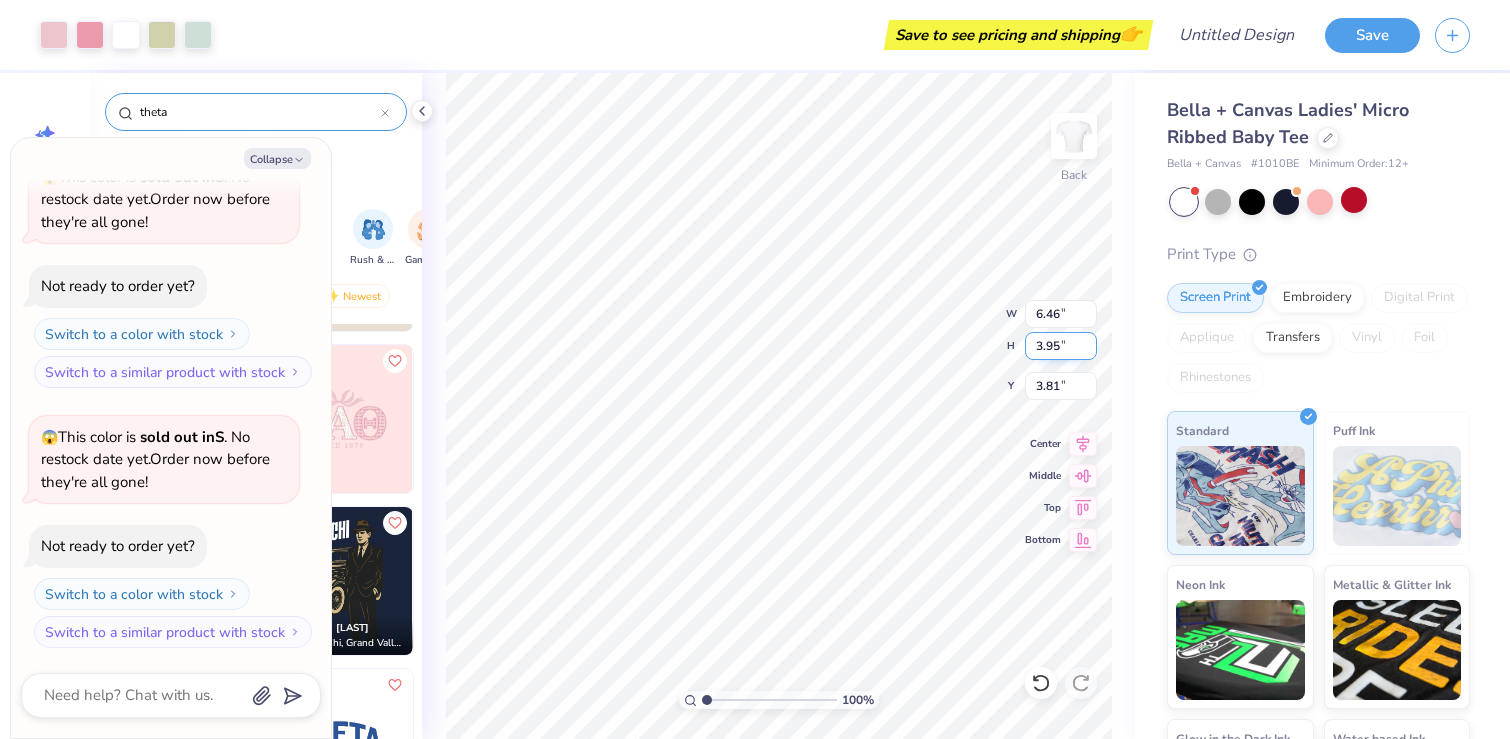 click on "3.95" at bounding box center (1061, 346) 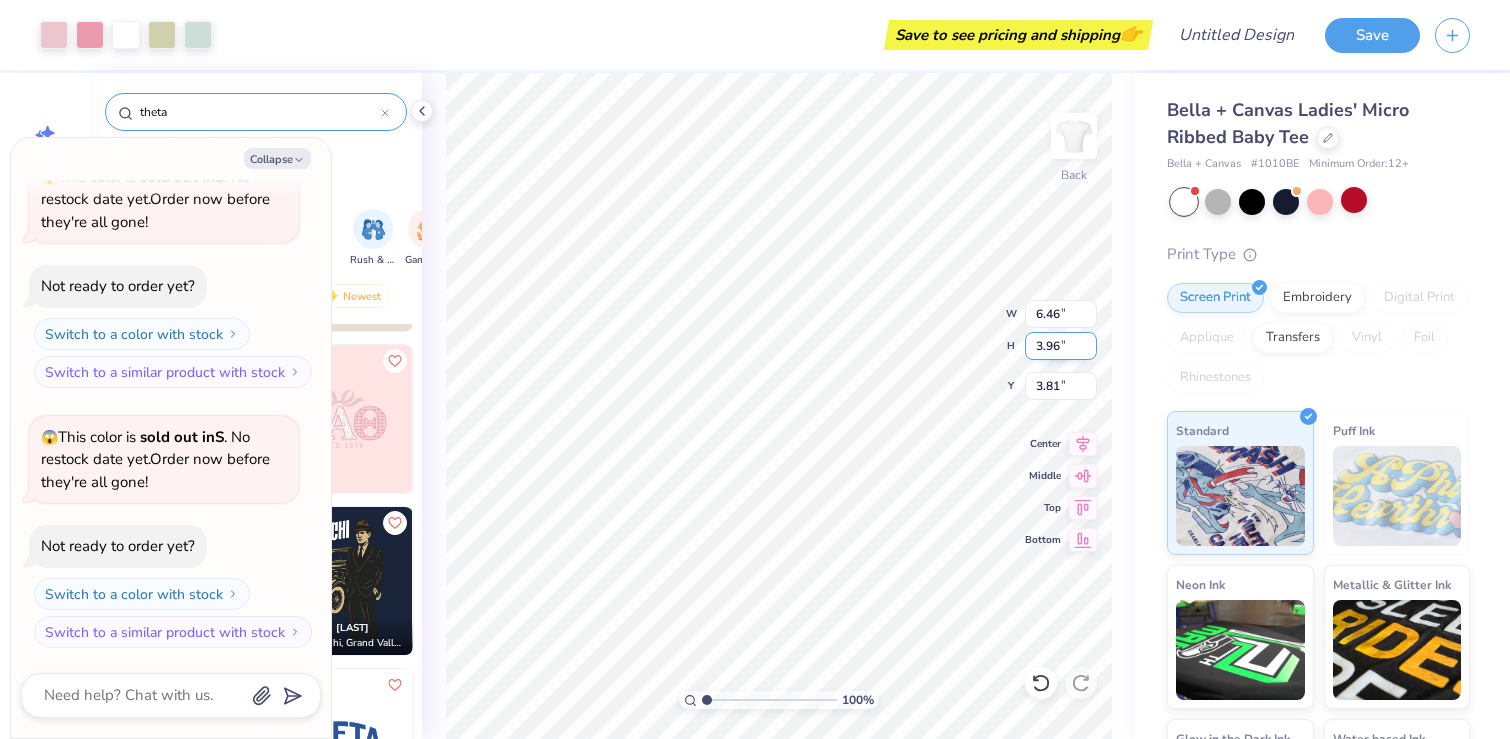 click on "3.96" at bounding box center (1061, 346) 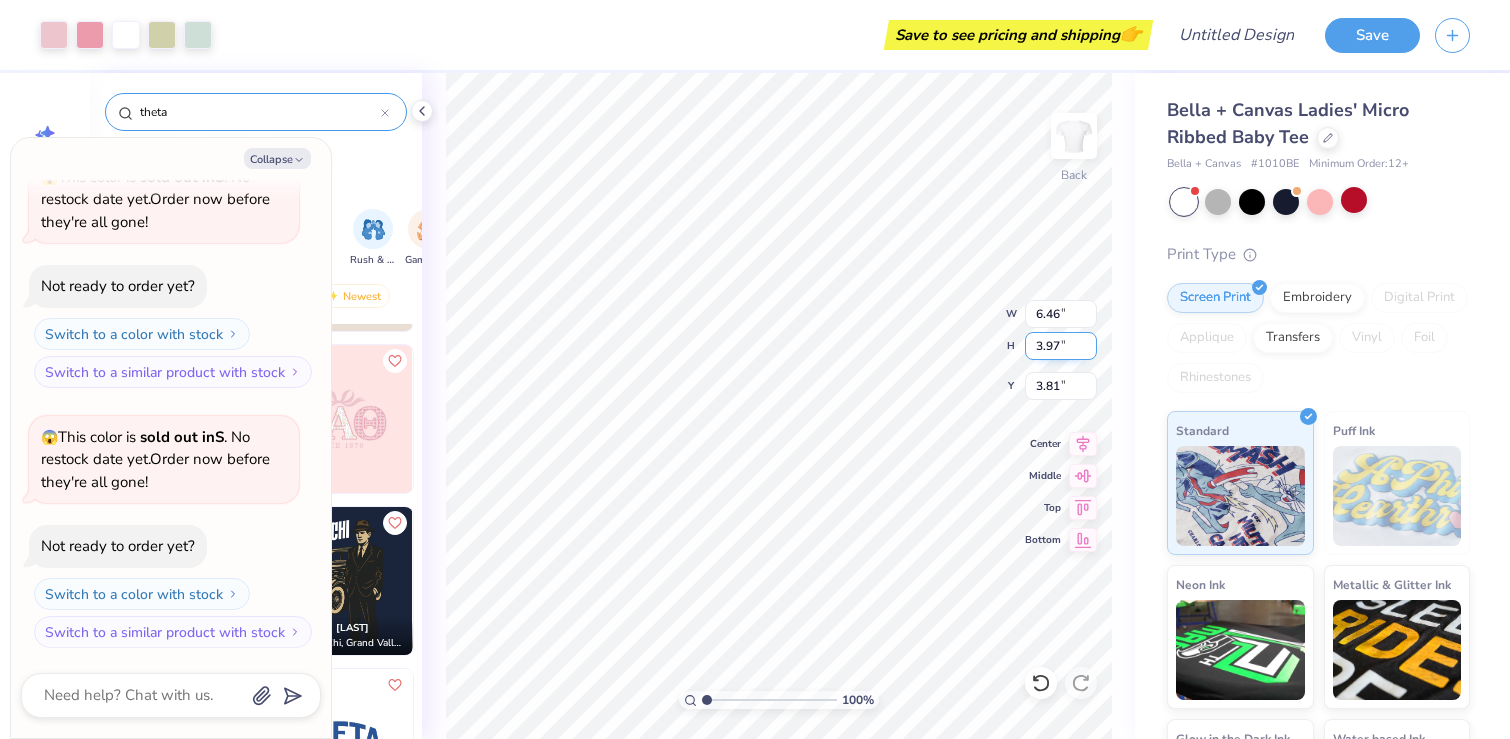 click on "3.97" at bounding box center (1061, 346) 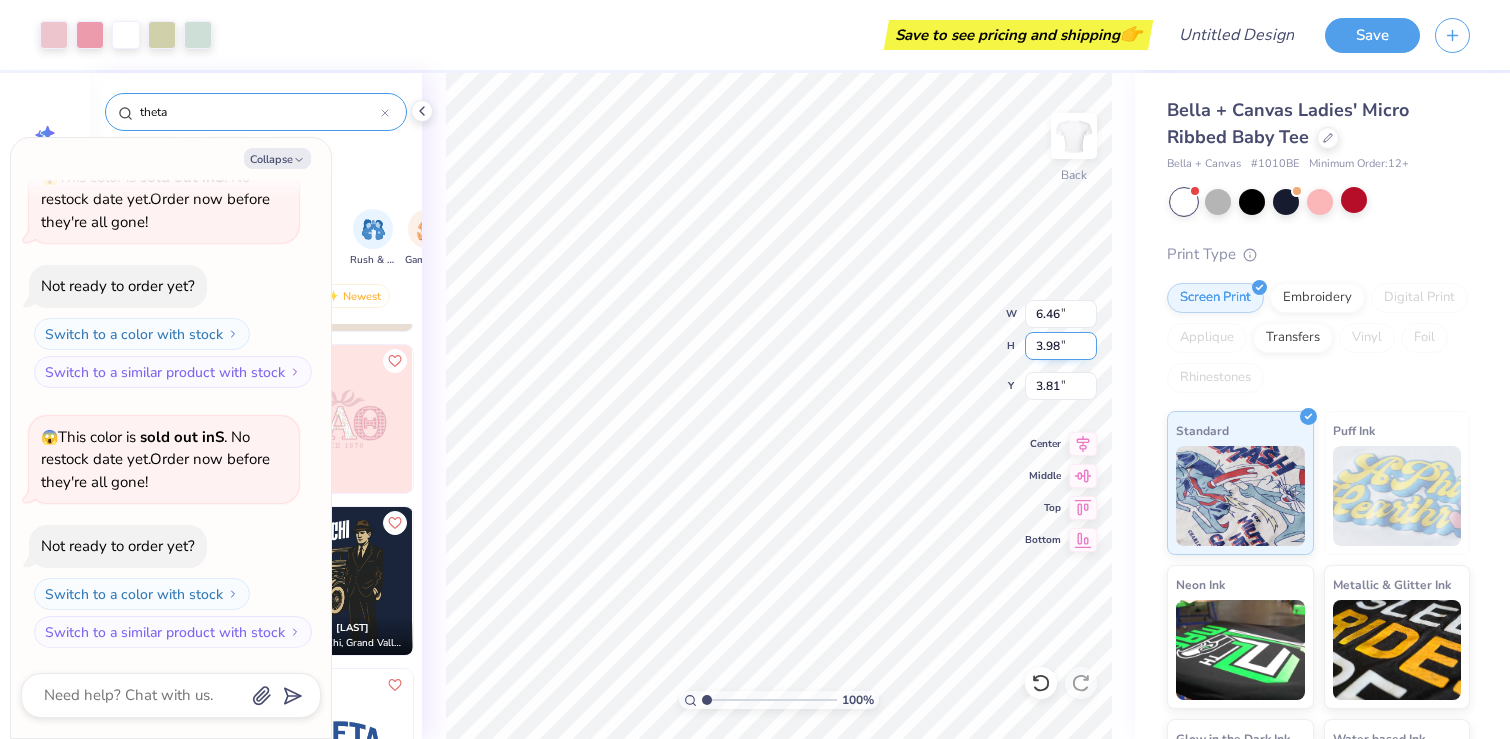 click on "3.98" at bounding box center (1061, 346) 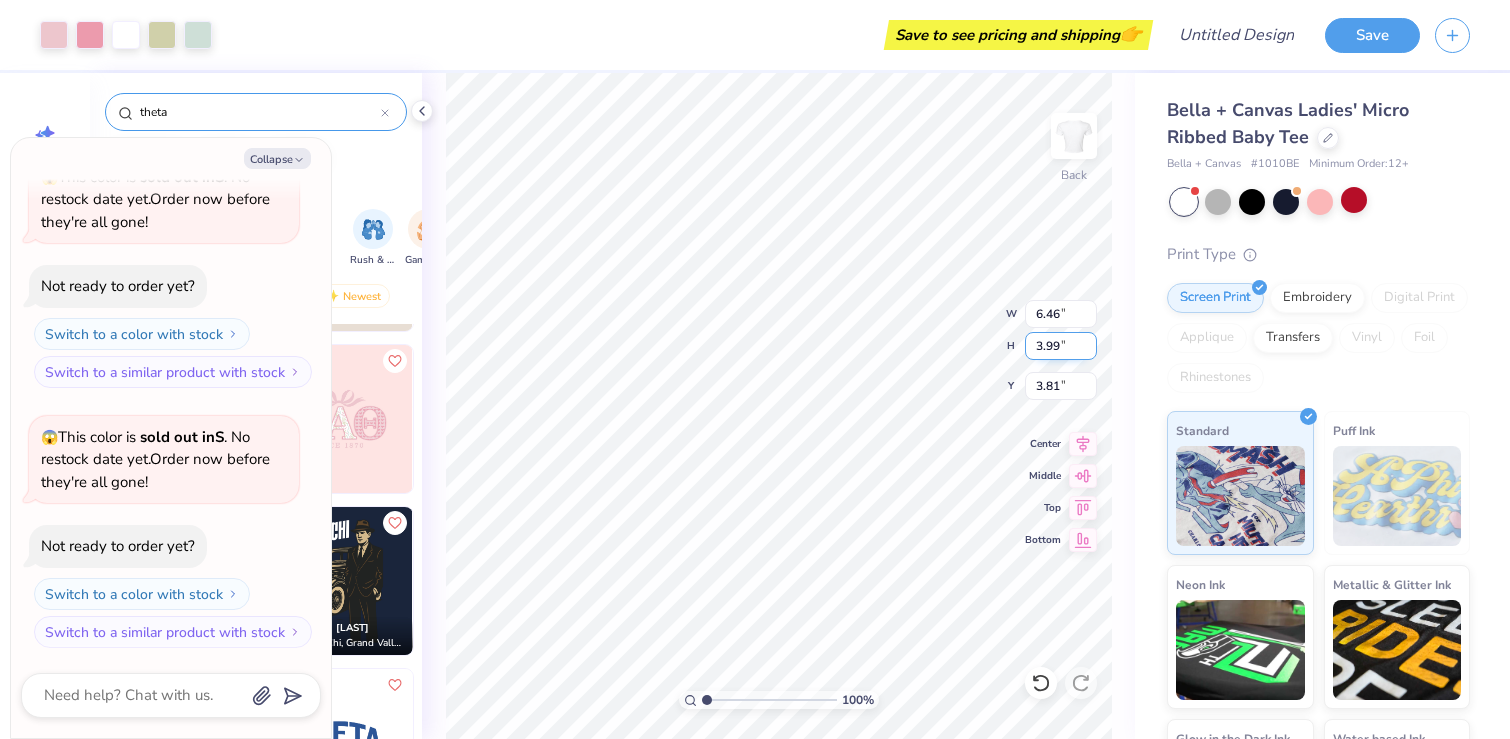 click on "3.99" at bounding box center [1061, 346] 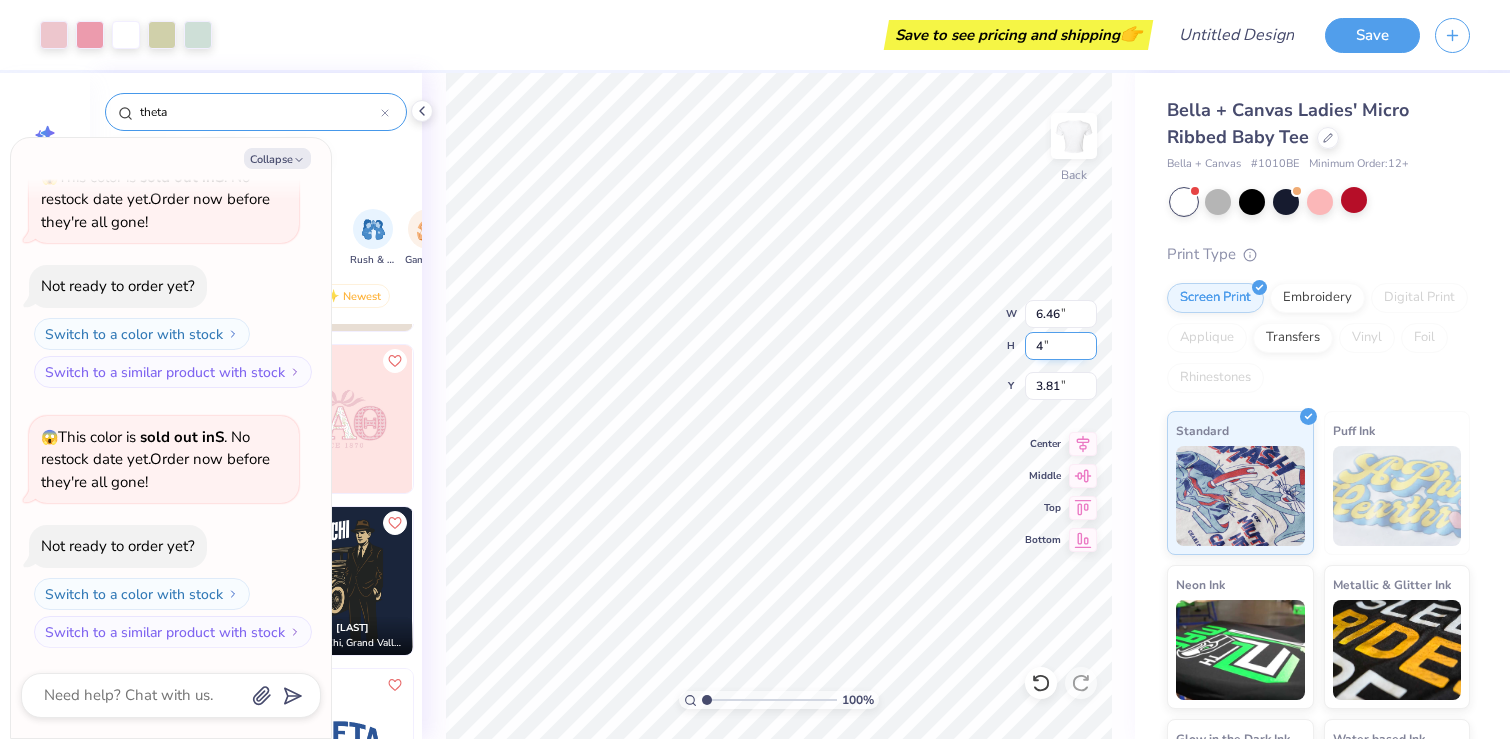 type on "4" 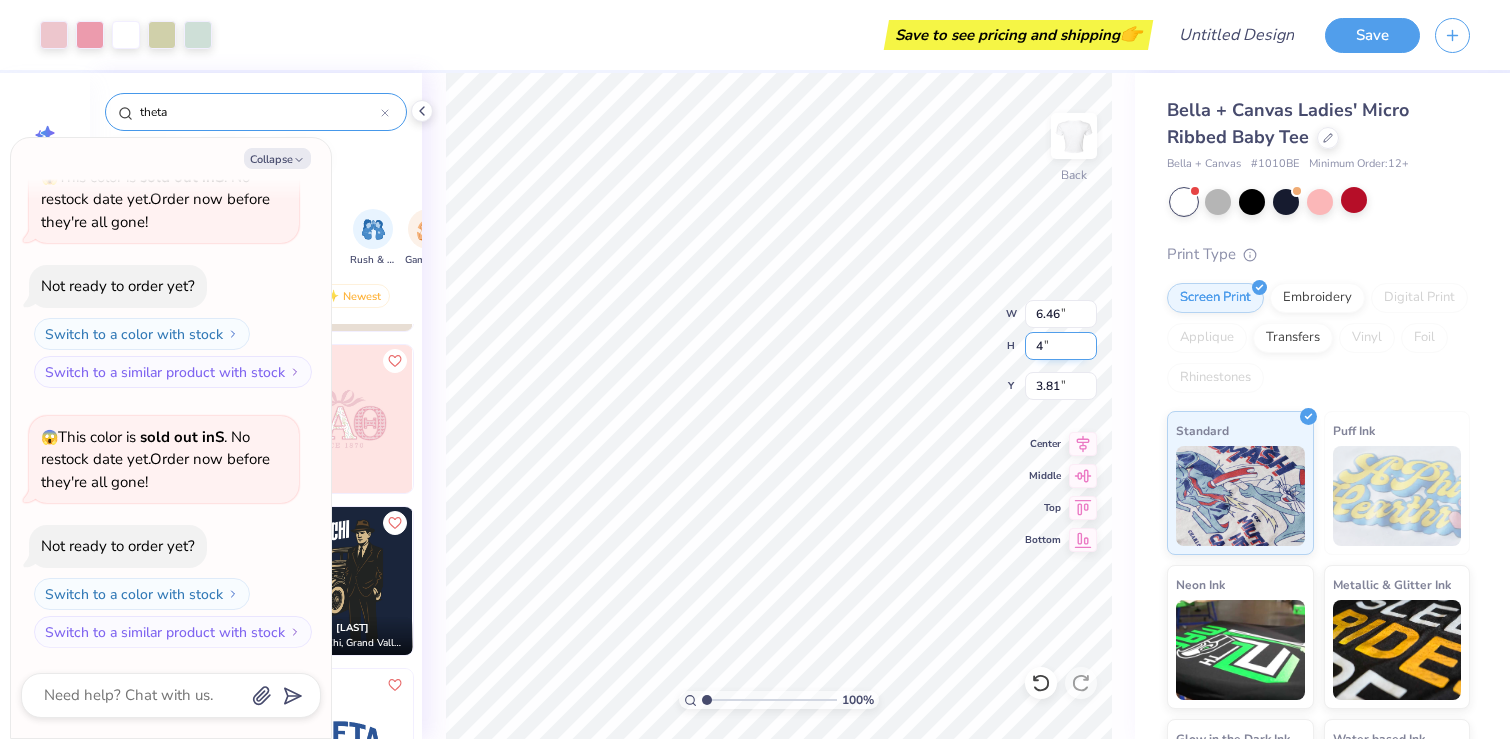 click on "4" at bounding box center [1061, 346] 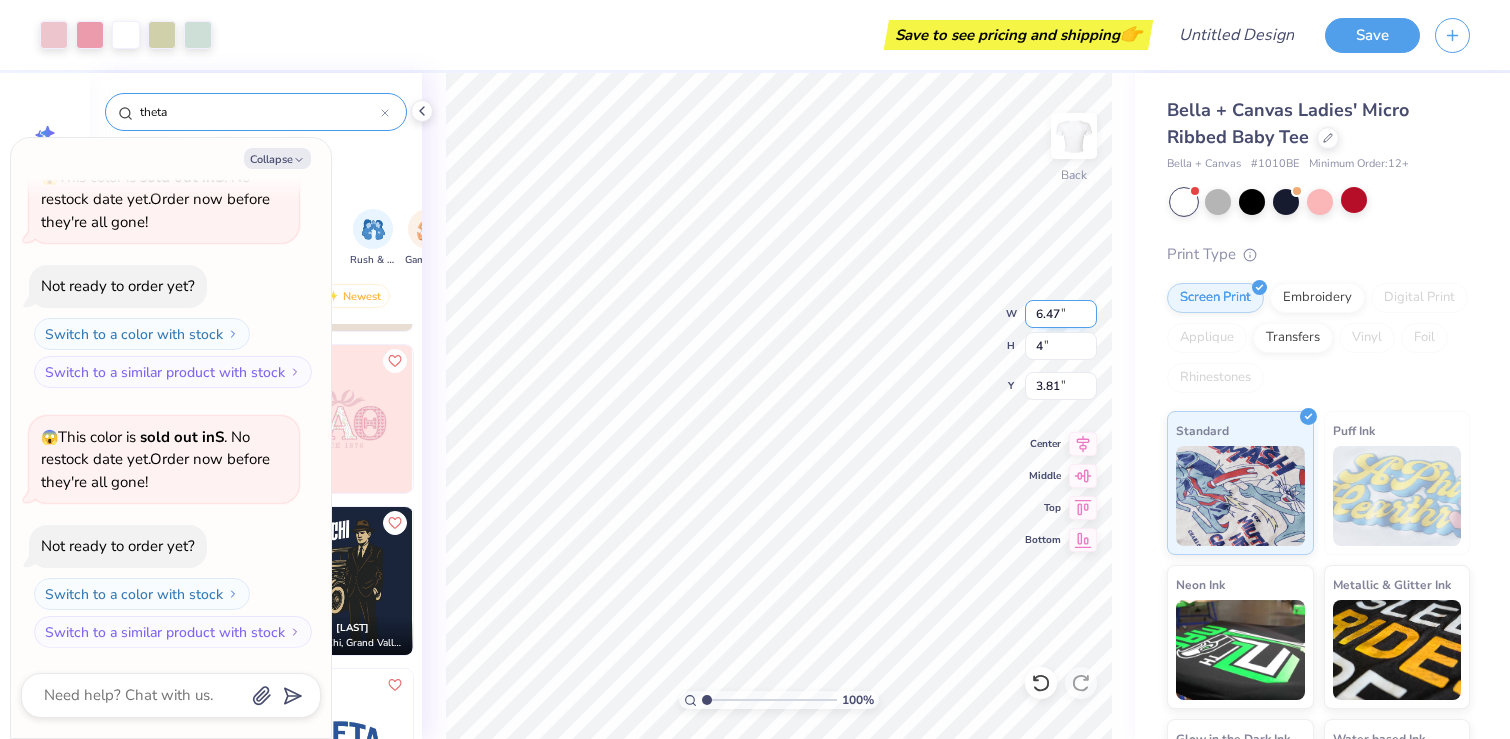click on "6.47" at bounding box center (1061, 314) 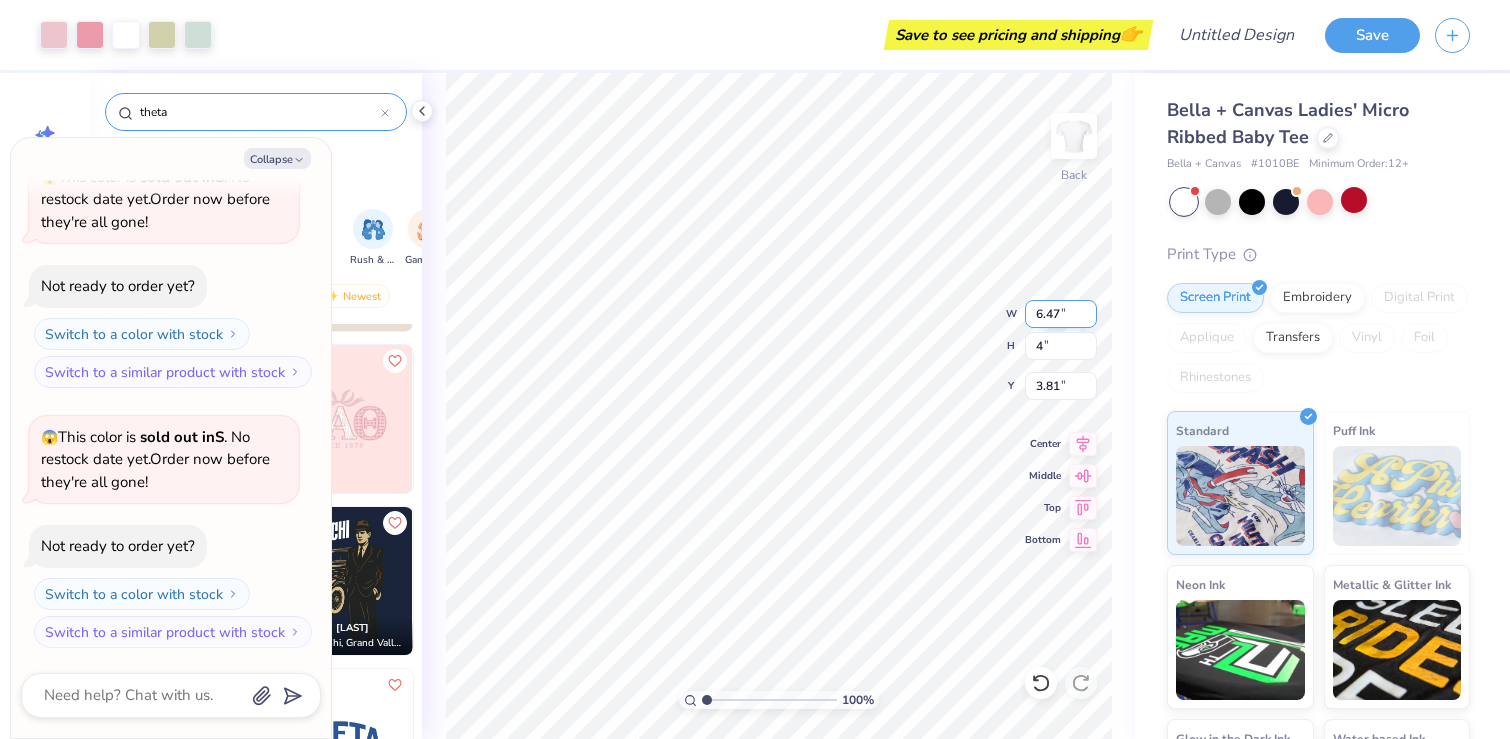 click on "6.48" at bounding box center [1061, 314] 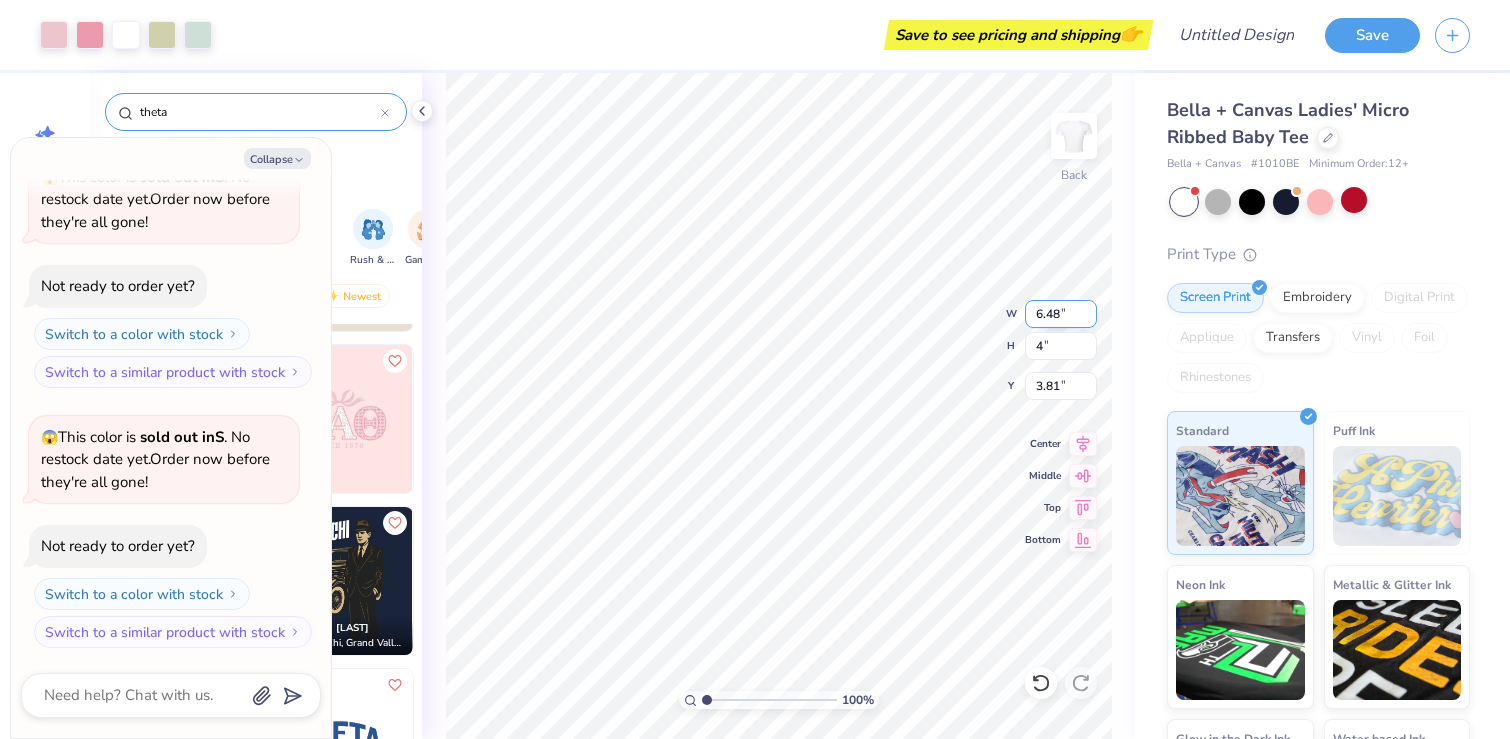 type on "6.49" 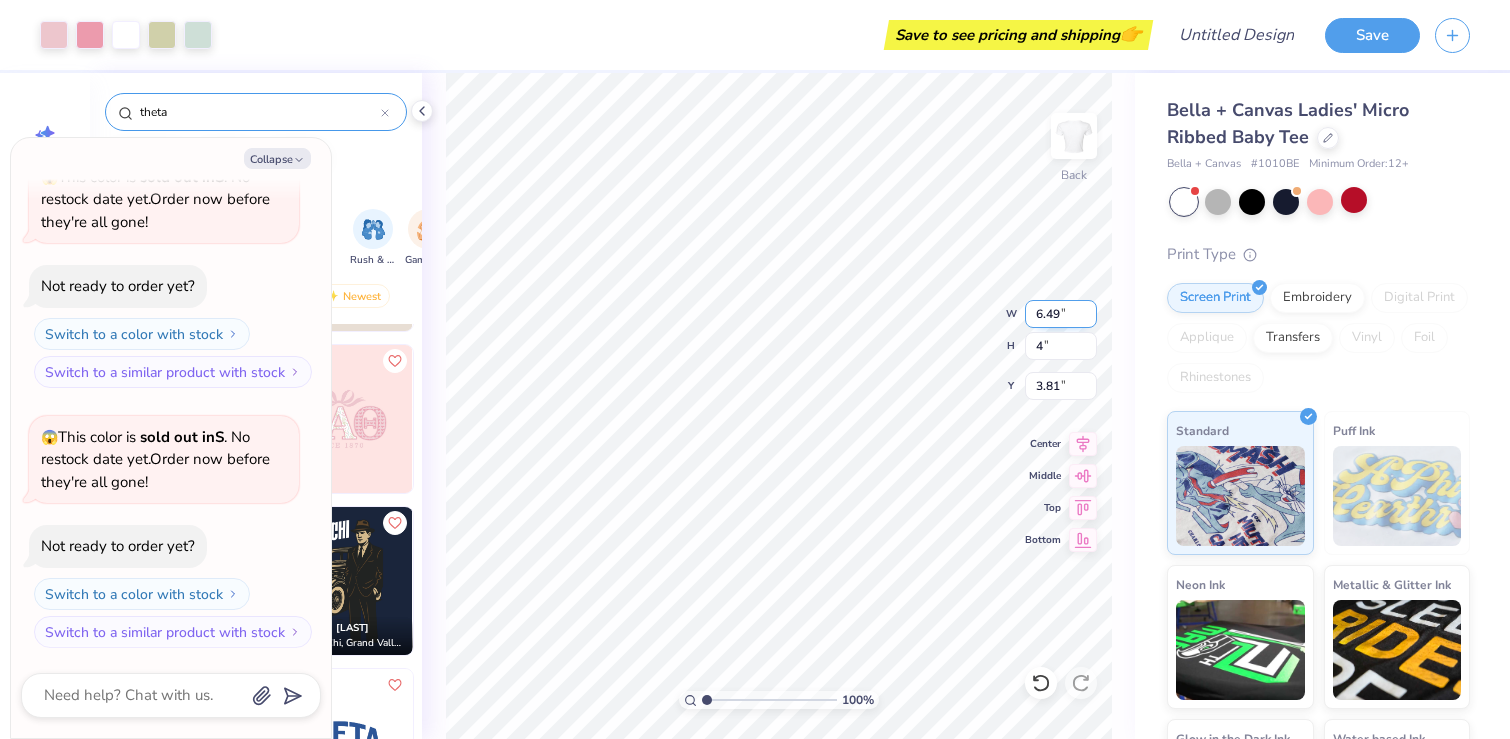 click on "6.49" at bounding box center [1061, 314] 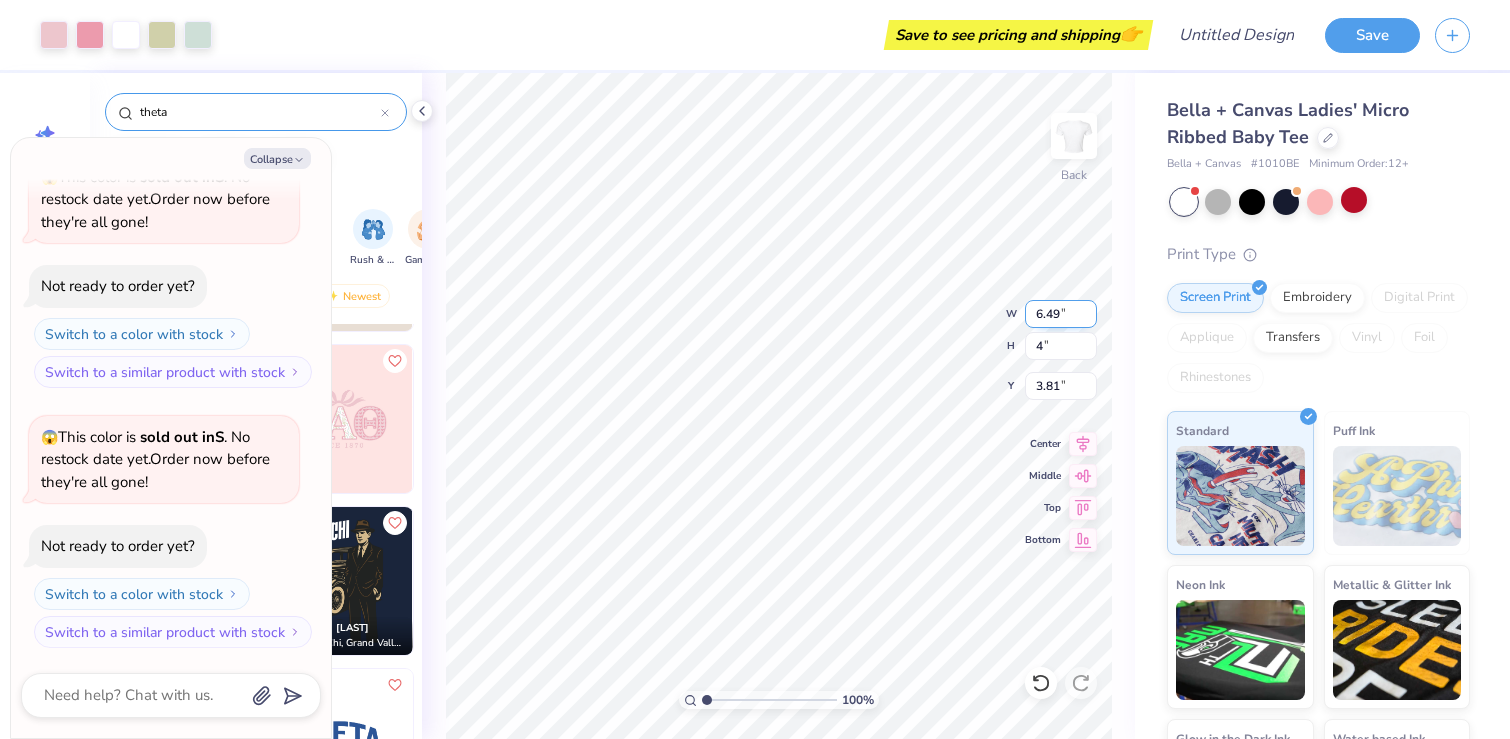 type on "x" 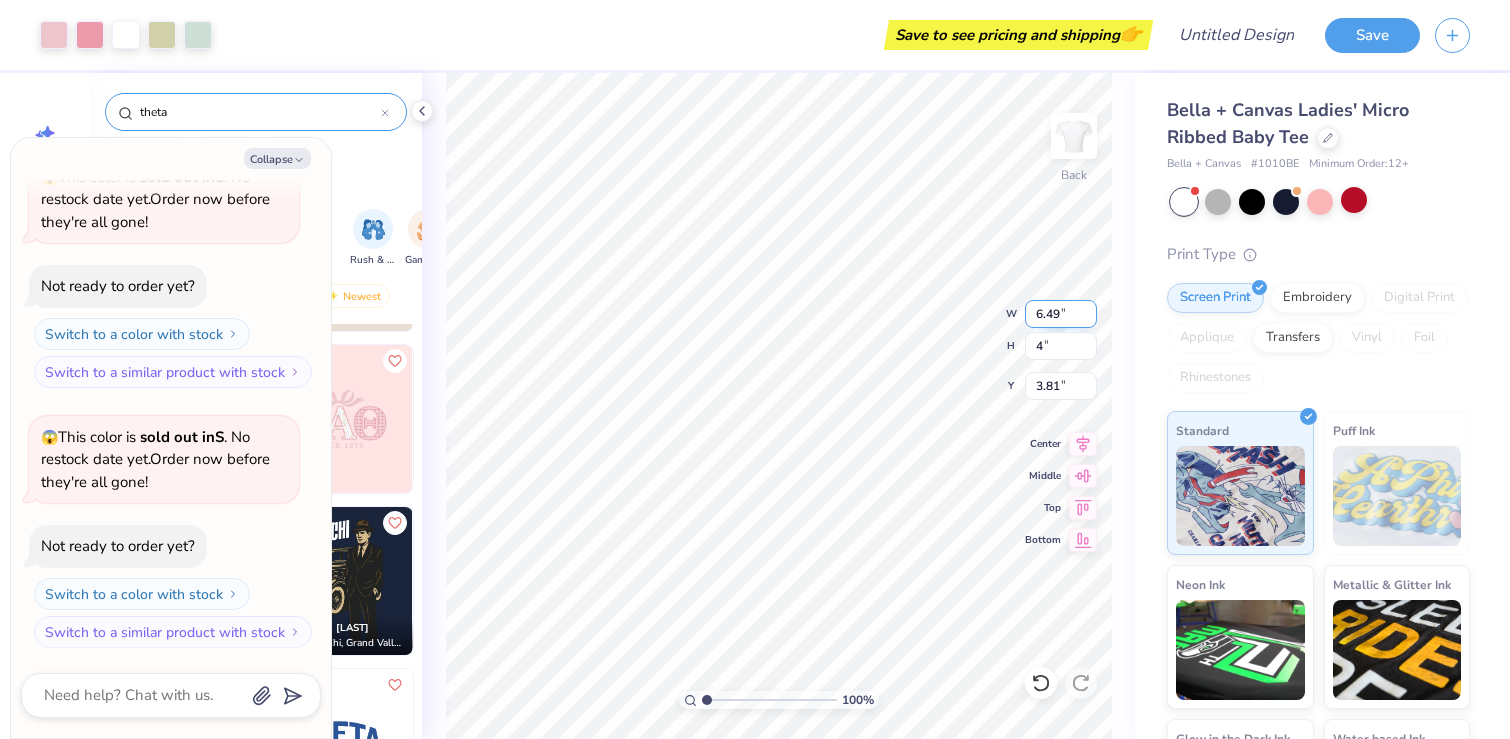 type on "4.00" 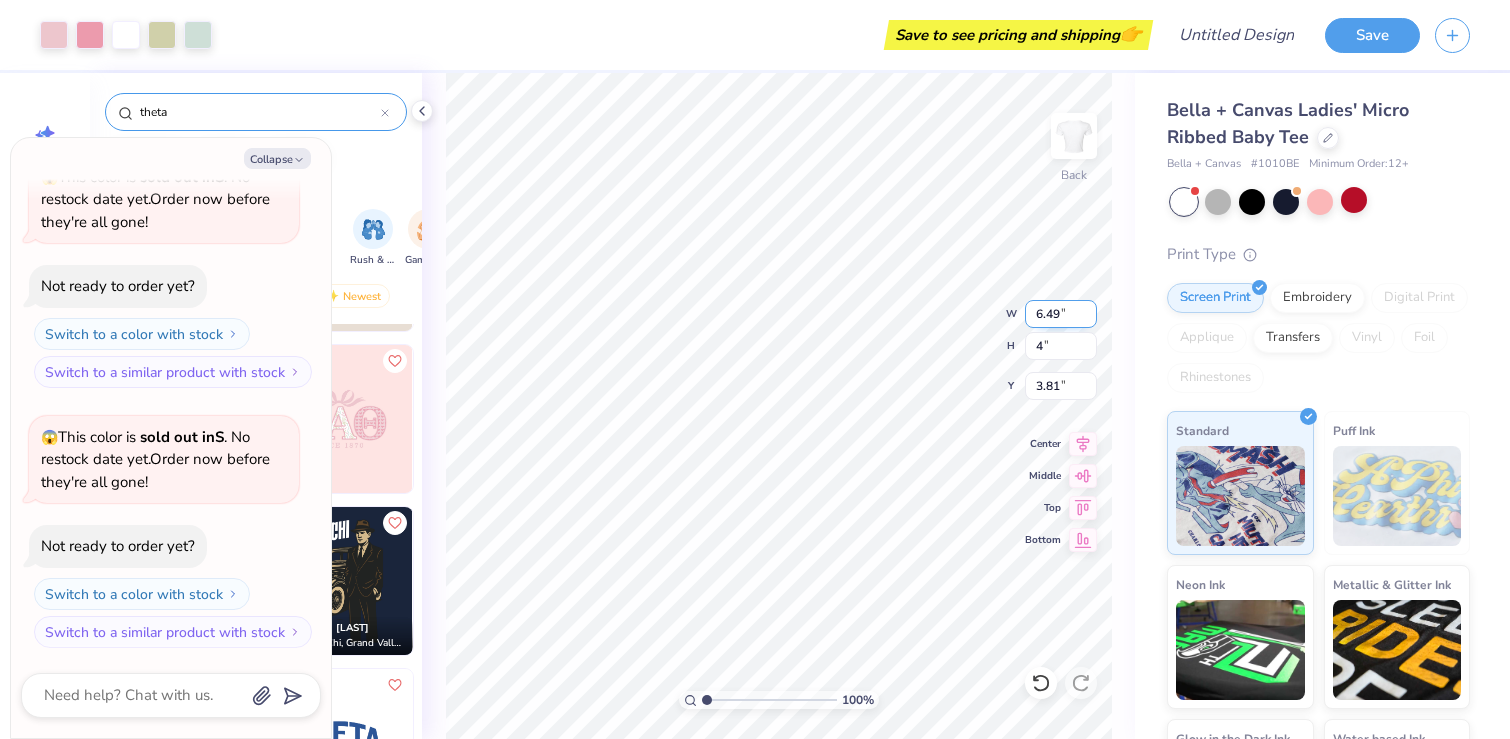 type on "3.77" 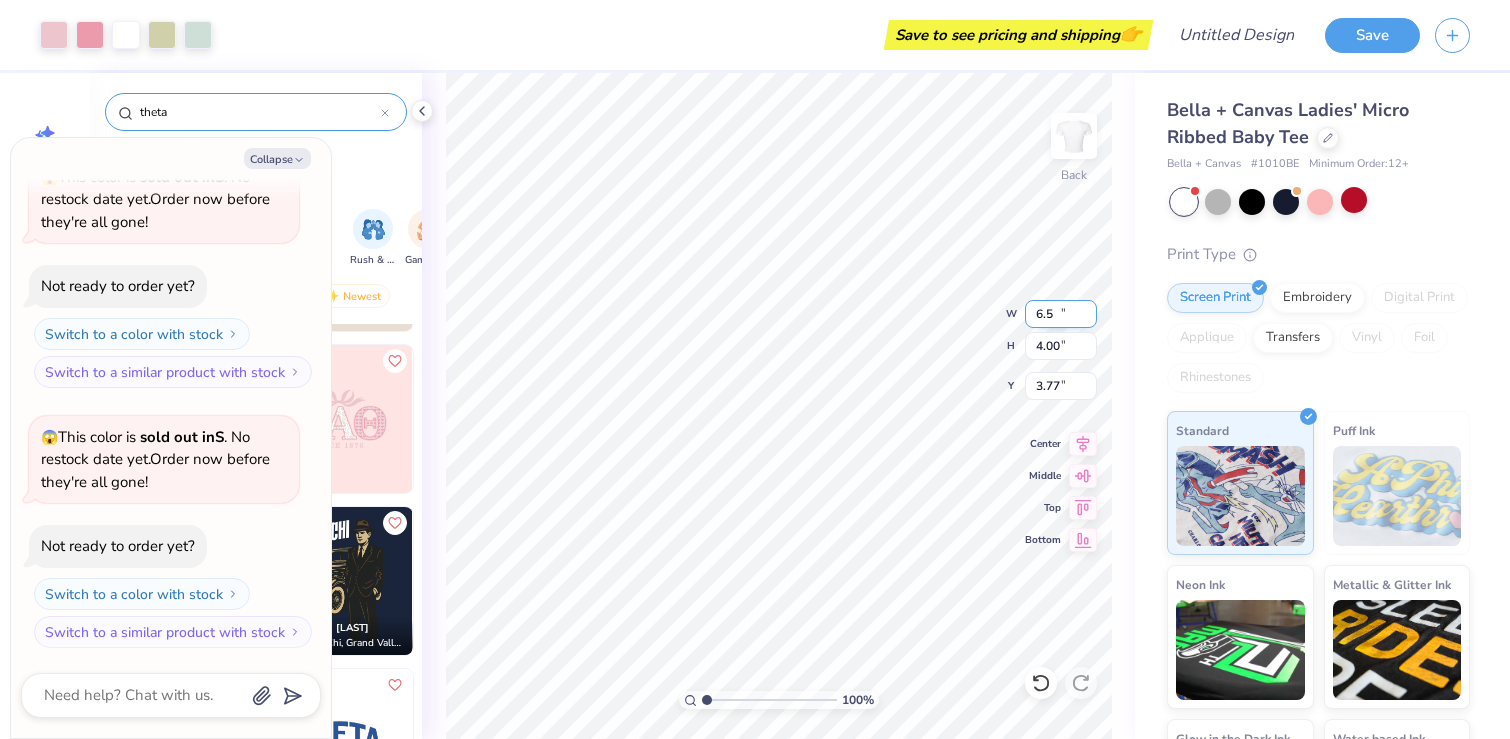 click on "6.5" at bounding box center [1061, 314] 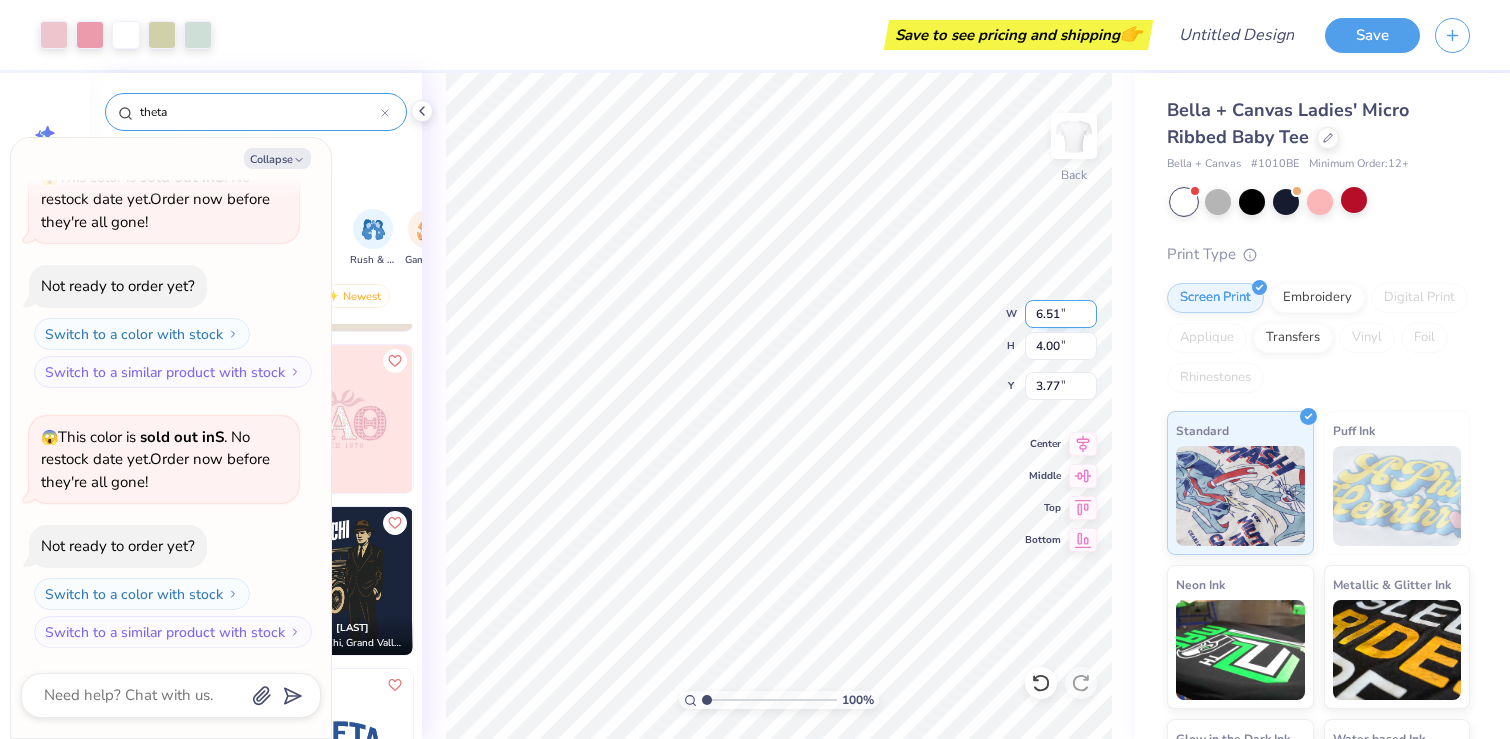 click on "6.51" at bounding box center [1061, 314] 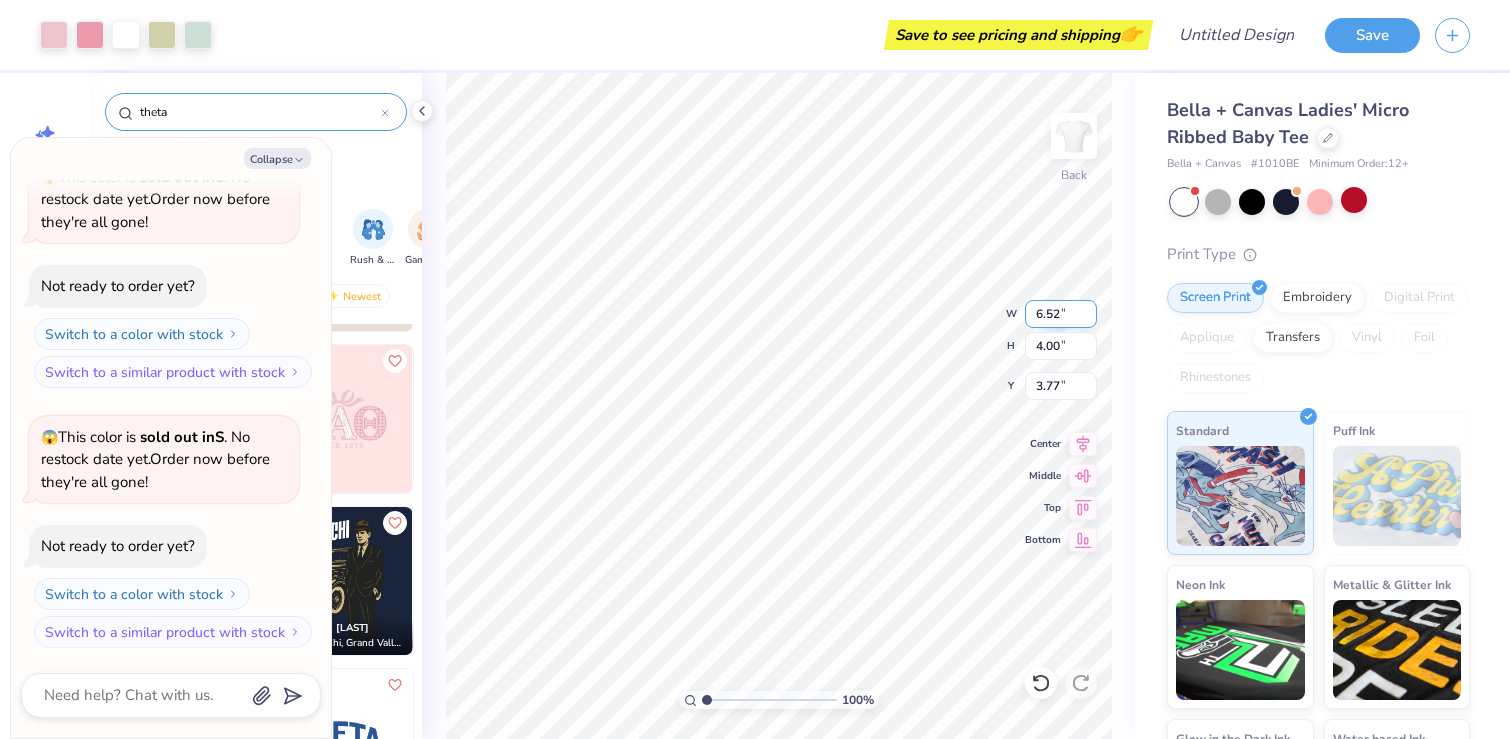click on "6.52" at bounding box center [1061, 314] 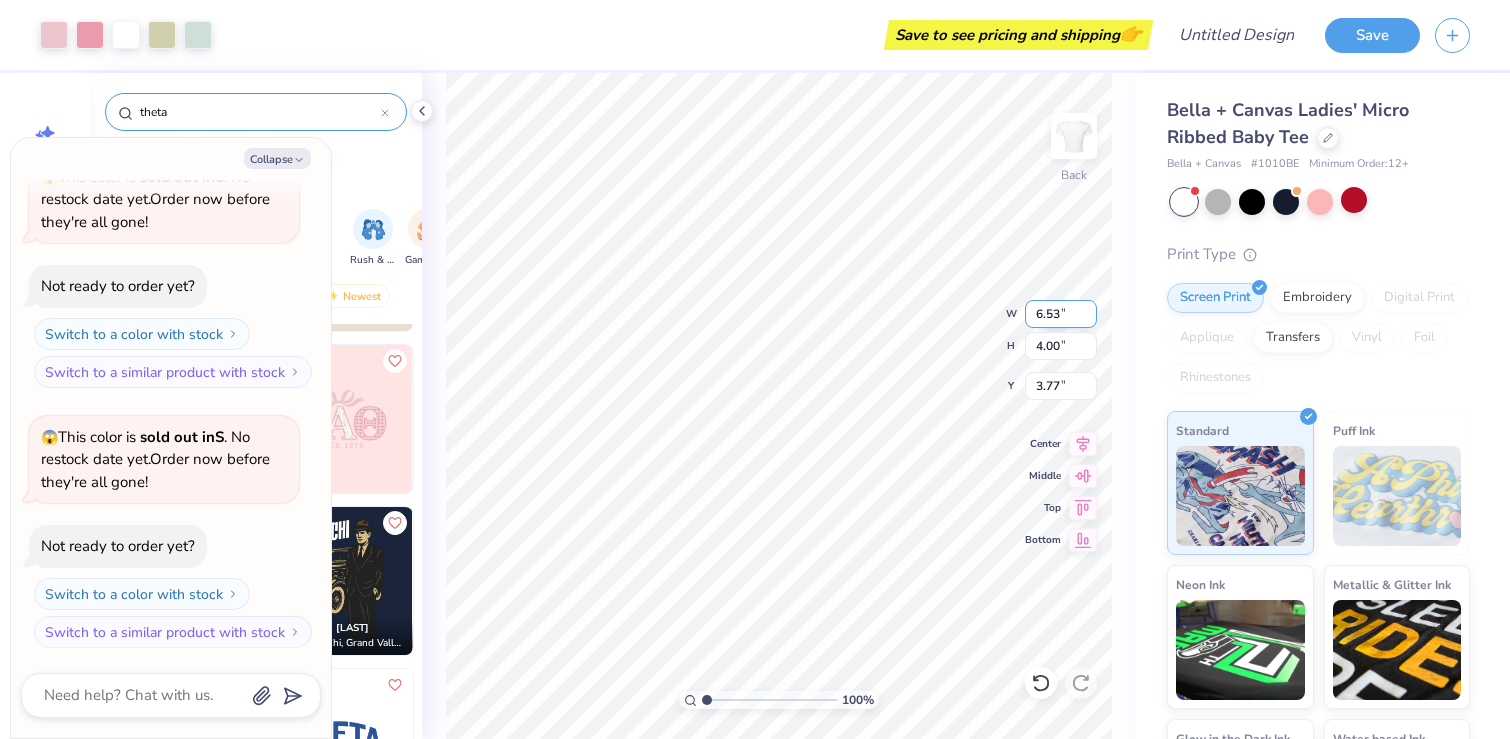 click on "6.53" at bounding box center (1061, 314) 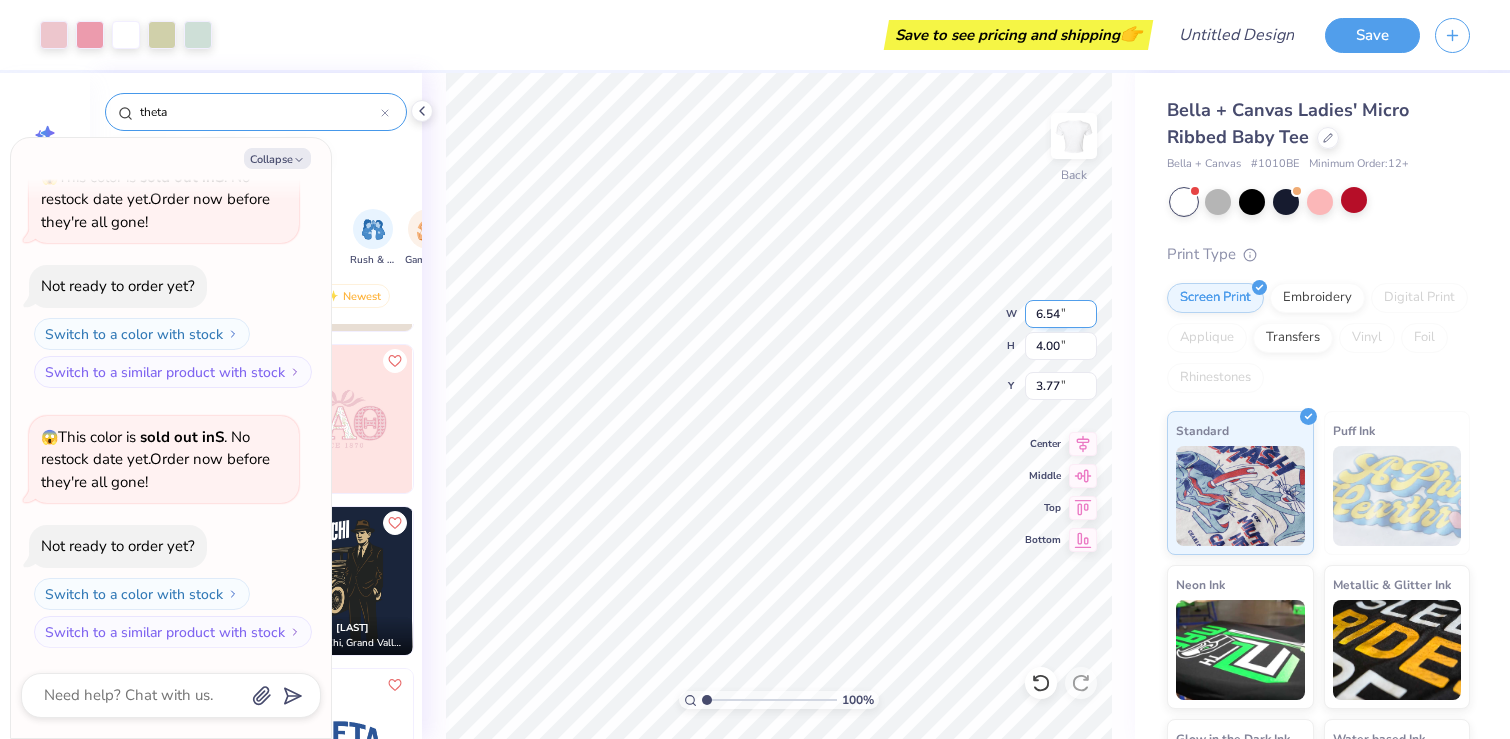 click on "6.54" at bounding box center [1061, 314] 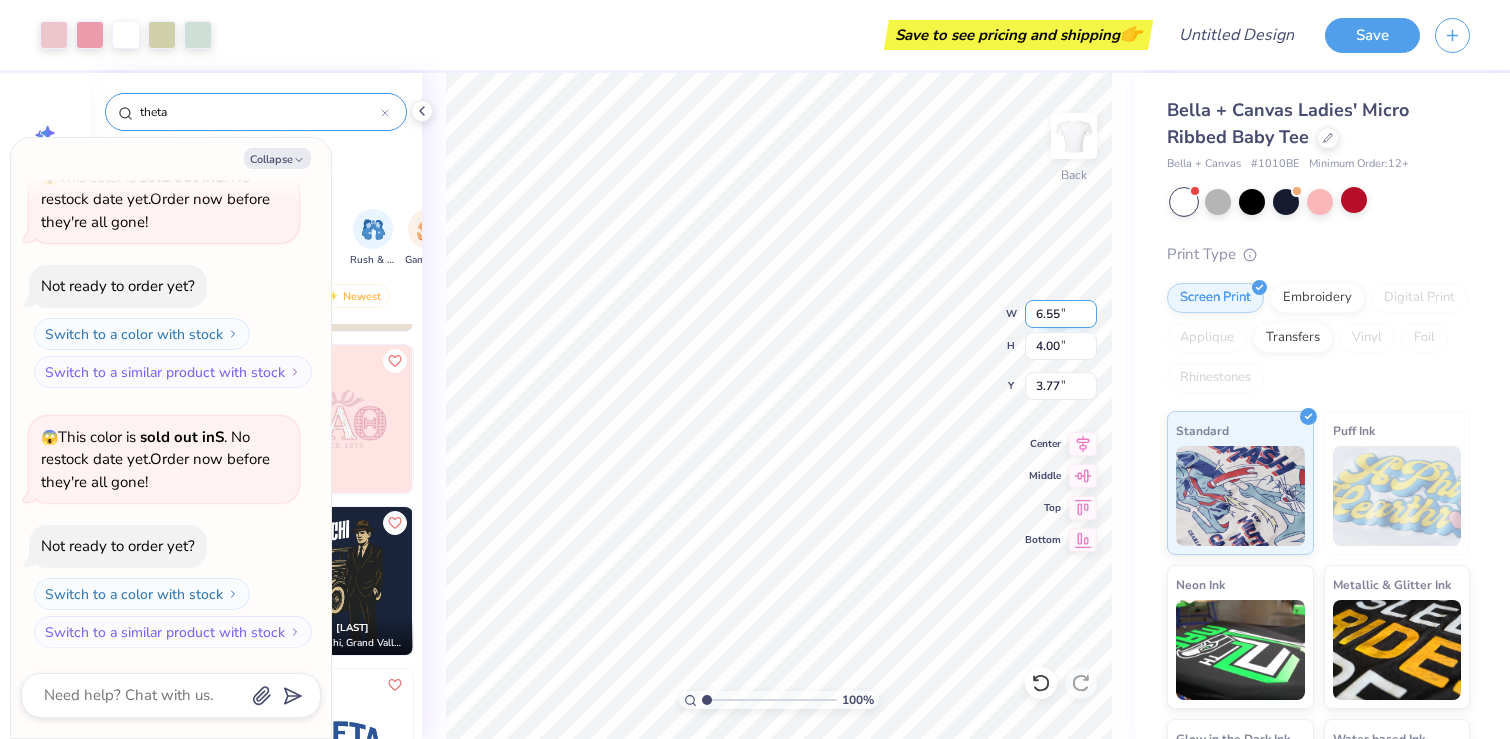 click on "6.55" at bounding box center (1061, 314) 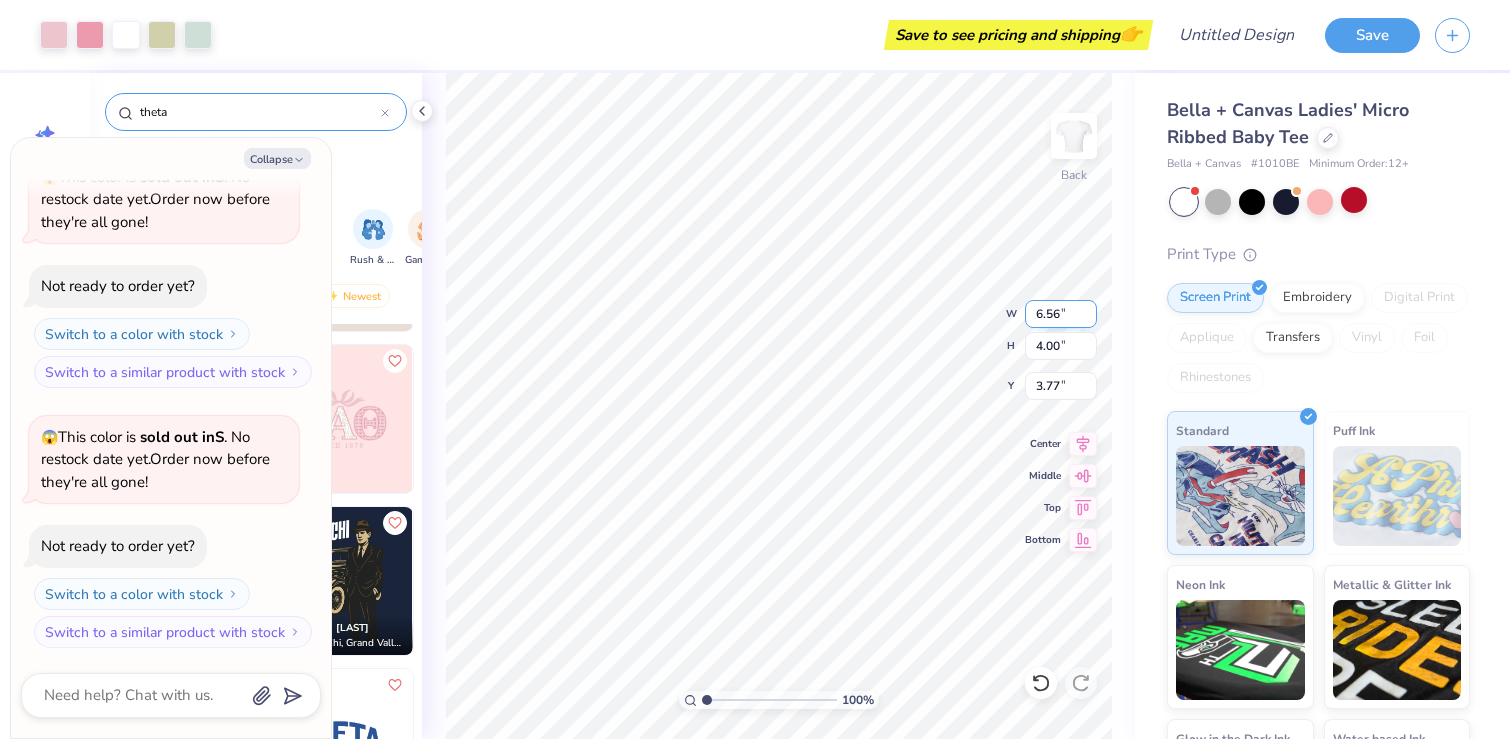 click on "6.56" at bounding box center (1061, 314) 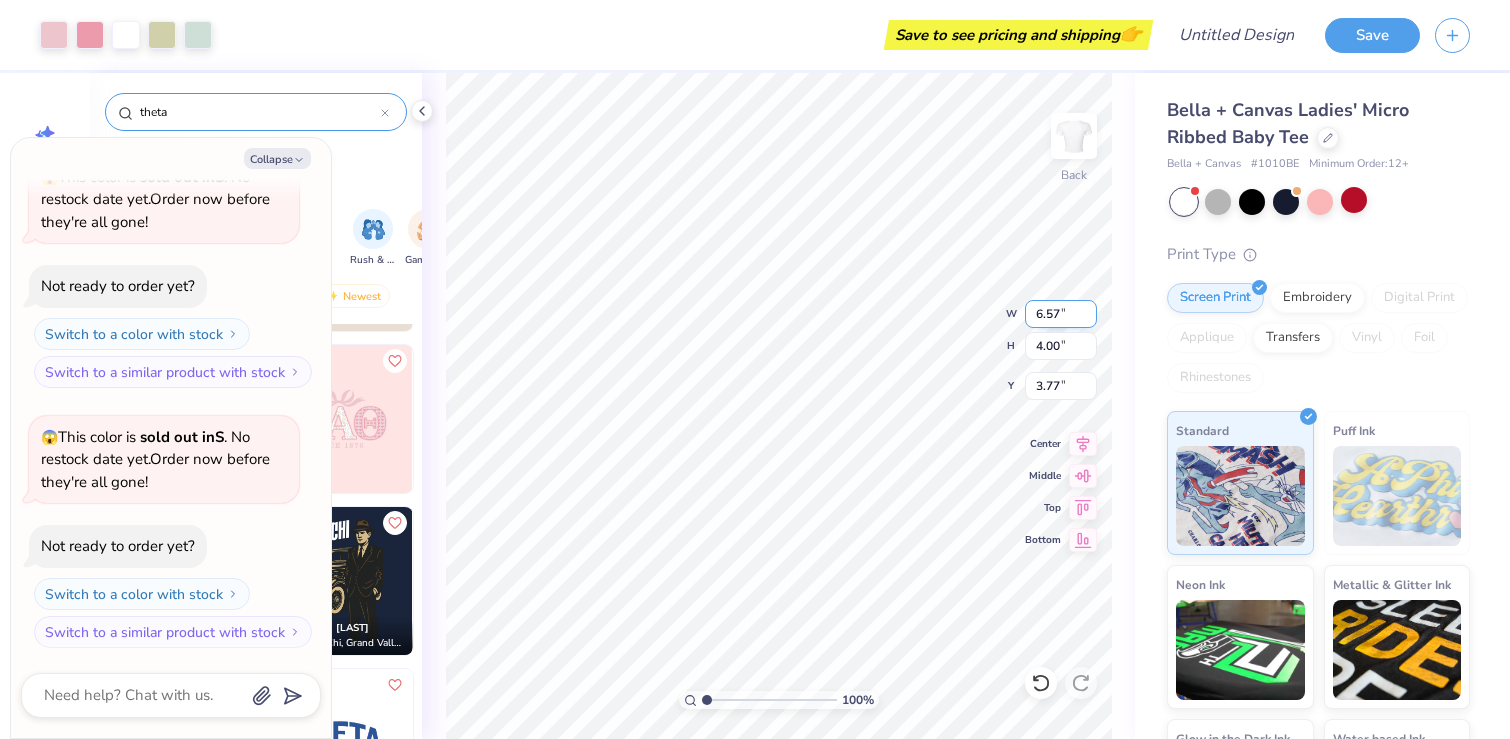 click on "6.57" at bounding box center (1061, 314) 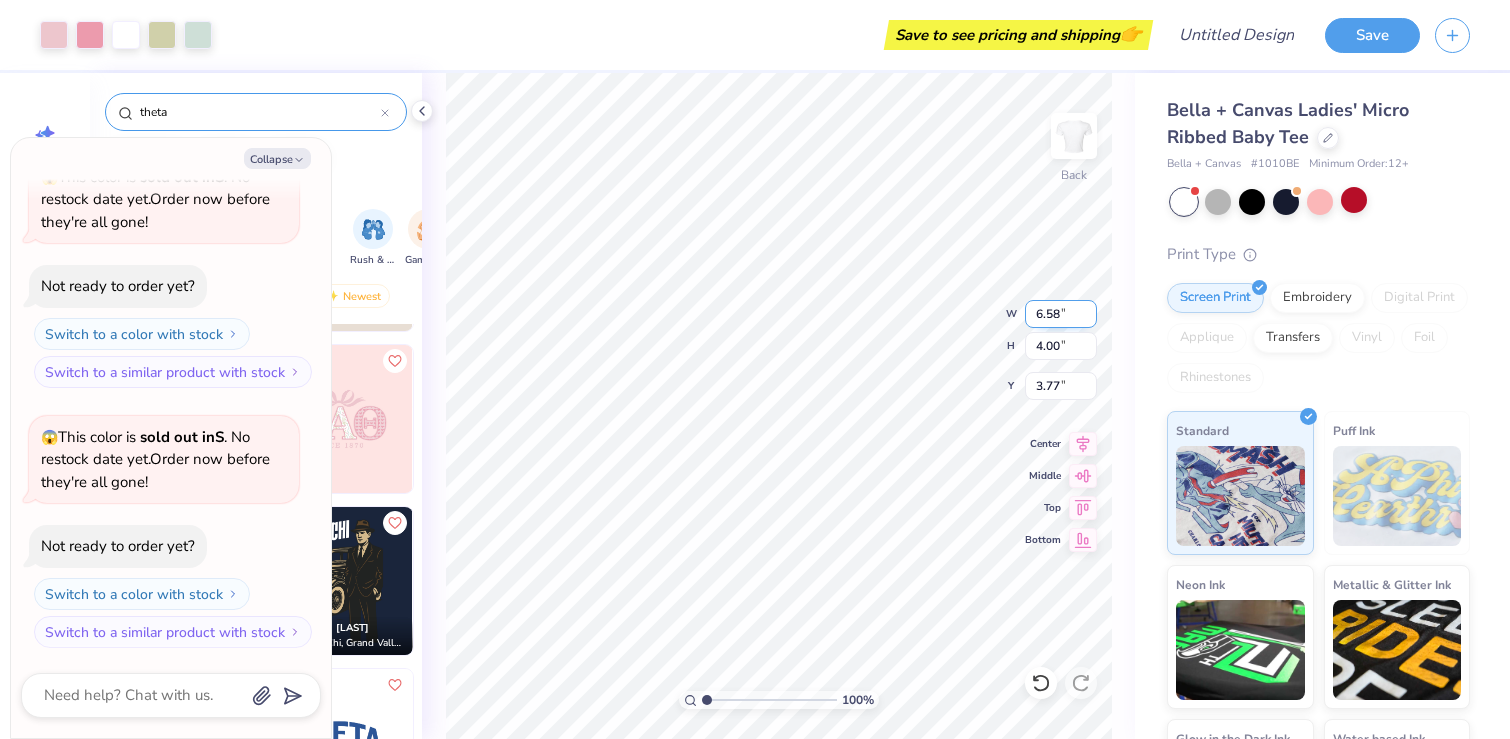 click on "6.58" at bounding box center (1061, 314) 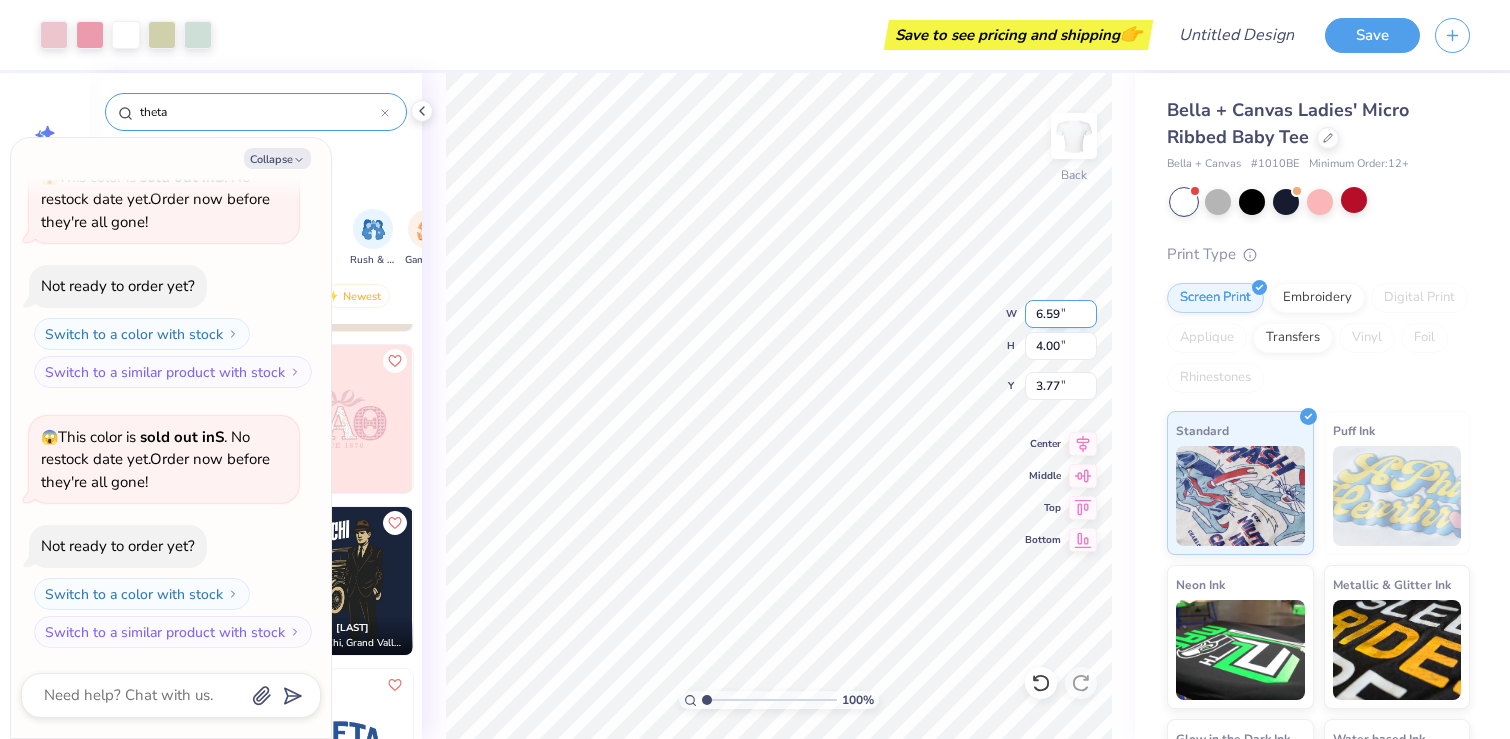 click on "6.59" at bounding box center (1061, 314) 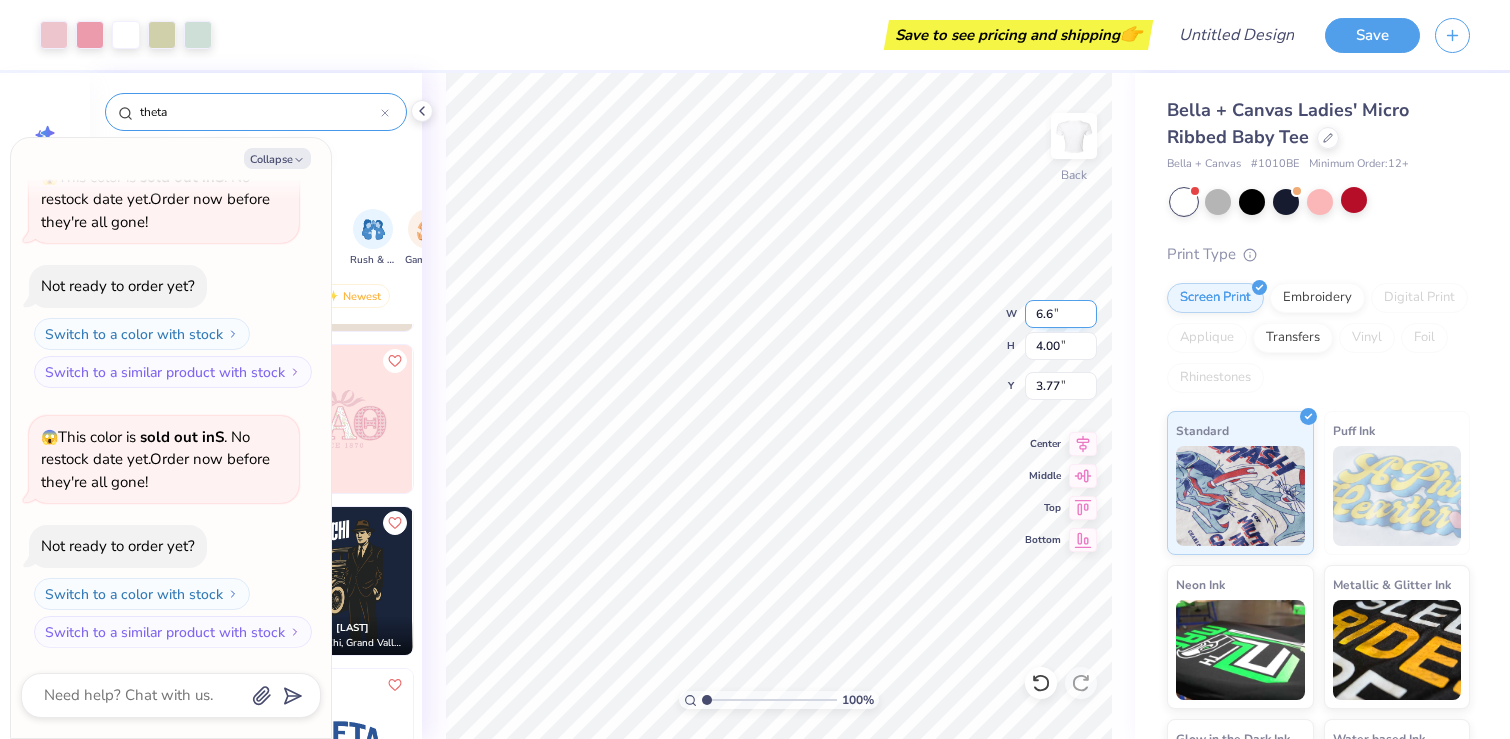 click on "6.6" at bounding box center [1061, 314] 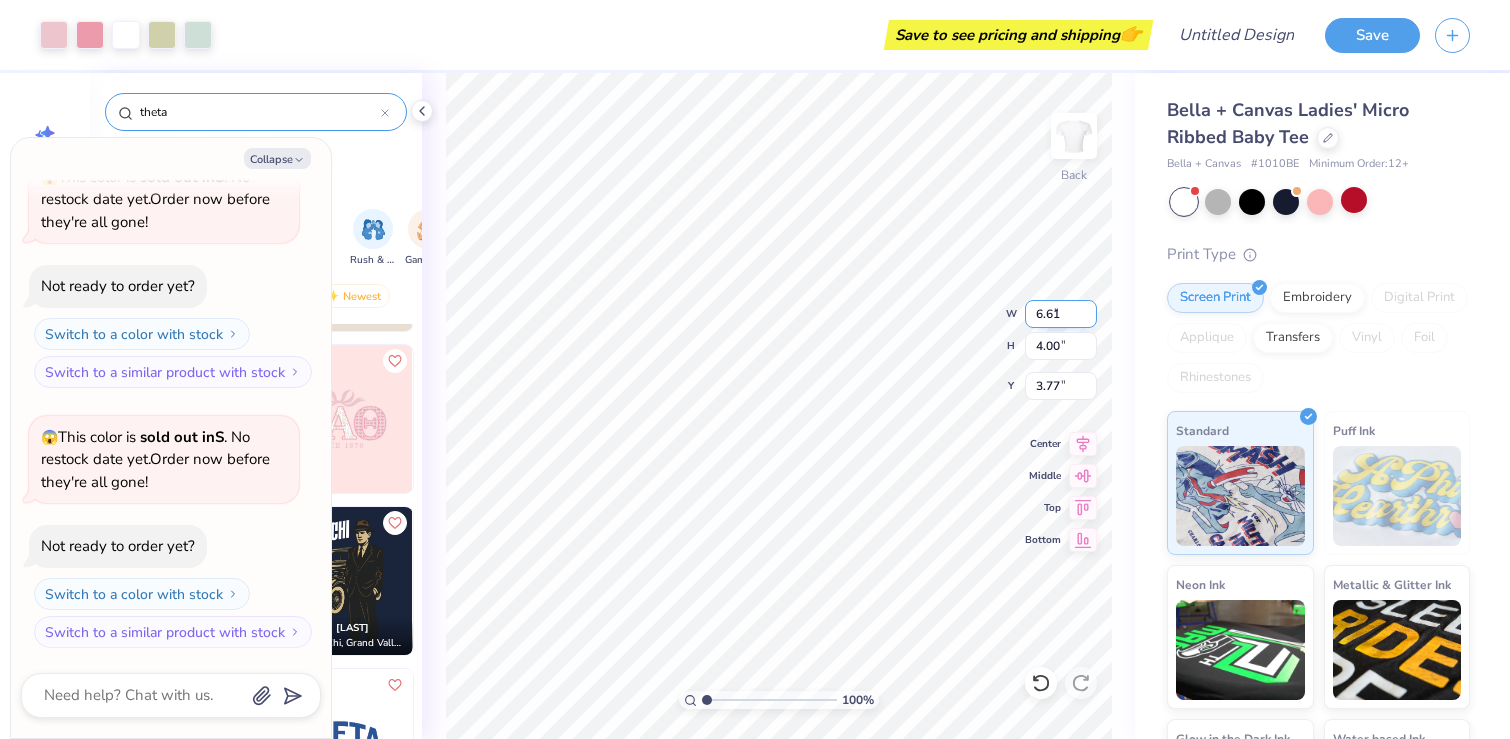 click on "6.61" at bounding box center [1061, 314] 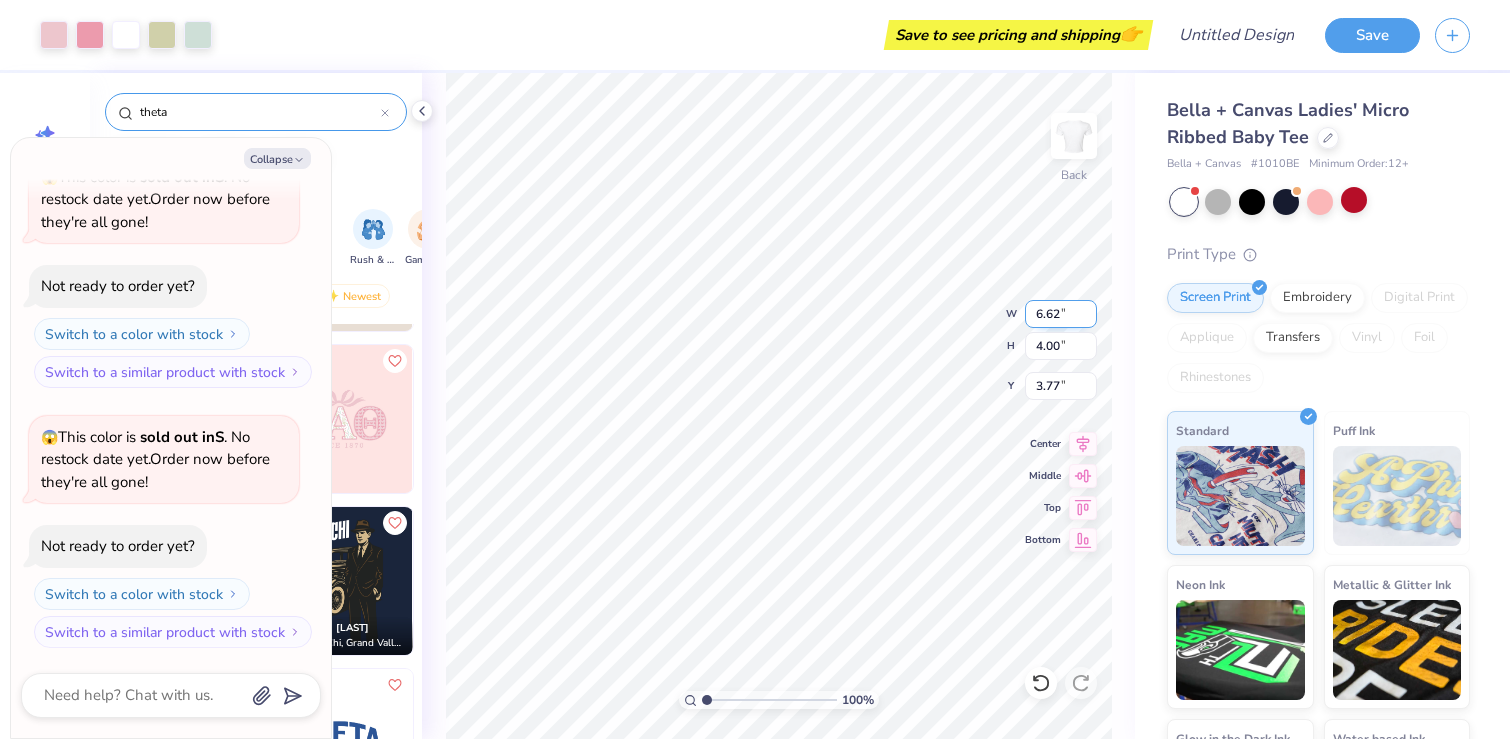 click on "6.62" at bounding box center [1061, 314] 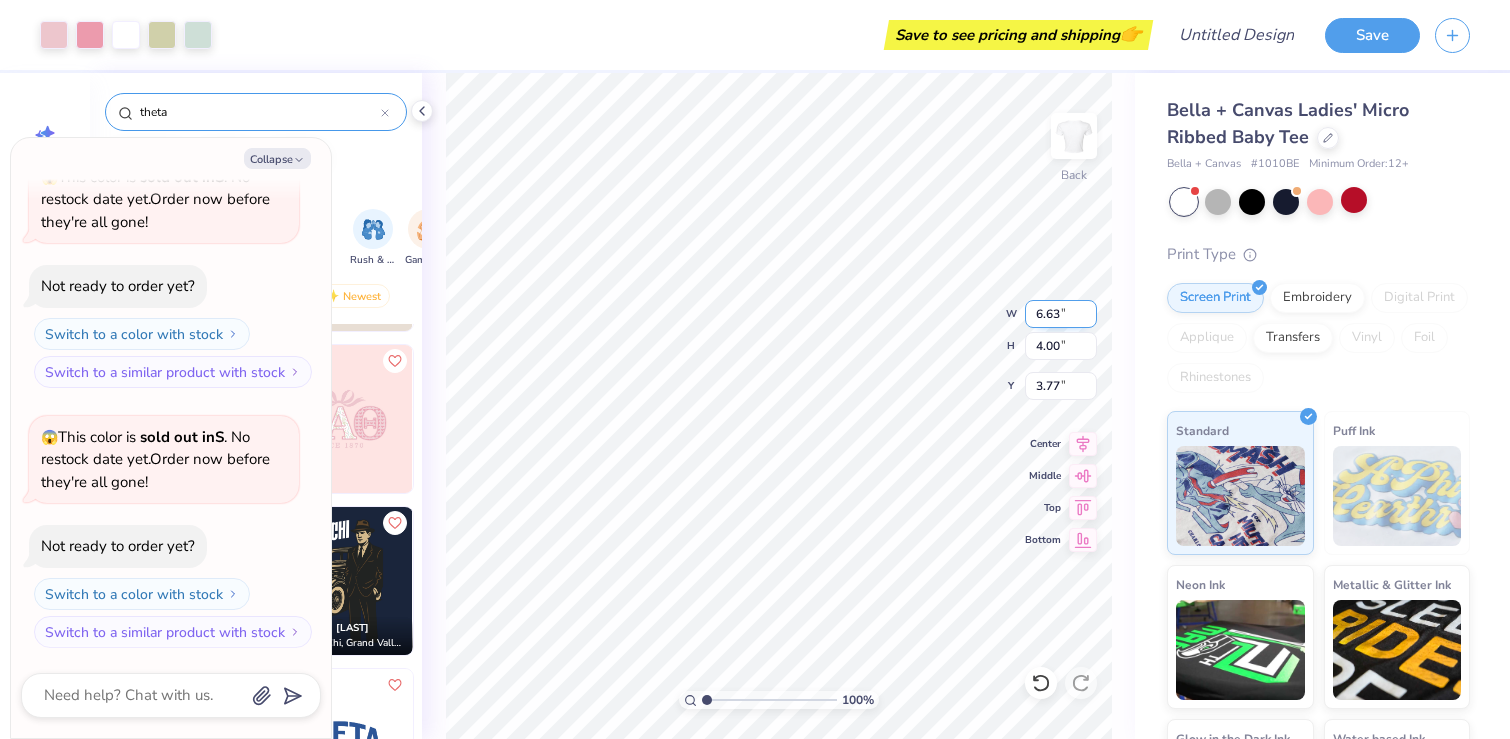 click on "6.63" at bounding box center (1061, 314) 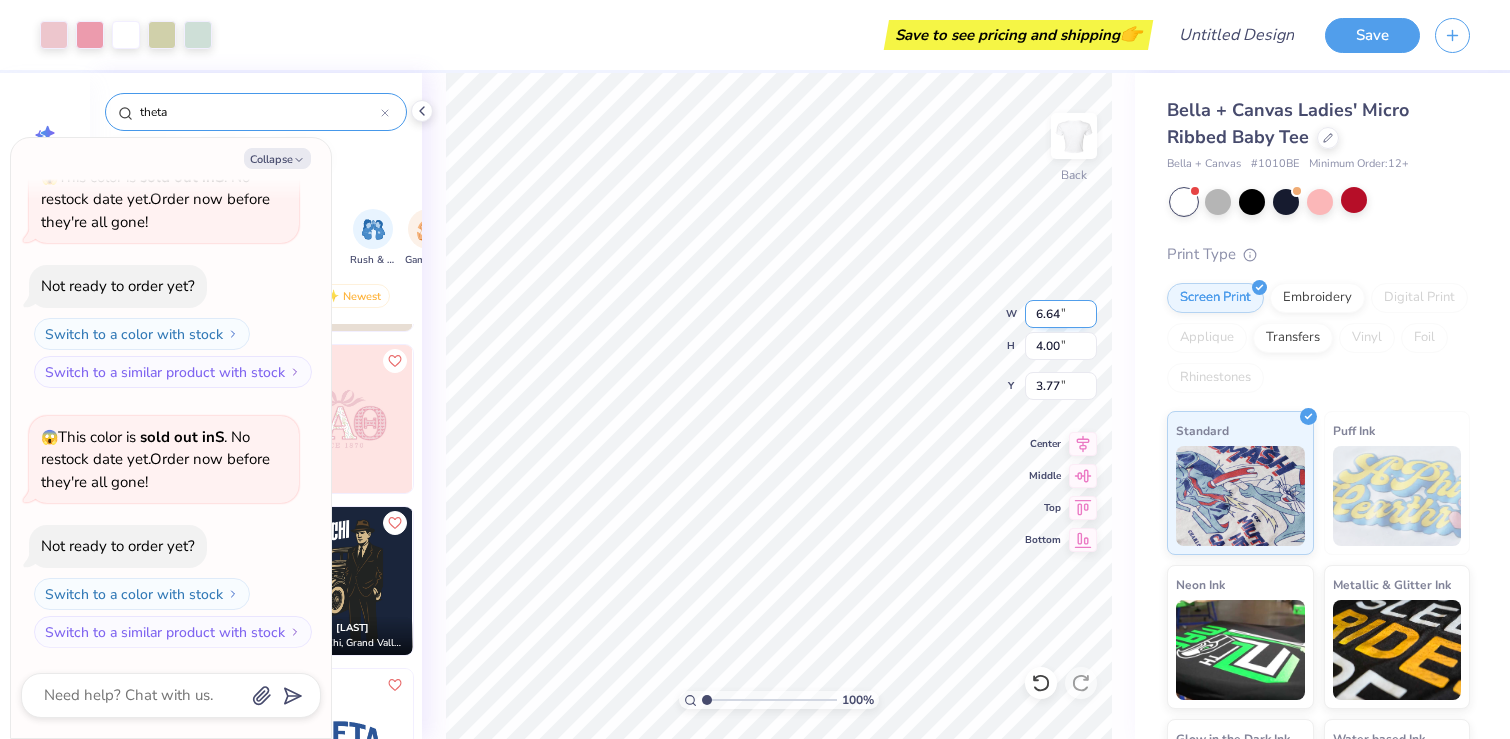click on "6.64" at bounding box center (1061, 314) 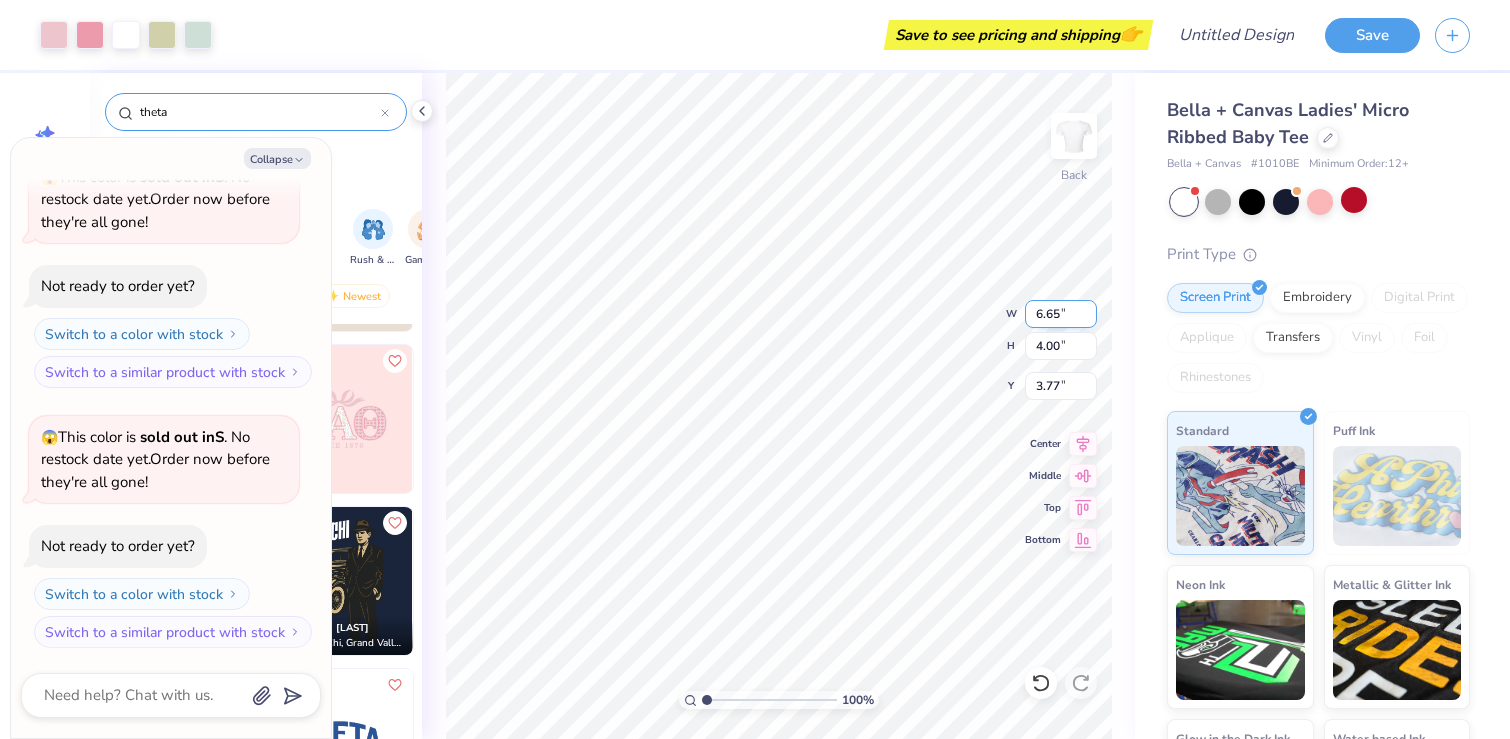 click on "6.65" at bounding box center [1061, 314] 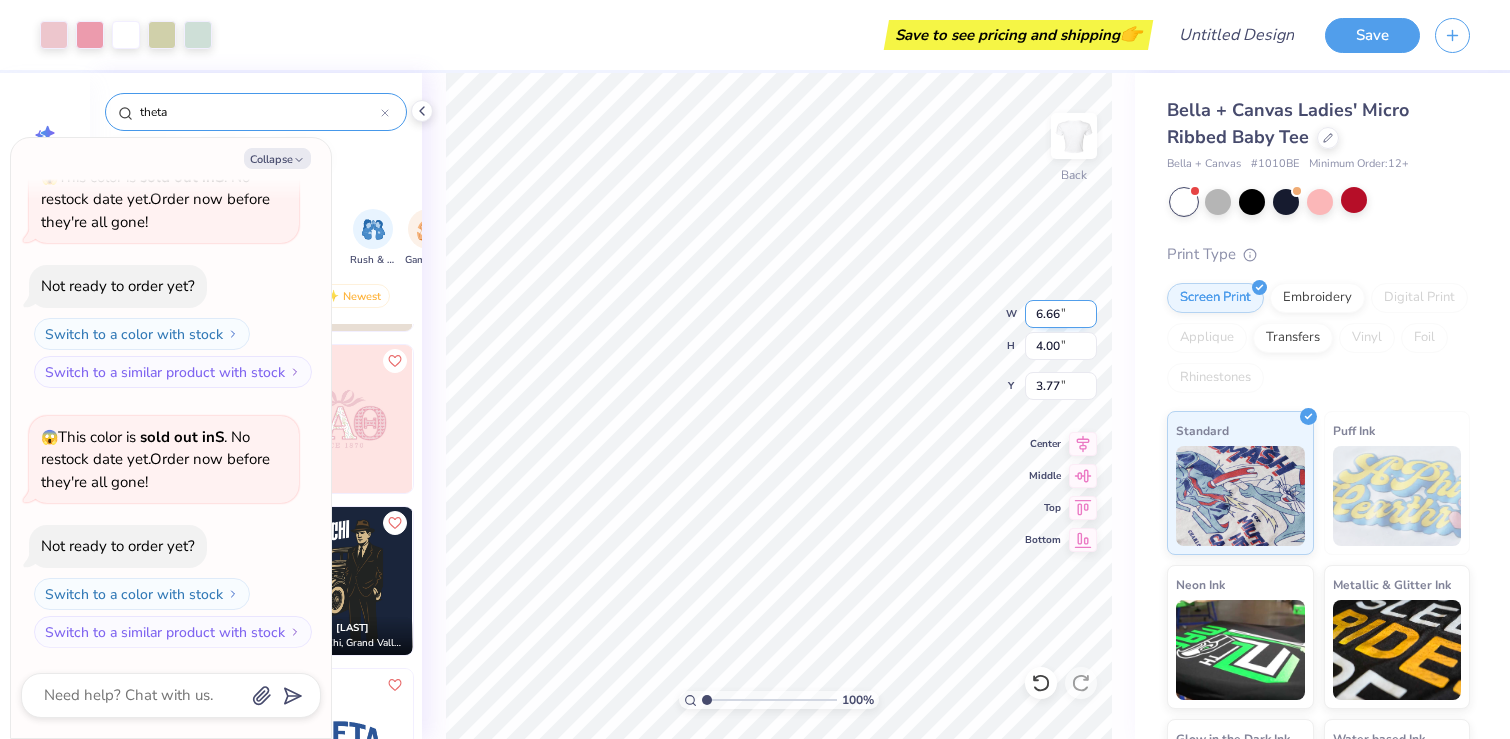 click on "6.66" at bounding box center [1061, 314] 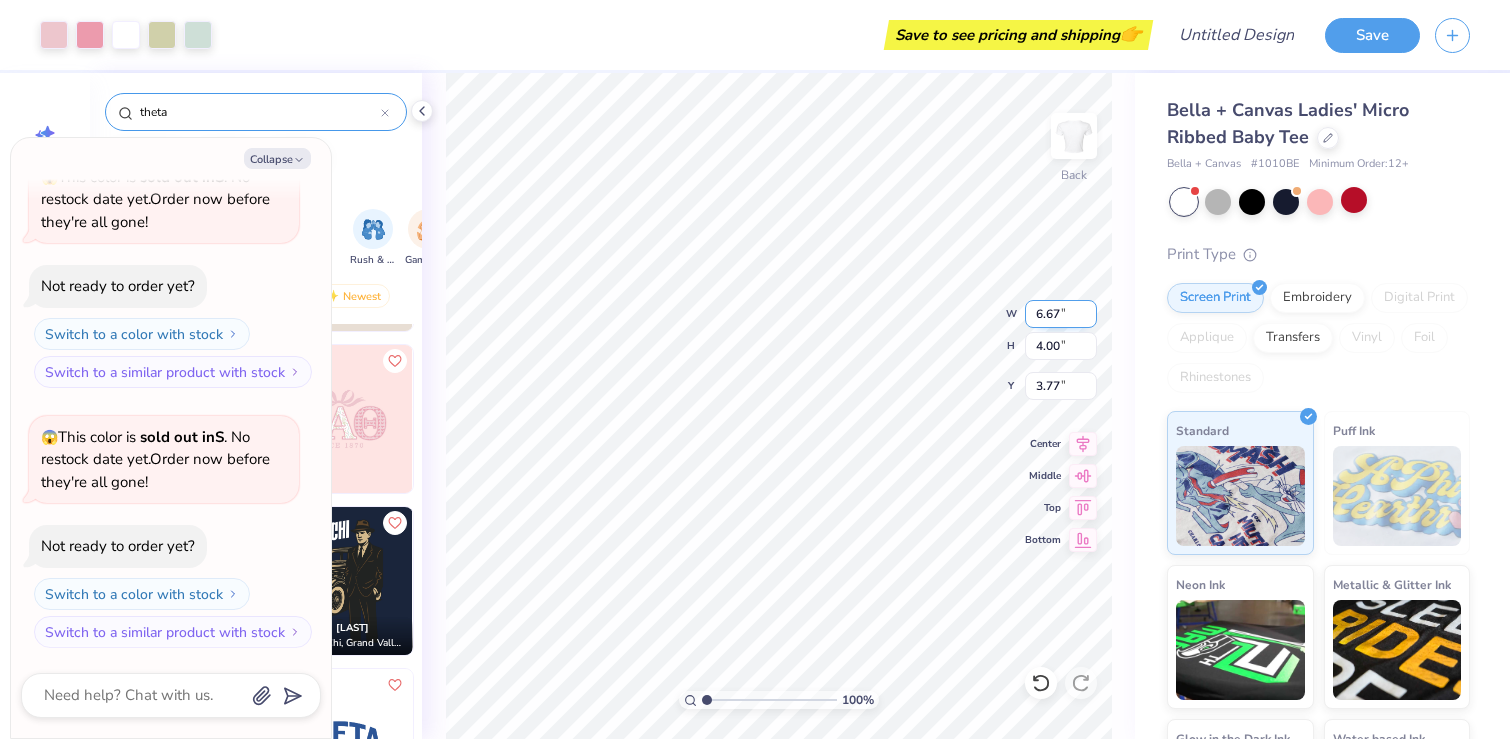 click on "6.67" at bounding box center [1061, 314] 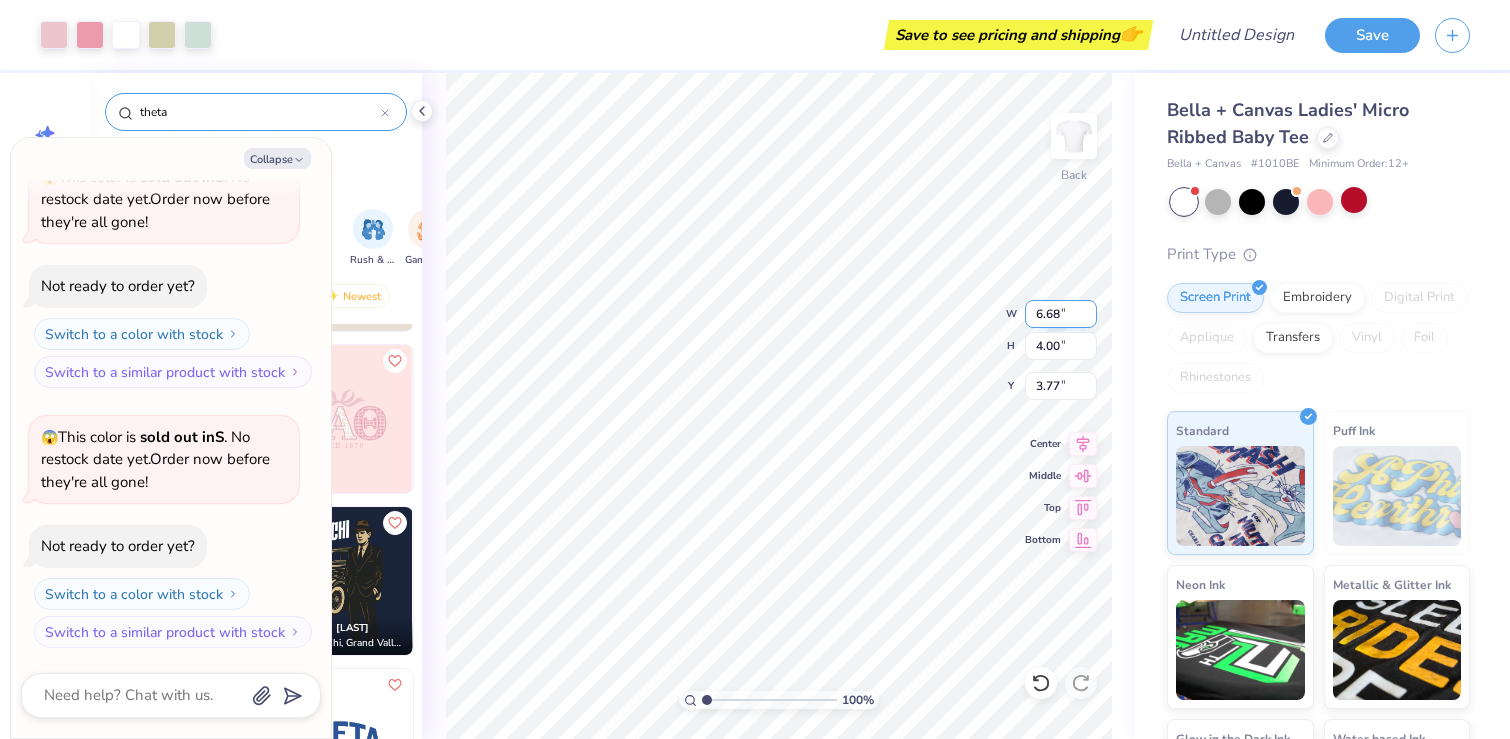 click on "6.68" at bounding box center (1061, 314) 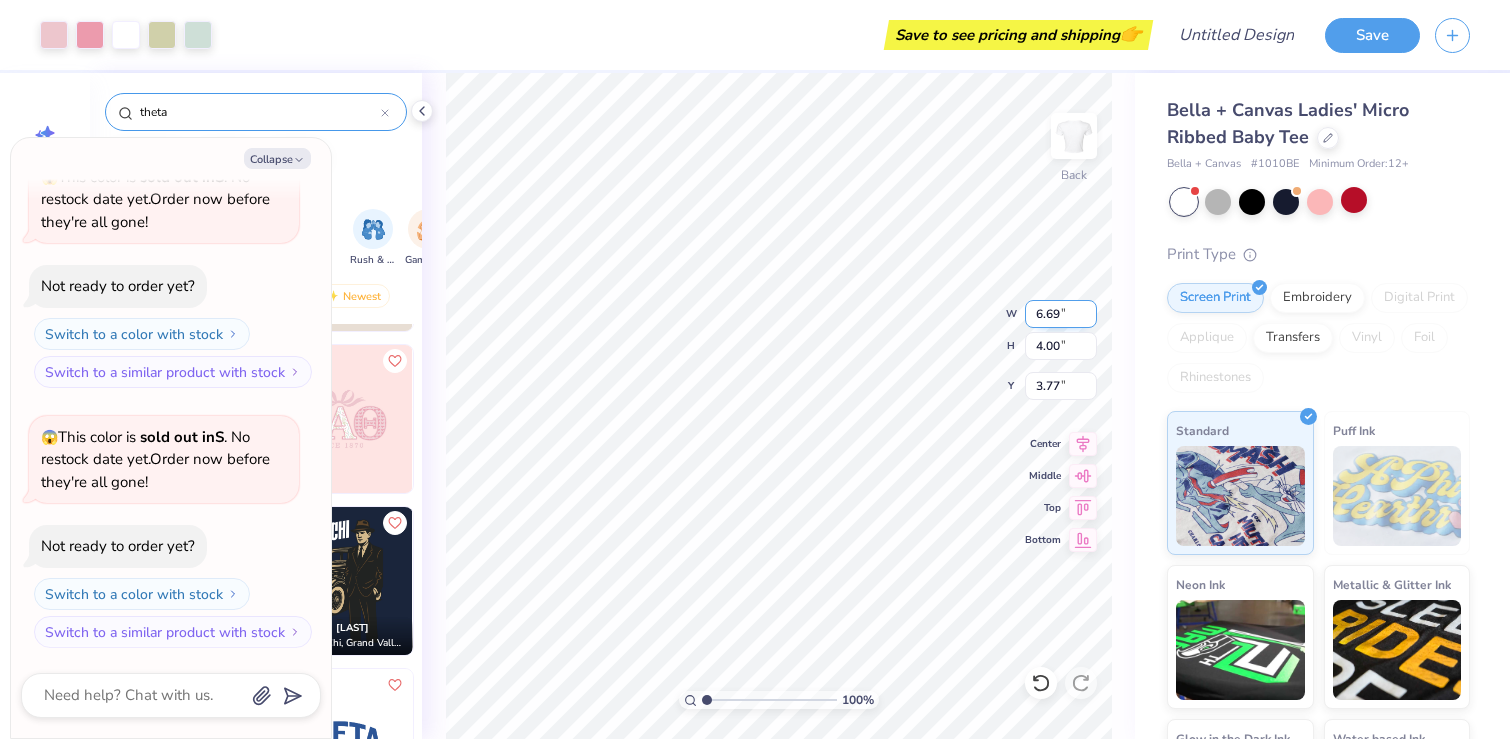 click on "6.69" at bounding box center [1061, 314] 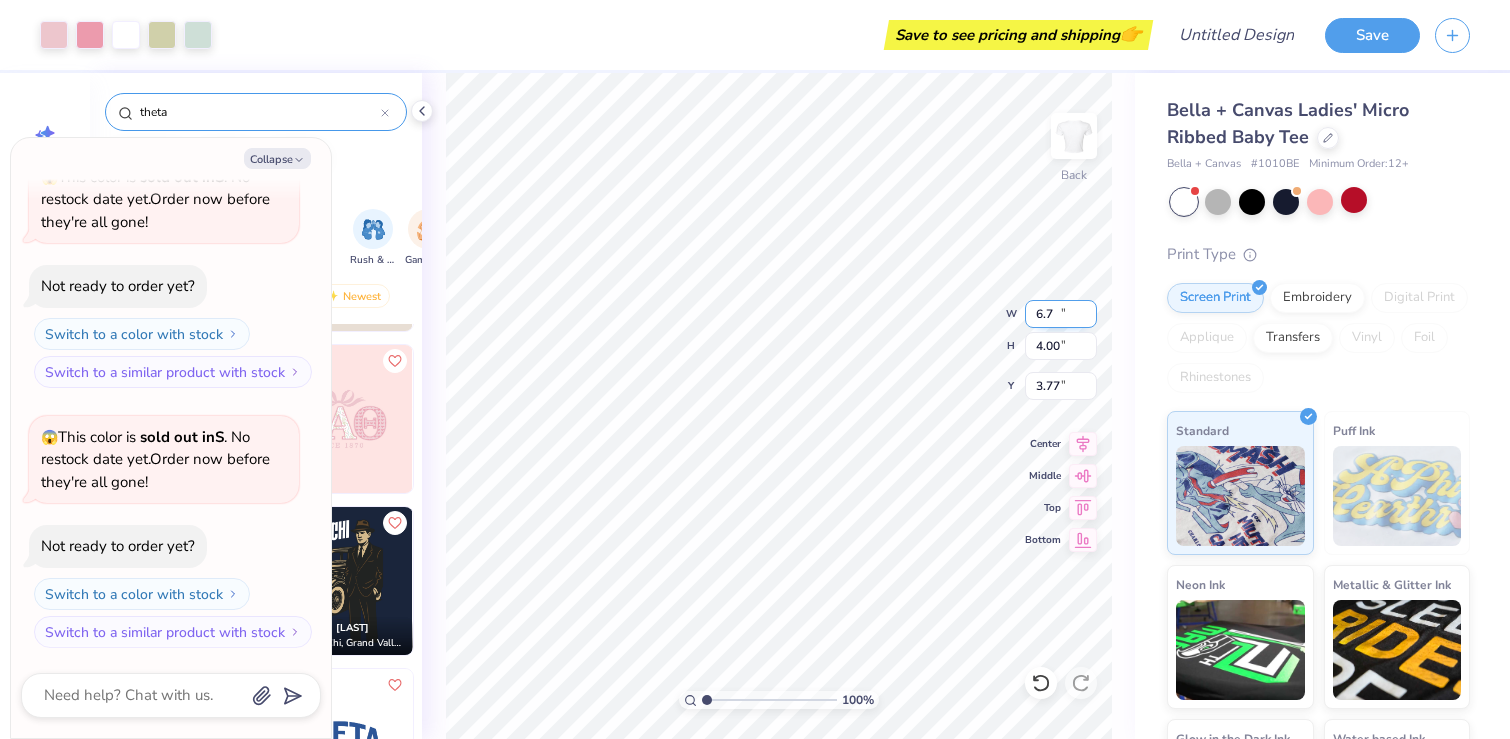 type on "6.7" 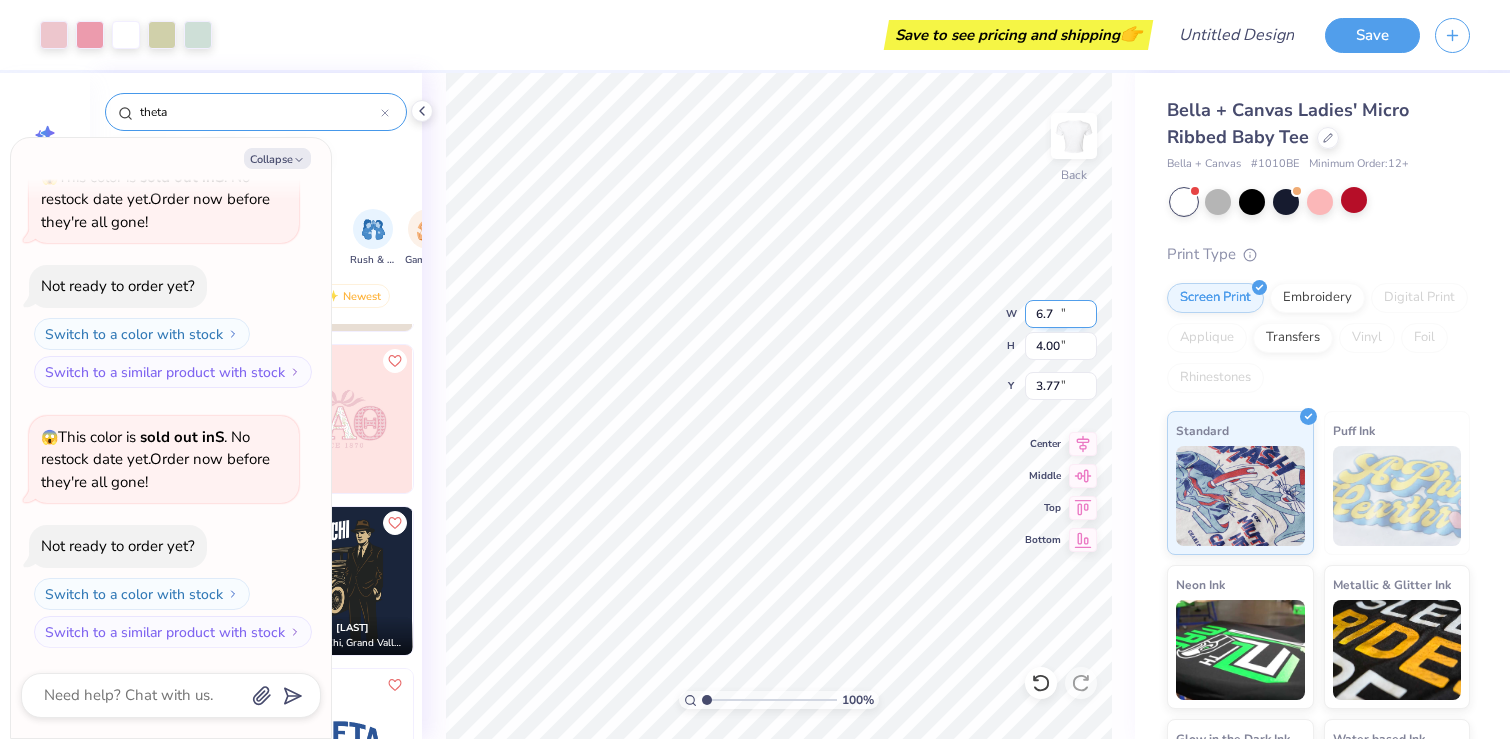 click on "6.7" at bounding box center [1061, 314] 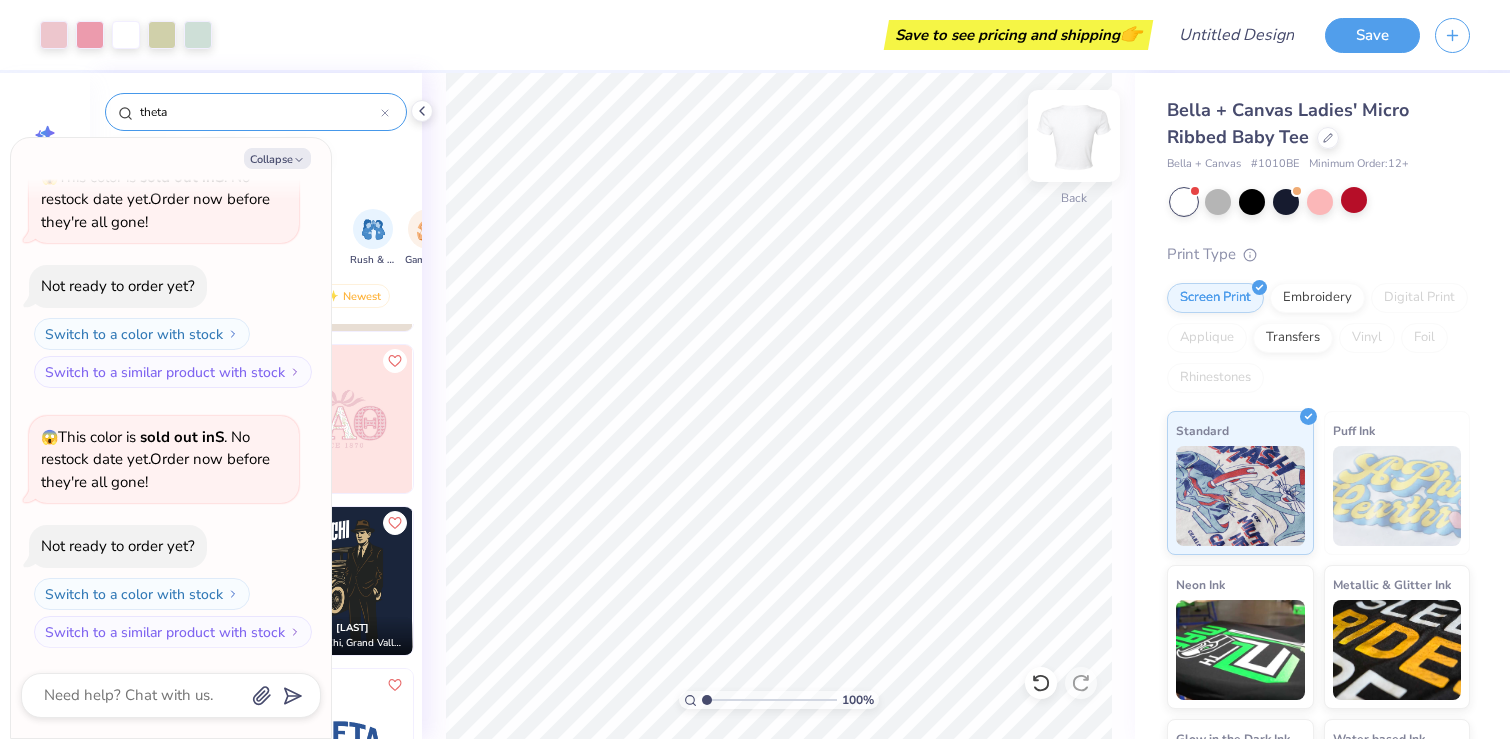 click at bounding box center [1074, 136] 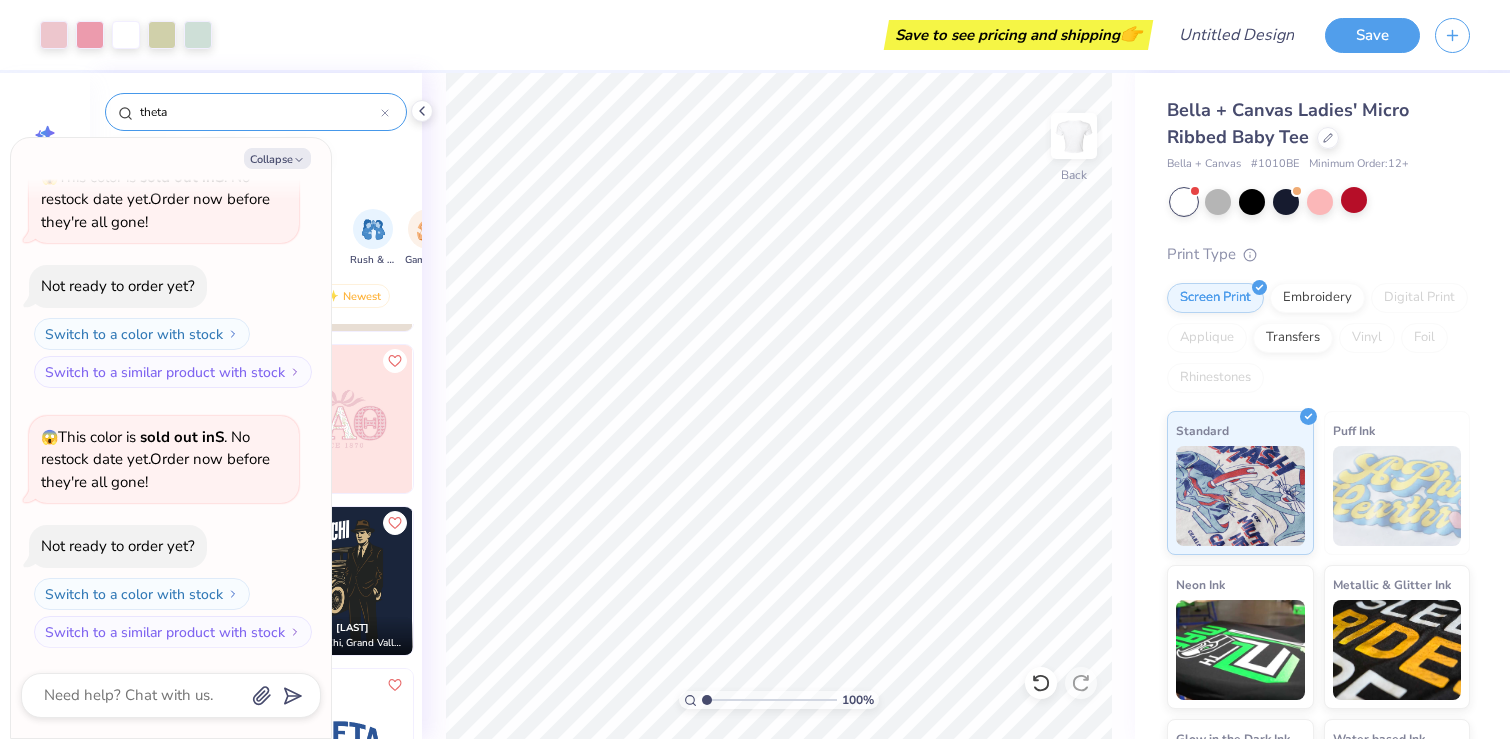 click at bounding box center [1074, 136] 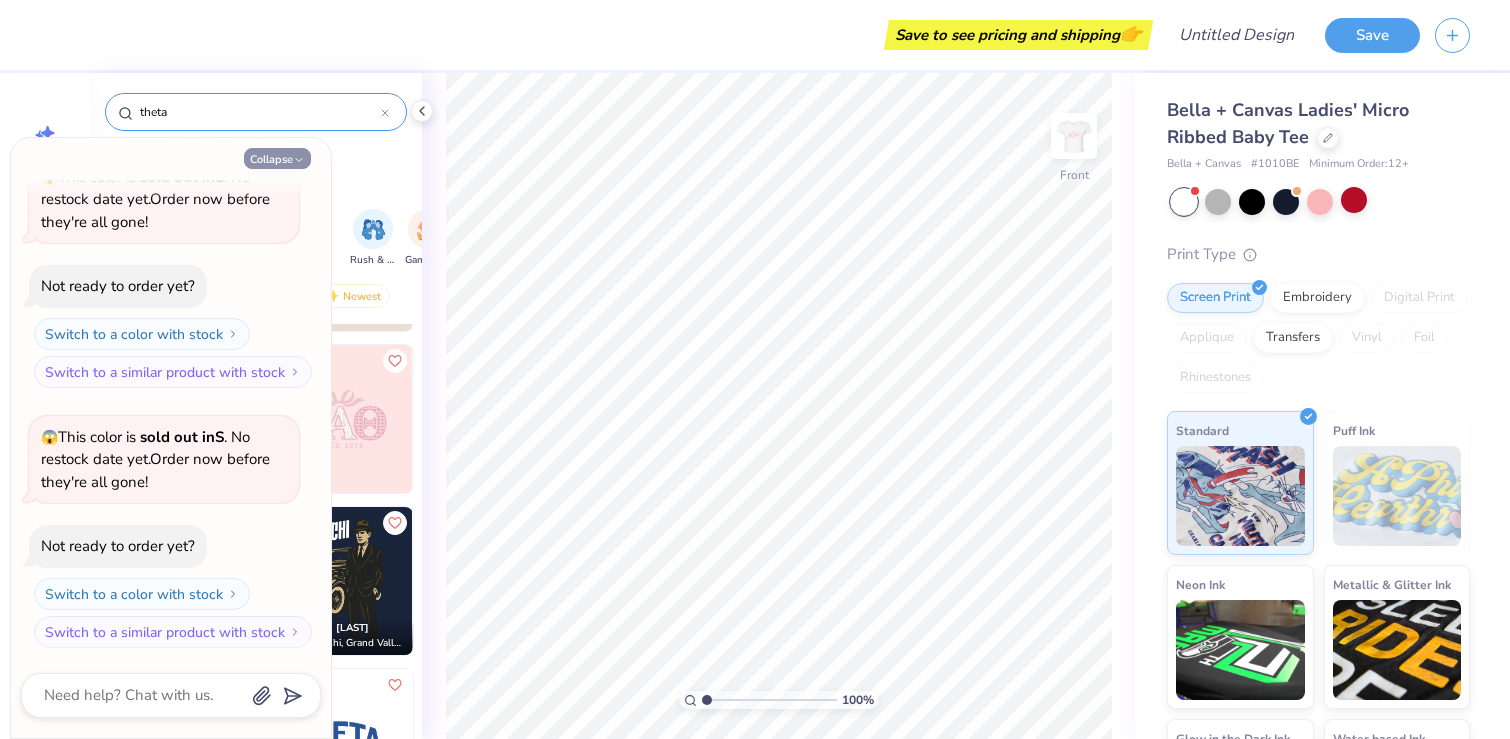 click on "Collapse" at bounding box center [277, 158] 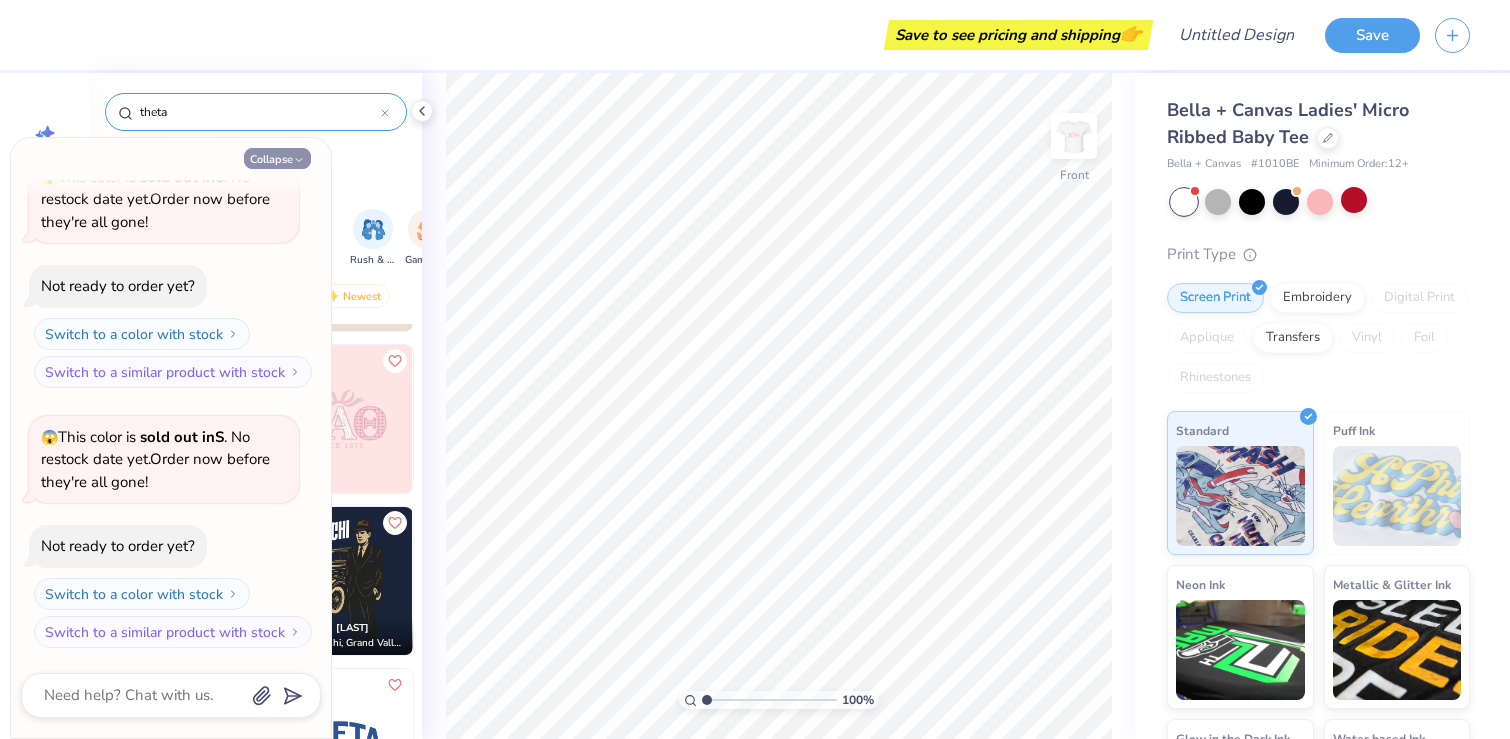 type on "x" 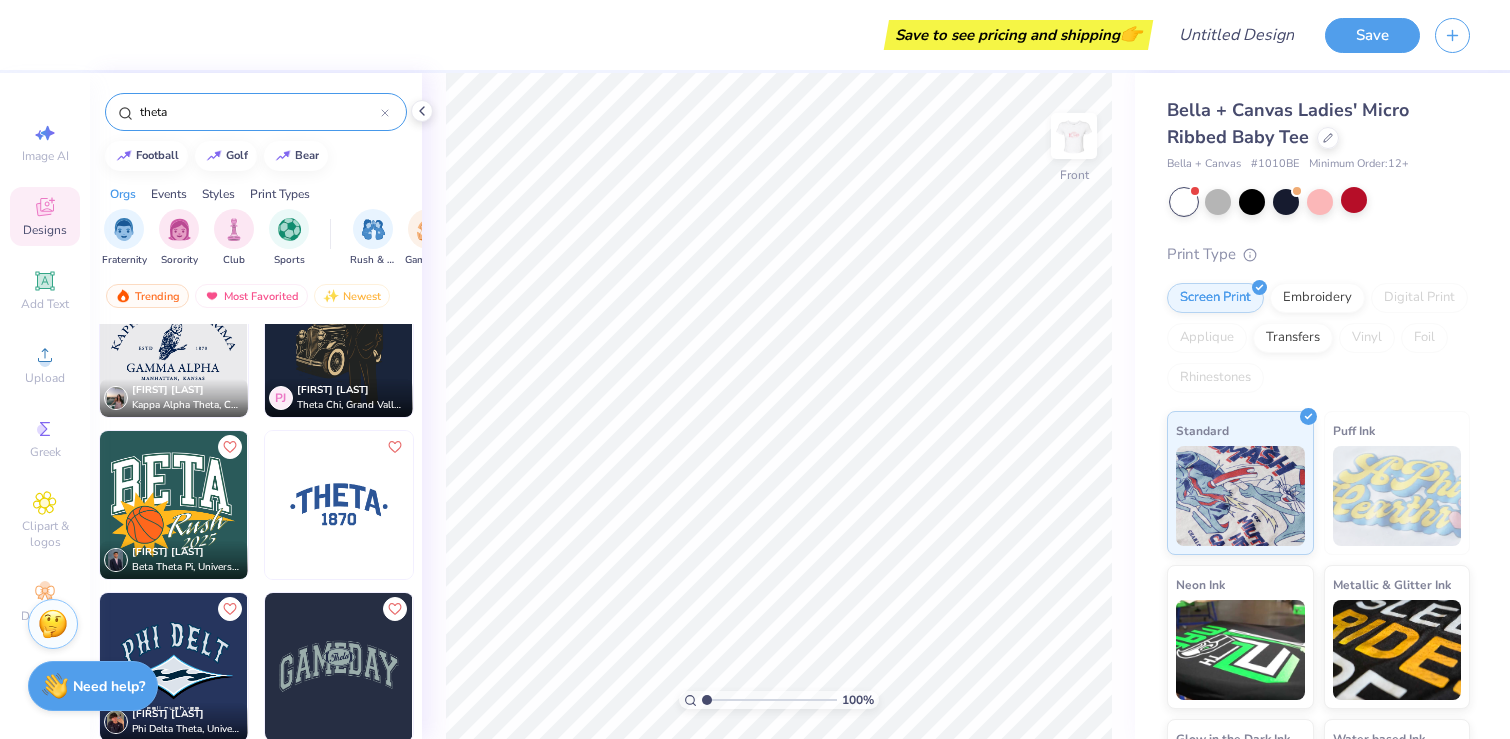 scroll, scrollTop: 3924, scrollLeft: 0, axis: vertical 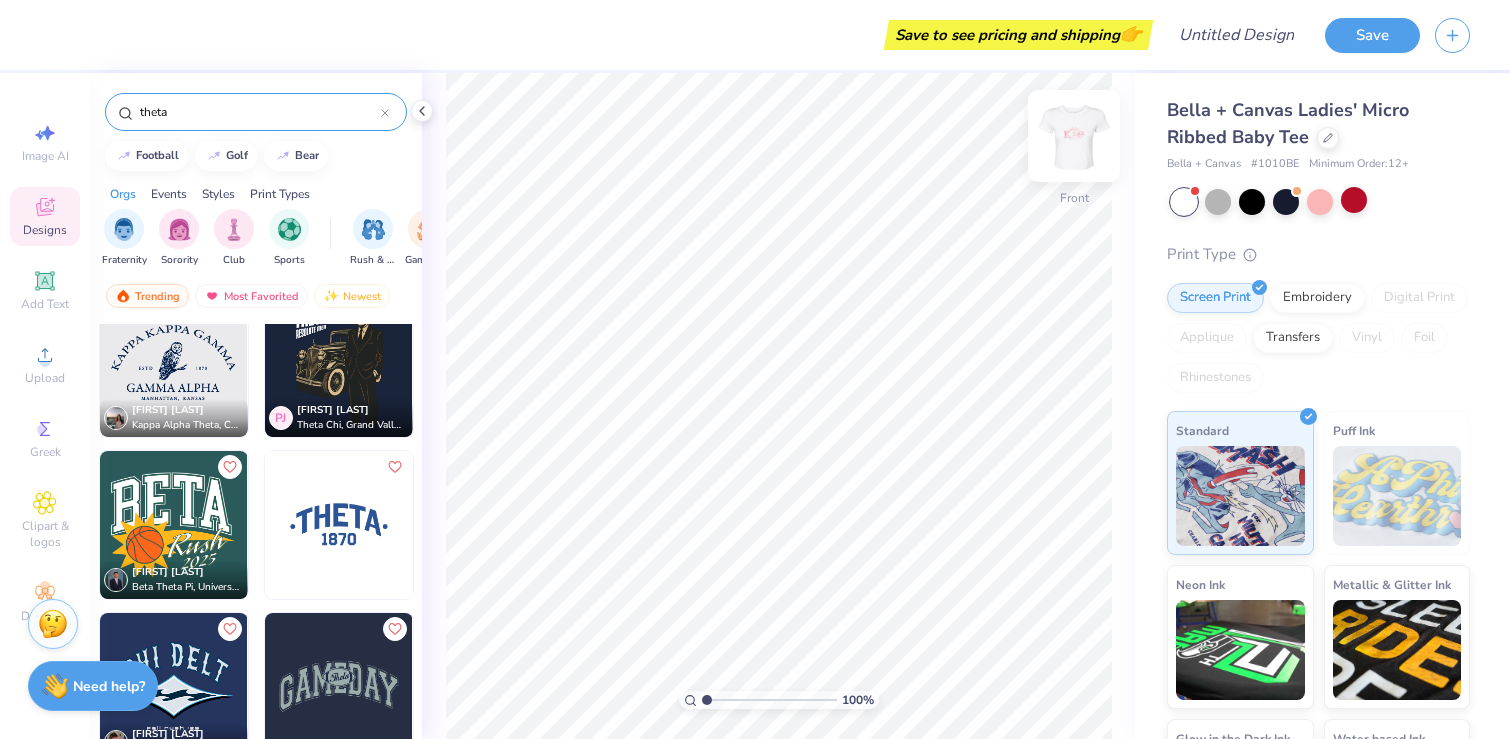 click at bounding box center [1074, 136] 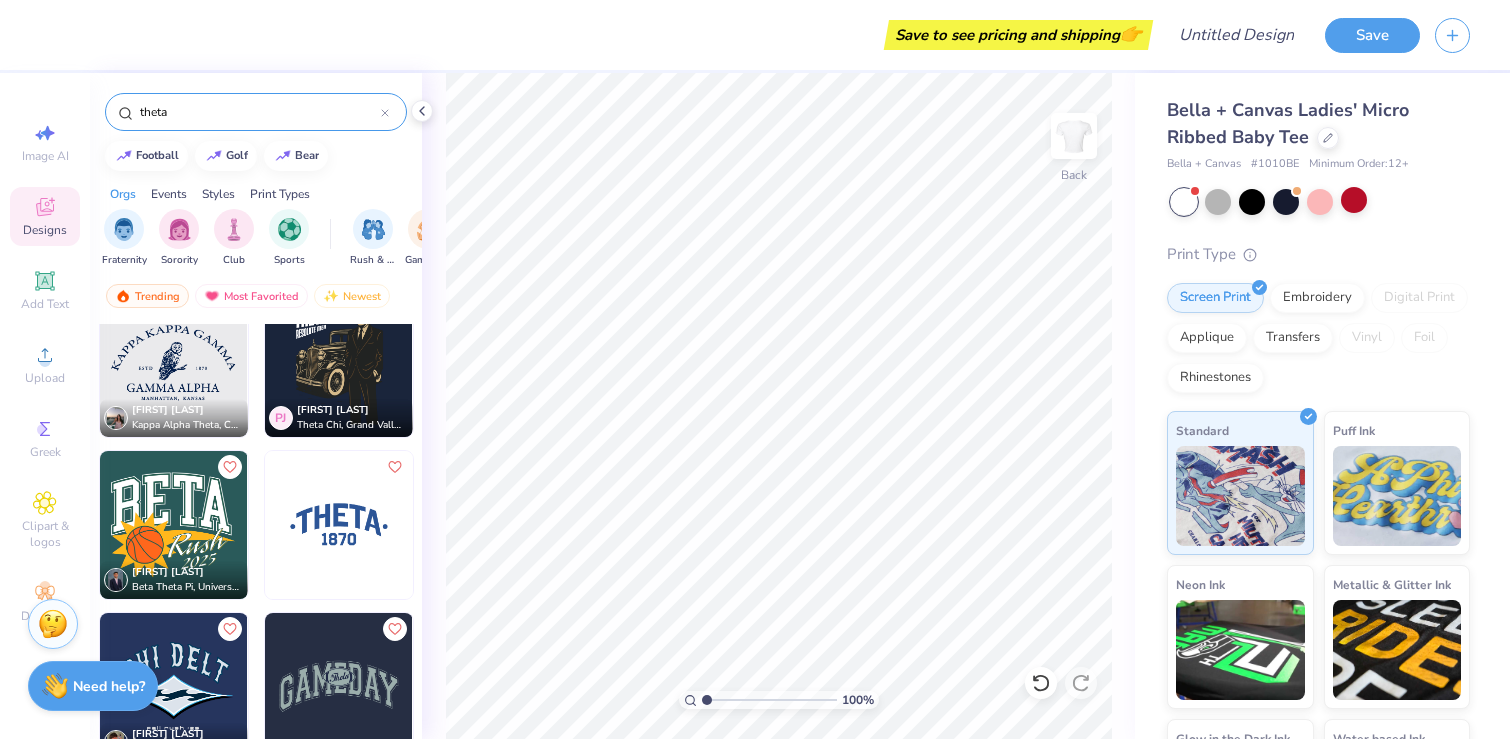 click at bounding box center [339, 525] 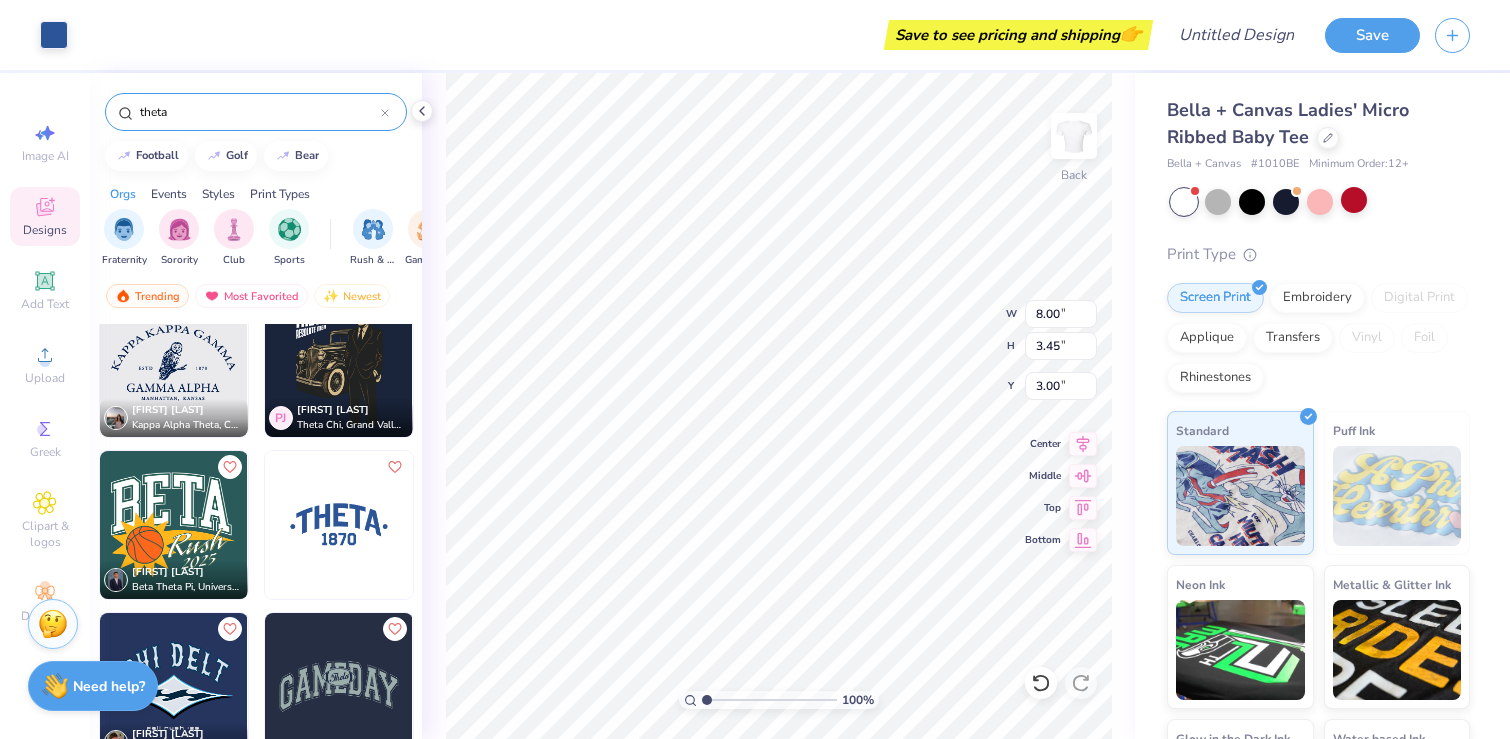 type on "8.00" 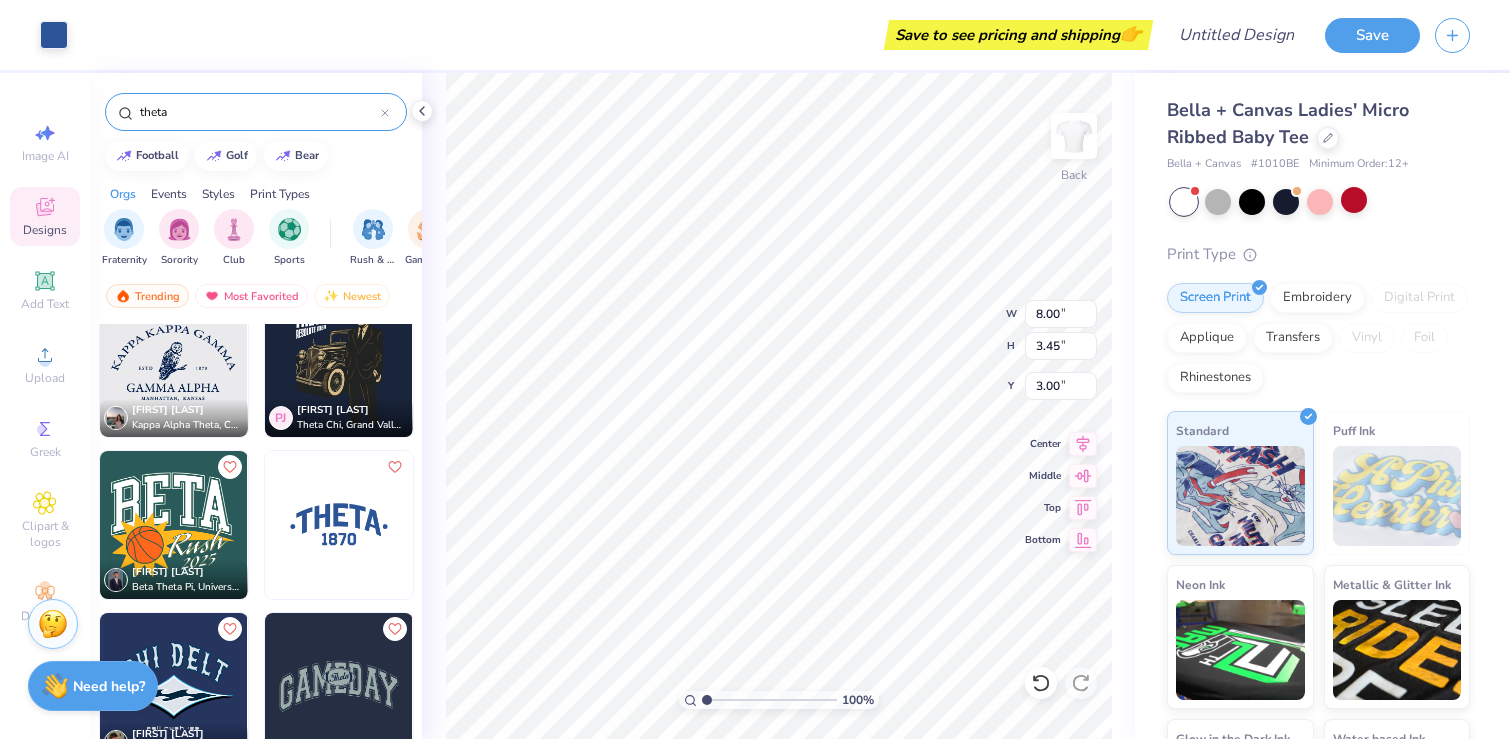 type on "3.45" 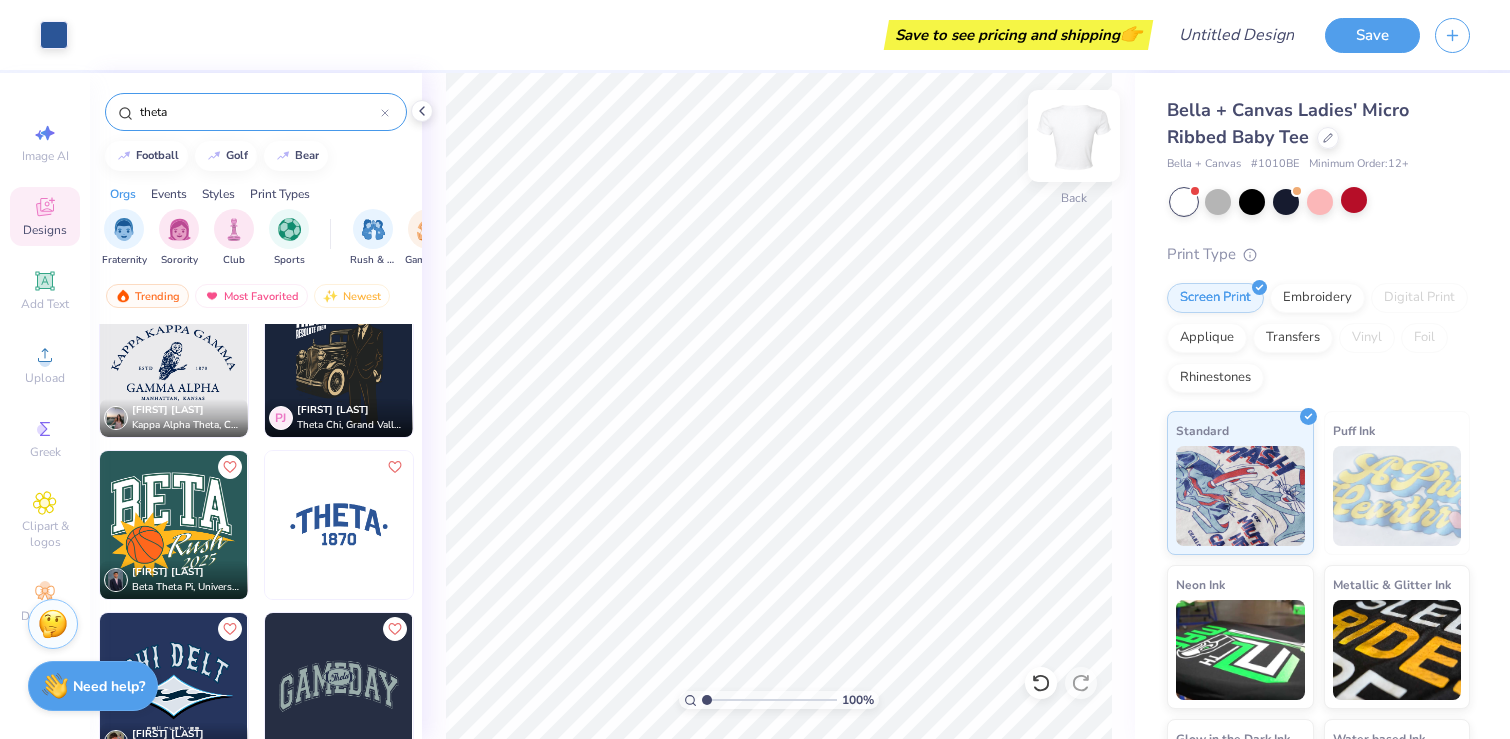 click at bounding box center (1074, 136) 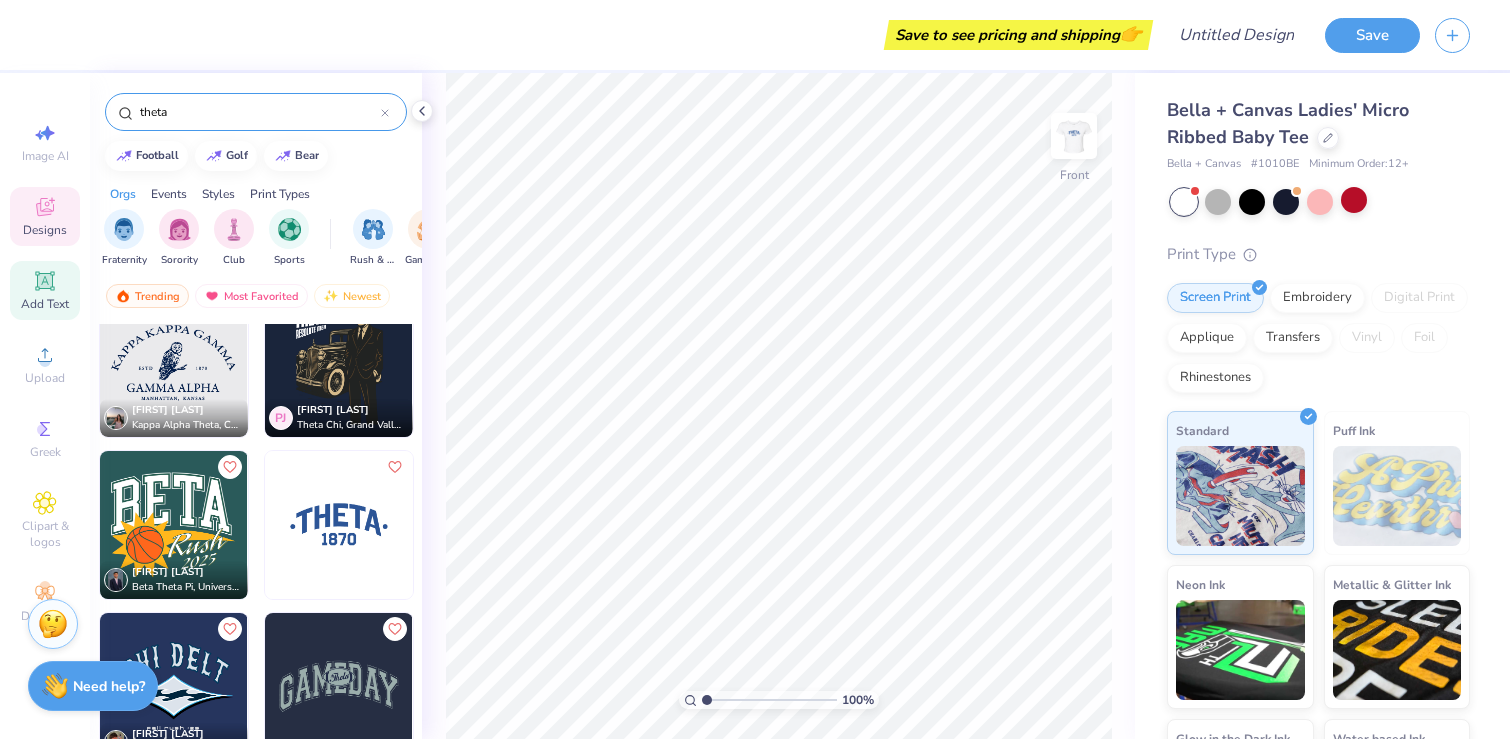 click on "Add Text" at bounding box center (45, 290) 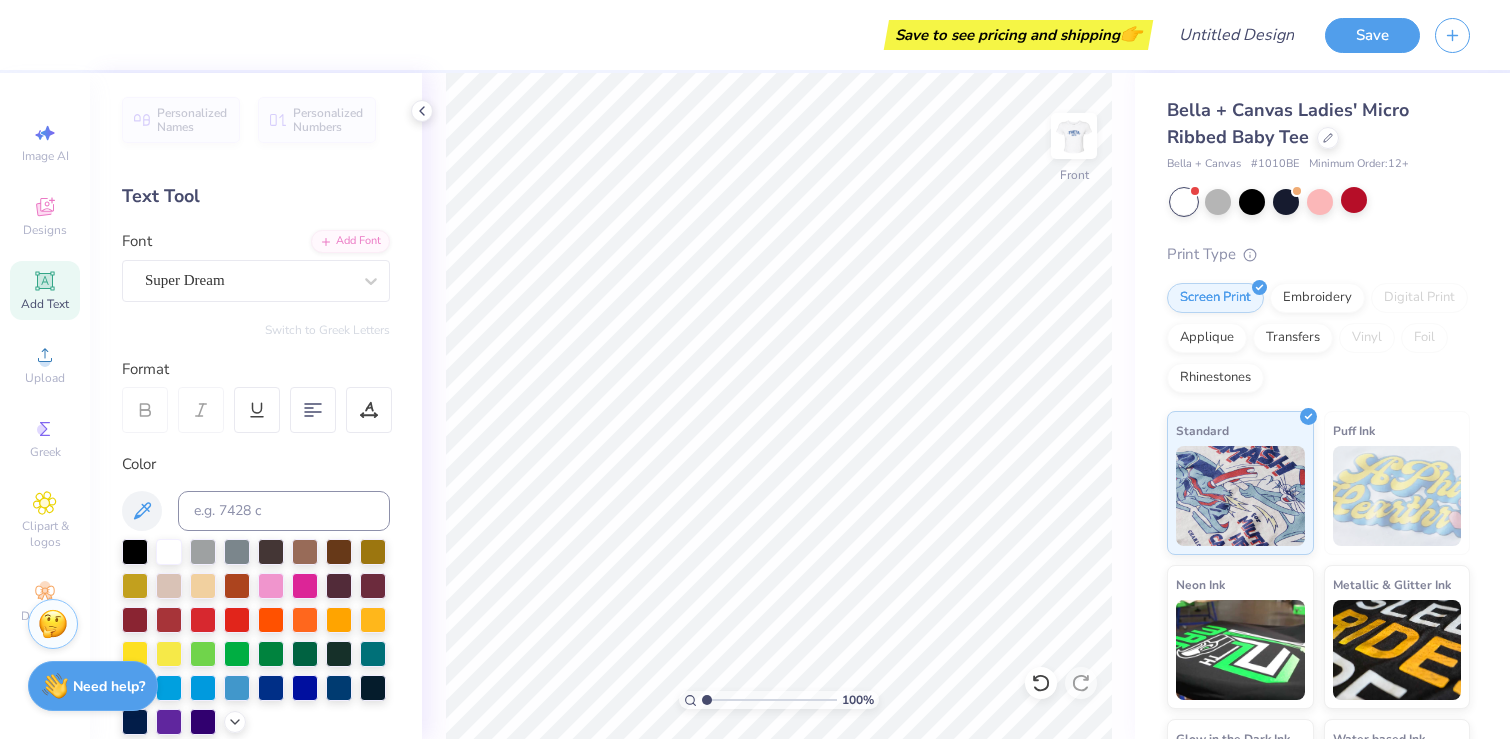 click on "Add Text" at bounding box center [45, 304] 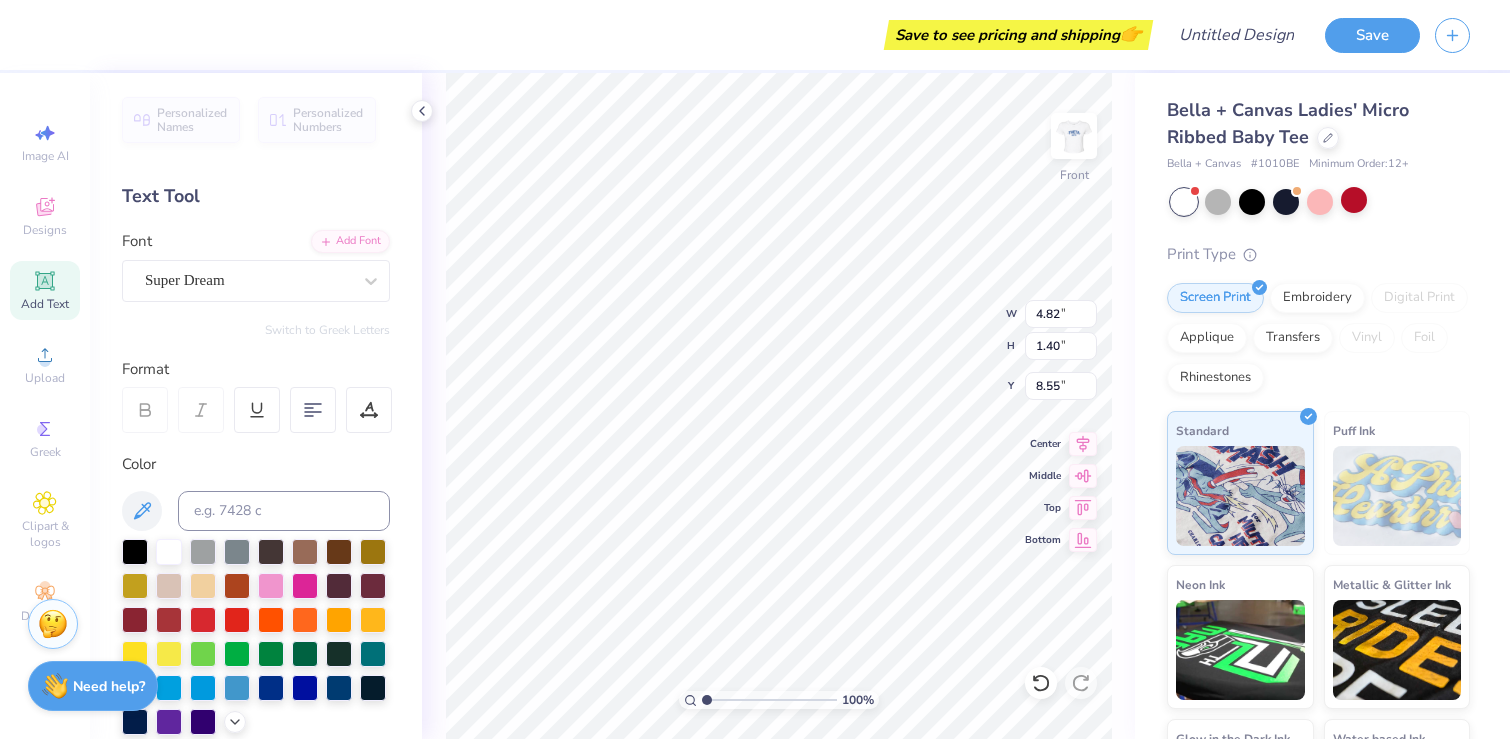 type on "T" 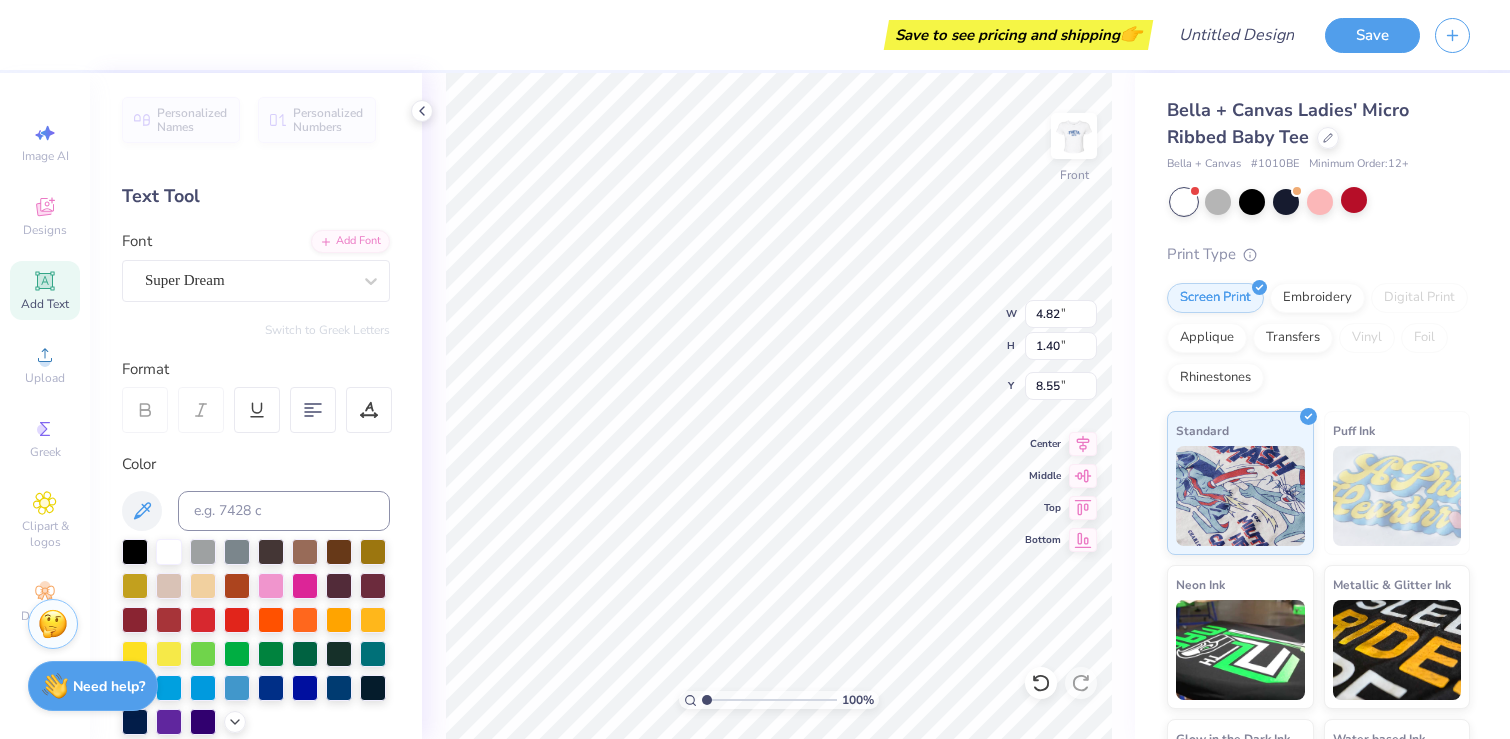 scroll, scrollTop: 0, scrollLeft: 0, axis: both 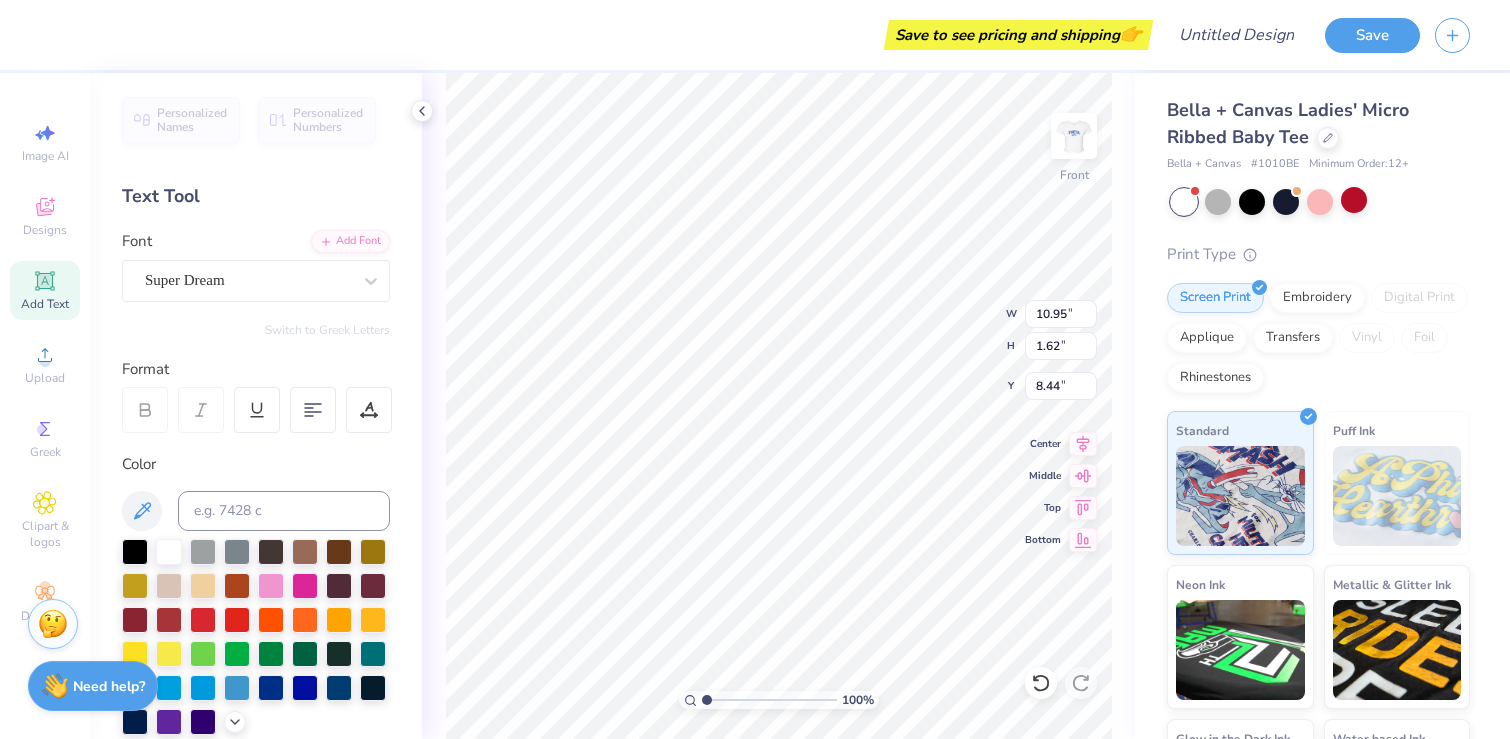 type on "2.39" 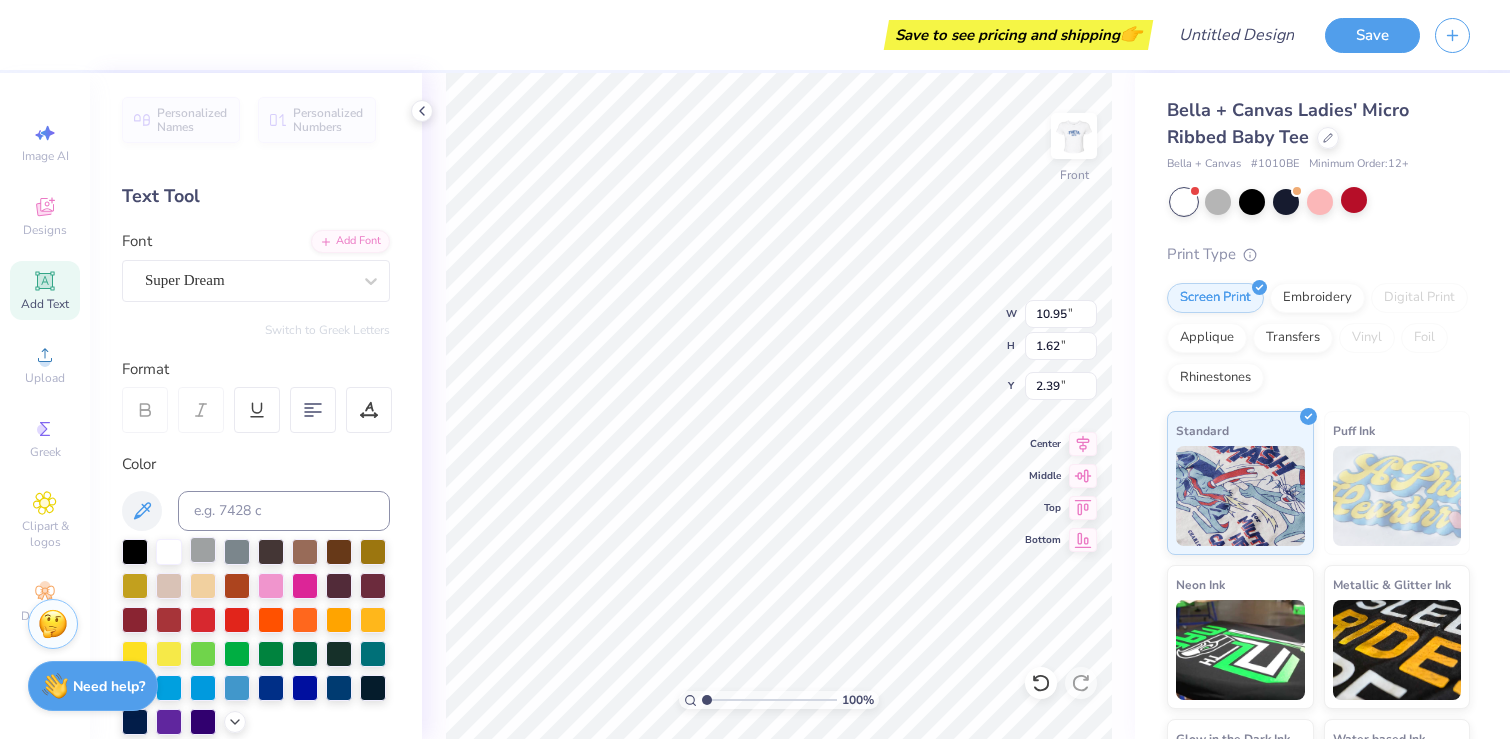 click at bounding box center (203, 550) 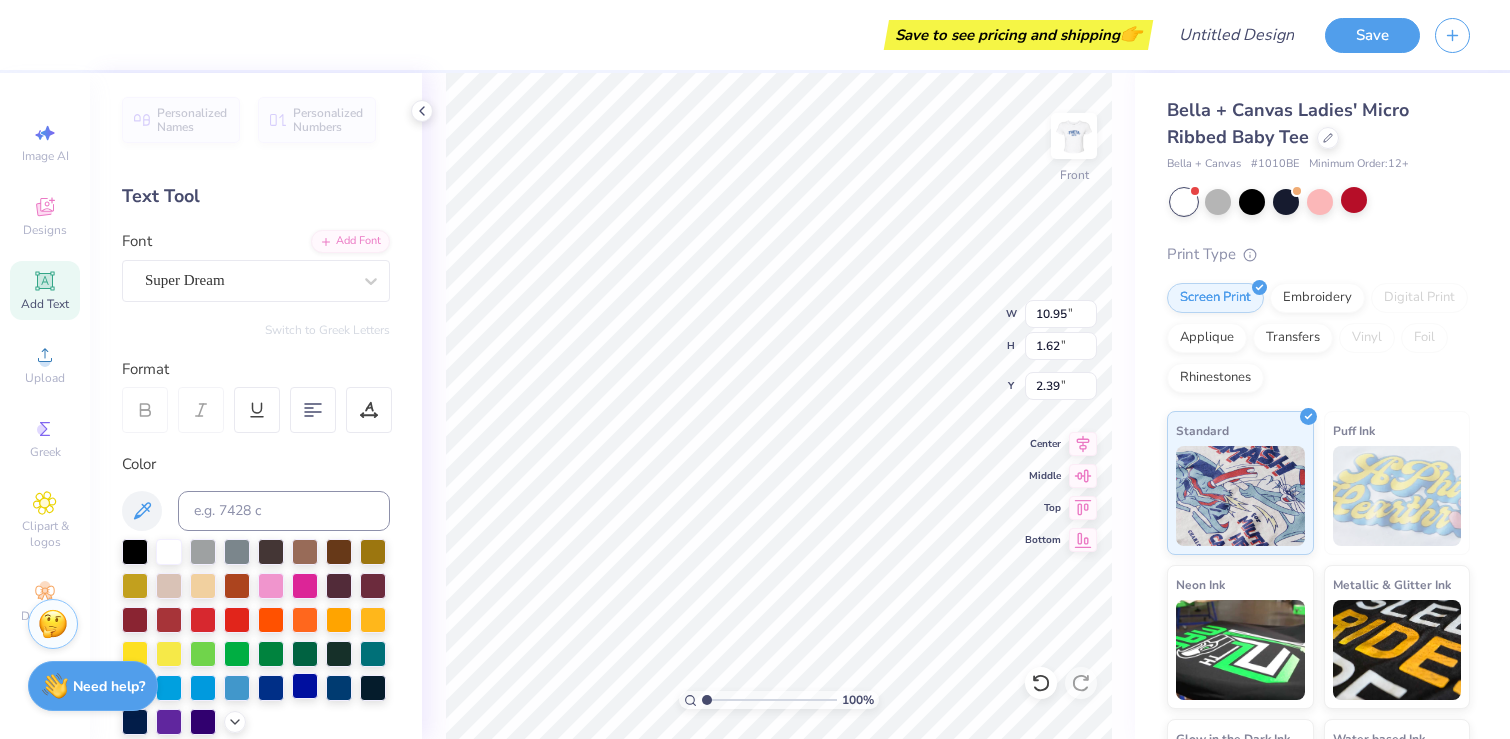 click at bounding box center (305, 686) 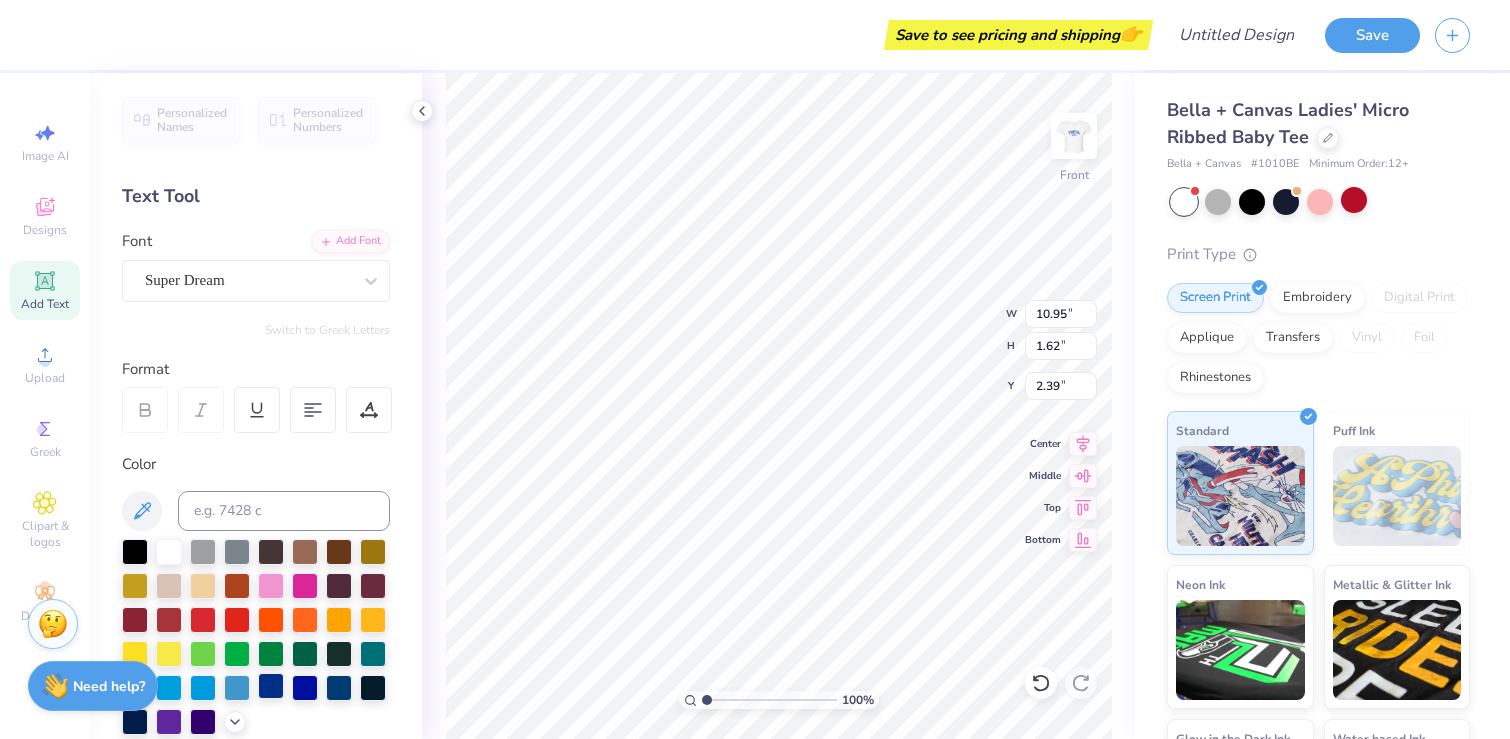 click at bounding box center (271, 686) 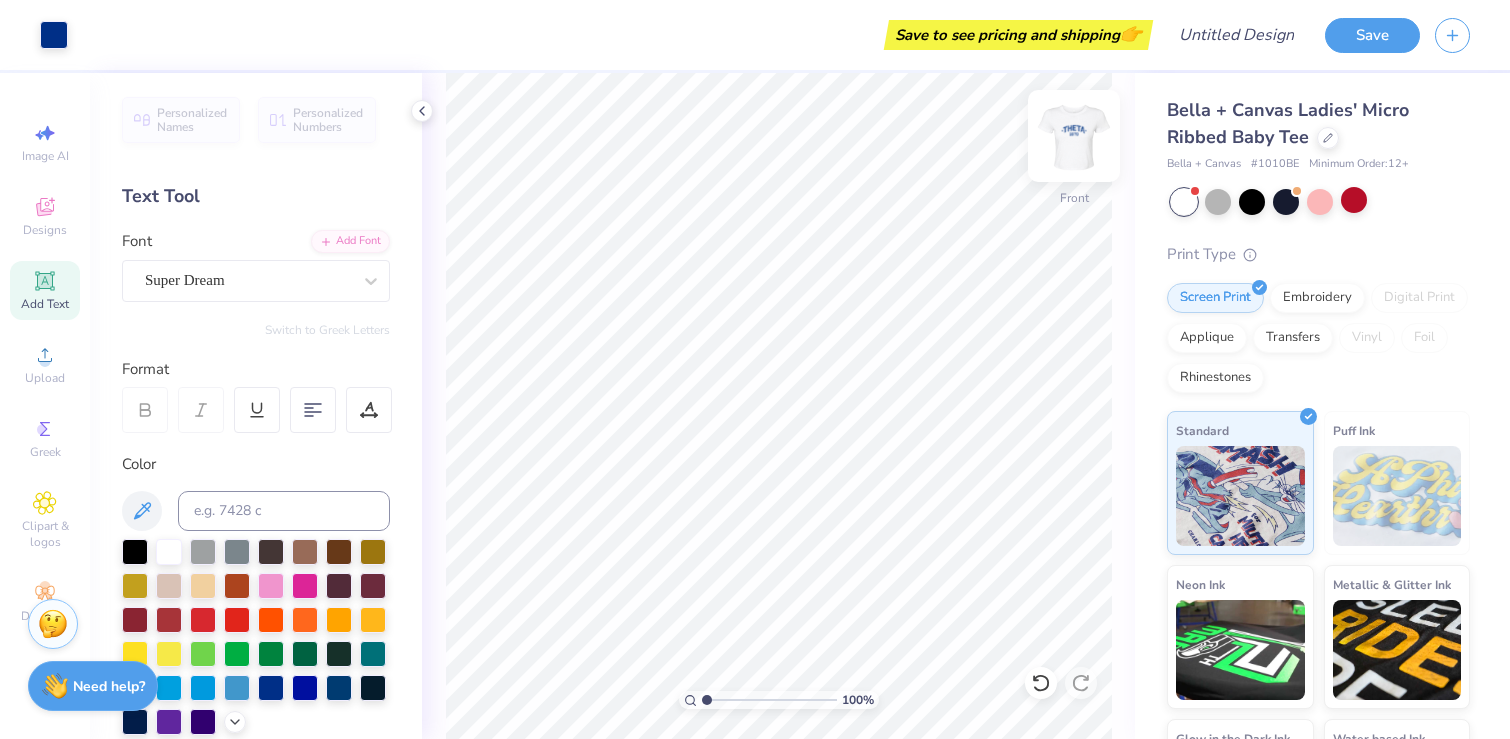 click at bounding box center (1074, 136) 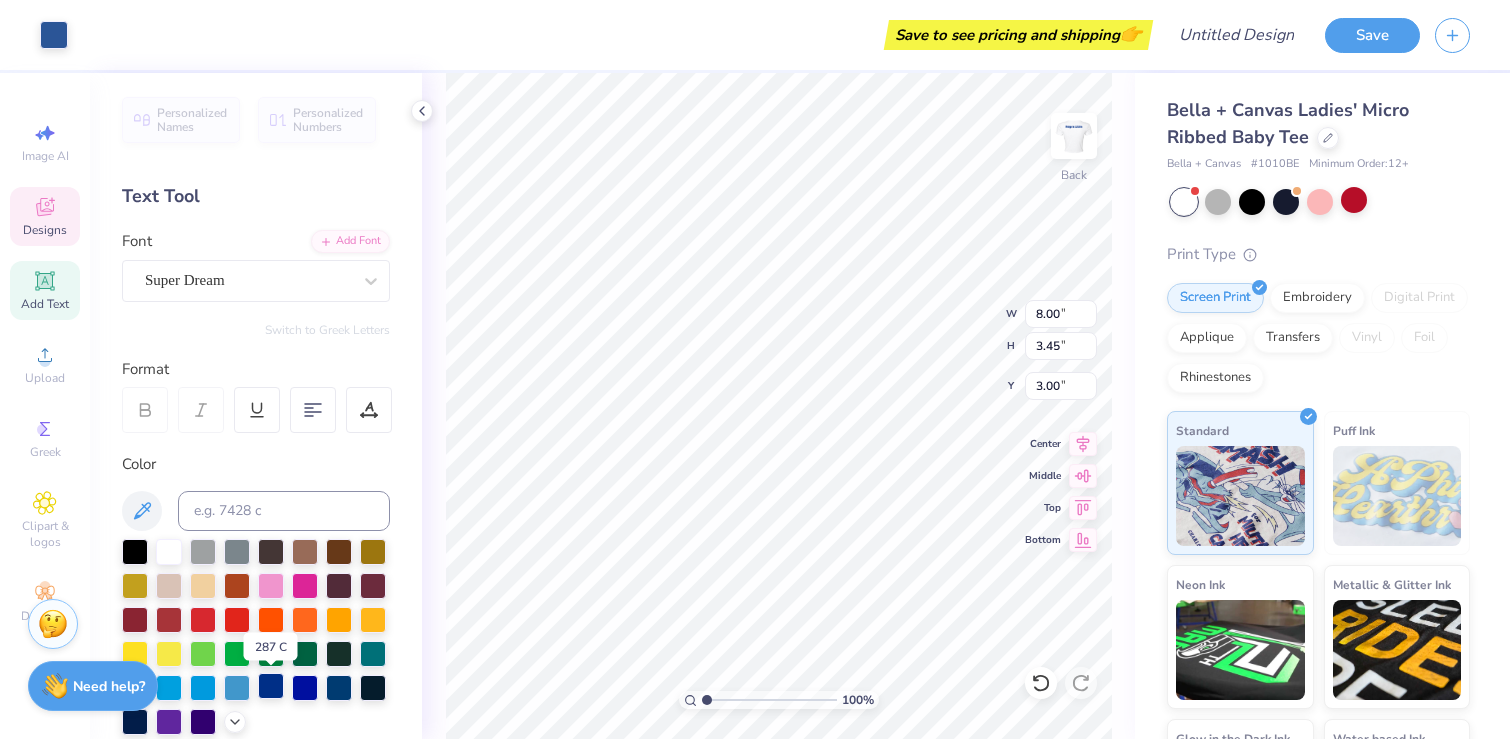 click at bounding box center [271, 686] 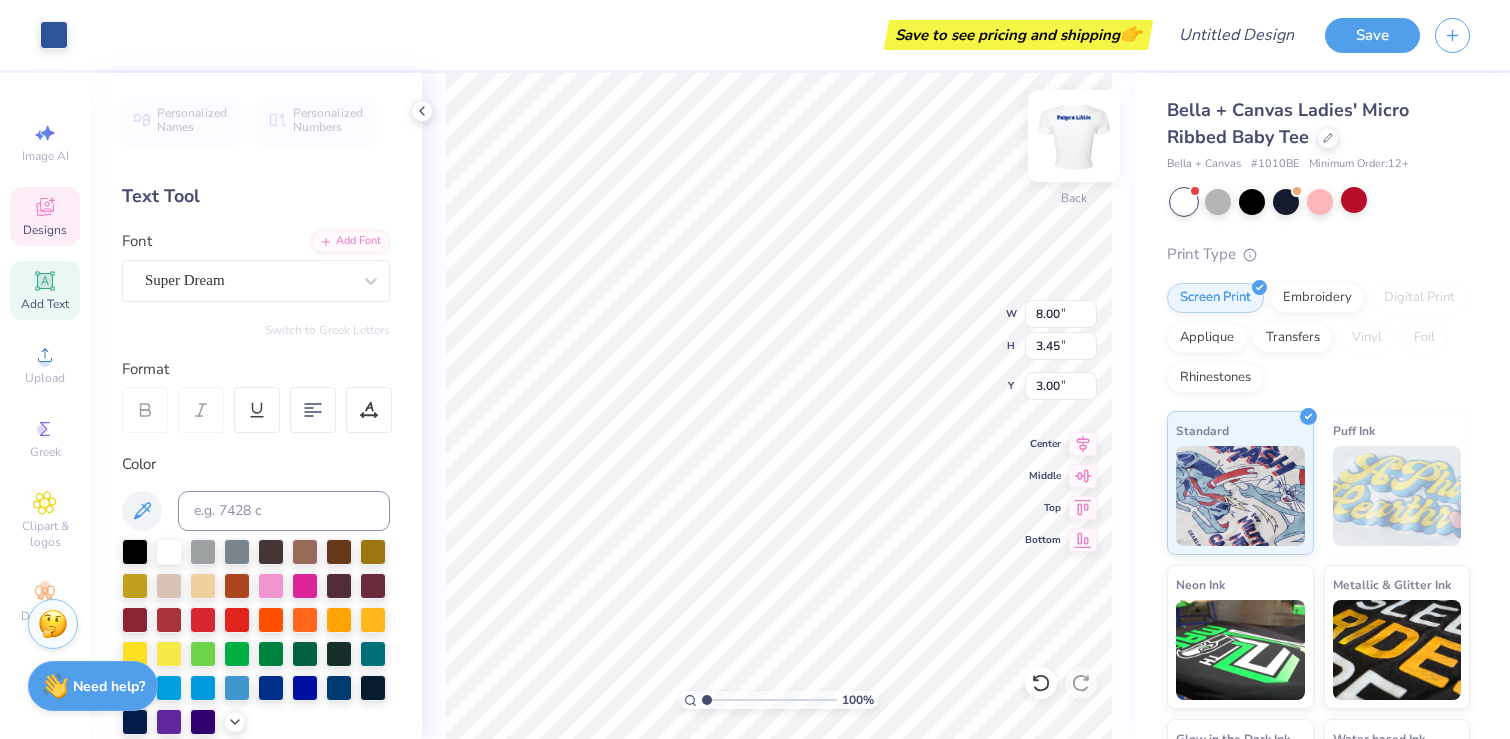 click at bounding box center [1074, 136] 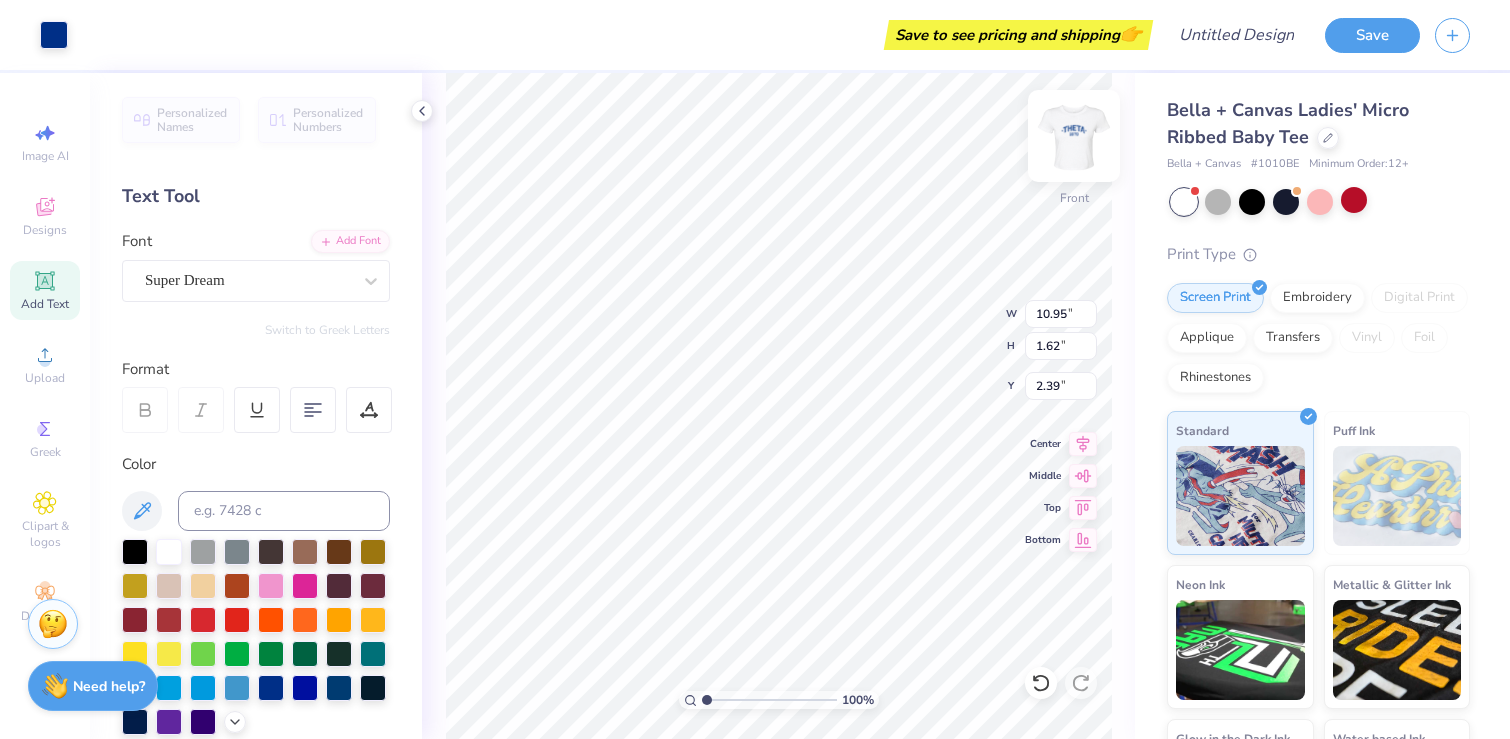 type on "2.40" 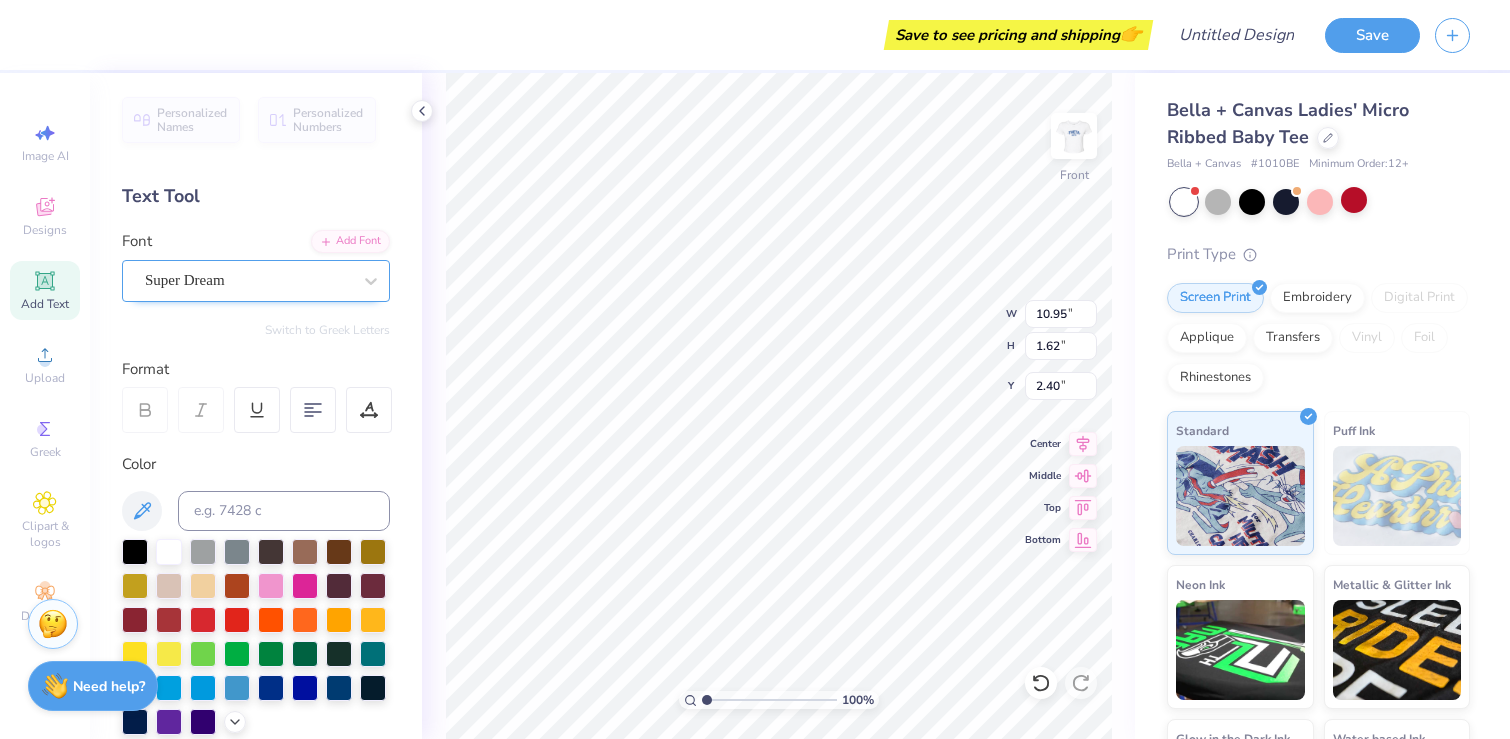 click on "Super Dream" at bounding box center [256, 281] 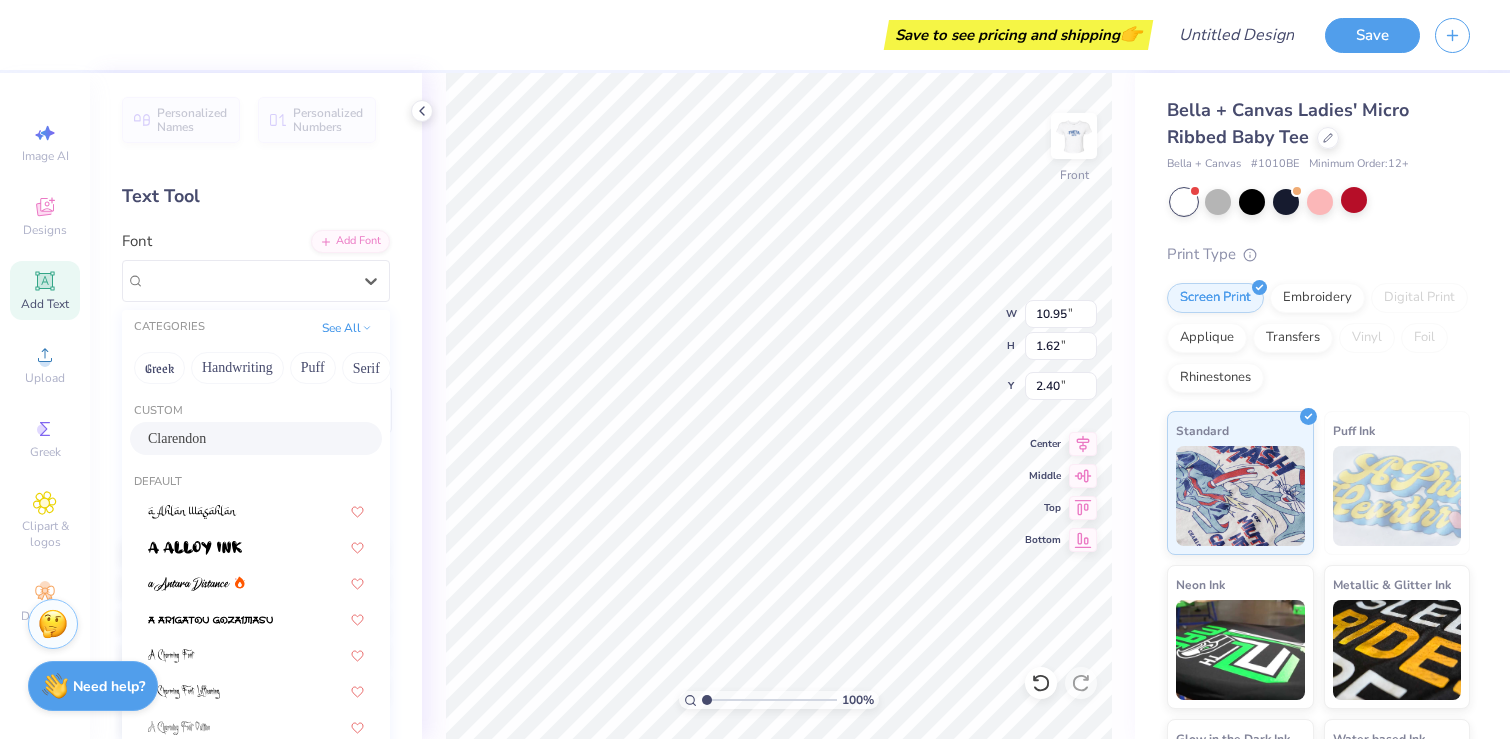 click on "Clarendon" at bounding box center (256, 438) 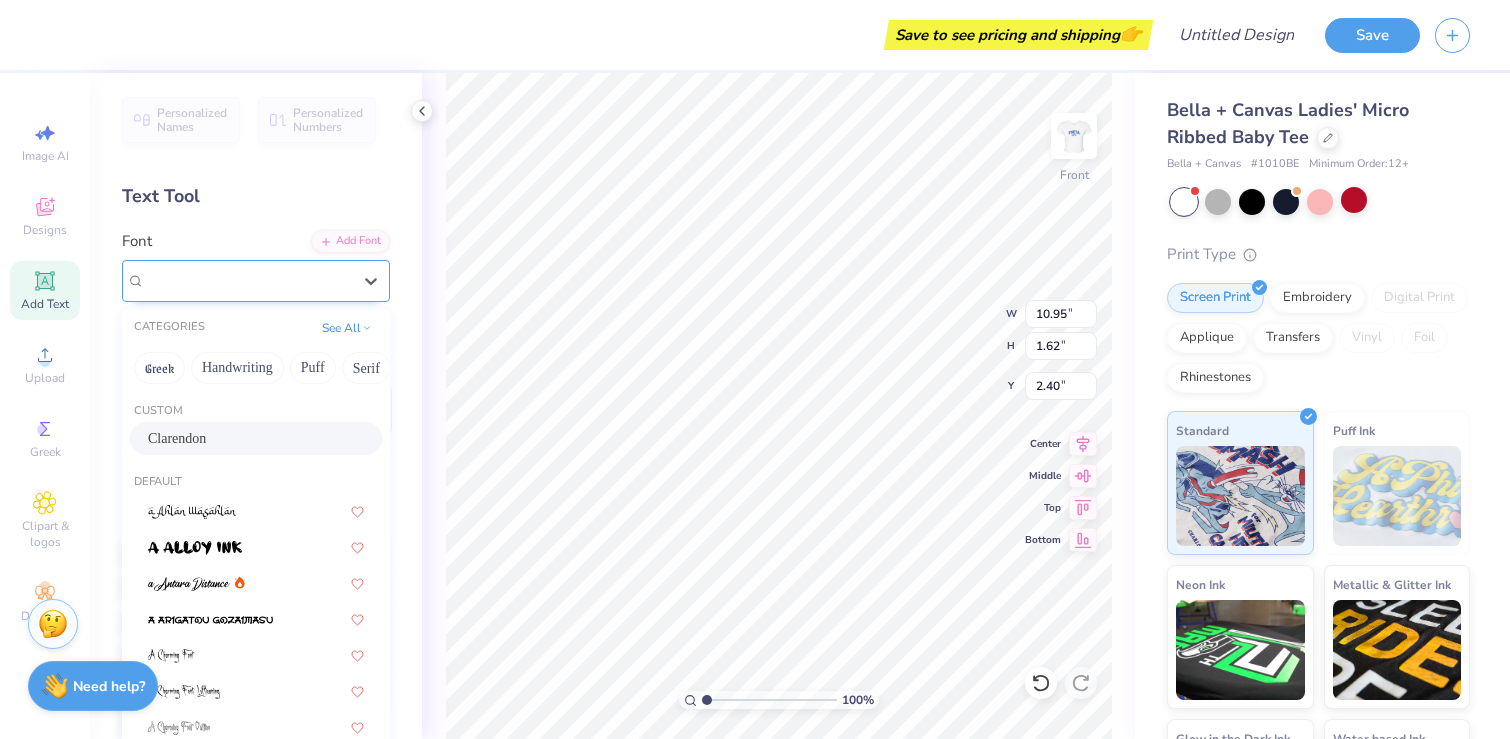 click on "Clarendon" at bounding box center (248, 280) 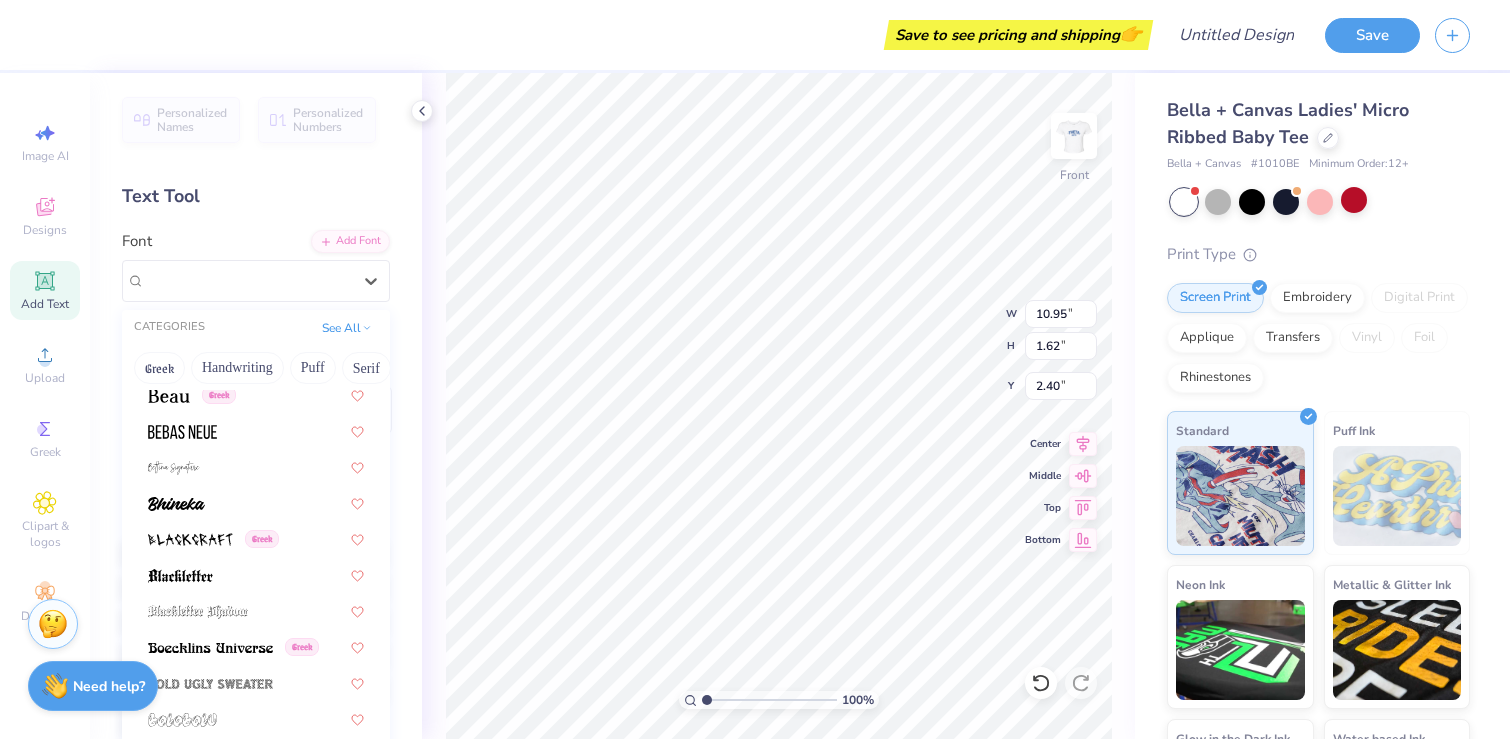 scroll, scrollTop: 1023, scrollLeft: 0, axis: vertical 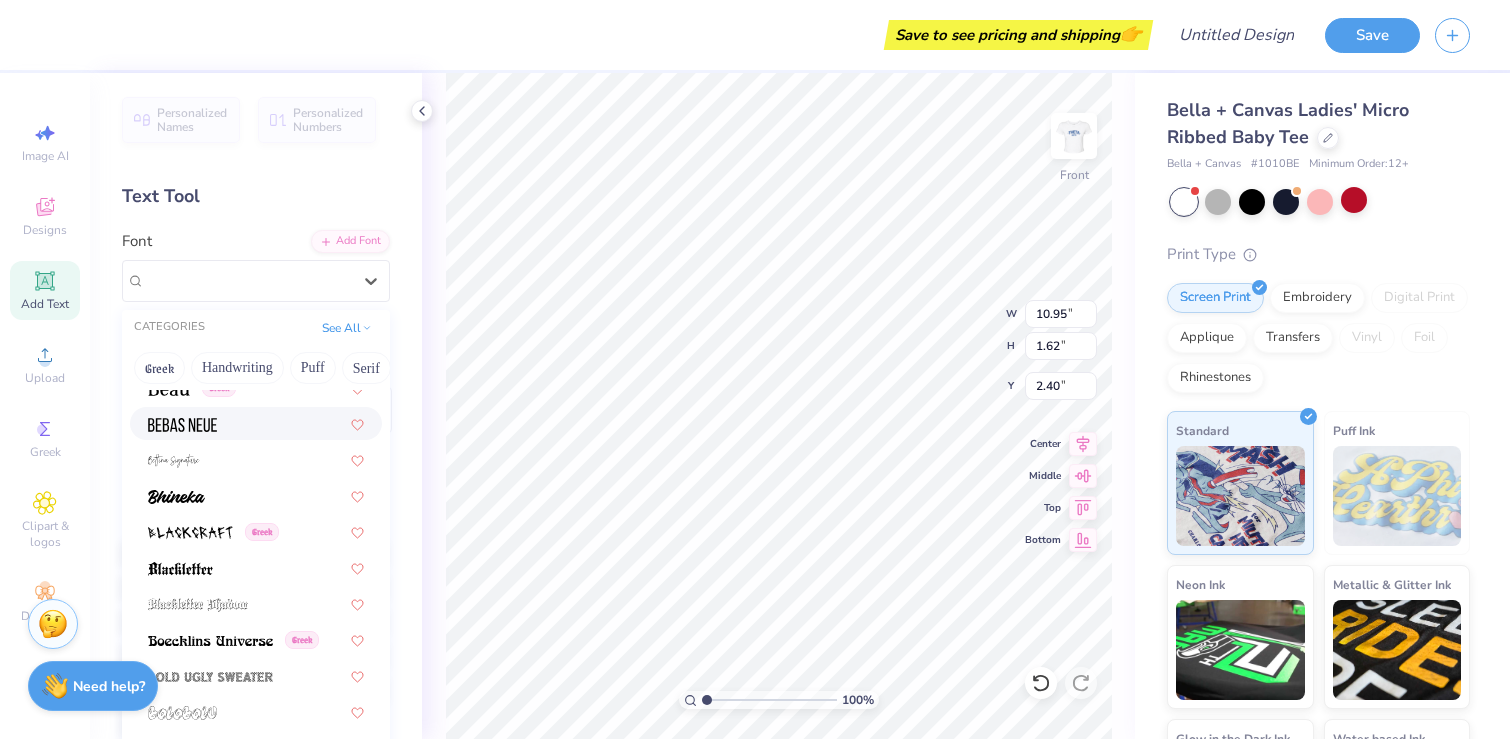 click at bounding box center (256, 423) 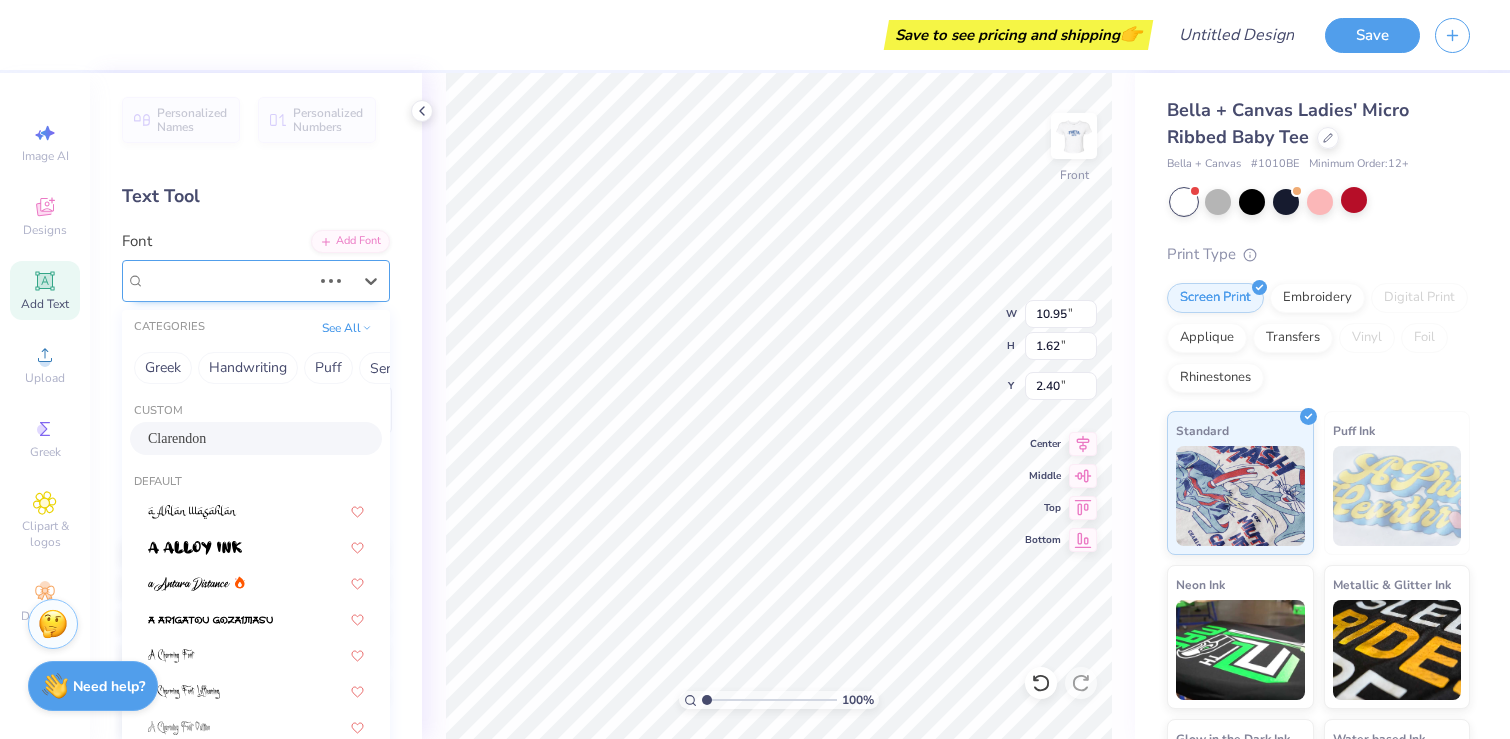 click at bounding box center (331, 281) 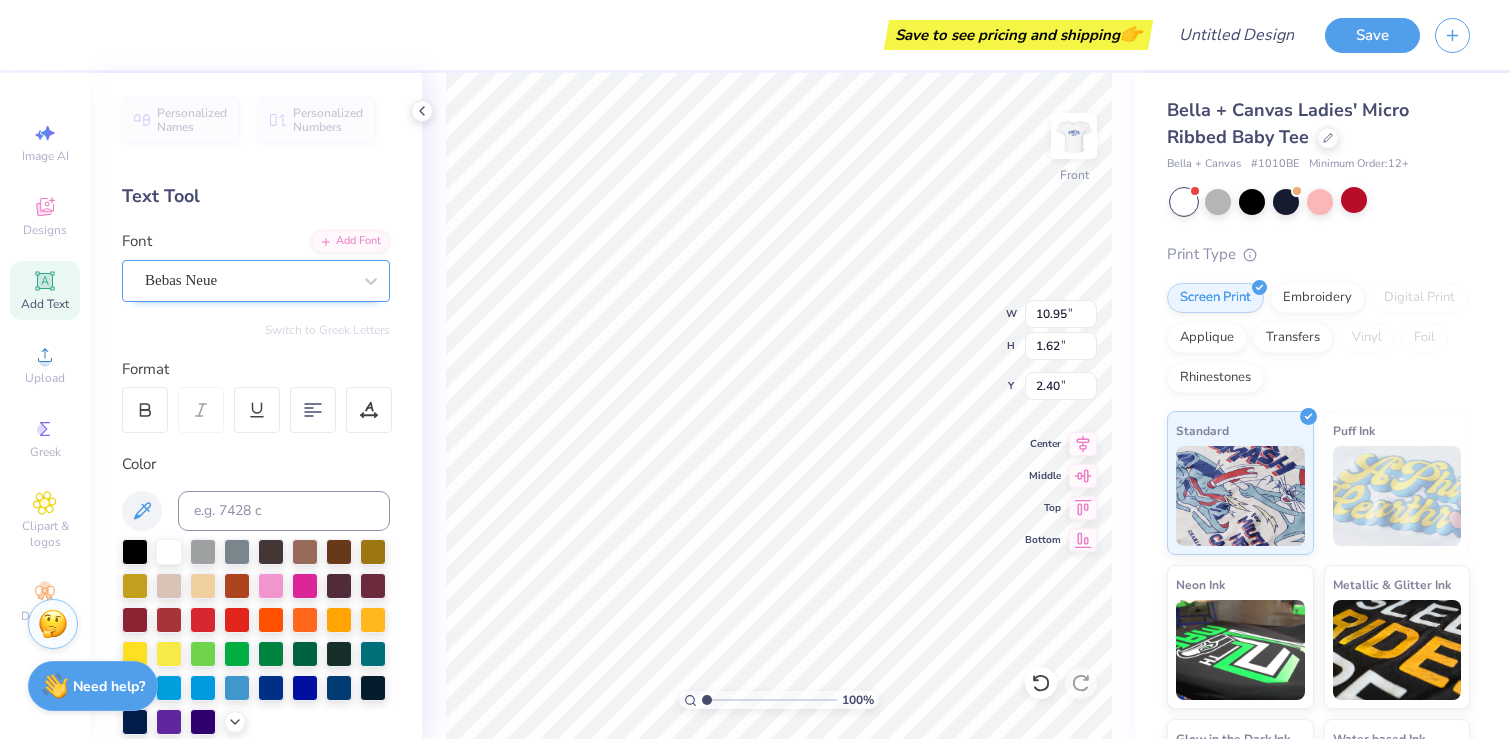 click on "Bebas Neue" at bounding box center (248, 280) 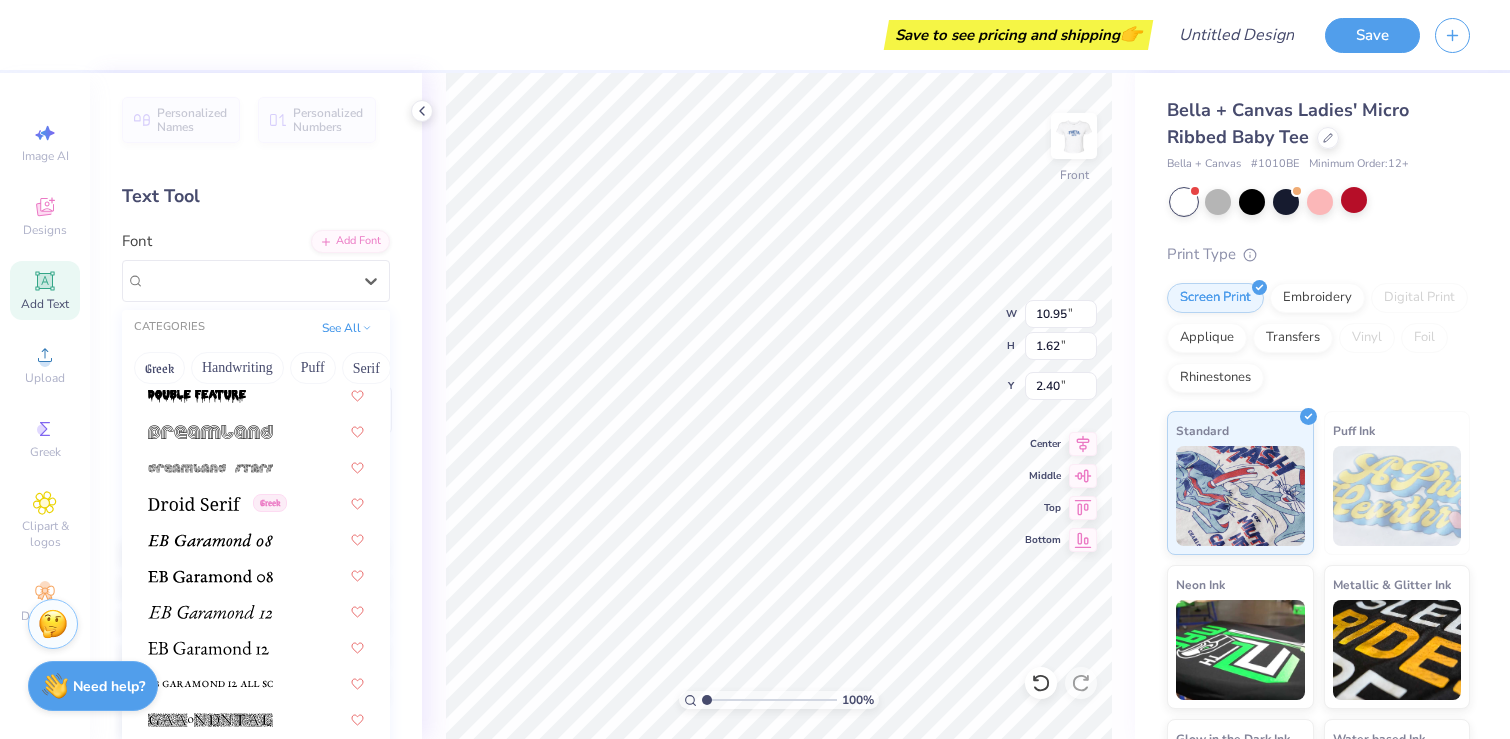 scroll, scrollTop: 4110, scrollLeft: 0, axis: vertical 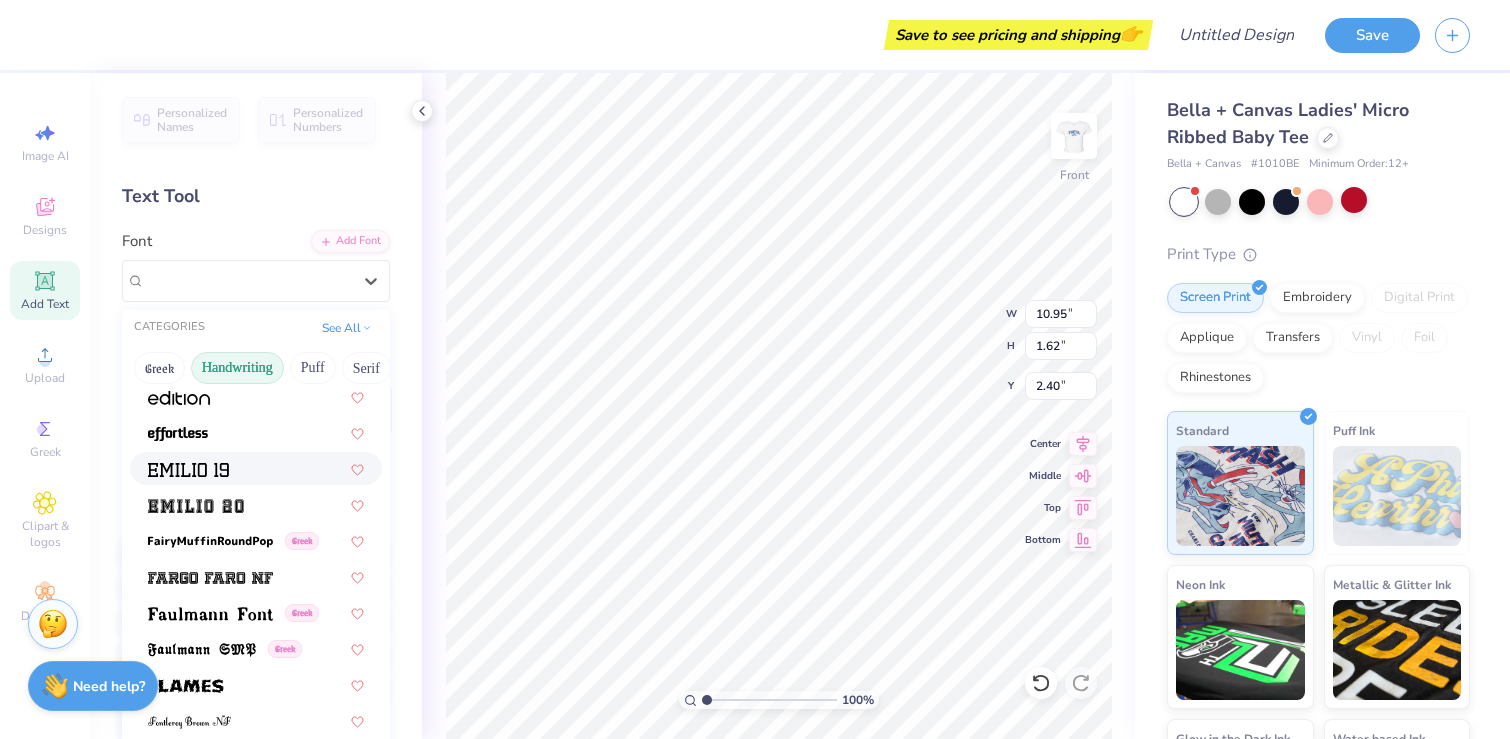 click on "Handwriting" at bounding box center [237, 368] 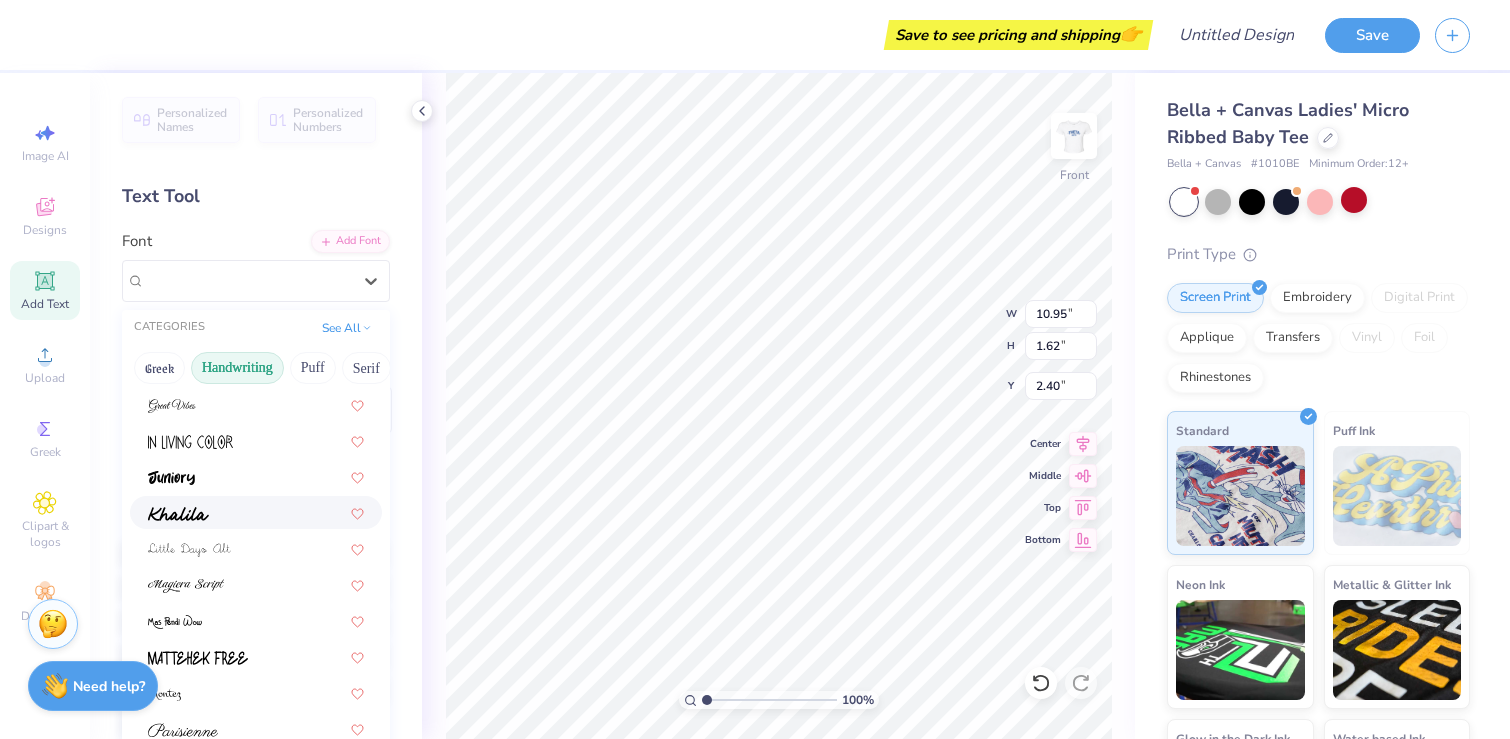 scroll, scrollTop: 454, scrollLeft: 0, axis: vertical 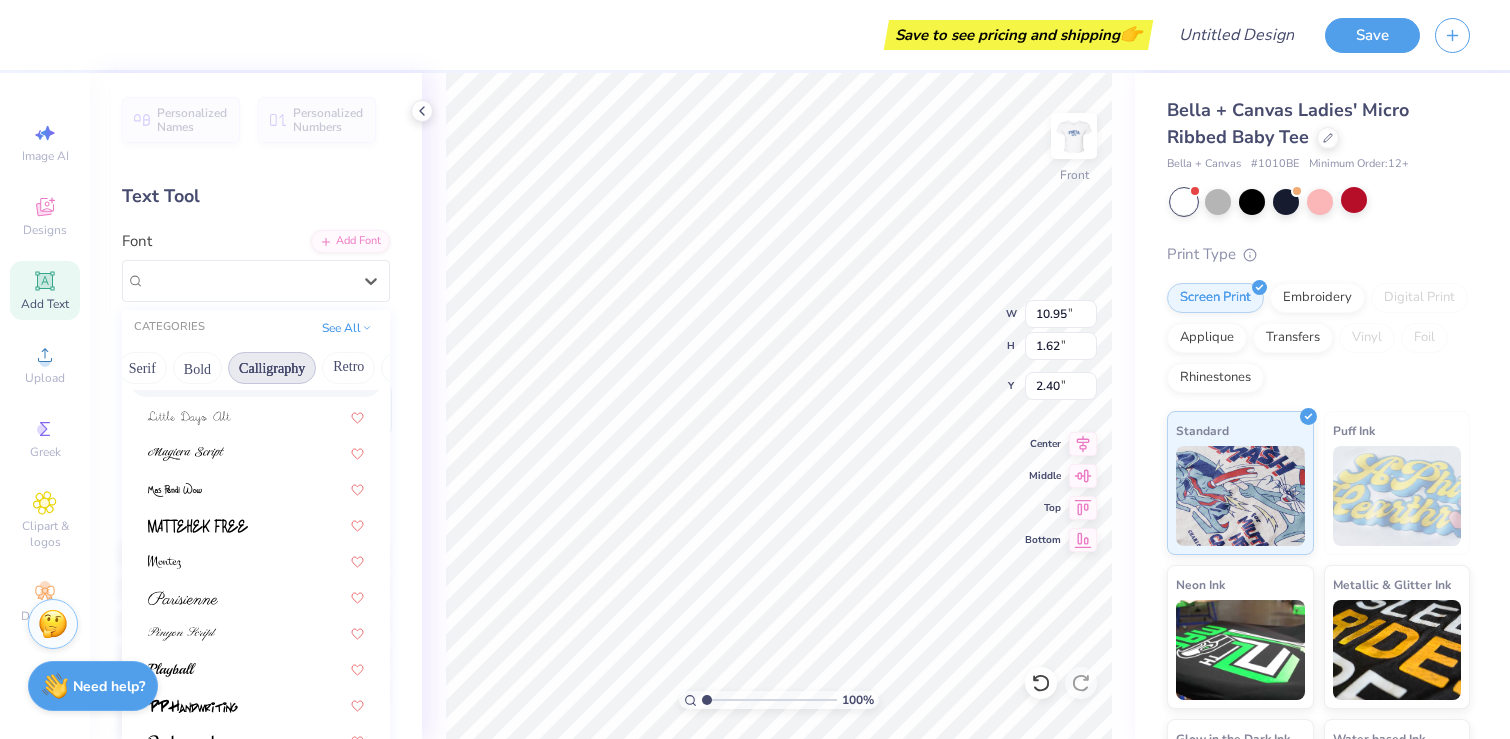 click on "Calligraphy" at bounding box center (272, 368) 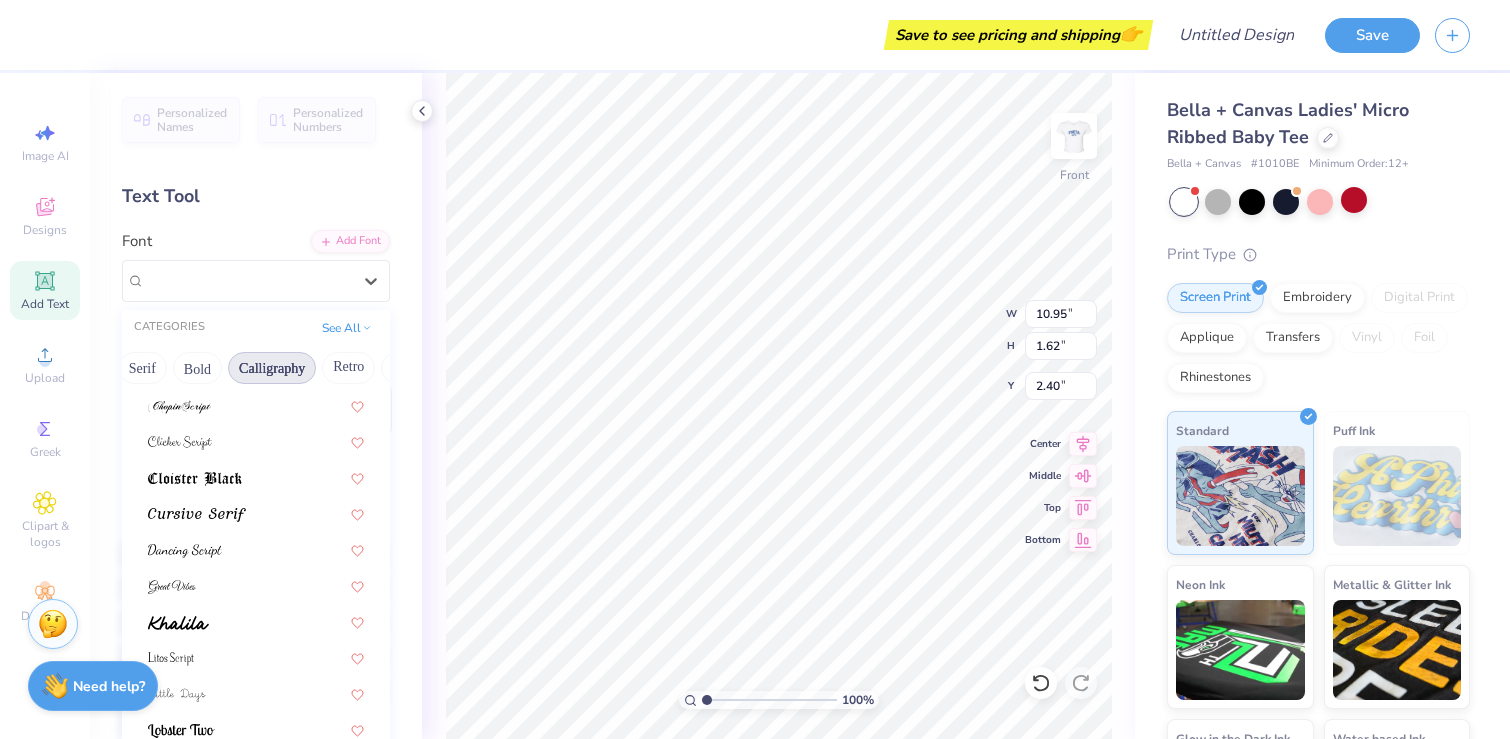 scroll, scrollTop: 490, scrollLeft: 0, axis: vertical 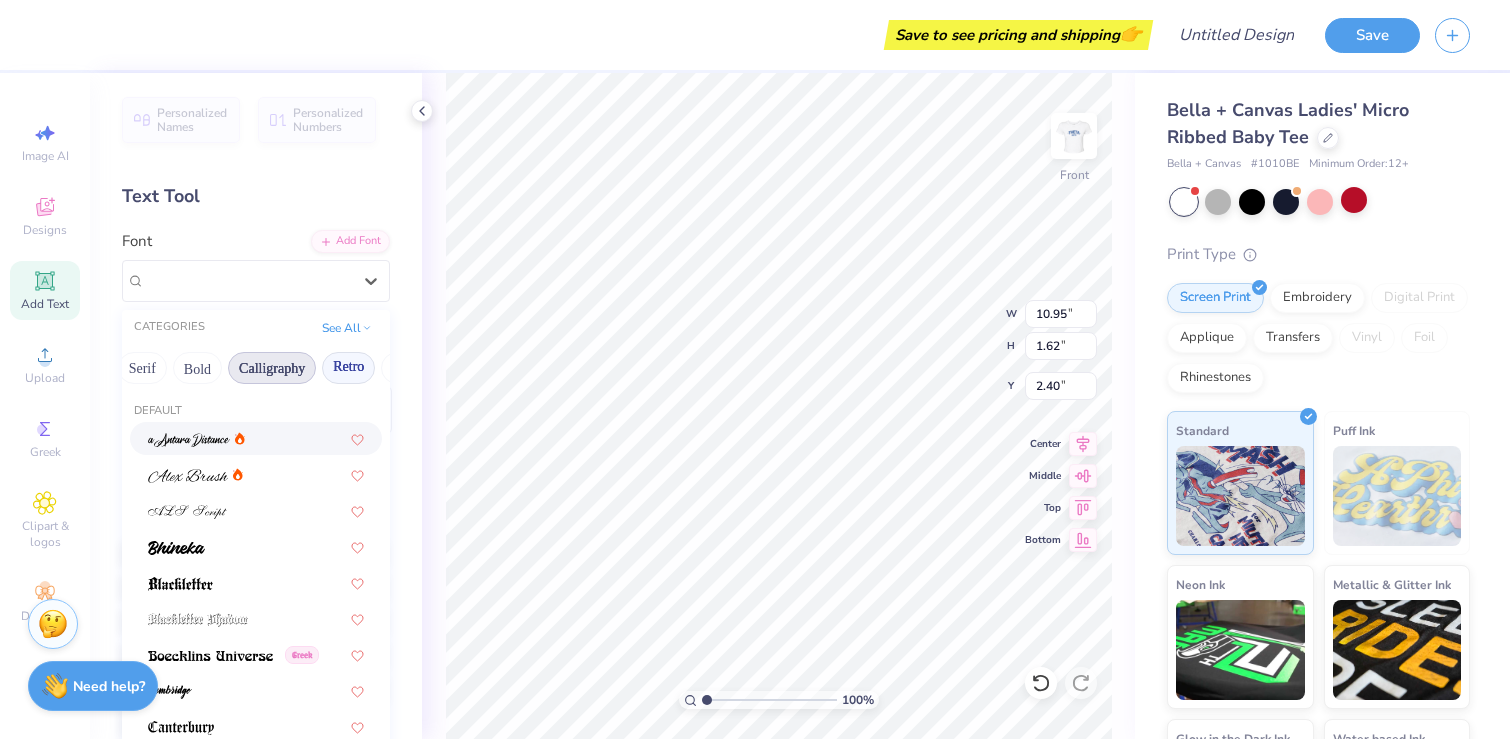 click on "Retro" at bounding box center [348, 368] 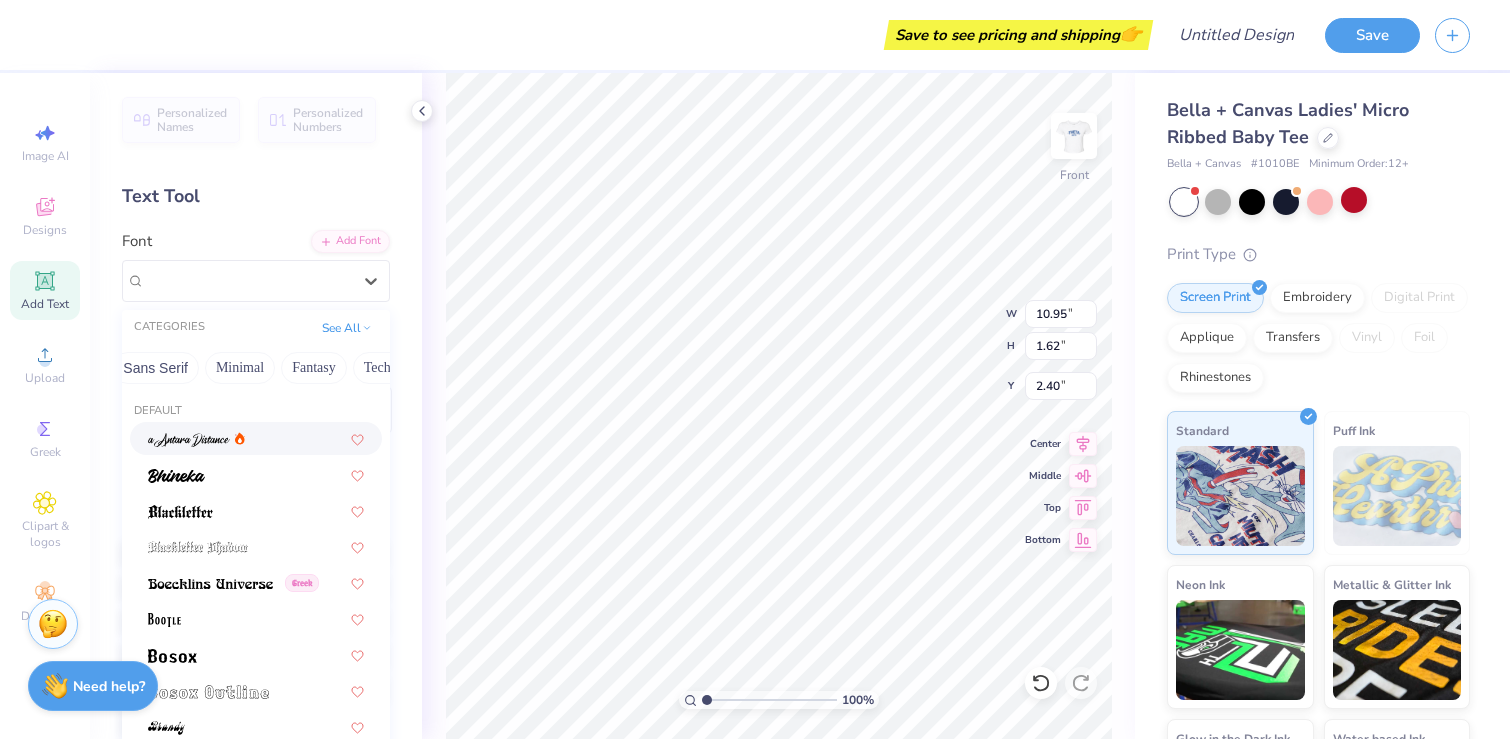 scroll, scrollTop: 0, scrollLeft: 504, axis: horizontal 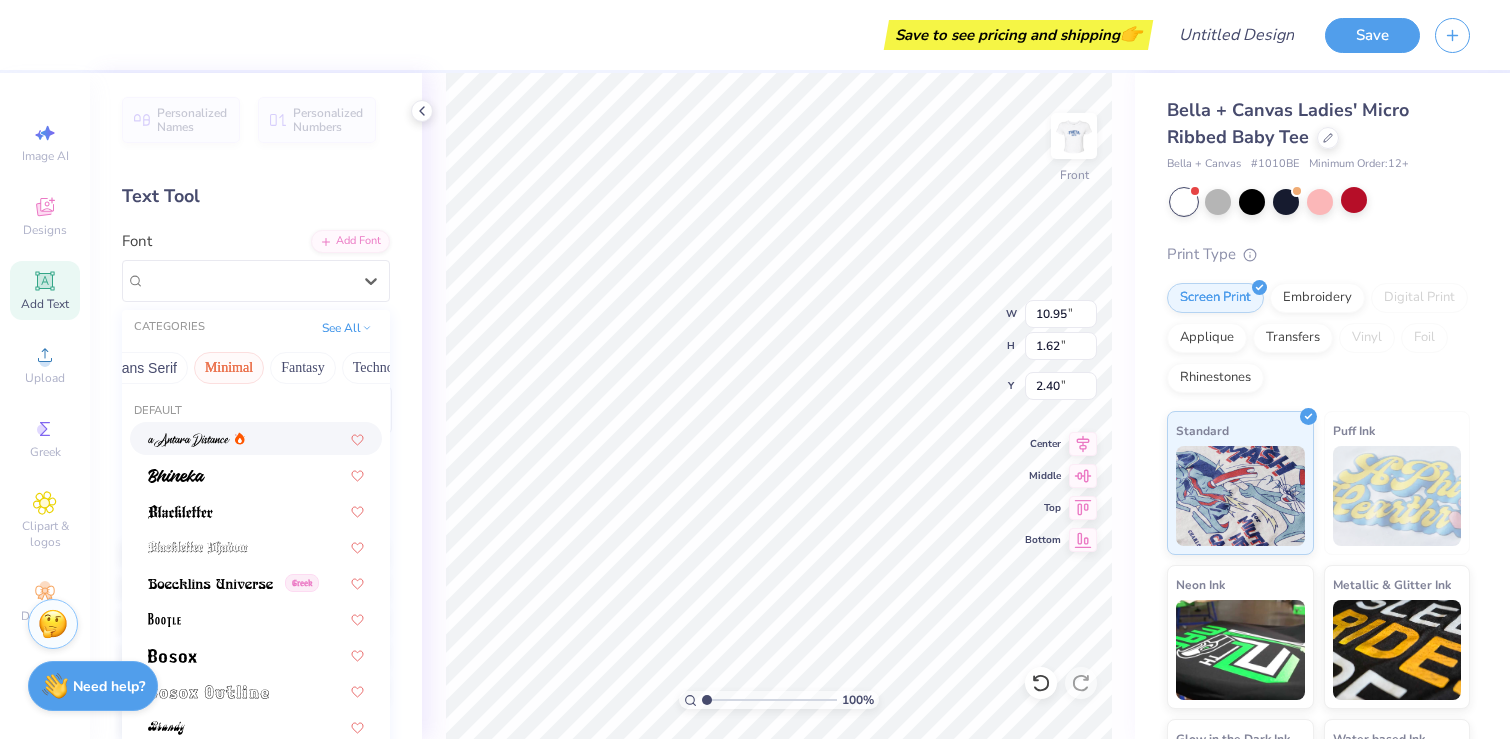 click on "Minimal" at bounding box center (229, 368) 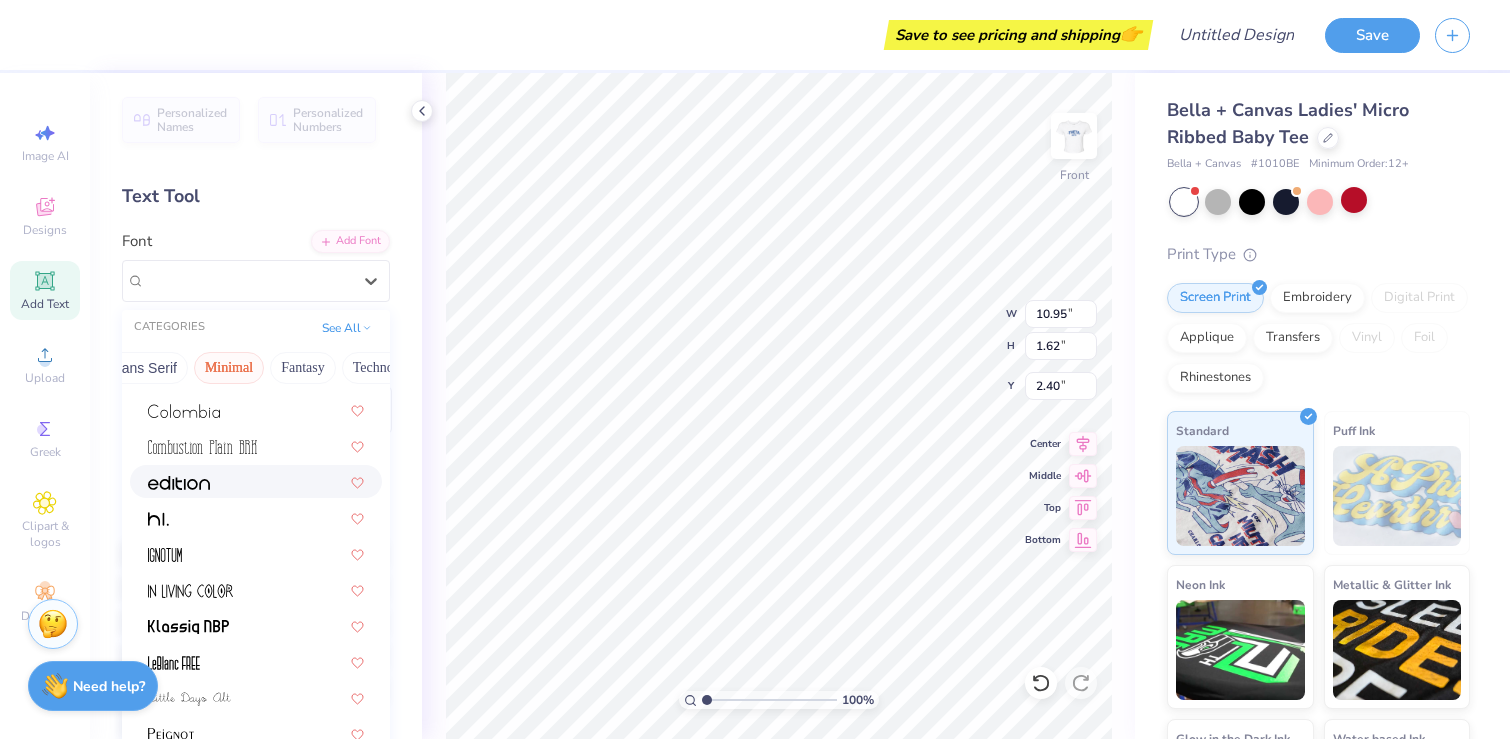 scroll, scrollTop: 382, scrollLeft: 0, axis: vertical 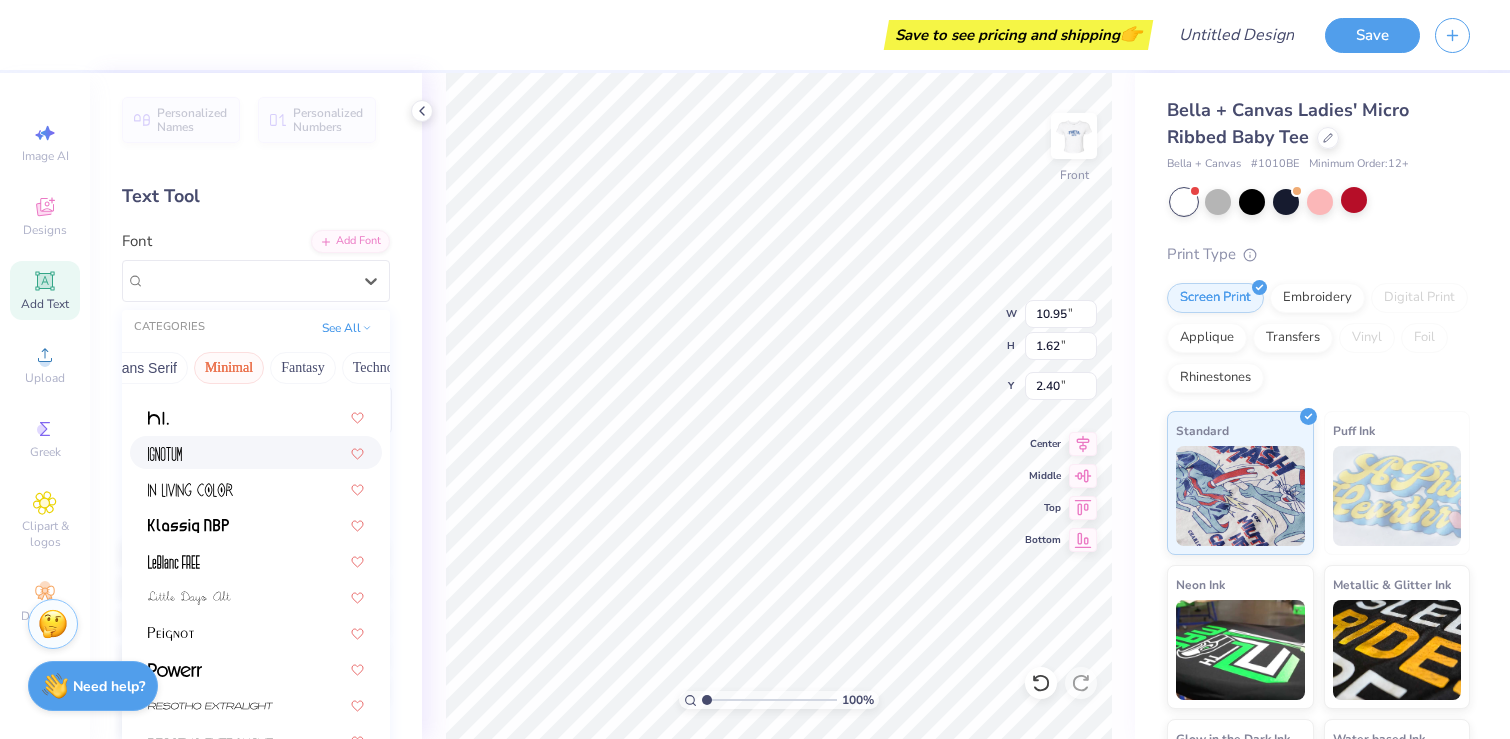 click at bounding box center [256, 452] 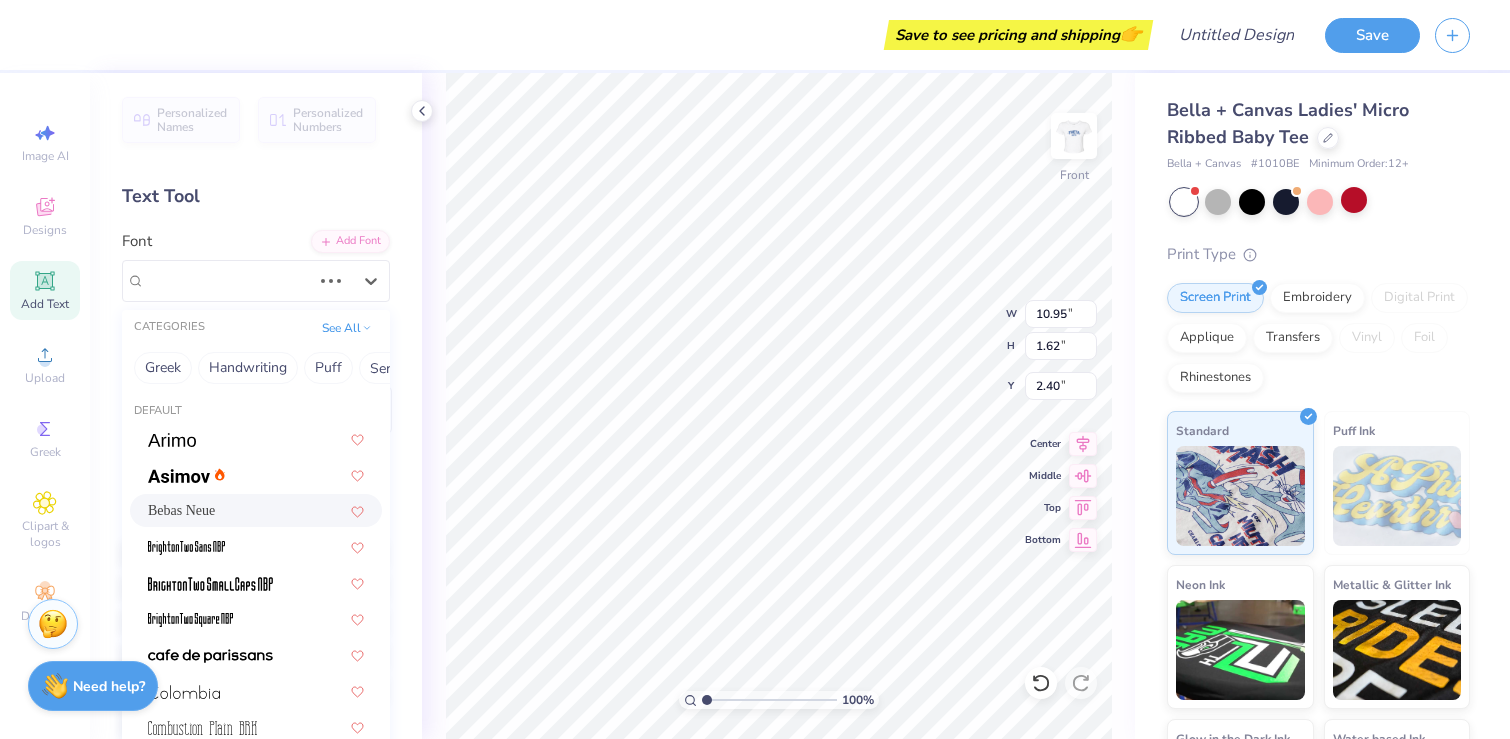 click at bounding box center [331, 281] 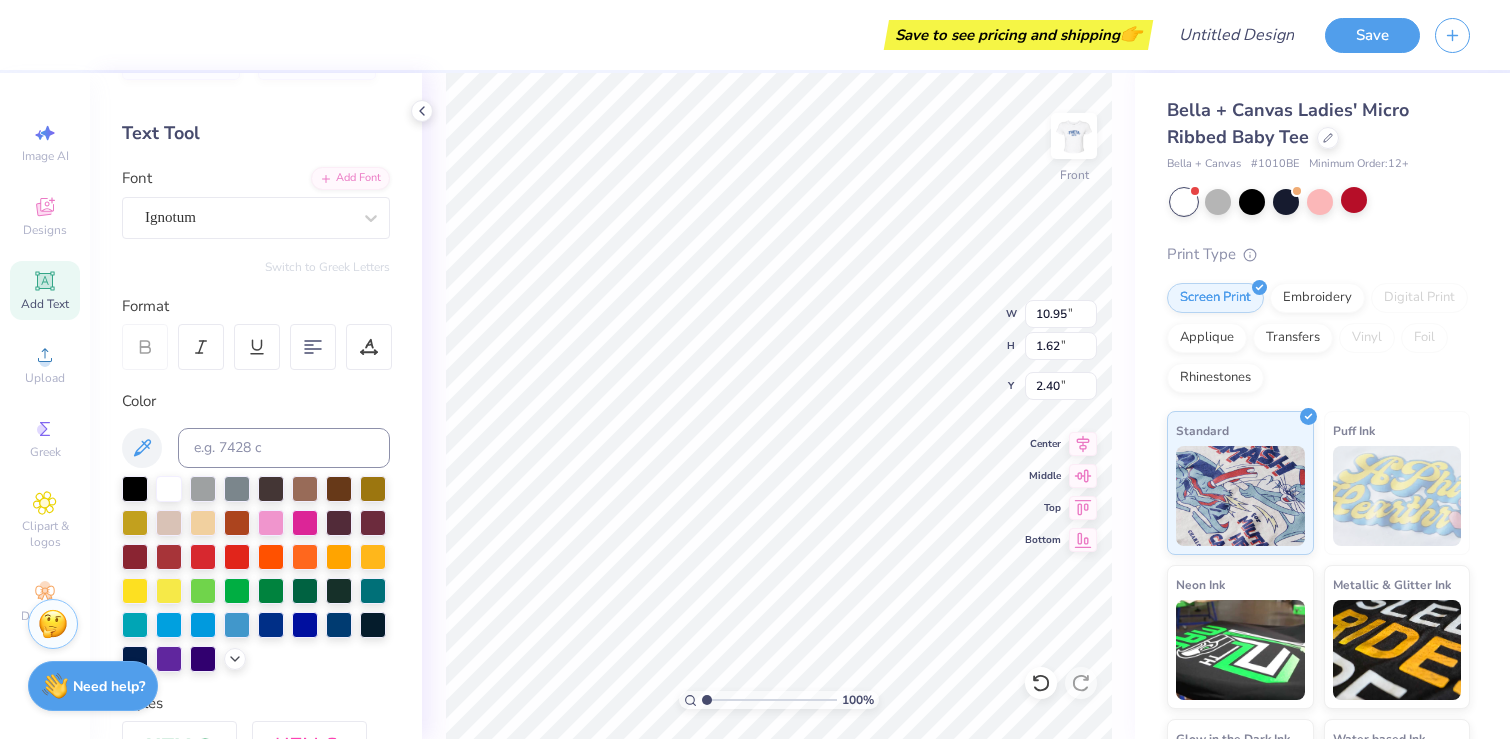 scroll, scrollTop: 0, scrollLeft: 0, axis: both 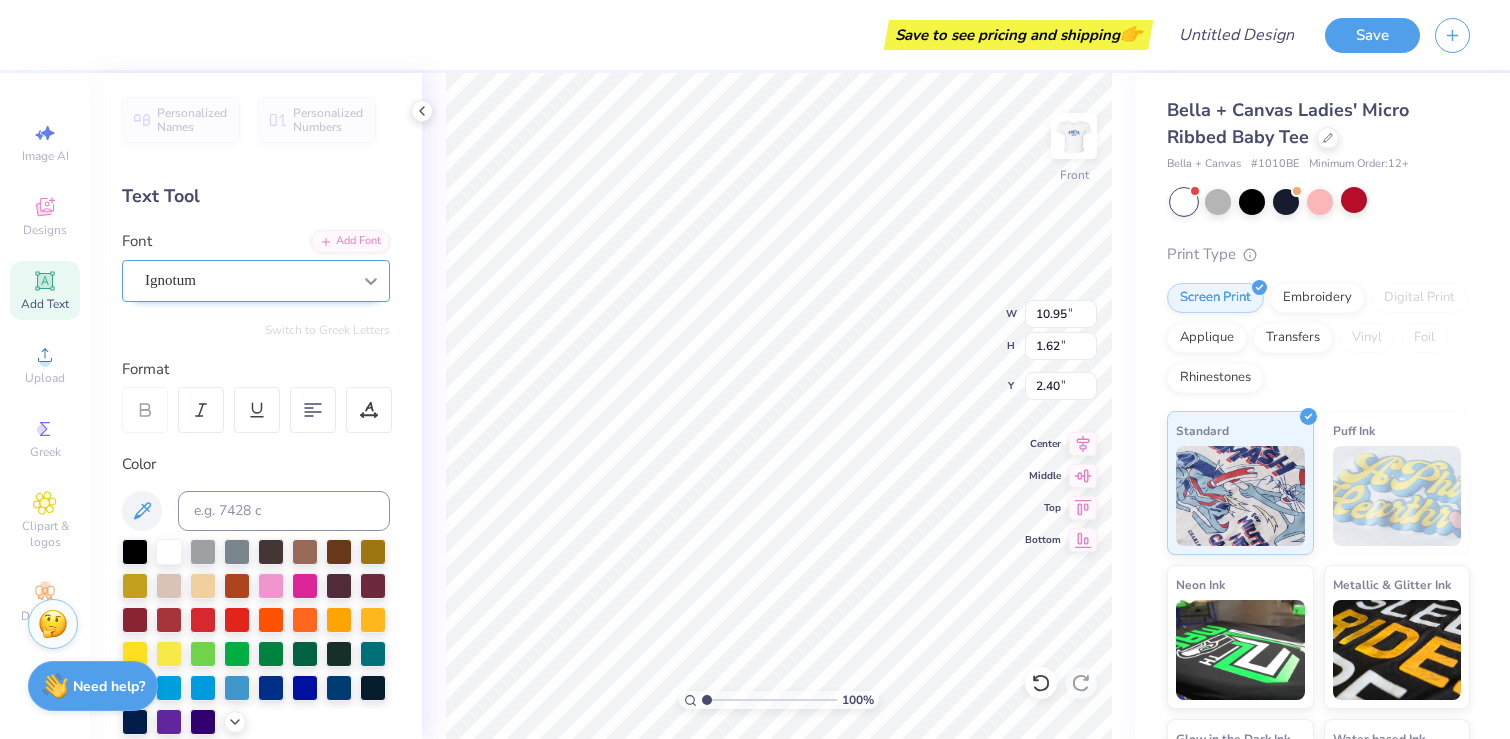 click at bounding box center (371, 281) 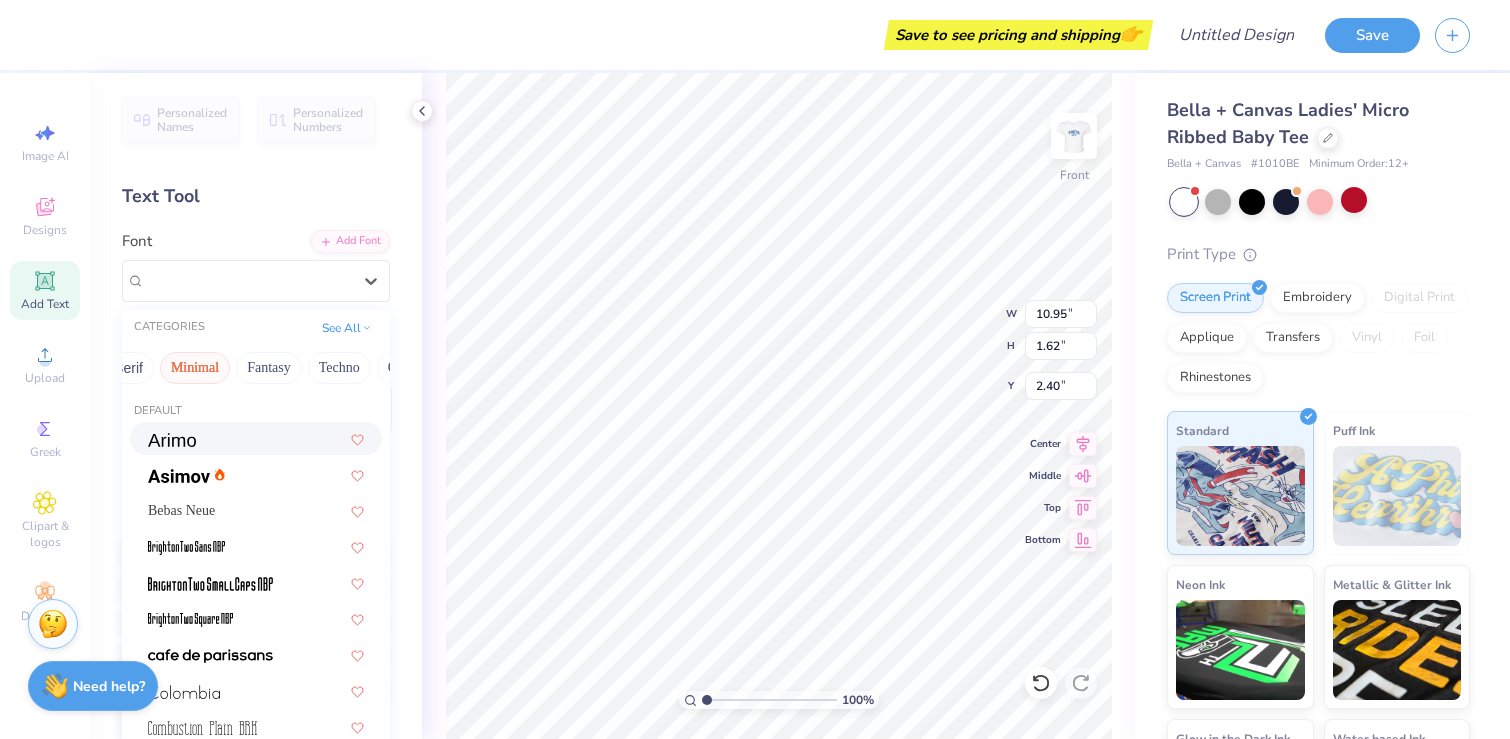 scroll, scrollTop: 0, scrollLeft: 536, axis: horizontal 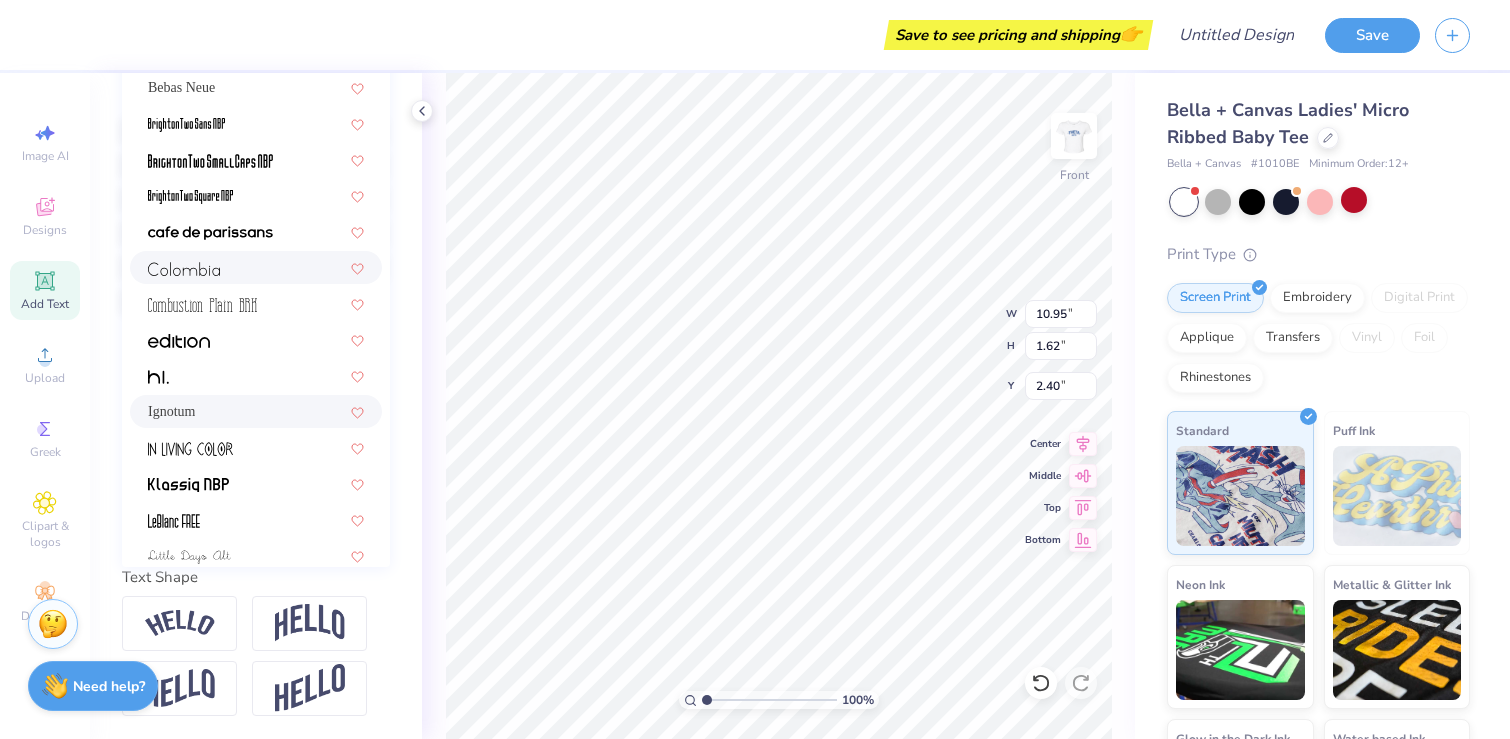 click at bounding box center [256, 267] 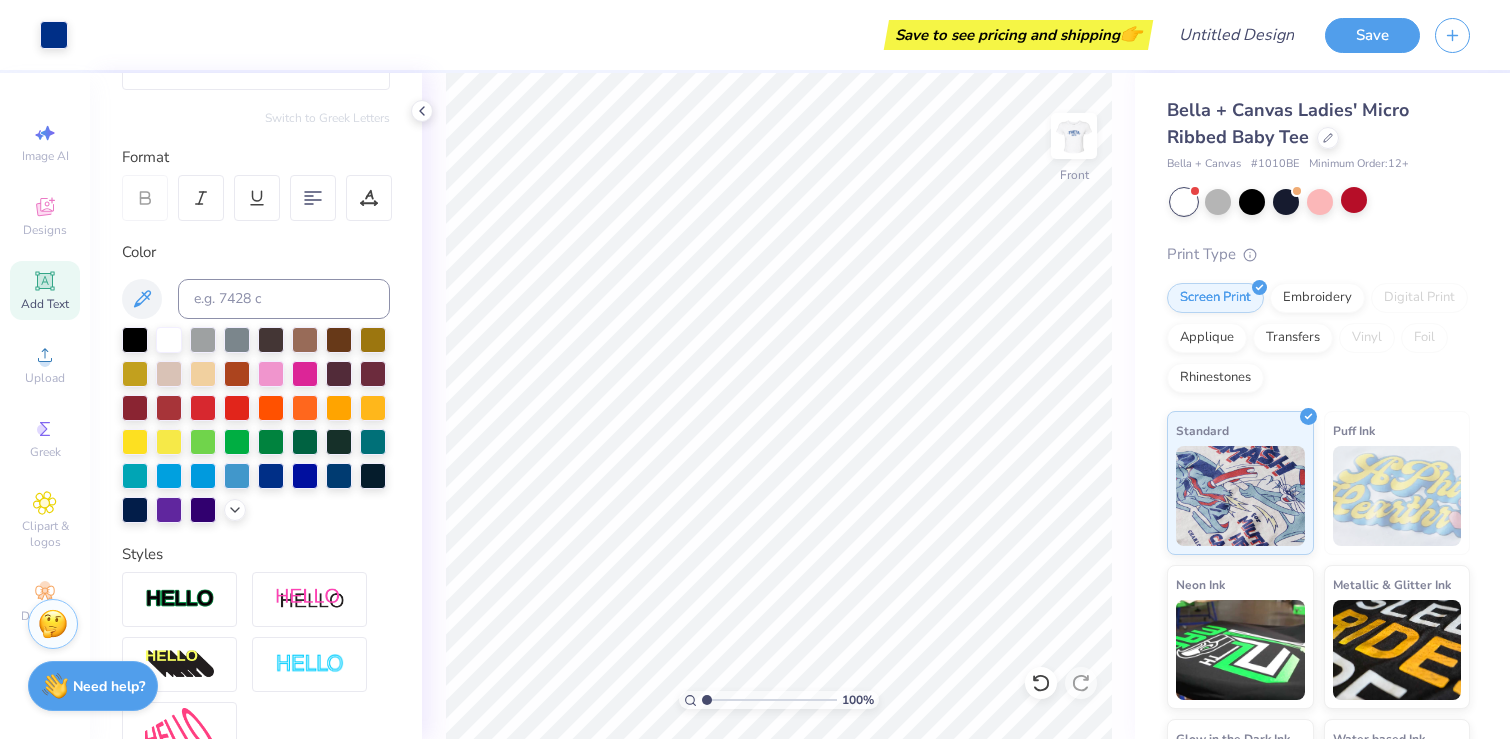 scroll, scrollTop: 0, scrollLeft: 0, axis: both 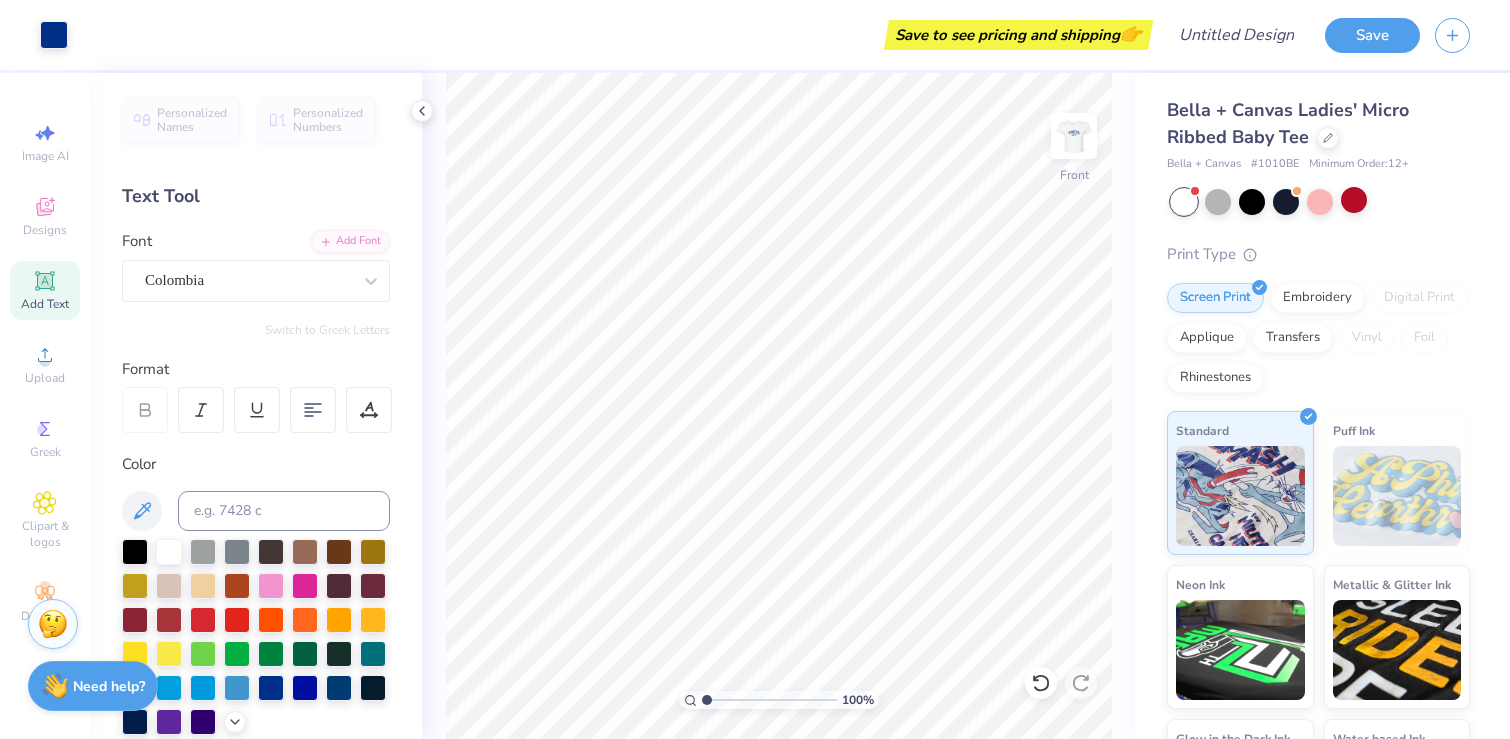 click 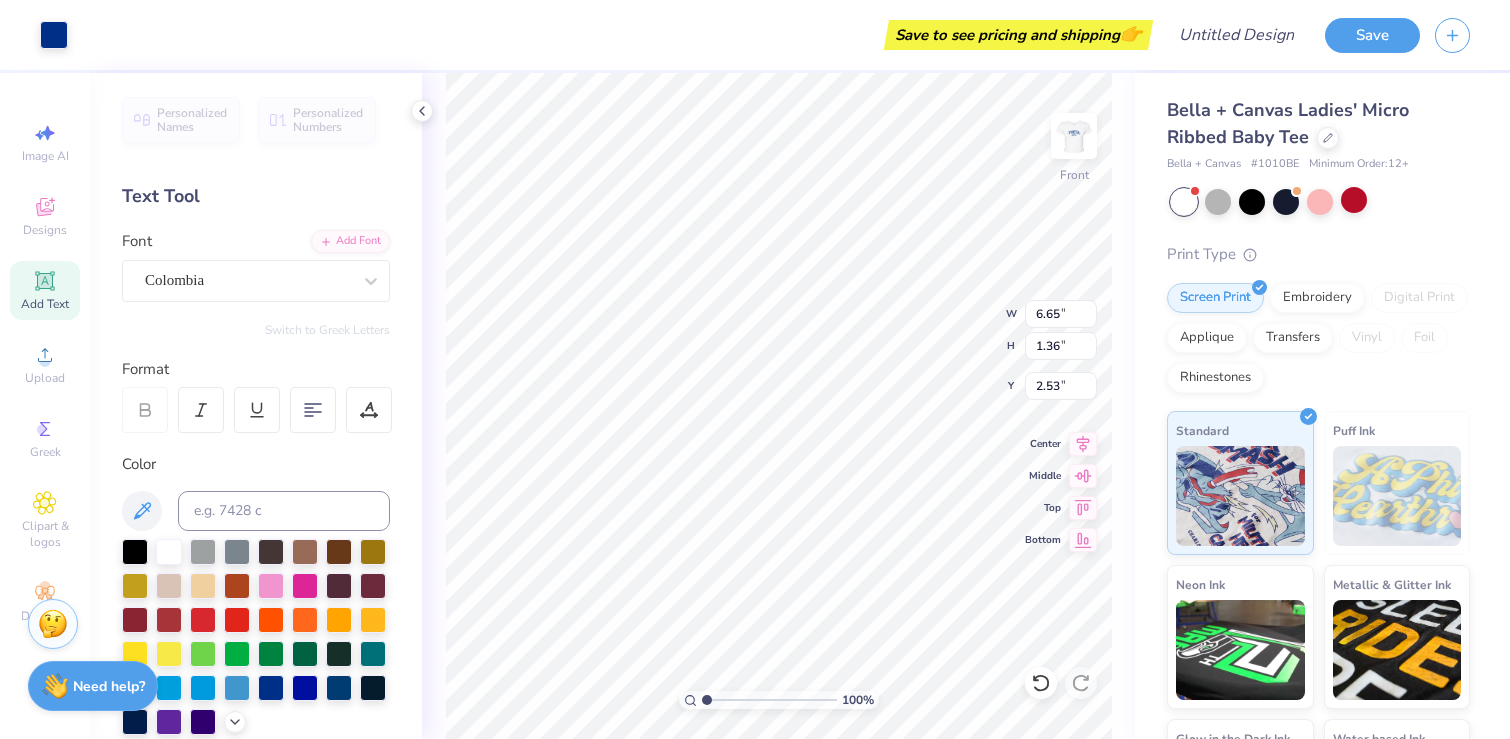 type on "2.55" 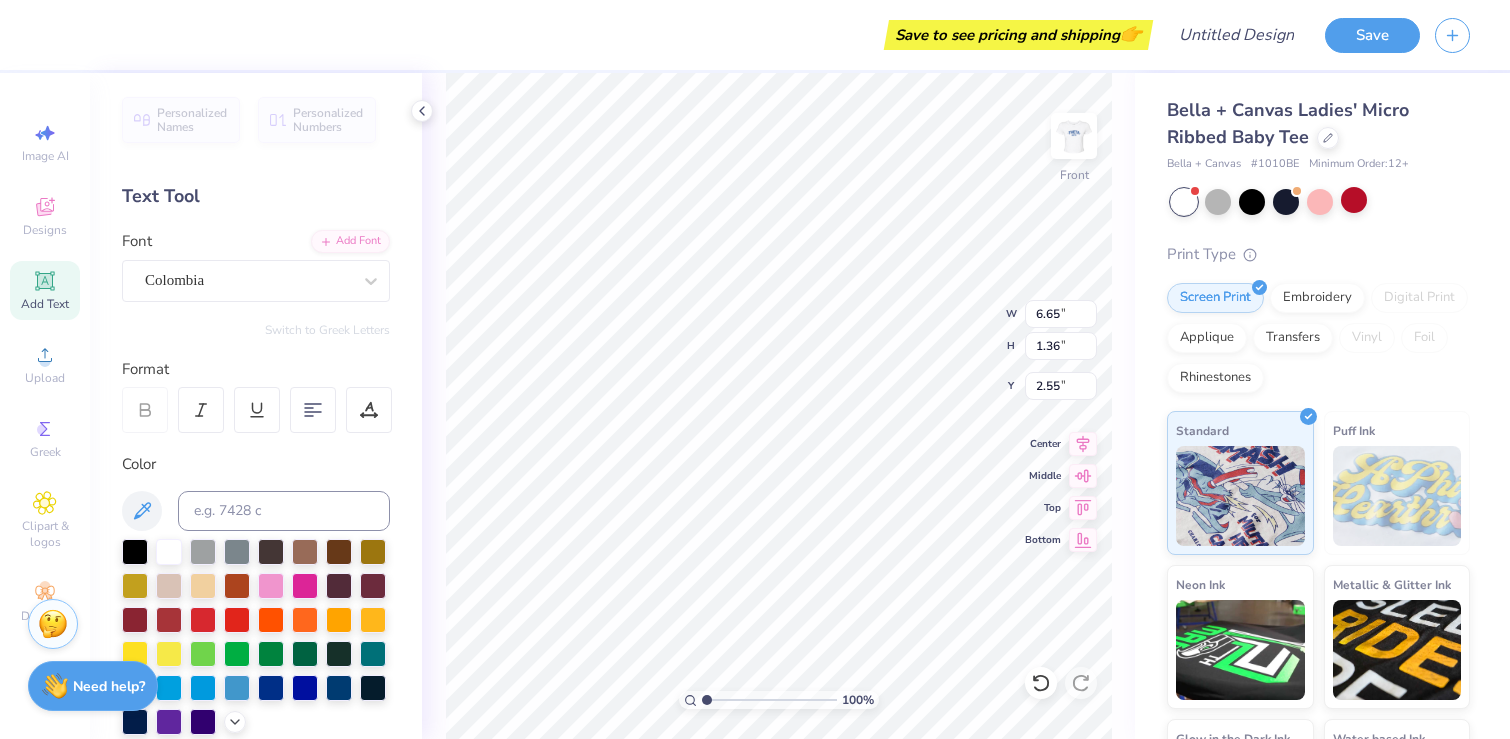 click at bounding box center [145, 410] 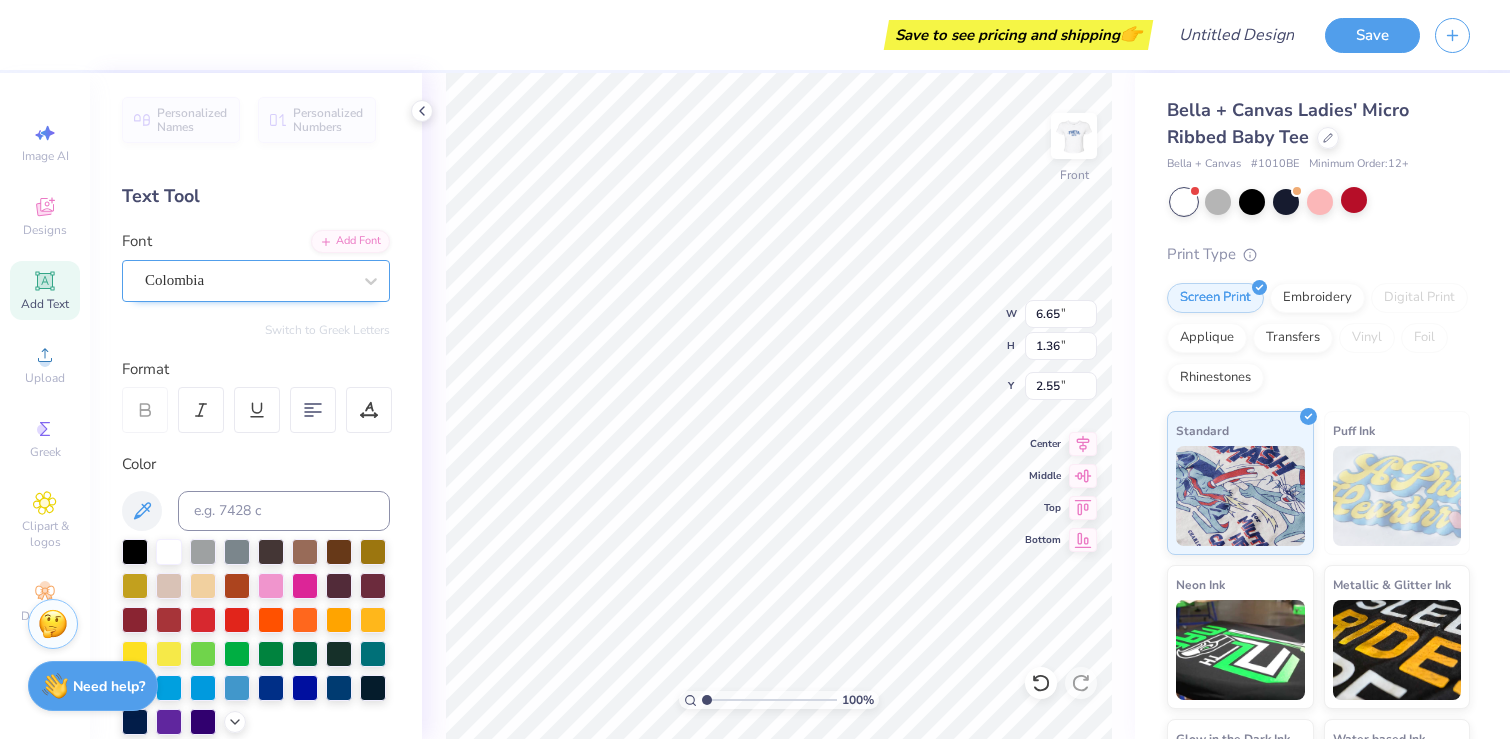 click on "Colombia" at bounding box center (248, 280) 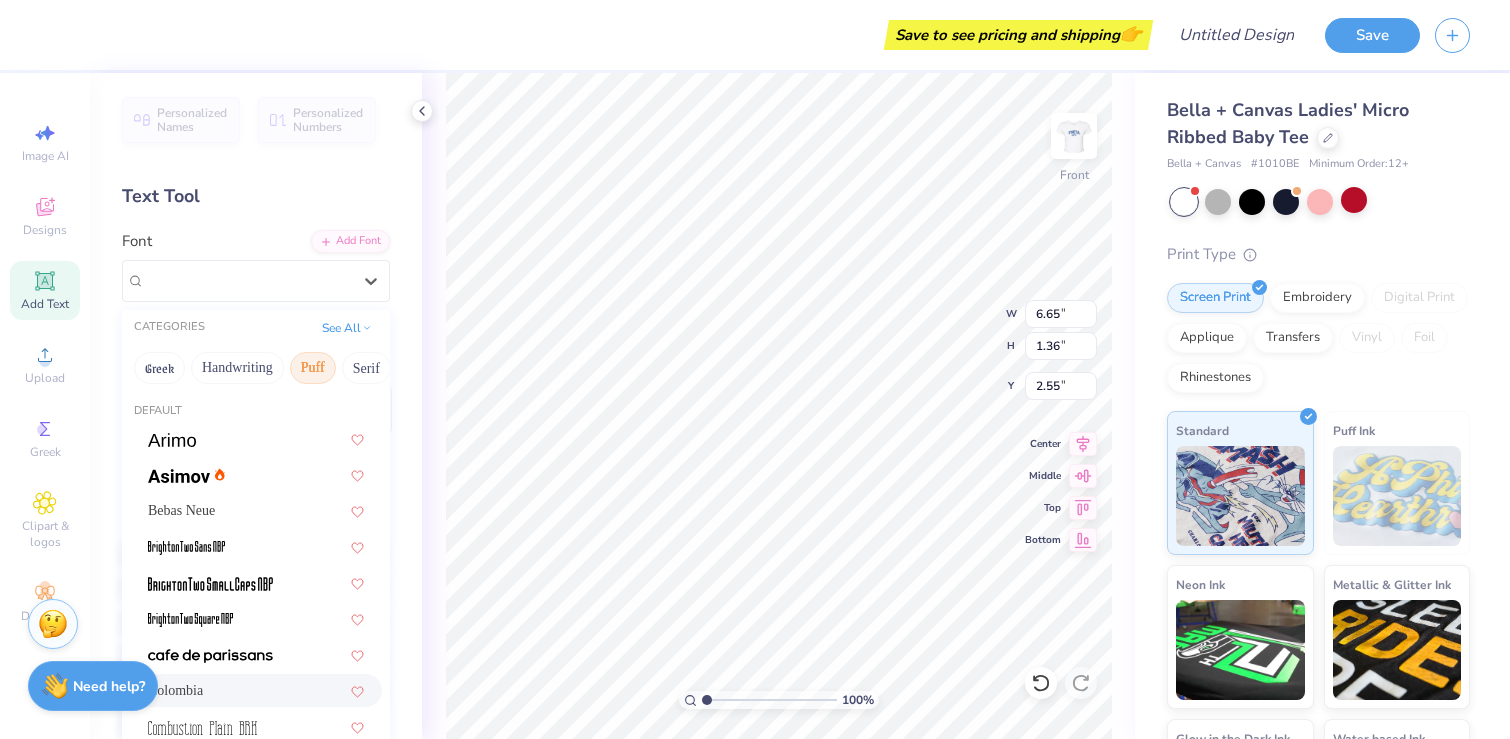click on "Puff" at bounding box center (313, 368) 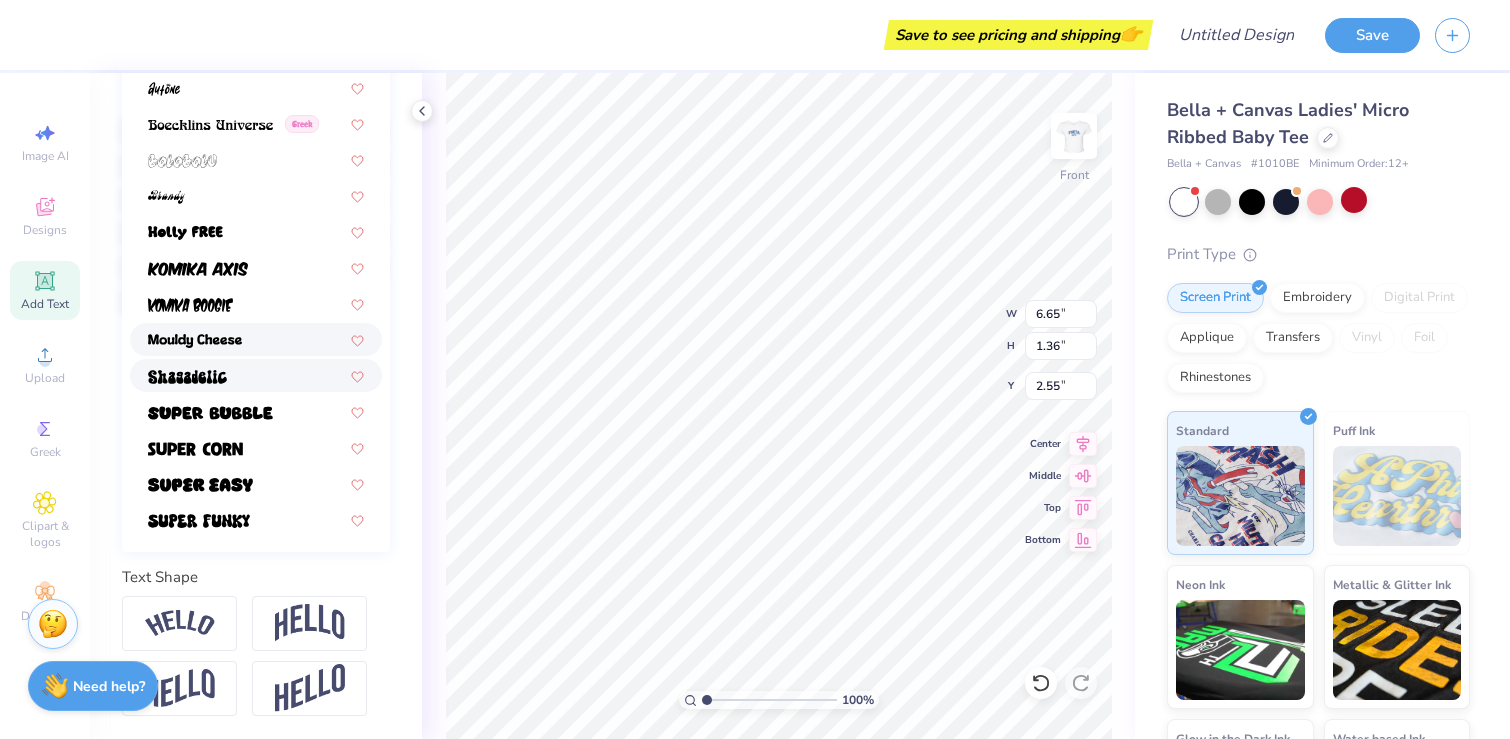 scroll, scrollTop: 423, scrollLeft: 0, axis: vertical 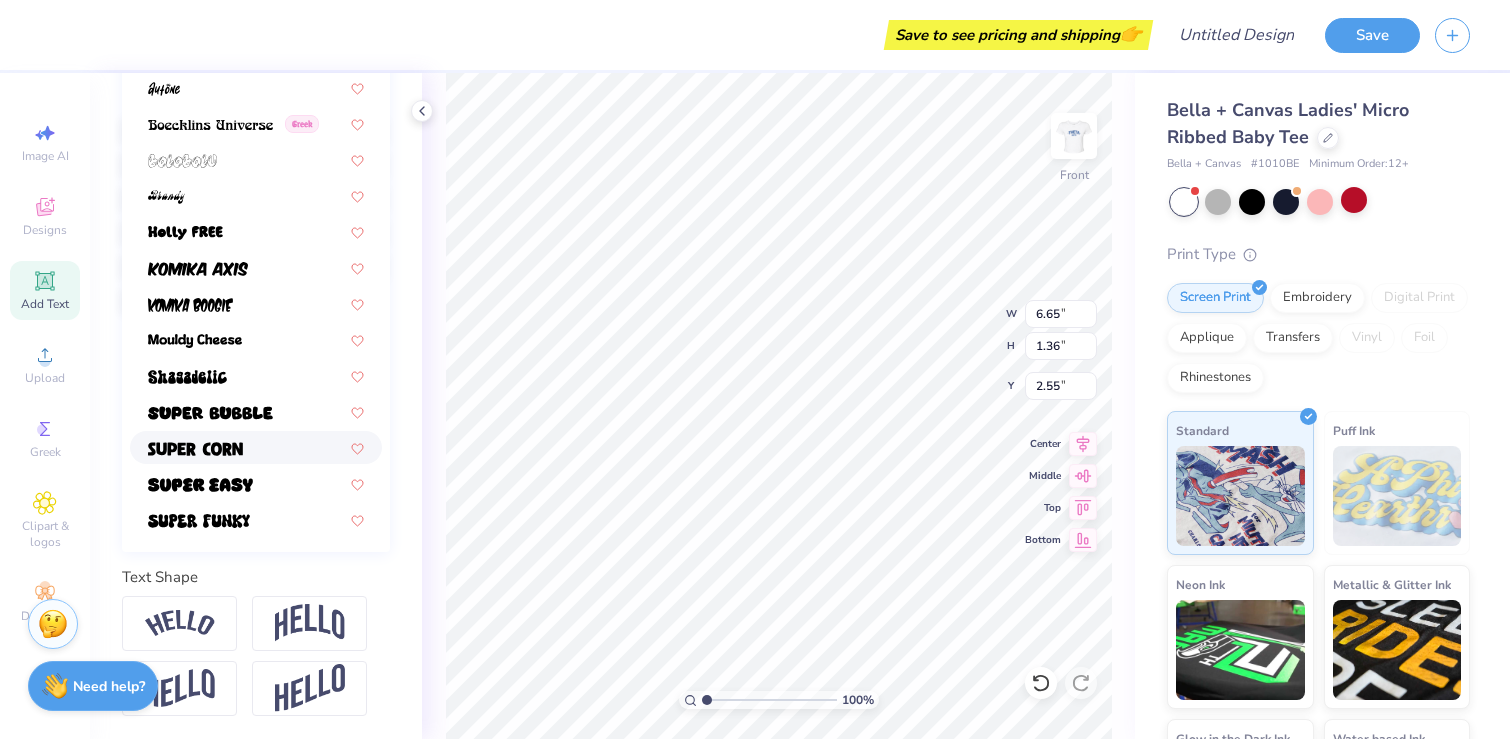 click at bounding box center [256, 447] 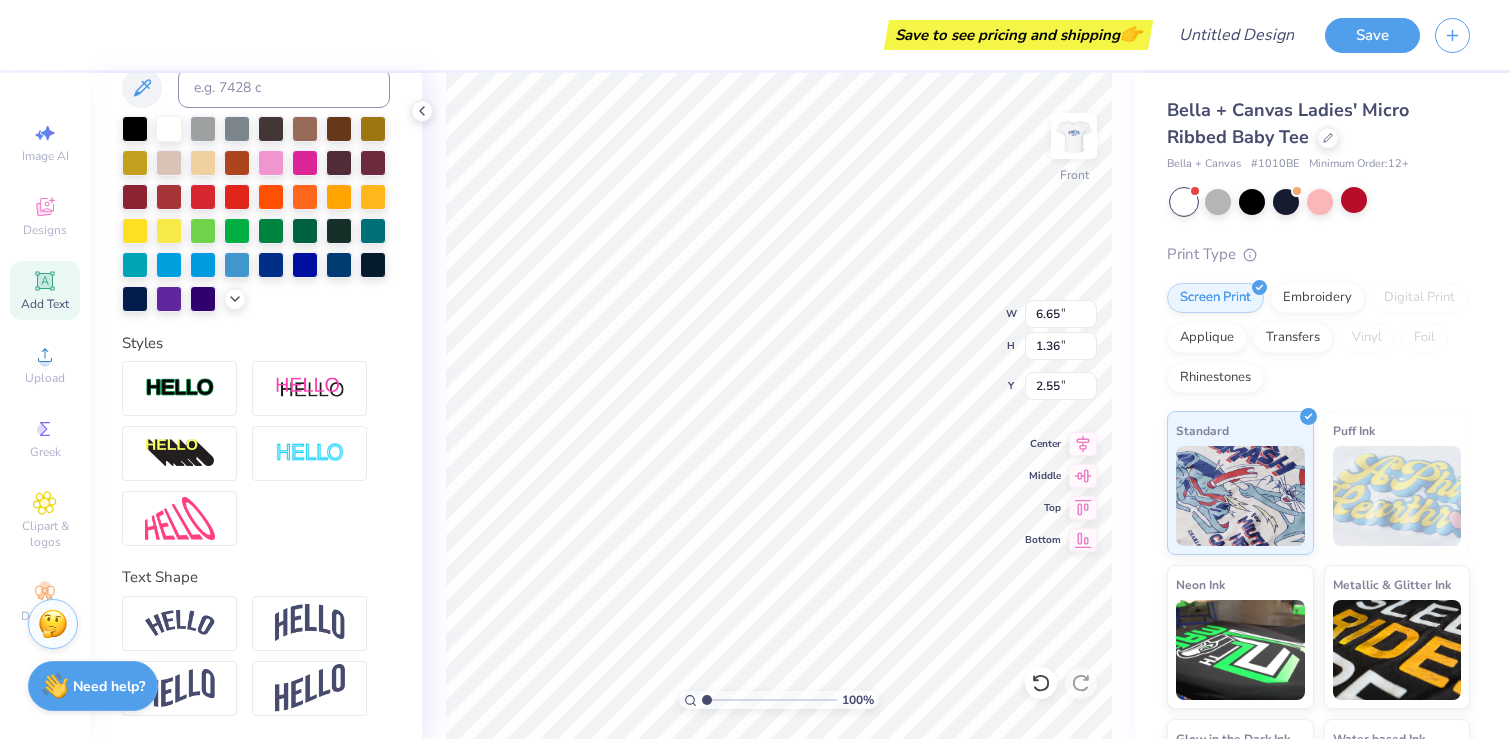type on "10.46" 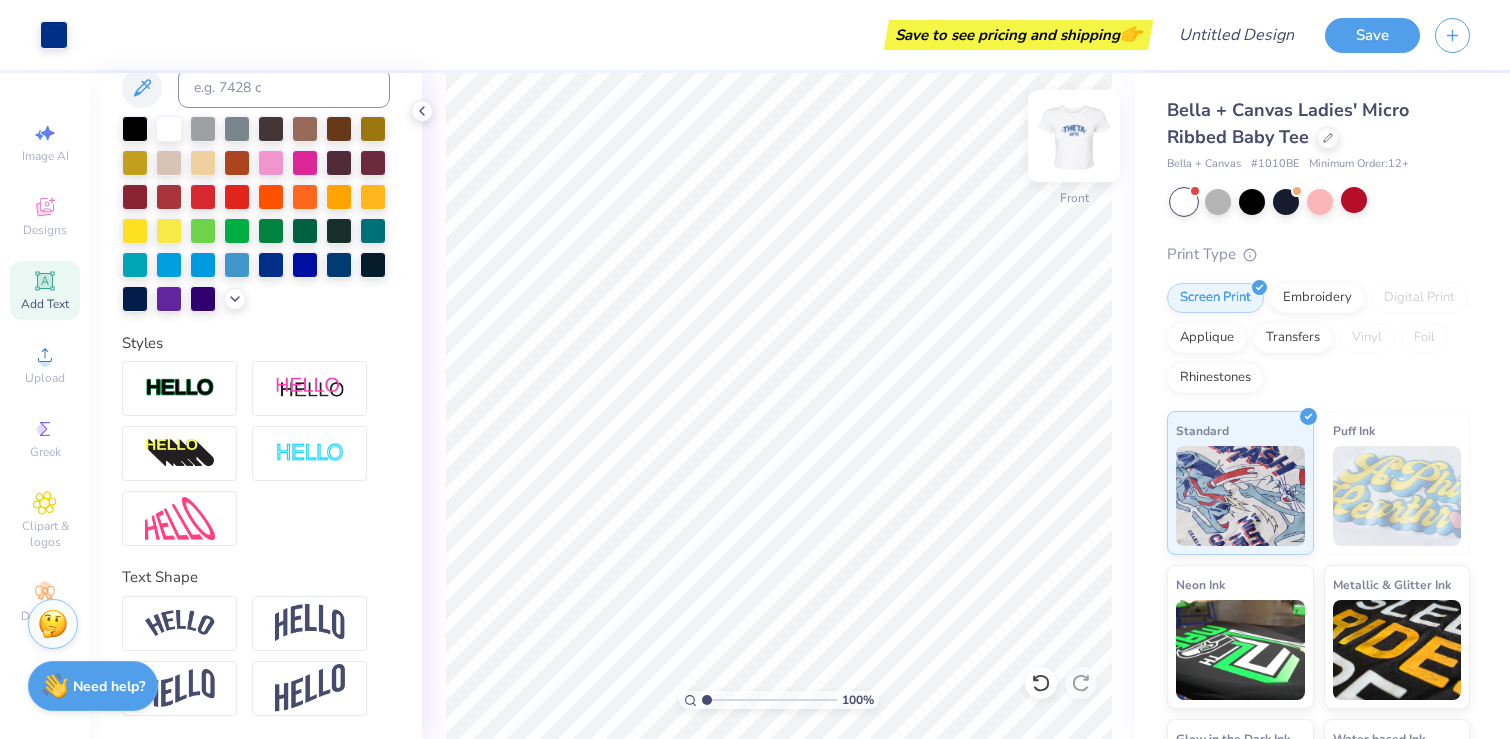click at bounding box center [1074, 136] 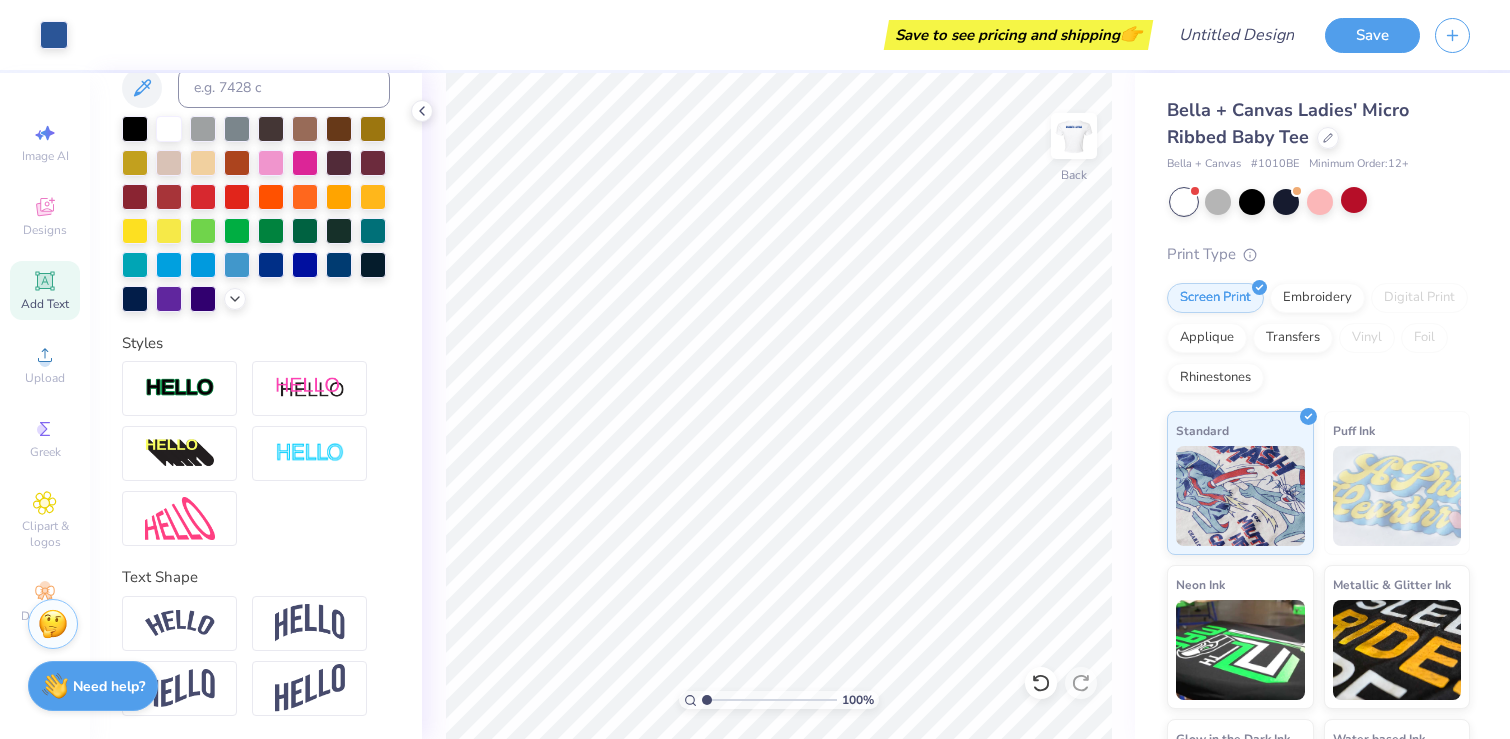 click at bounding box center (1074, 136) 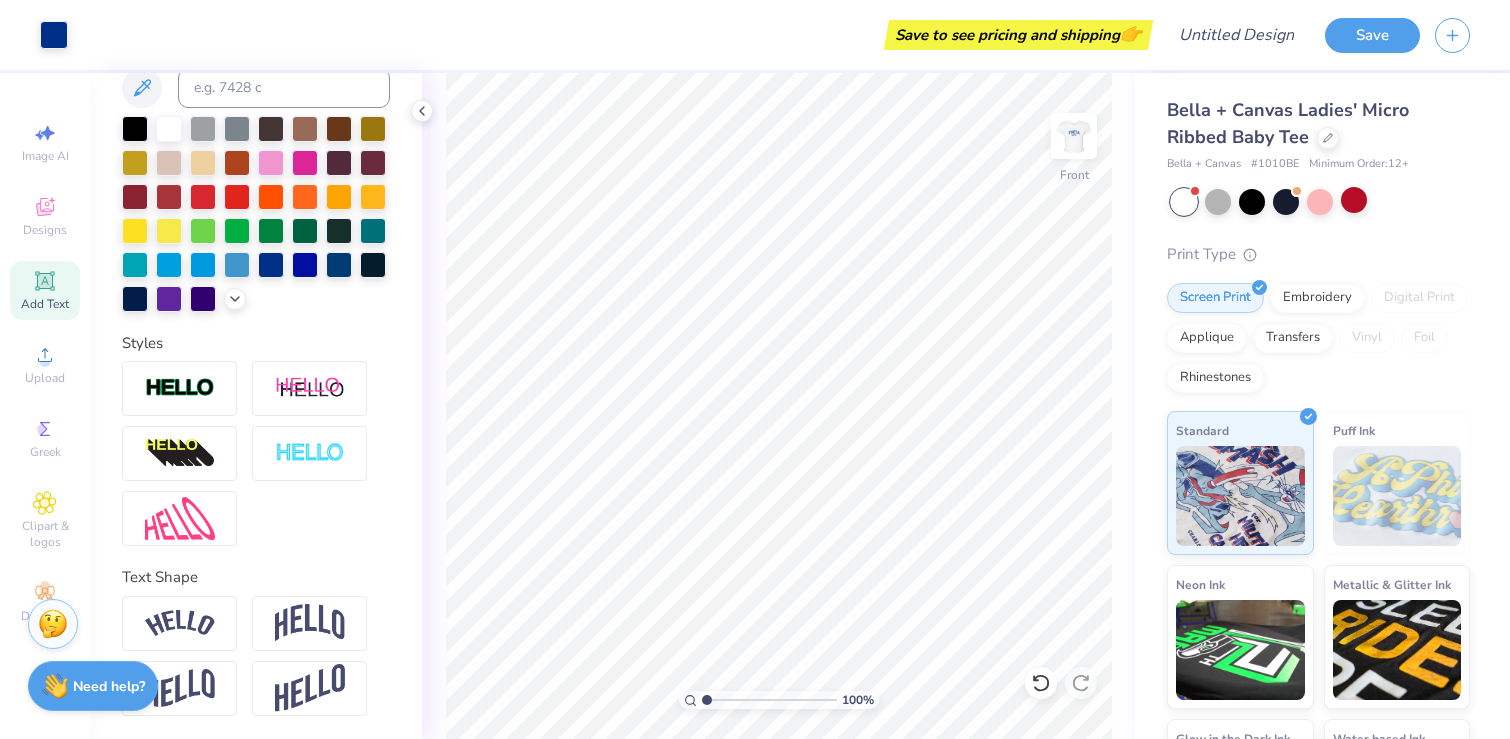 click at bounding box center (1074, 136) 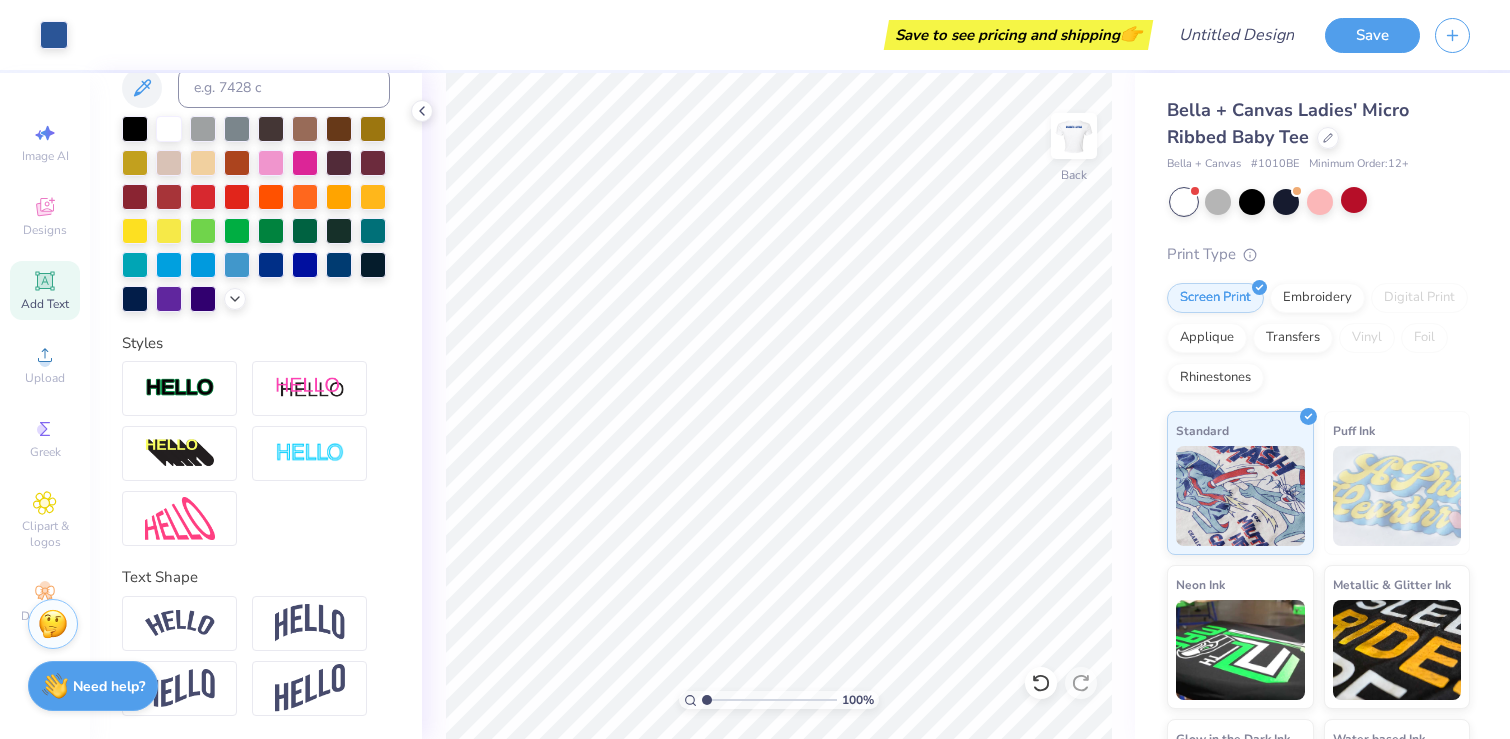 click at bounding box center (1074, 136) 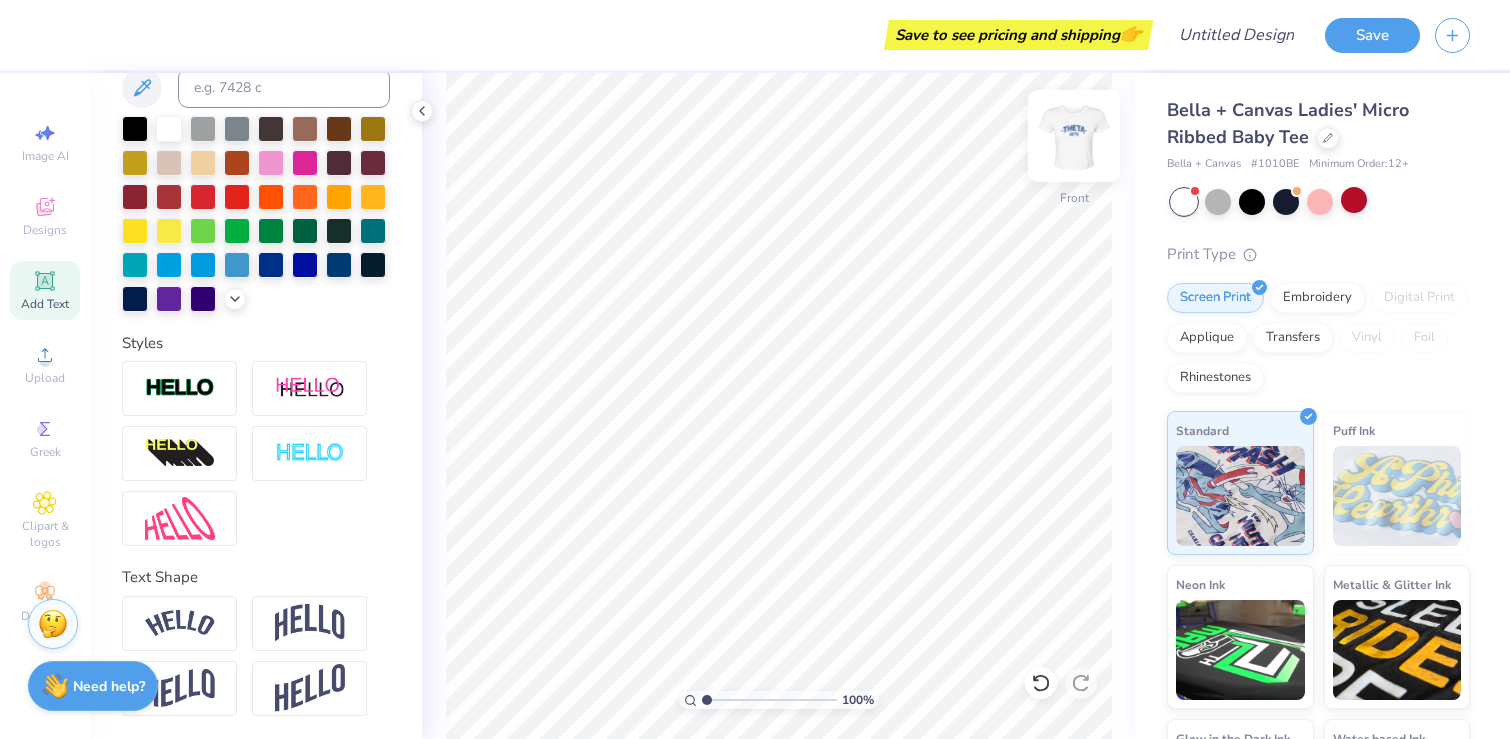 click at bounding box center [1074, 136] 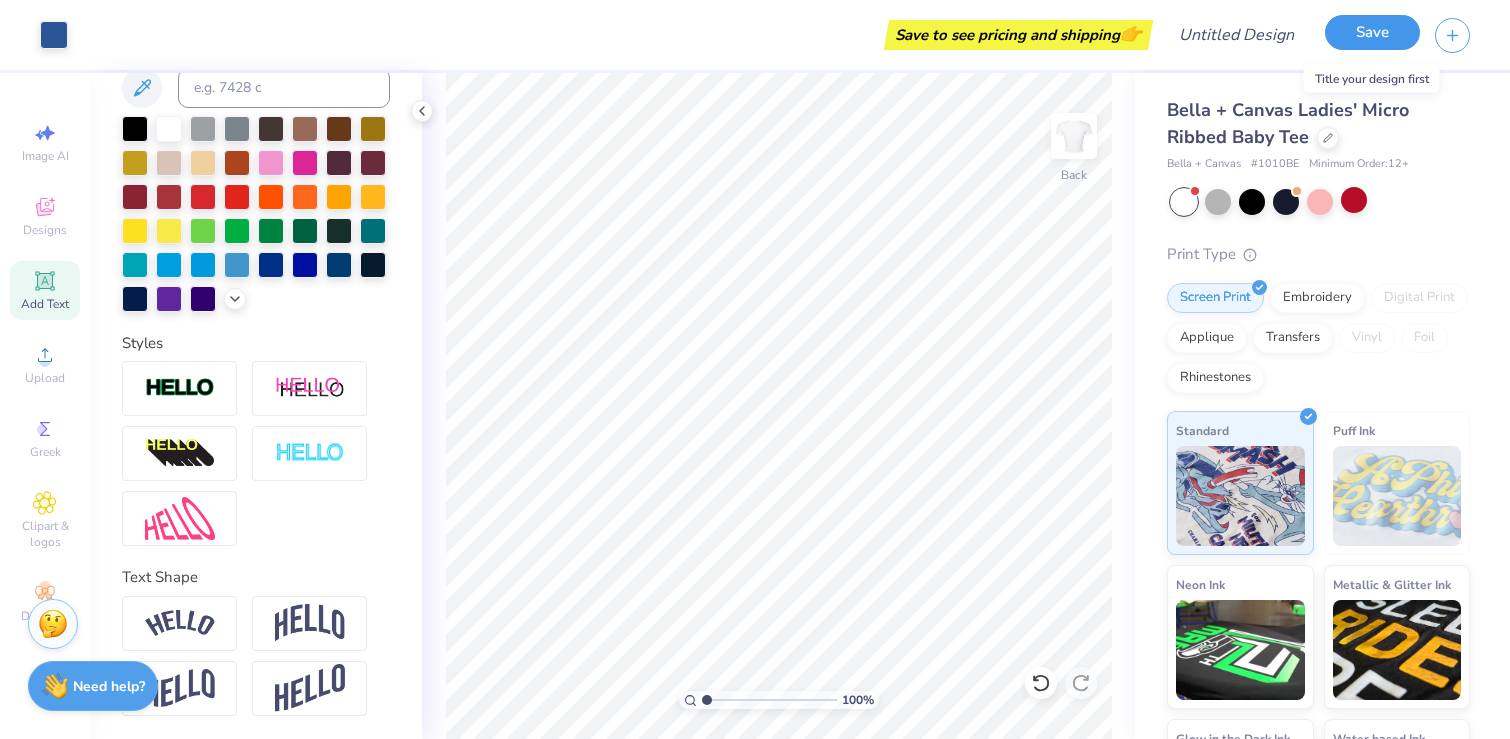 click on "Save" at bounding box center (1372, 32) 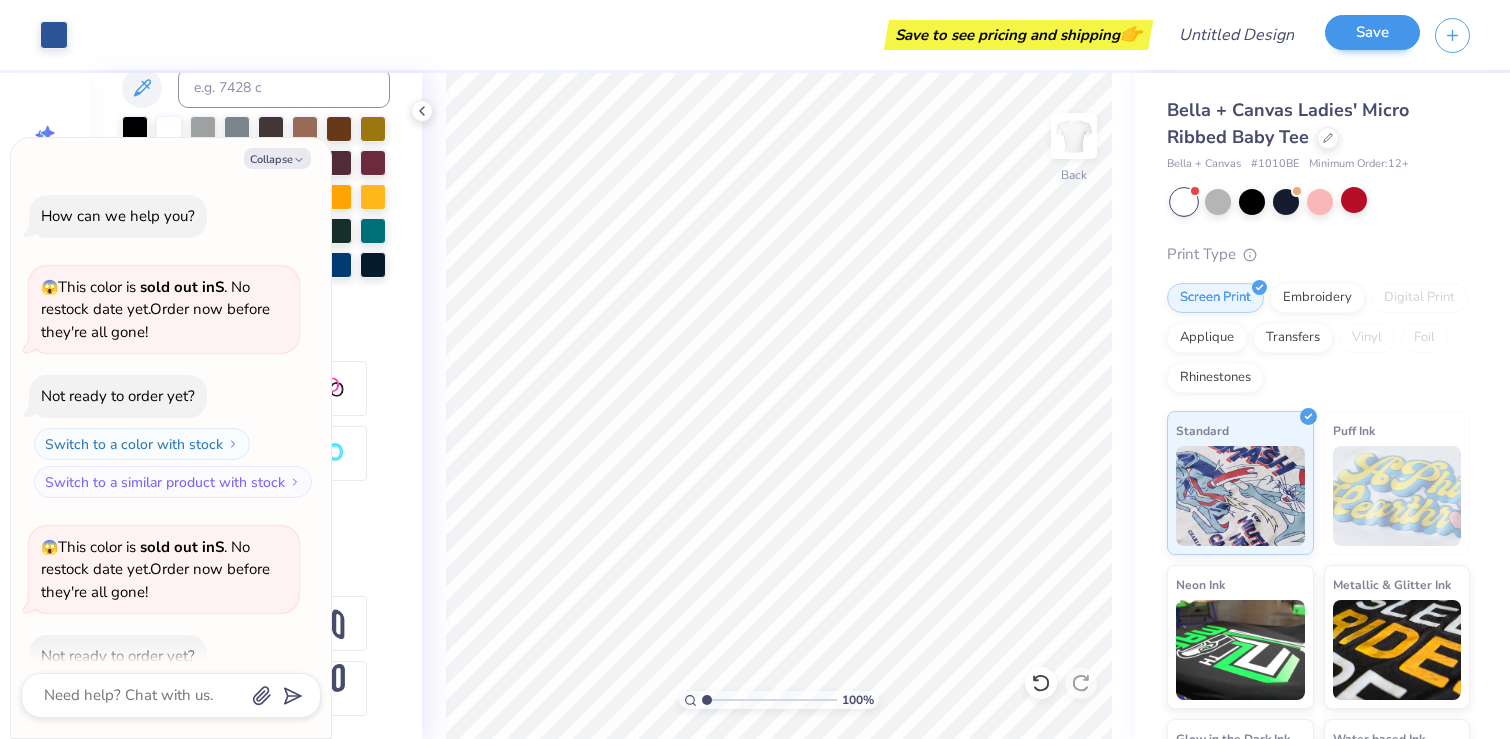 scroll, scrollTop: 165, scrollLeft: 0, axis: vertical 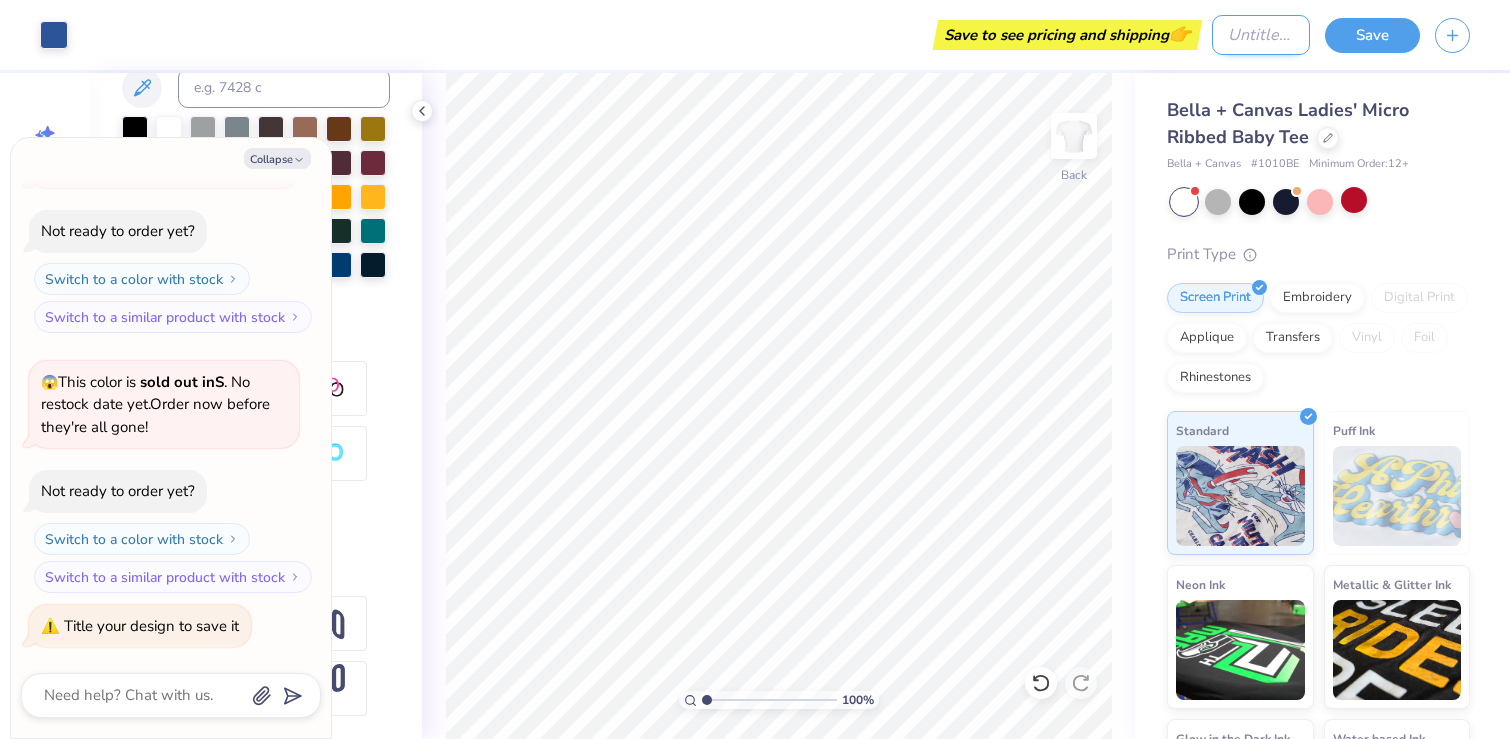 type on "x" 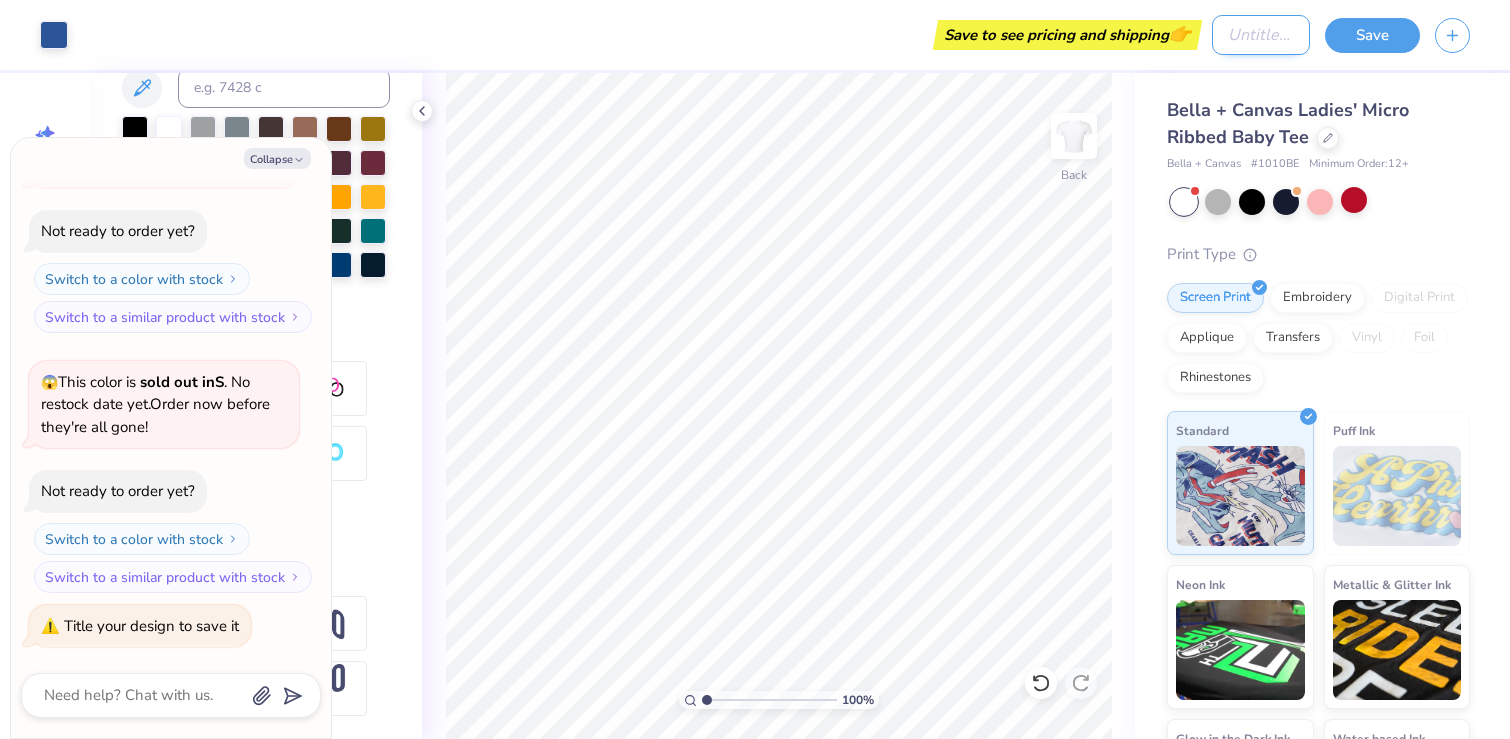 click on "Design Title" at bounding box center (1261, 35) 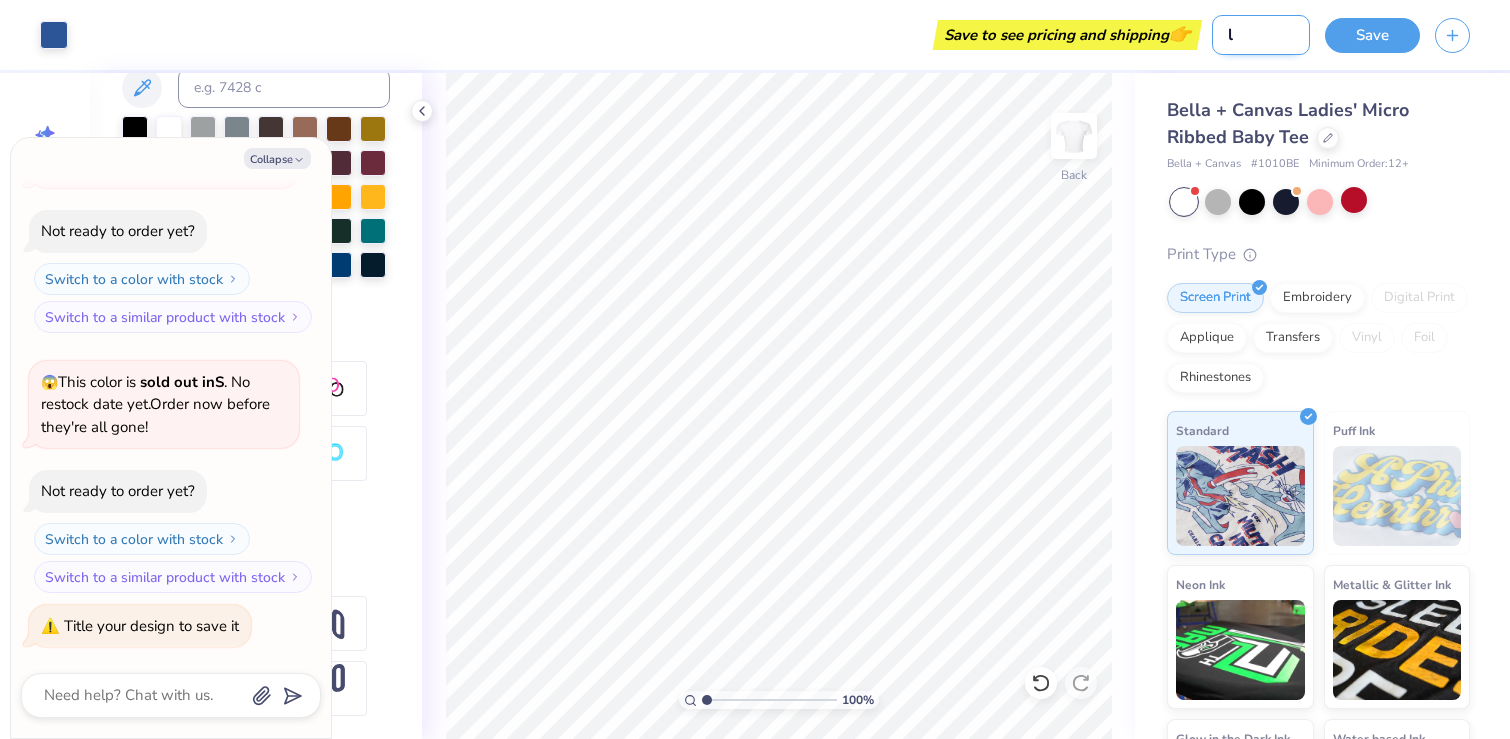 type on "li" 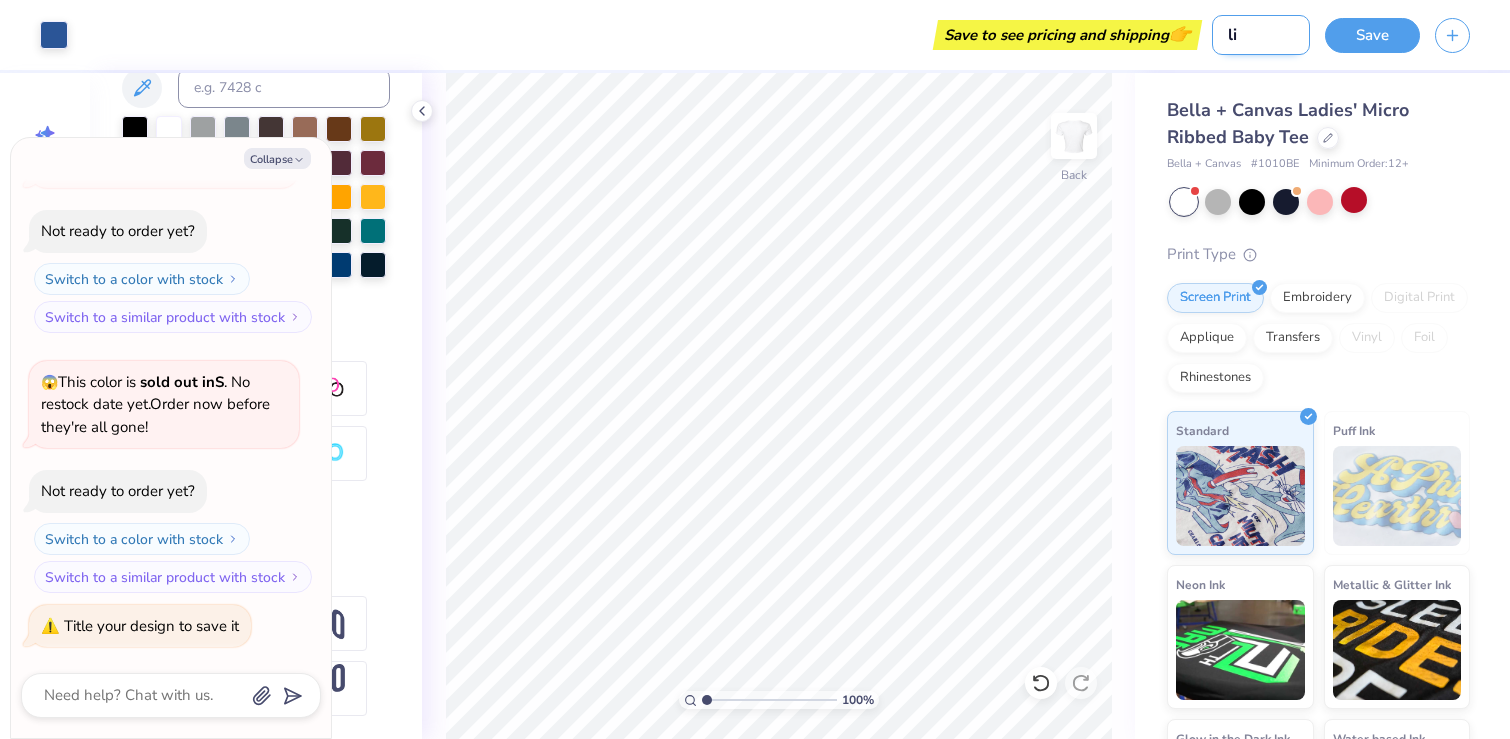 type on "lit" 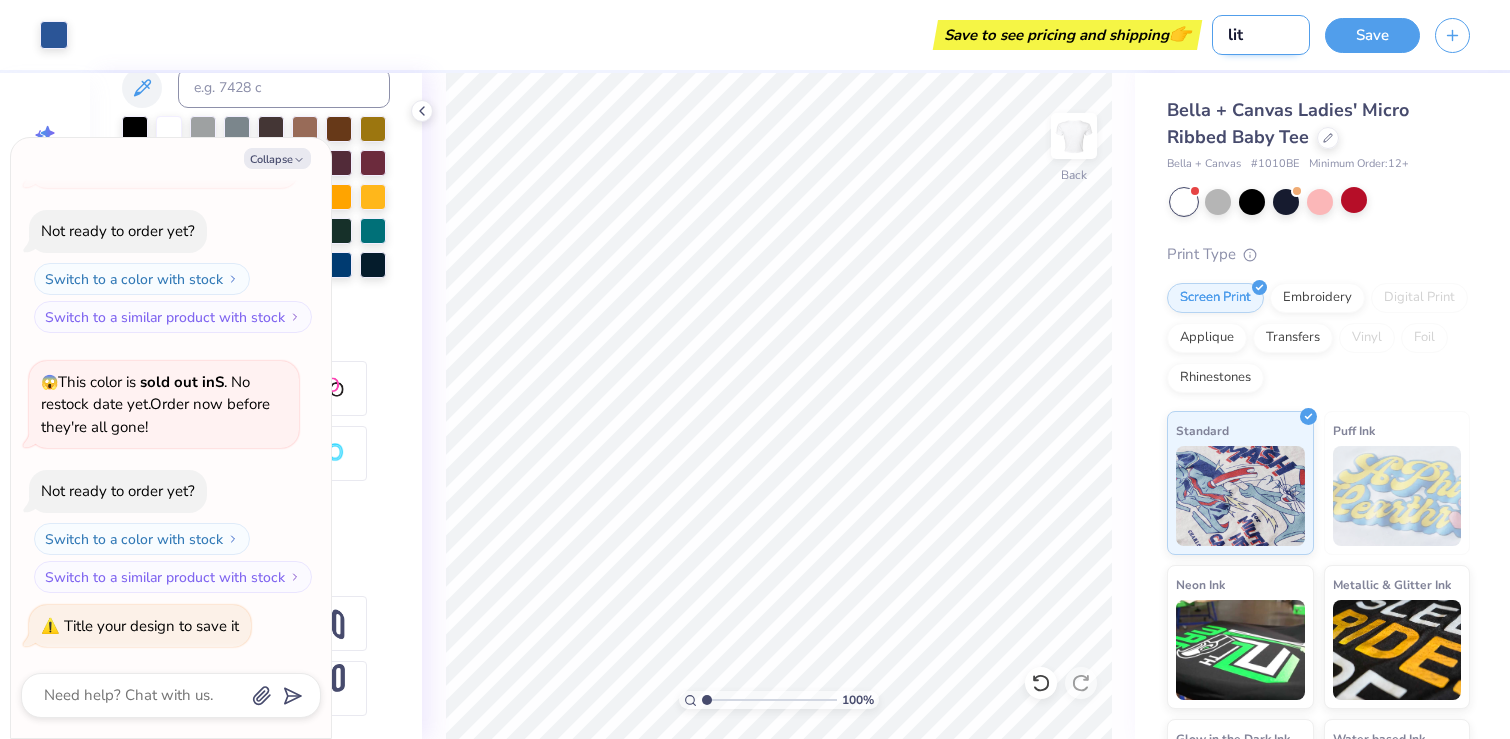type on "litt" 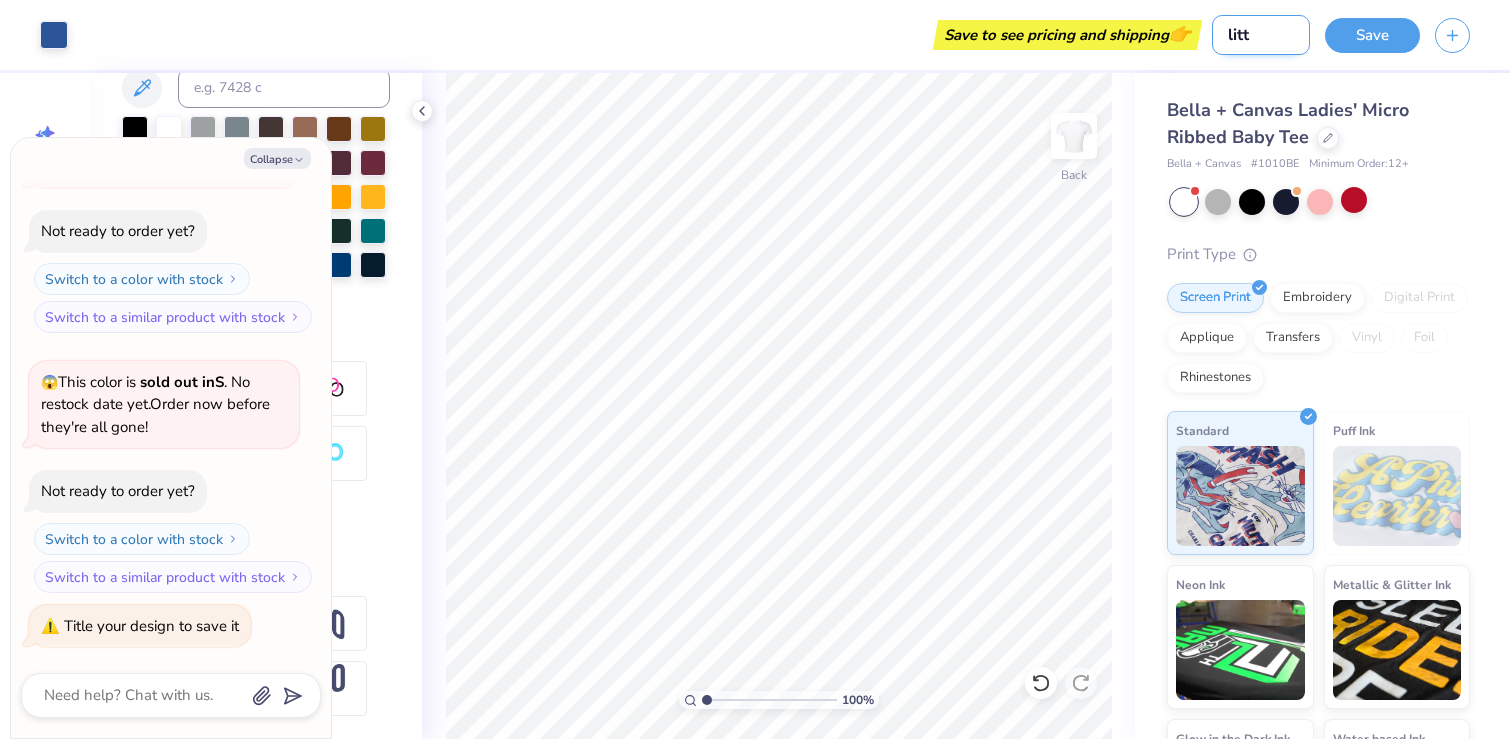 type on "littl" 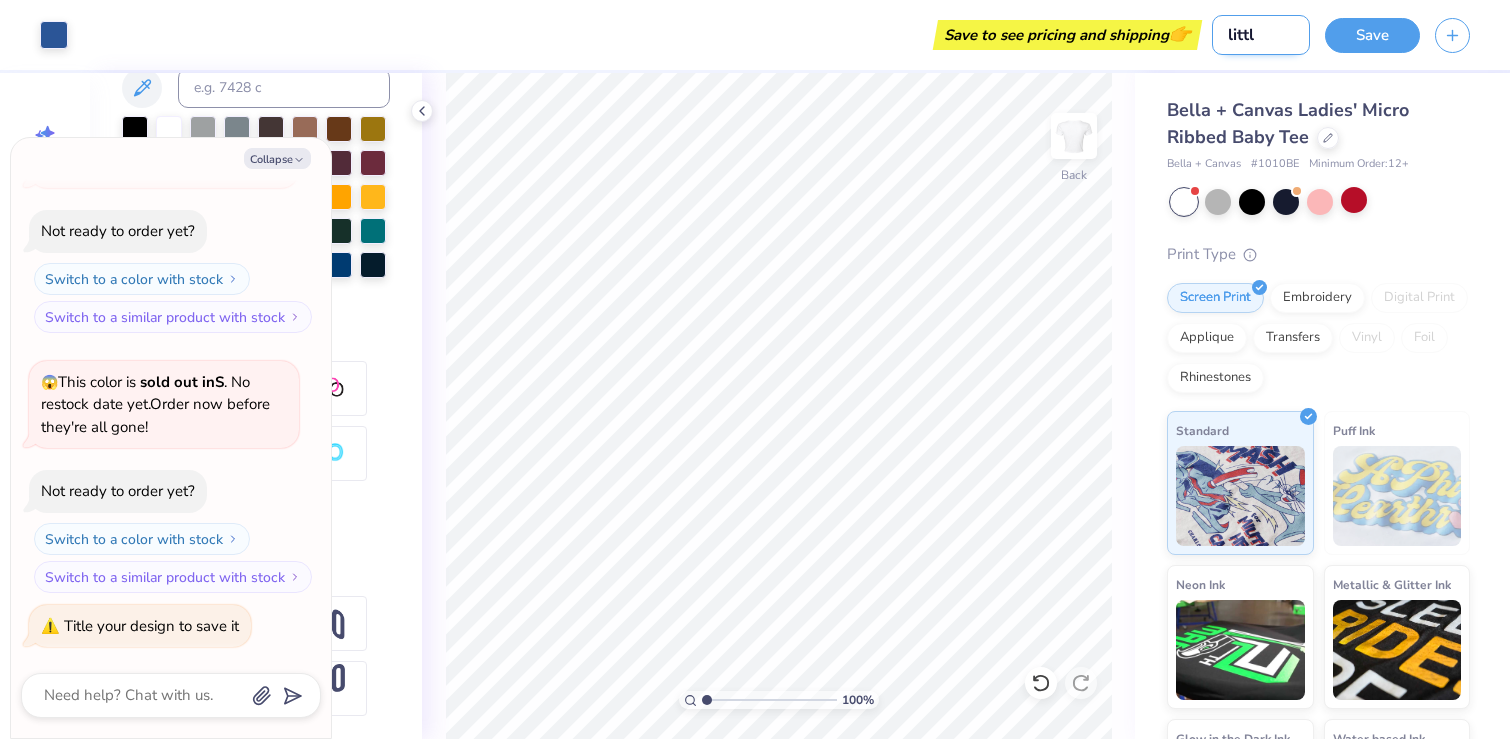 type on "little" 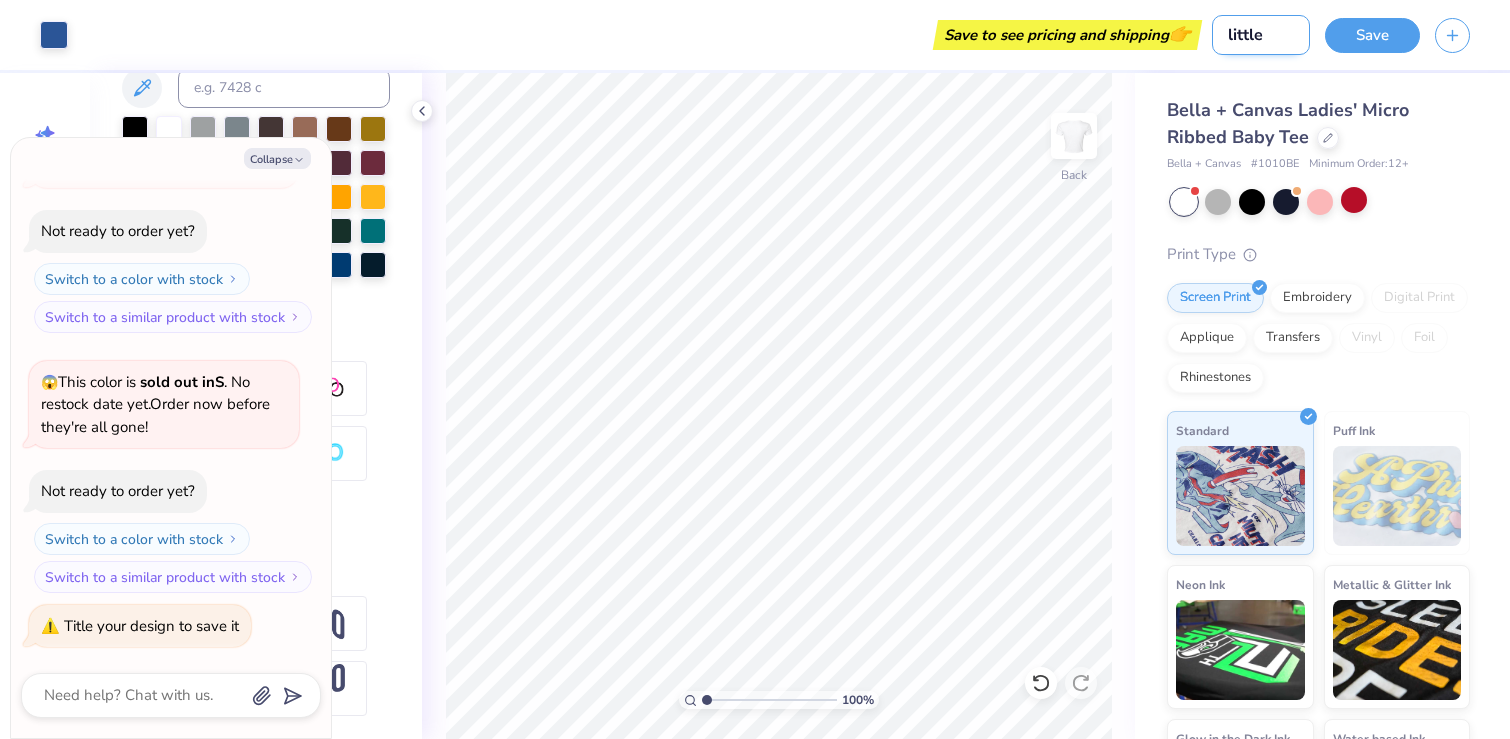 type on "little" 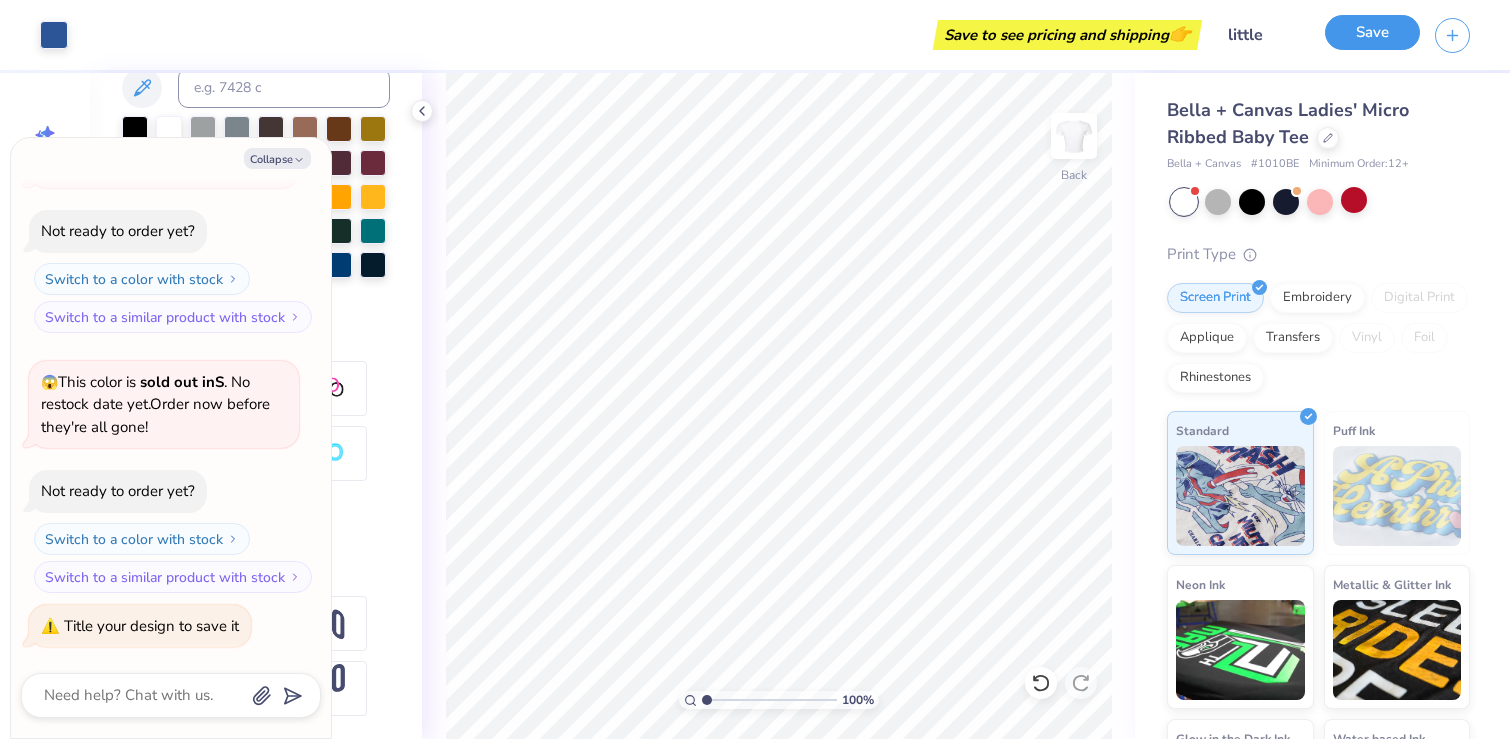click on "Save" at bounding box center (1372, 32) 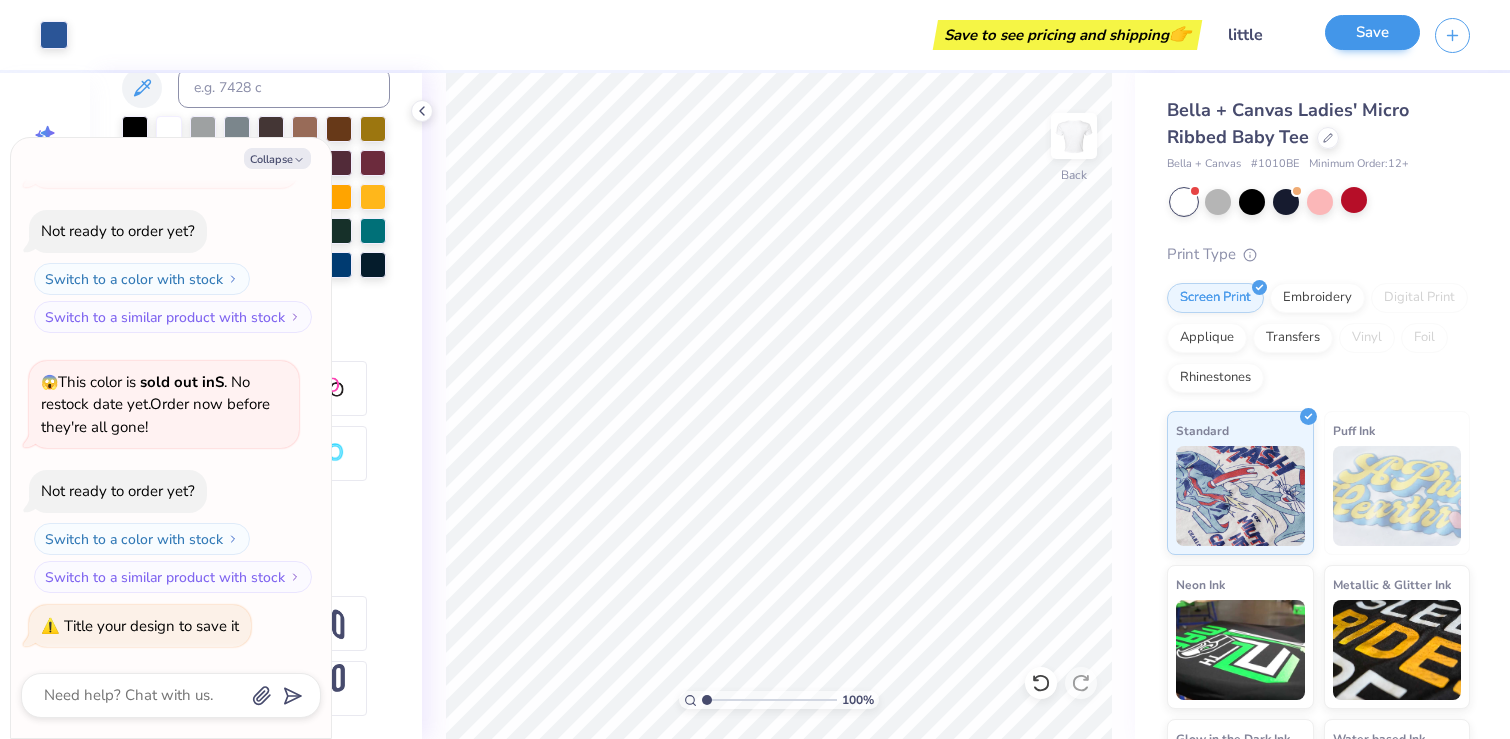 type on "x" 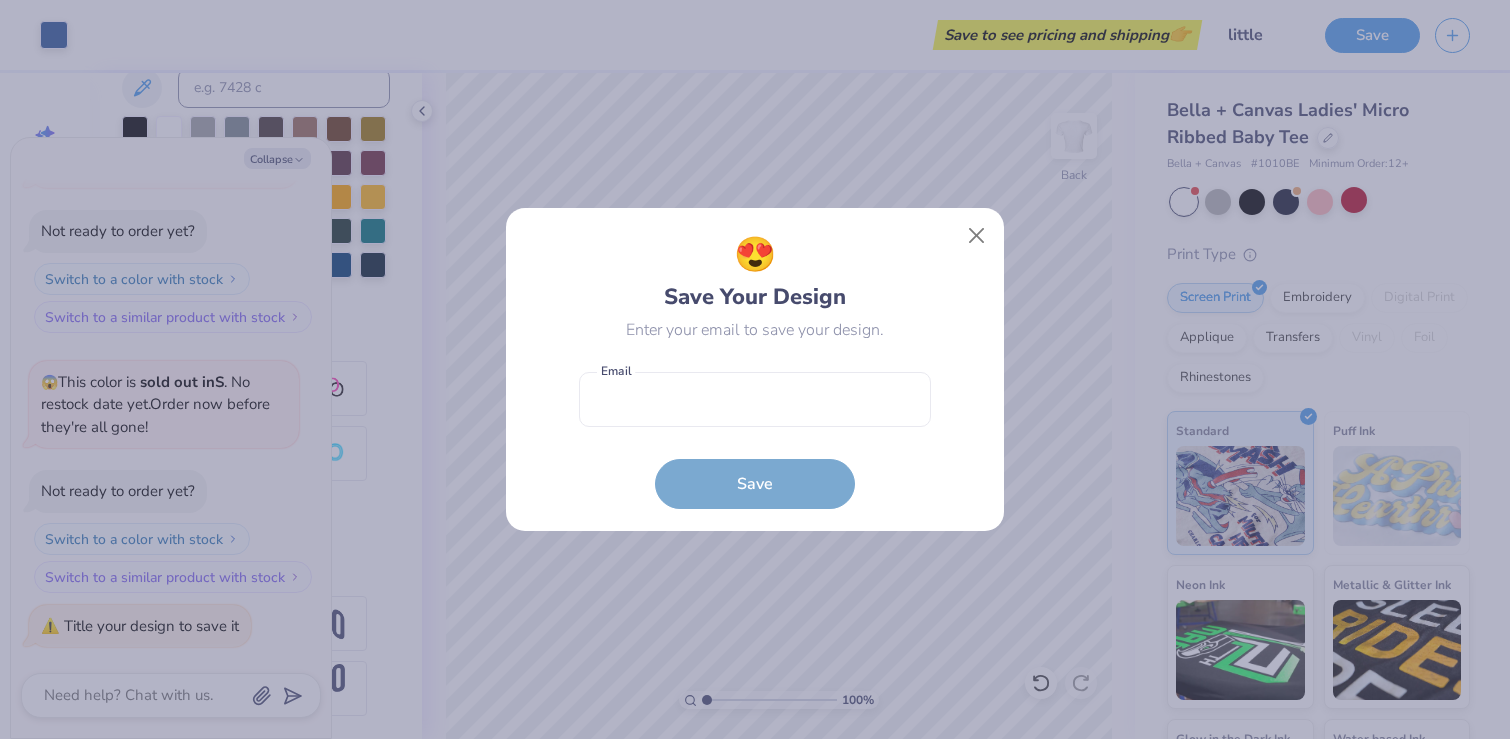 click on "Email is a required field Email Save" at bounding box center [755, 435] 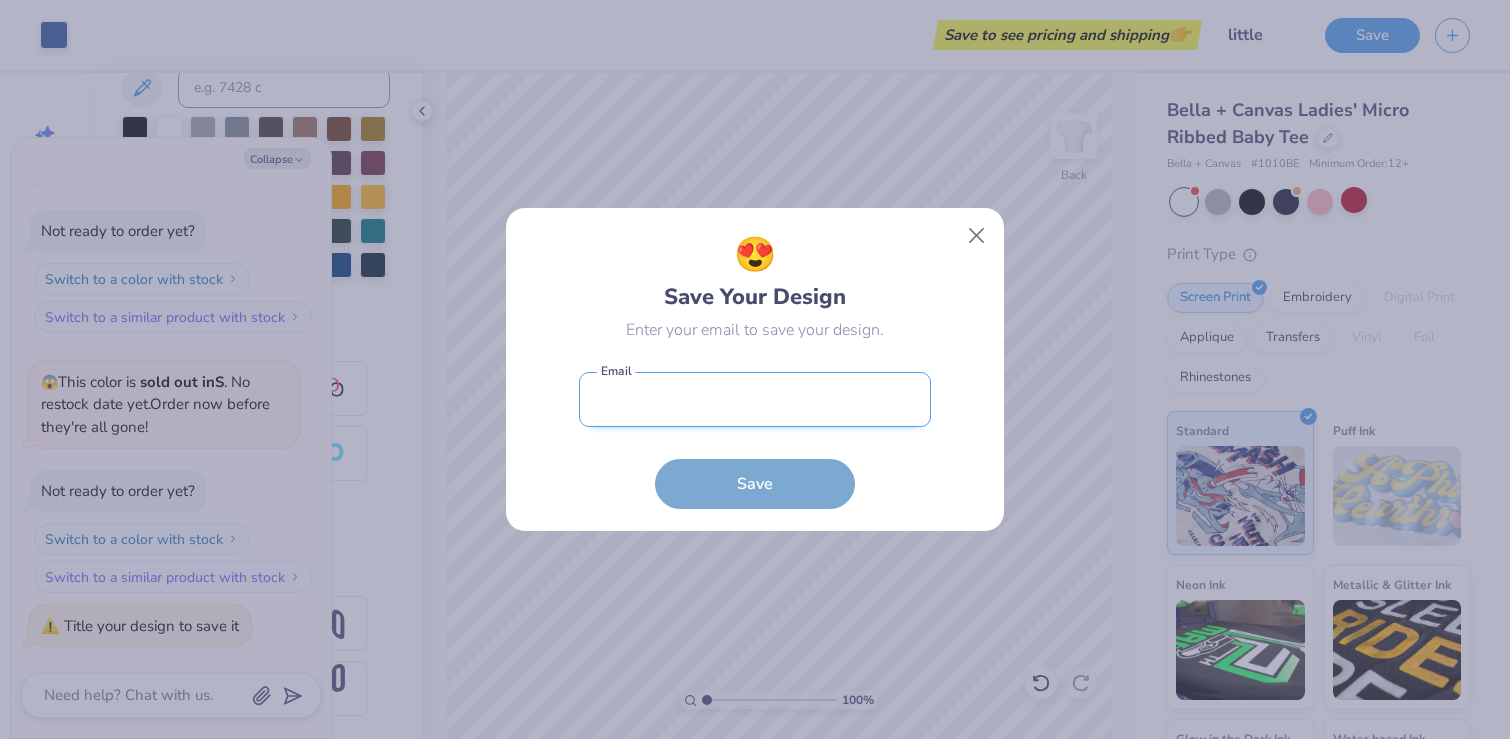 click at bounding box center (755, 399) 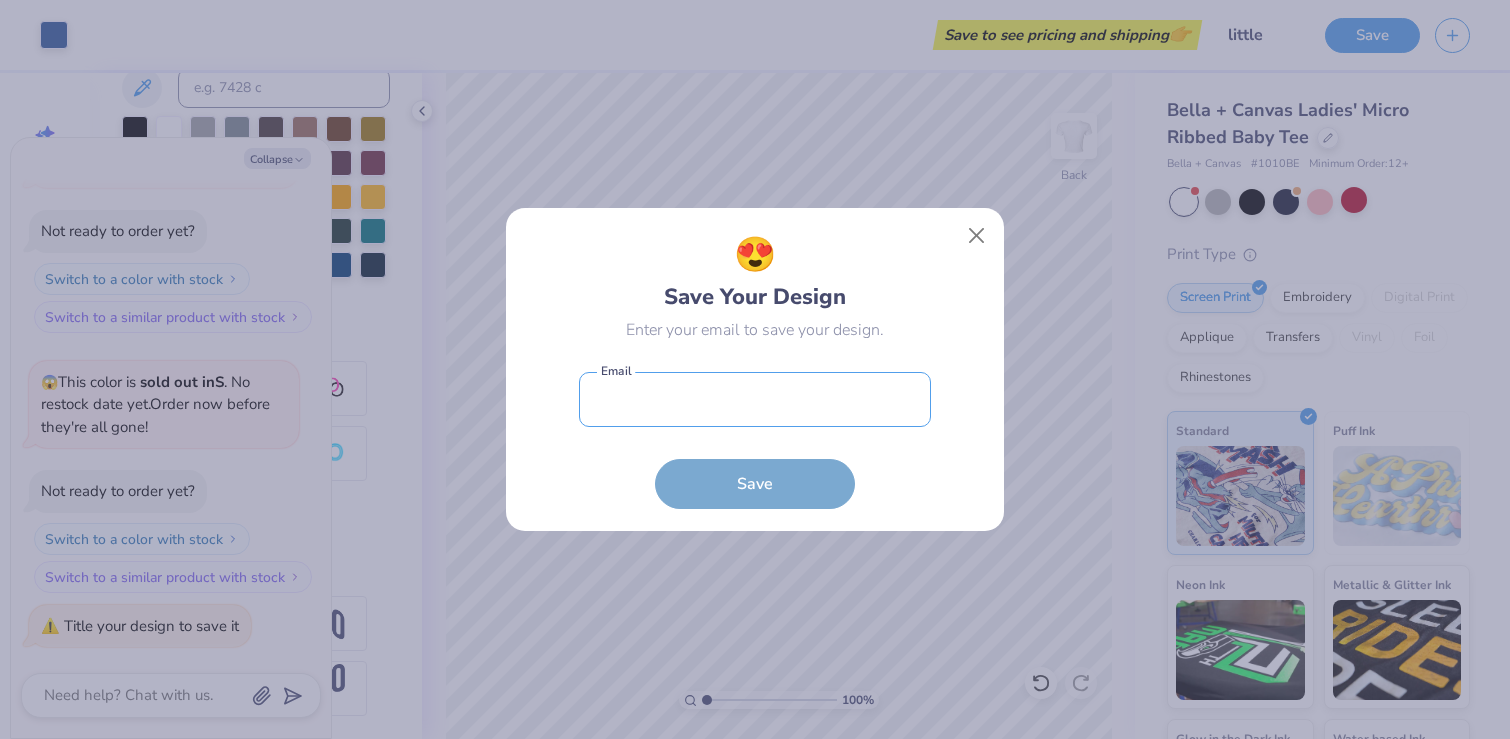 type on "[EMAIL]" 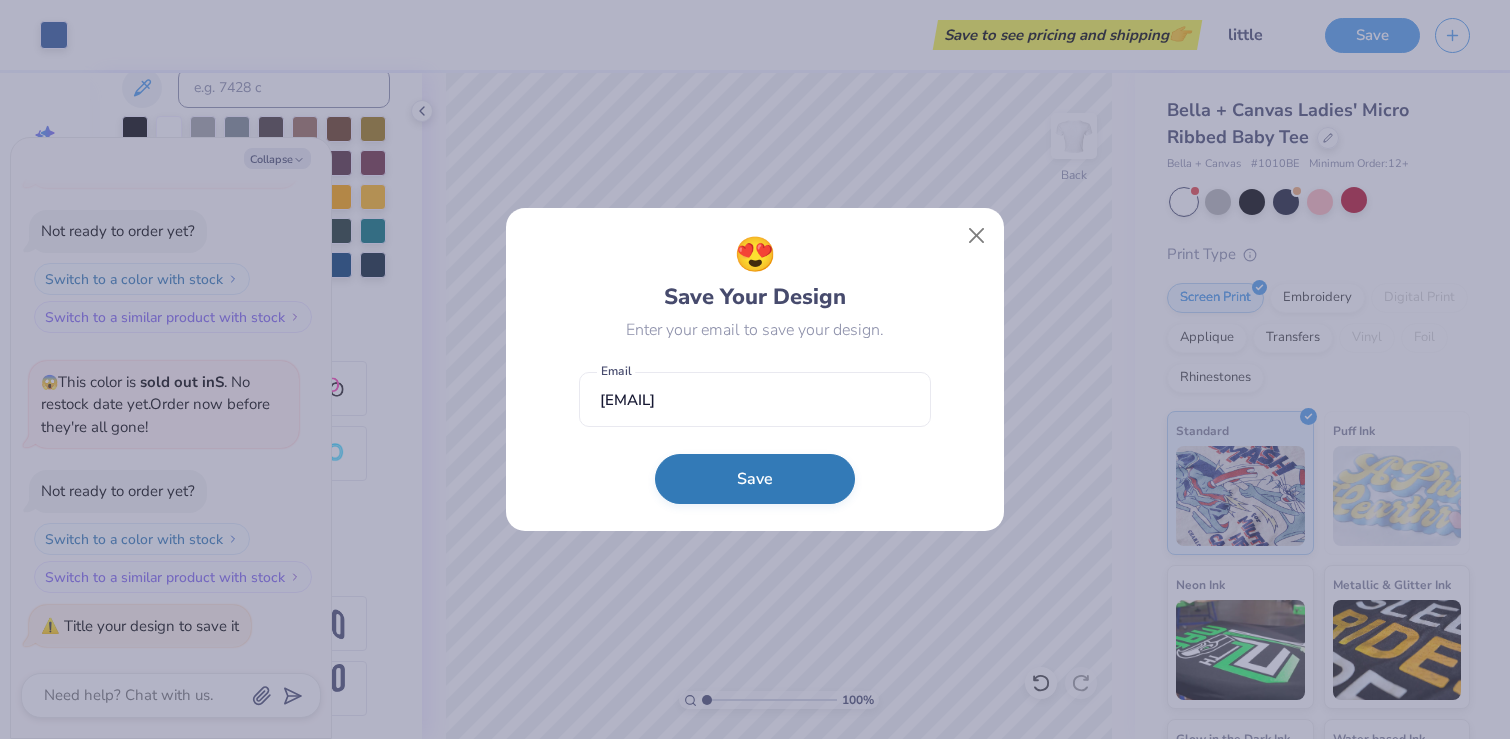 click on "Save" at bounding box center [755, 479] 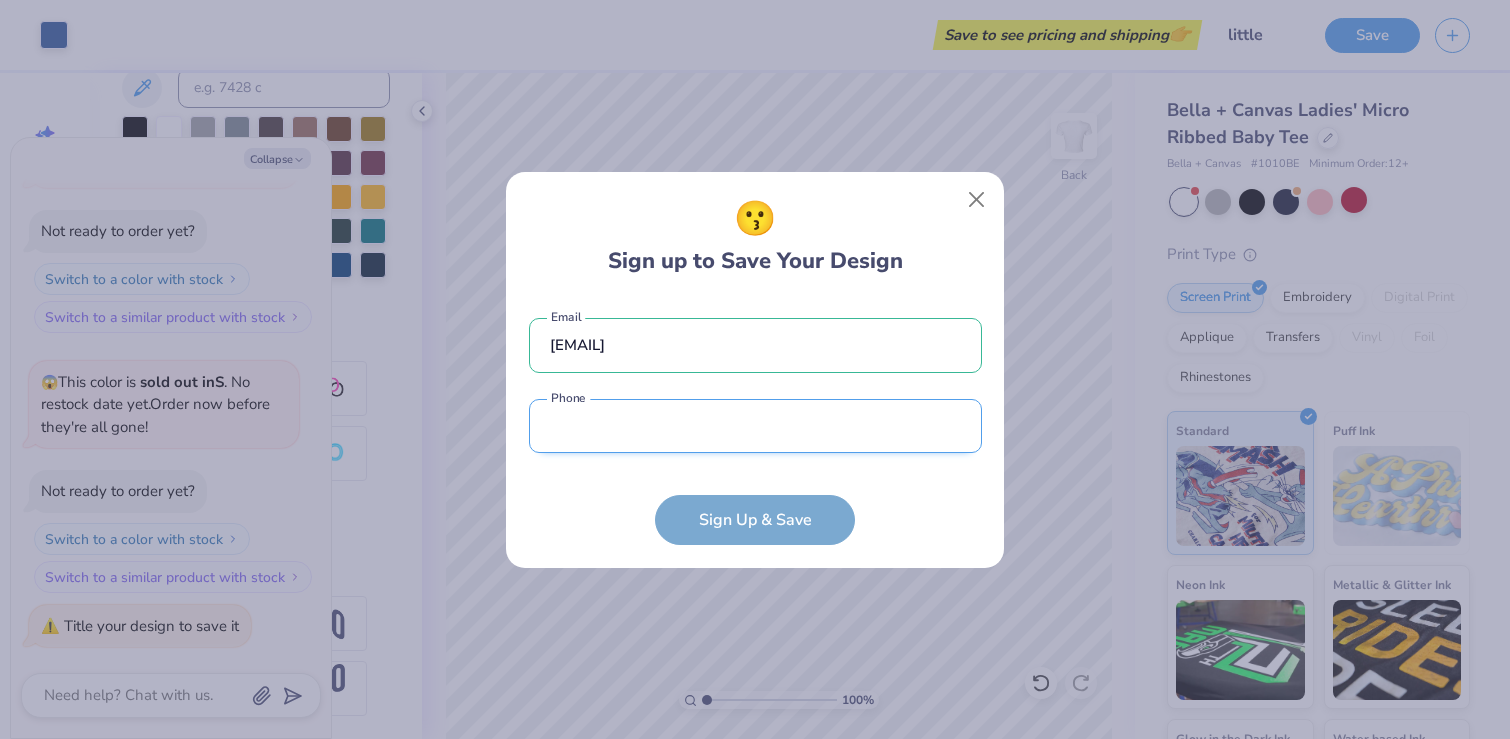 click at bounding box center [755, 426] 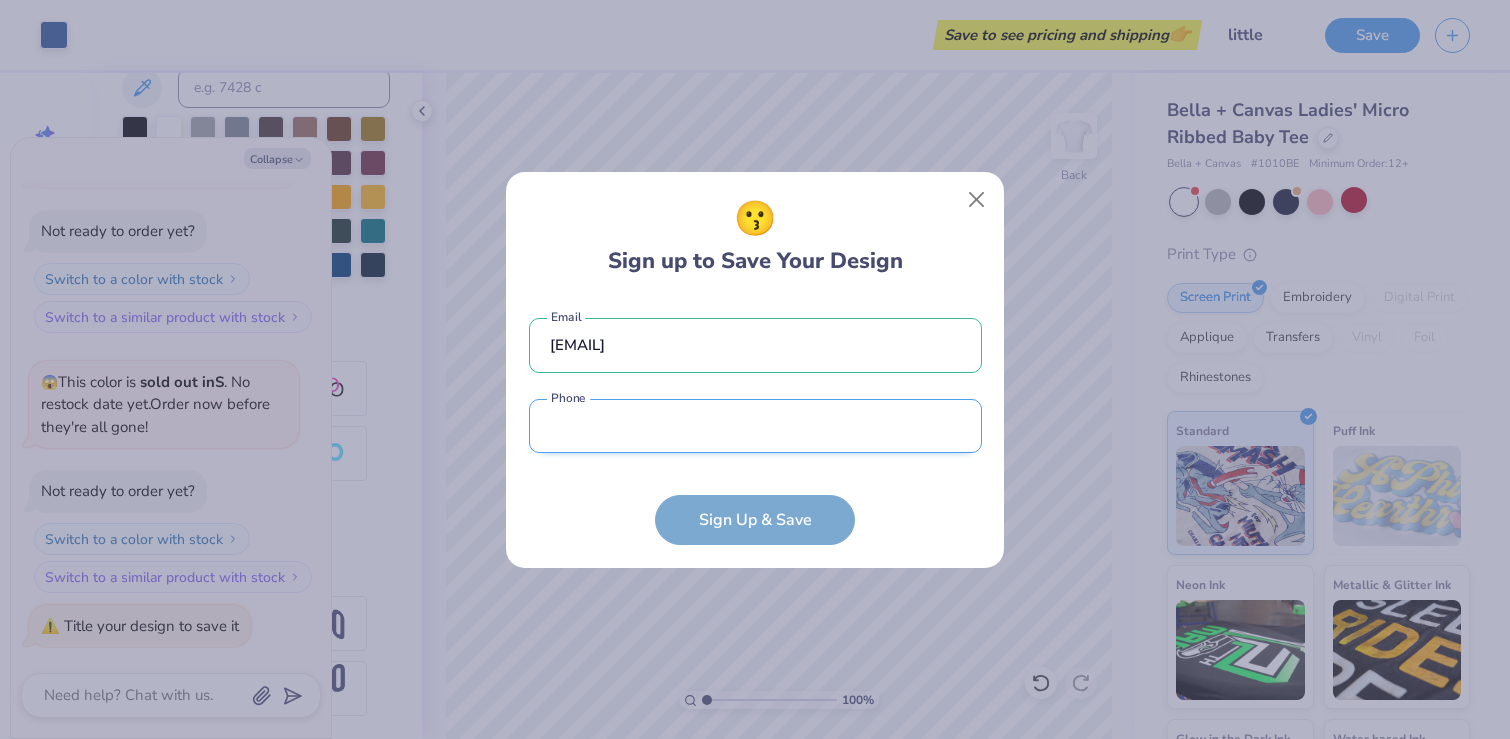 click at bounding box center [755, 426] 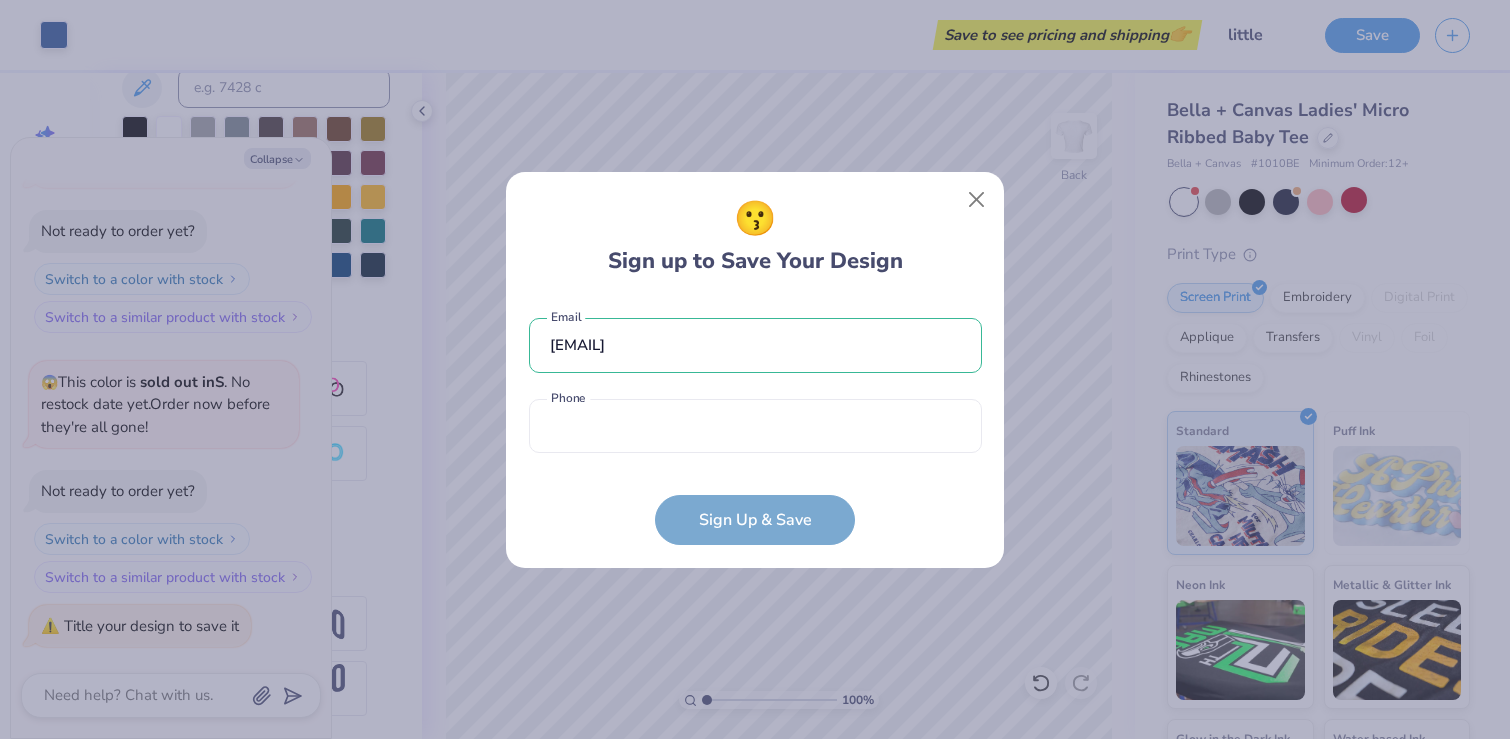 click on "[EMAIL] Email [PHONE] Phone [FIRST] [LAST] Full Name 12 + Characters , Mix of   Numbers ,   Alphabets ,   Symbols Password Sign Up & Save" at bounding box center [755, 421] 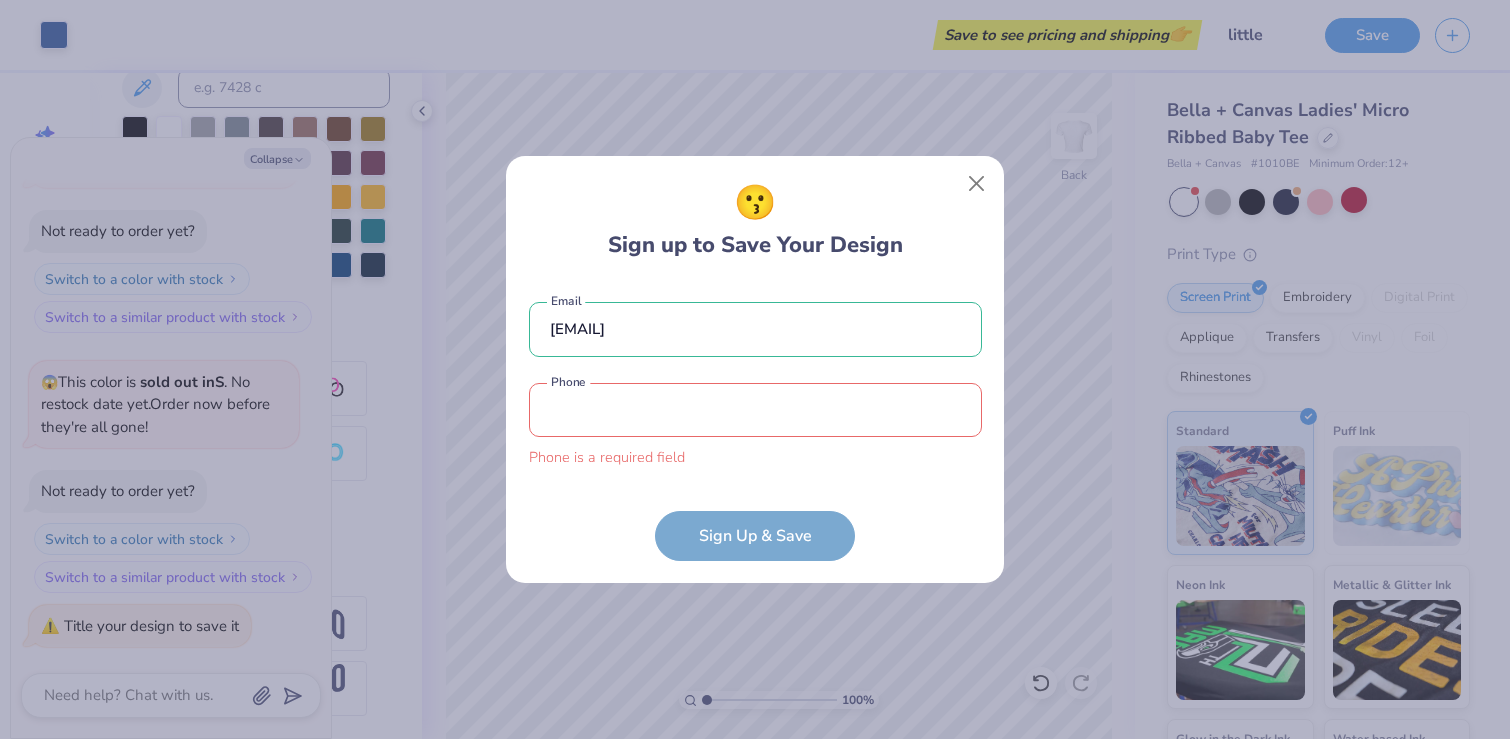 click at bounding box center [755, 410] 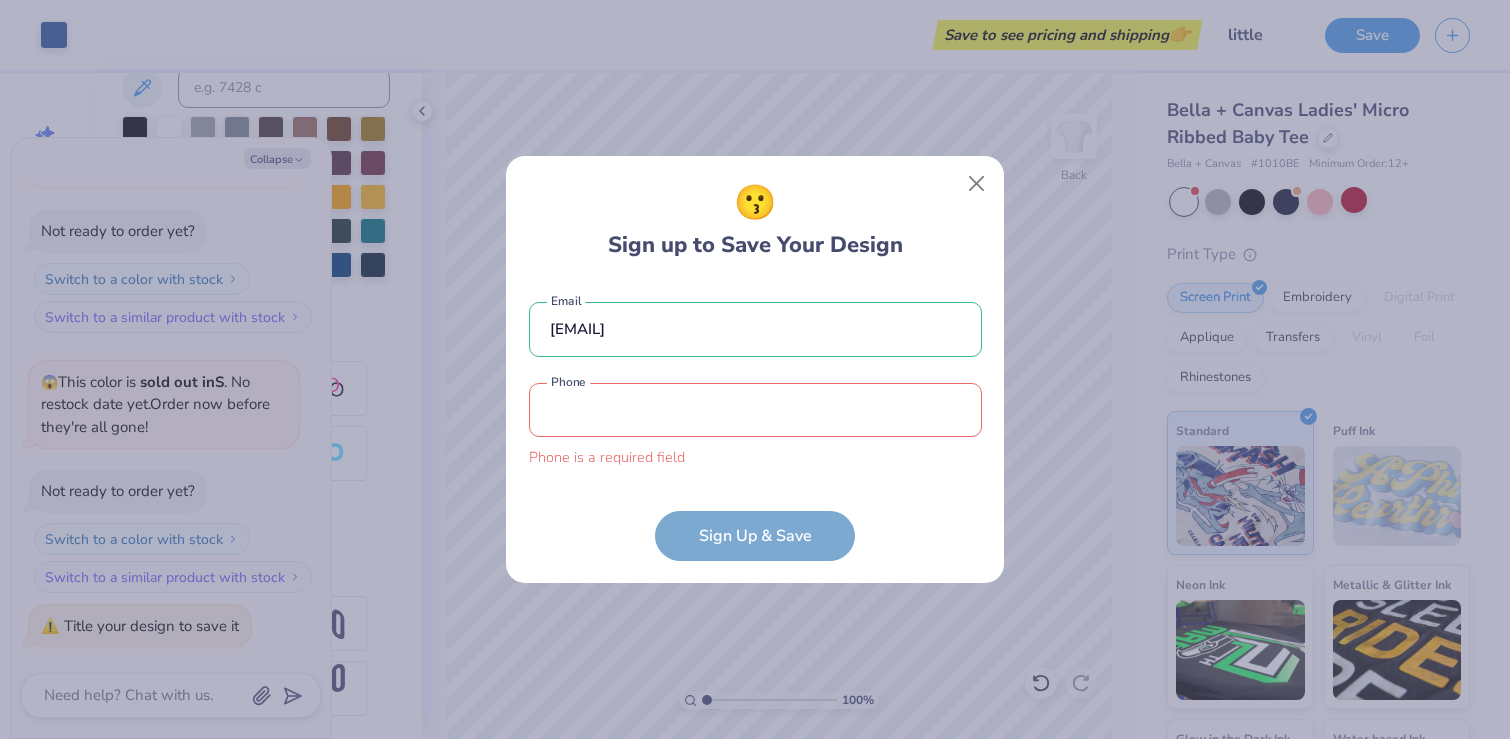 type on "[PHONE]" 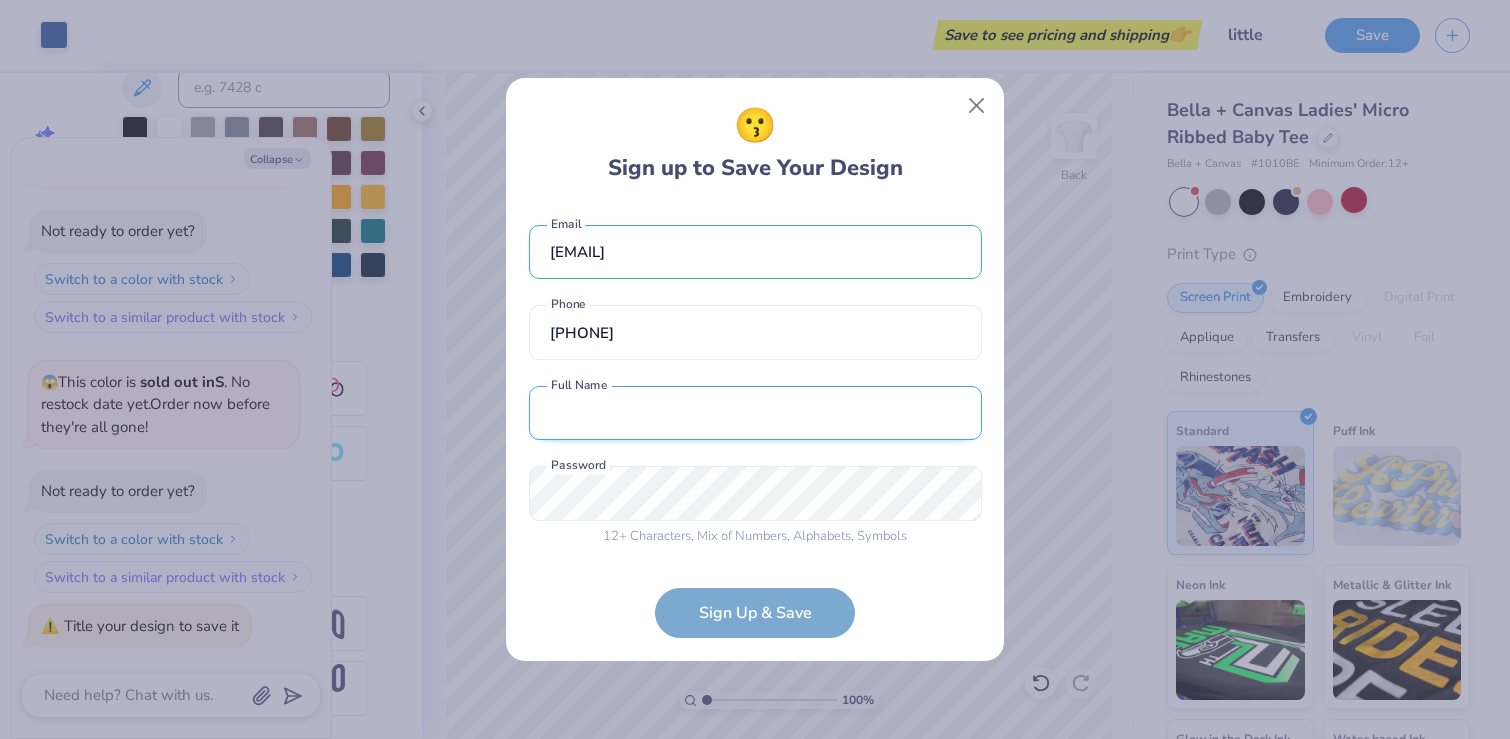 click at bounding box center (755, 413) 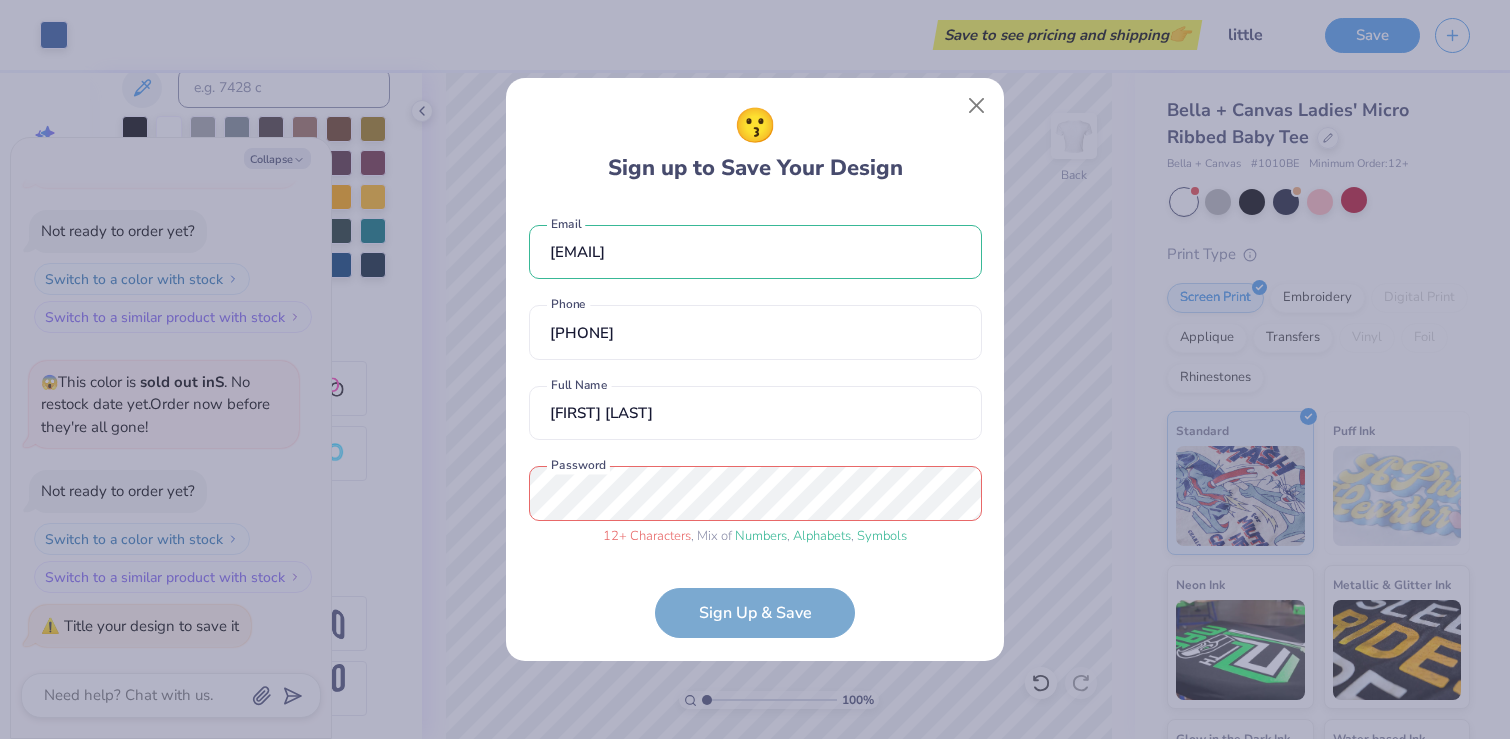 click on "[EMAIL] Email ([PHONE]) [PHONE] [FIRST] [LAST] Full Name 12 + Characters , Mix of   Numbers ,   Alphabets ,   Symbols Password Sign Up & Save" at bounding box center [755, 422] 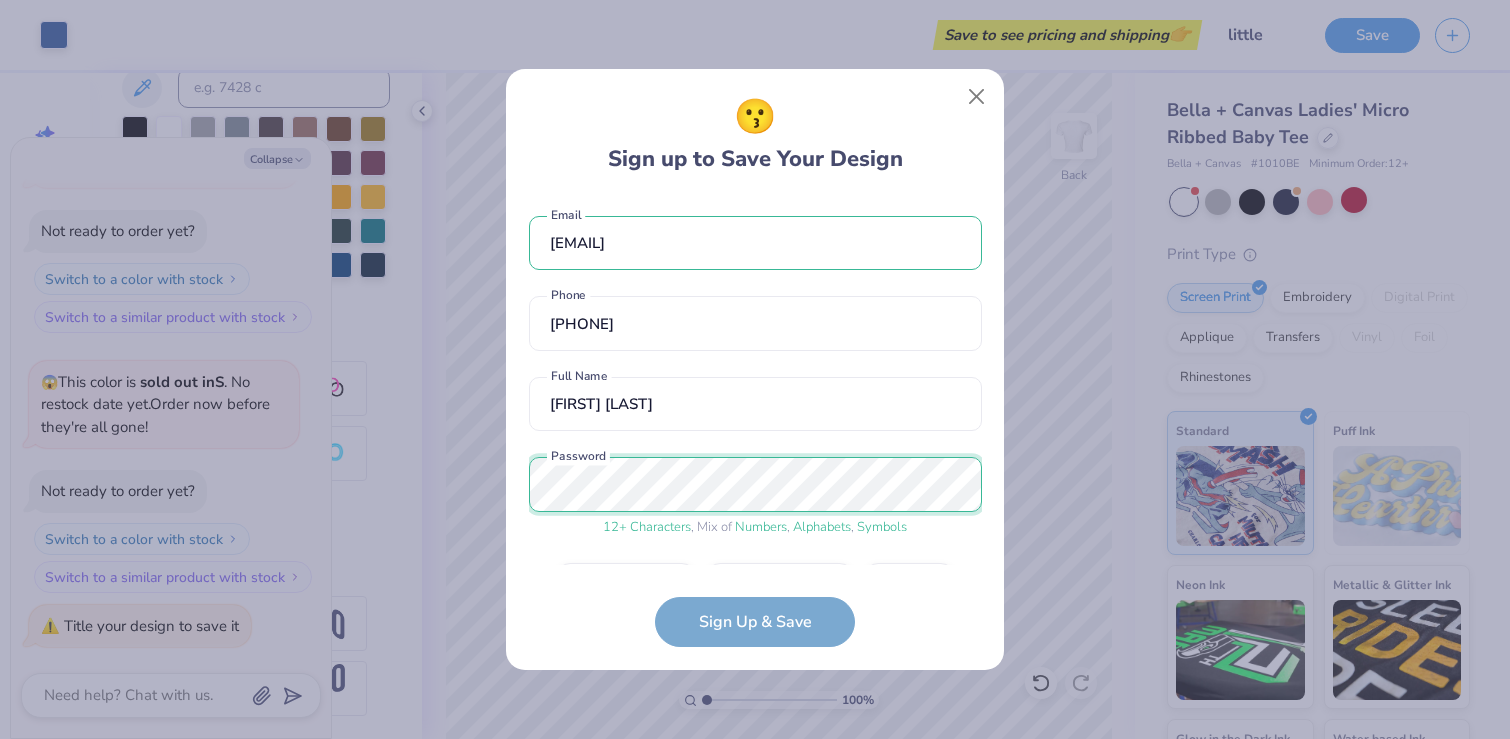 scroll, scrollTop: 58, scrollLeft: 0, axis: vertical 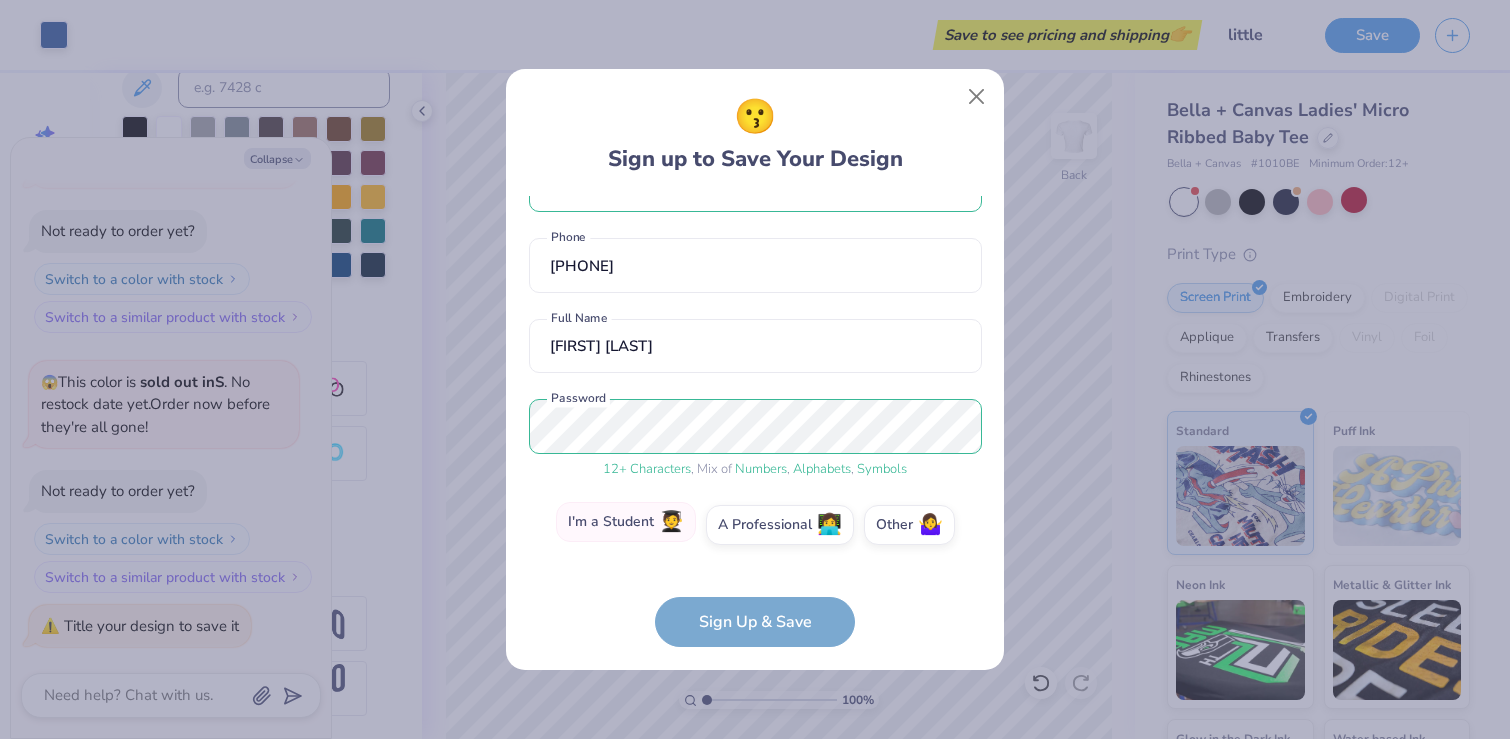 click on "I'm a Student 🧑‍🎓" at bounding box center [626, 522] 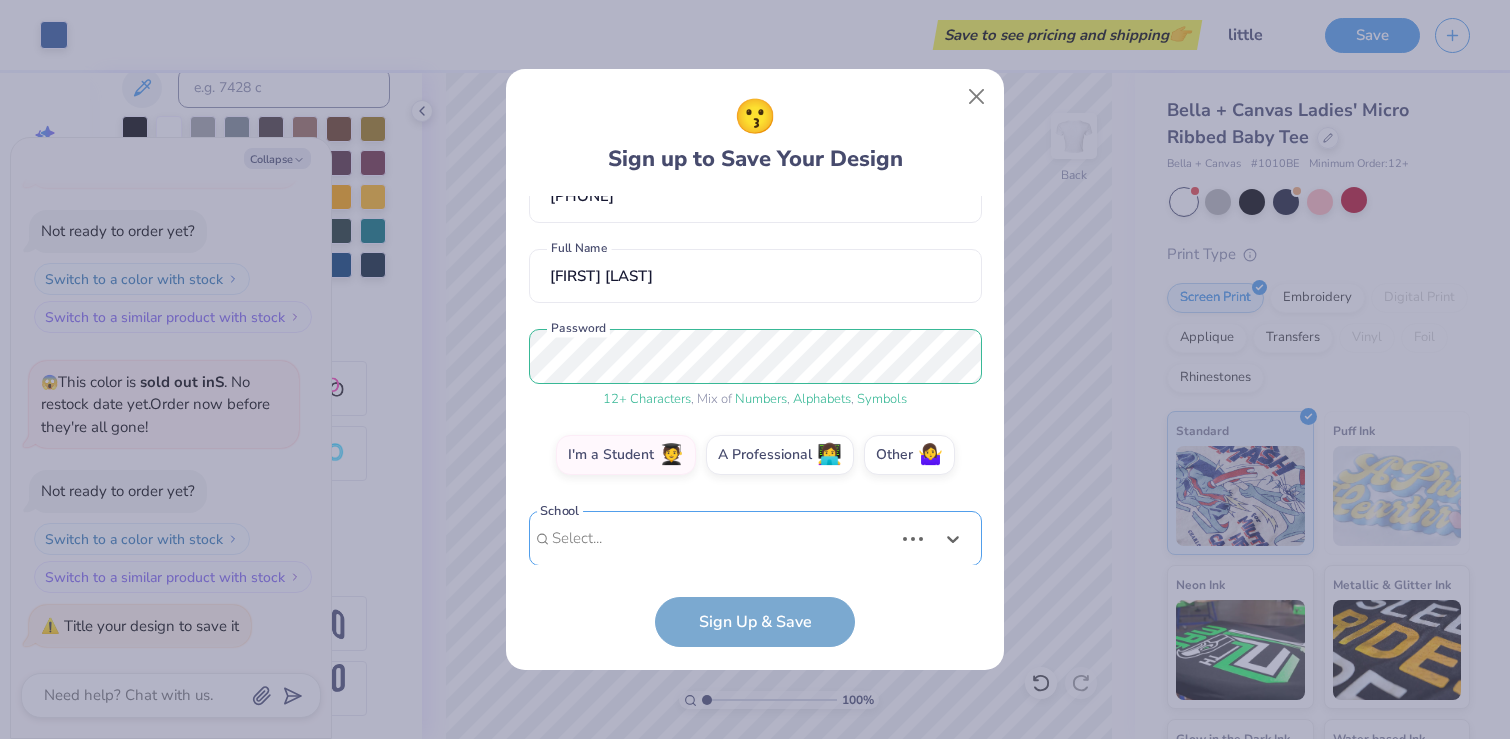 click on "Use Up and Down to choose options, press Enter to select the currently focused option, press Escape to exit the menu, press Tab to select the option and exit the menu. Select... Loading..." at bounding box center [755, 568] 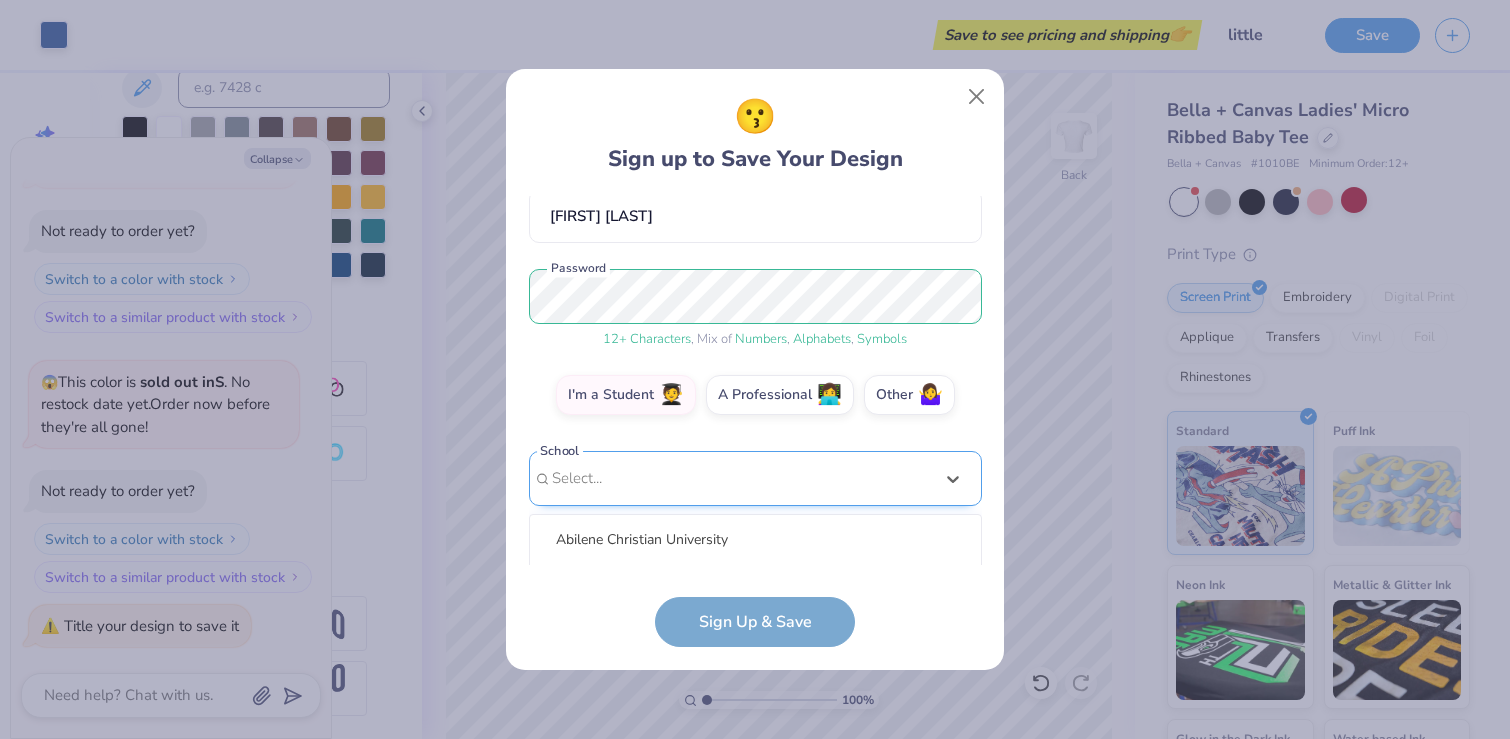 scroll, scrollTop: 438, scrollLeft: 0, axis: vertical 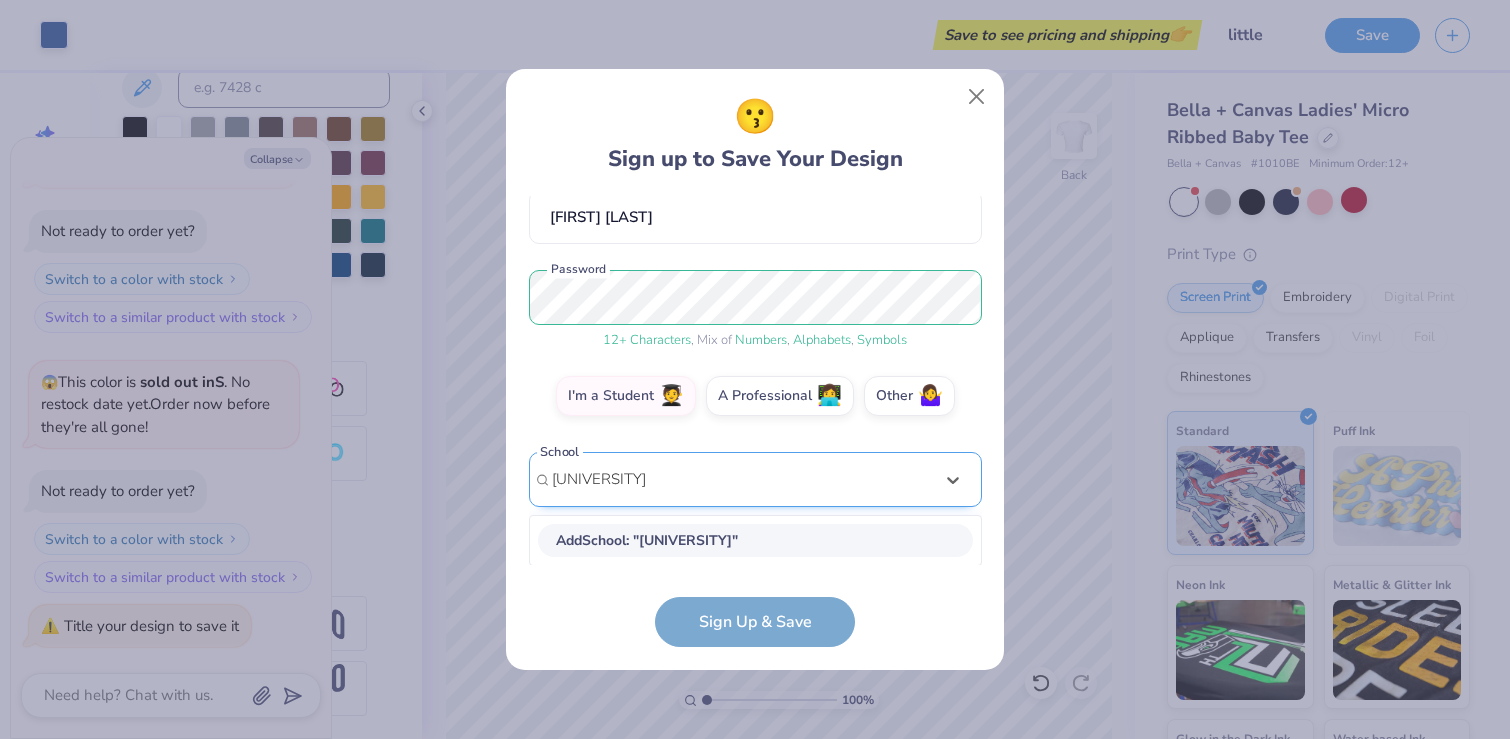 type on "[UNIVERSITY]" 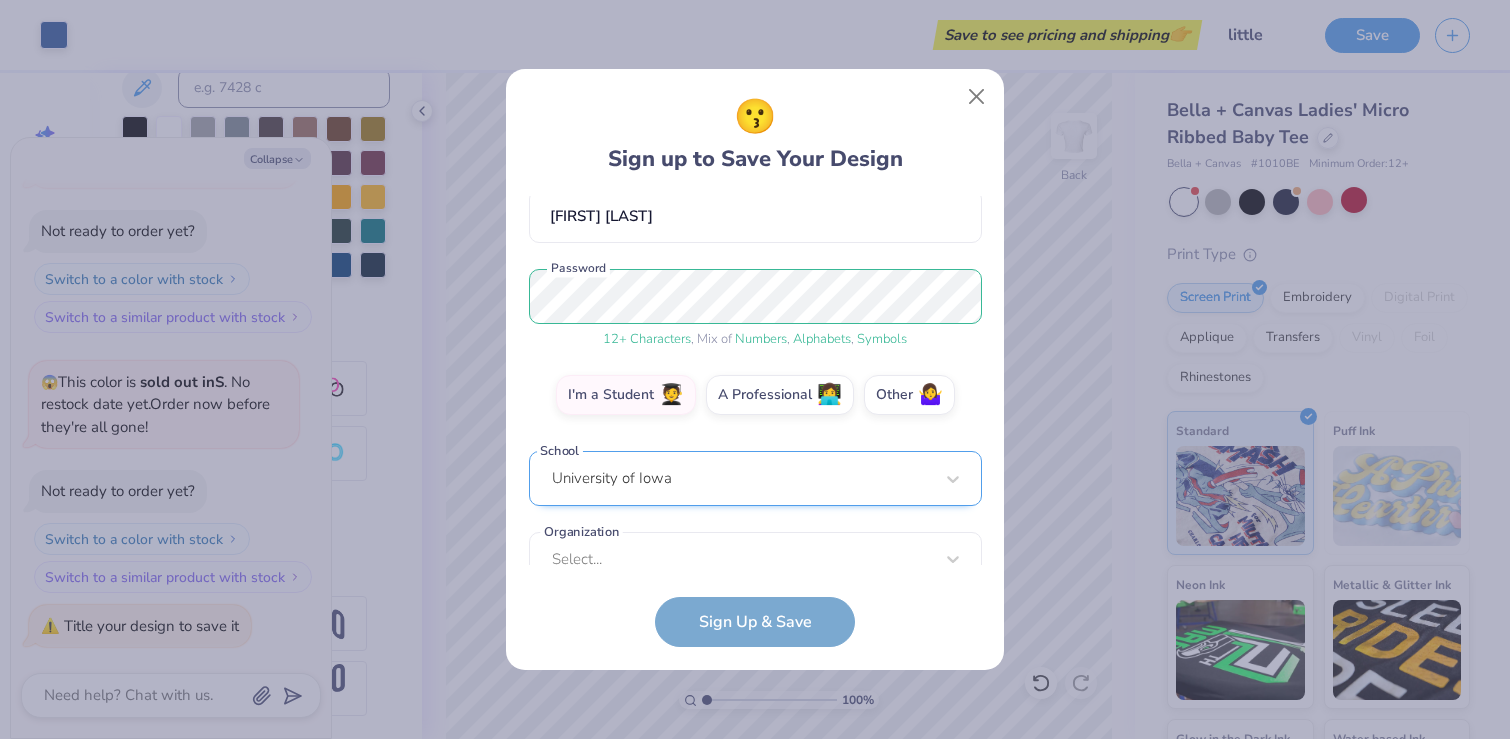 scroll, scrollTop: 219, scrollLeft: 0, axis: vertical 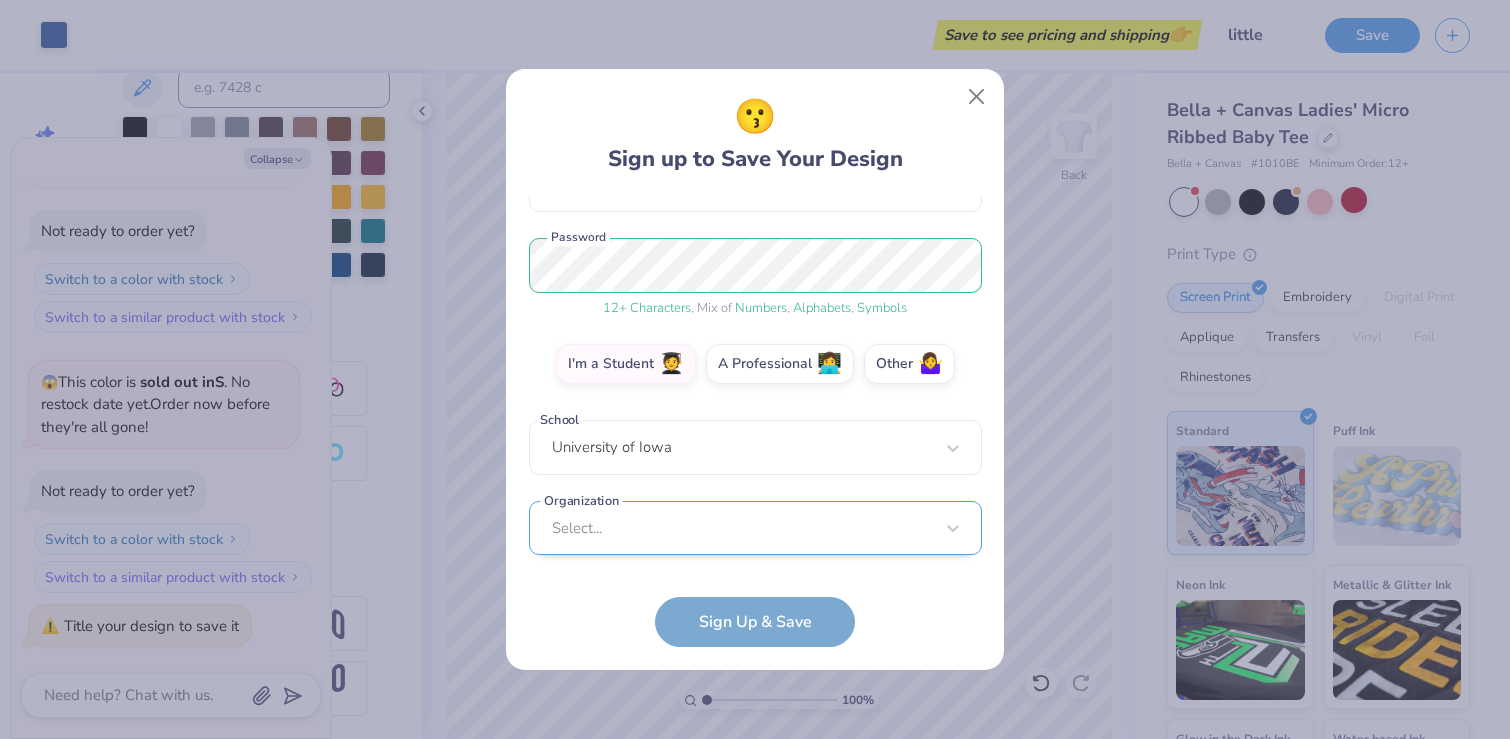 click on "Select..." at bounding box center [755, 528] 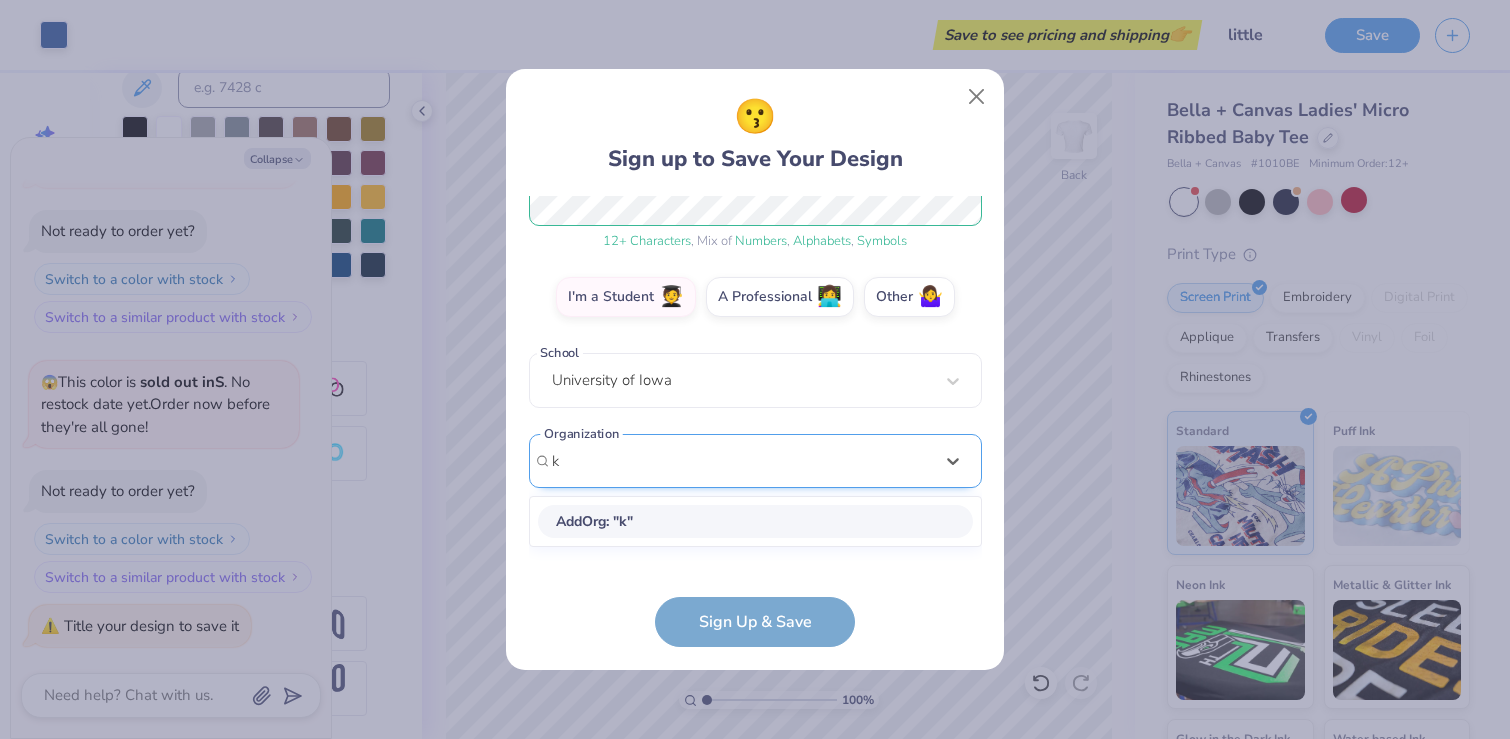 scroll, scrollTop: 0, scrollLeft: 0, axis: both 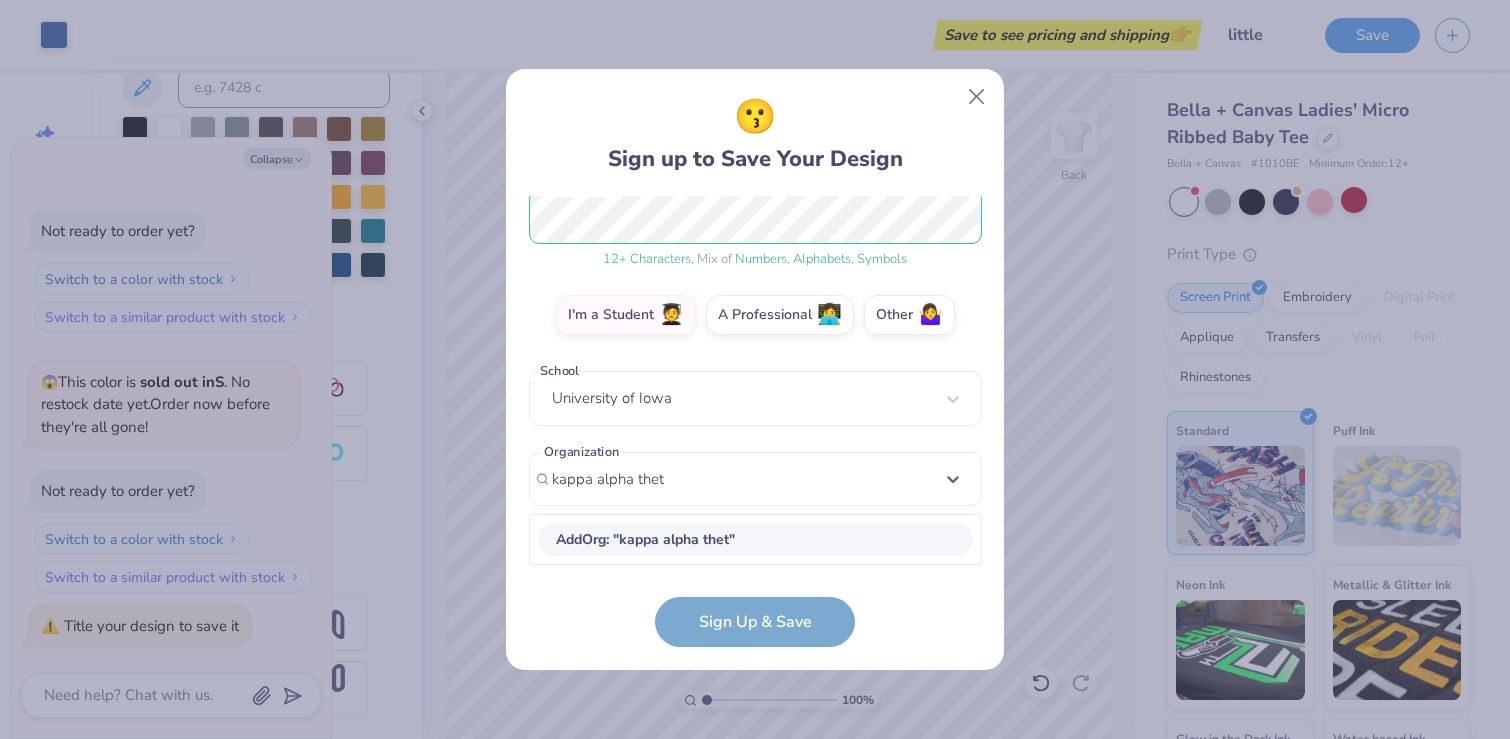 type on "kappa alpha thet" 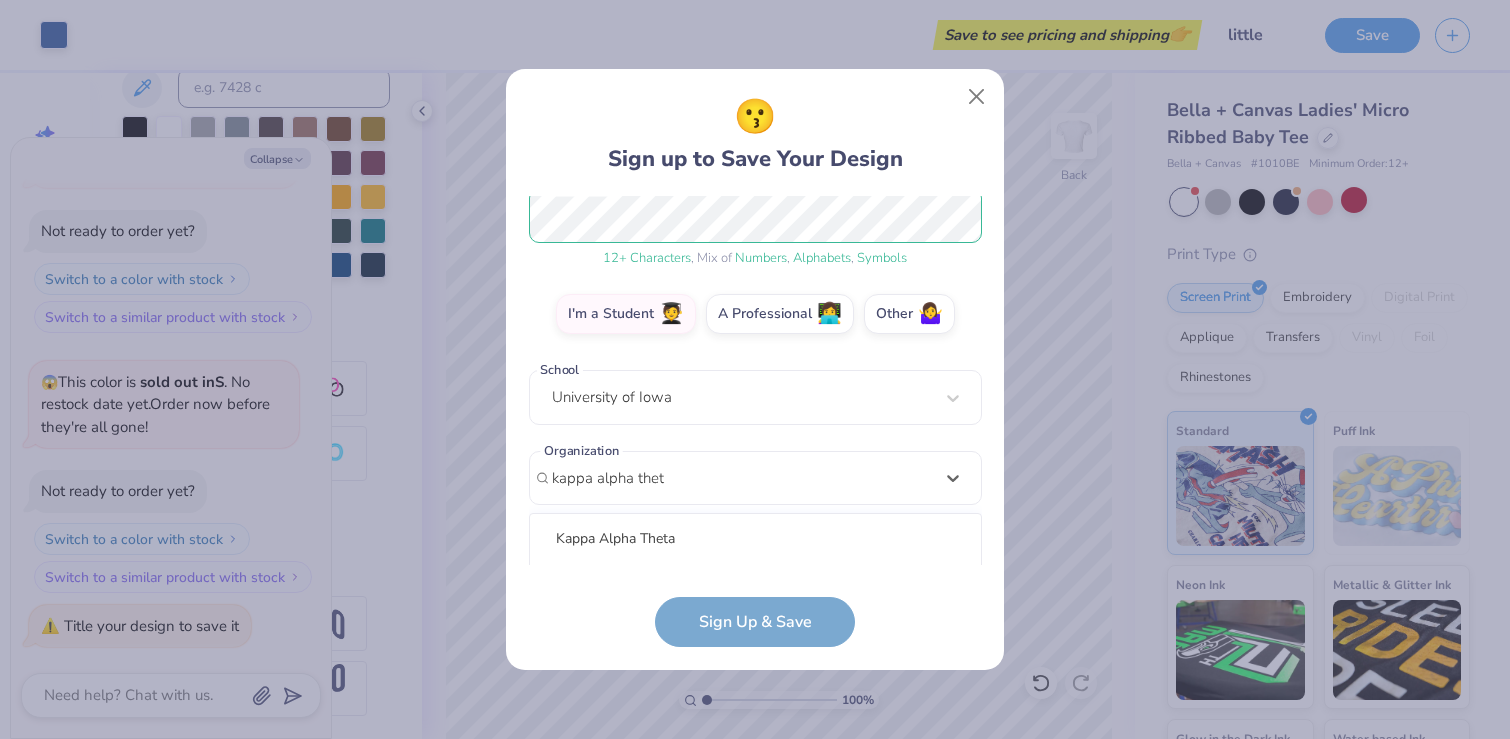 scroll, scrollTop: 519, scrollLeft: 0, axis: vertical 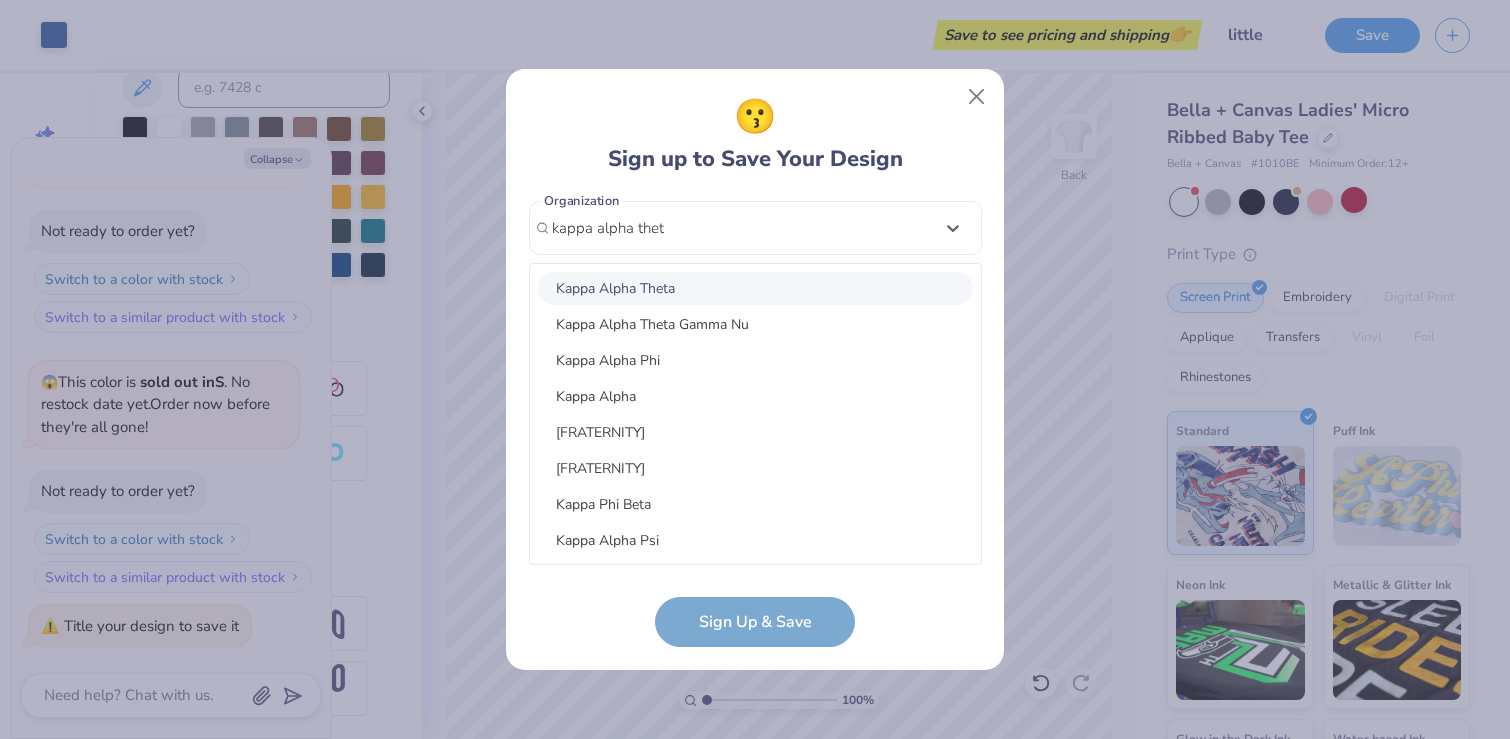 click on "Kappa Alpha Theta" at bounding box center (755, 288) 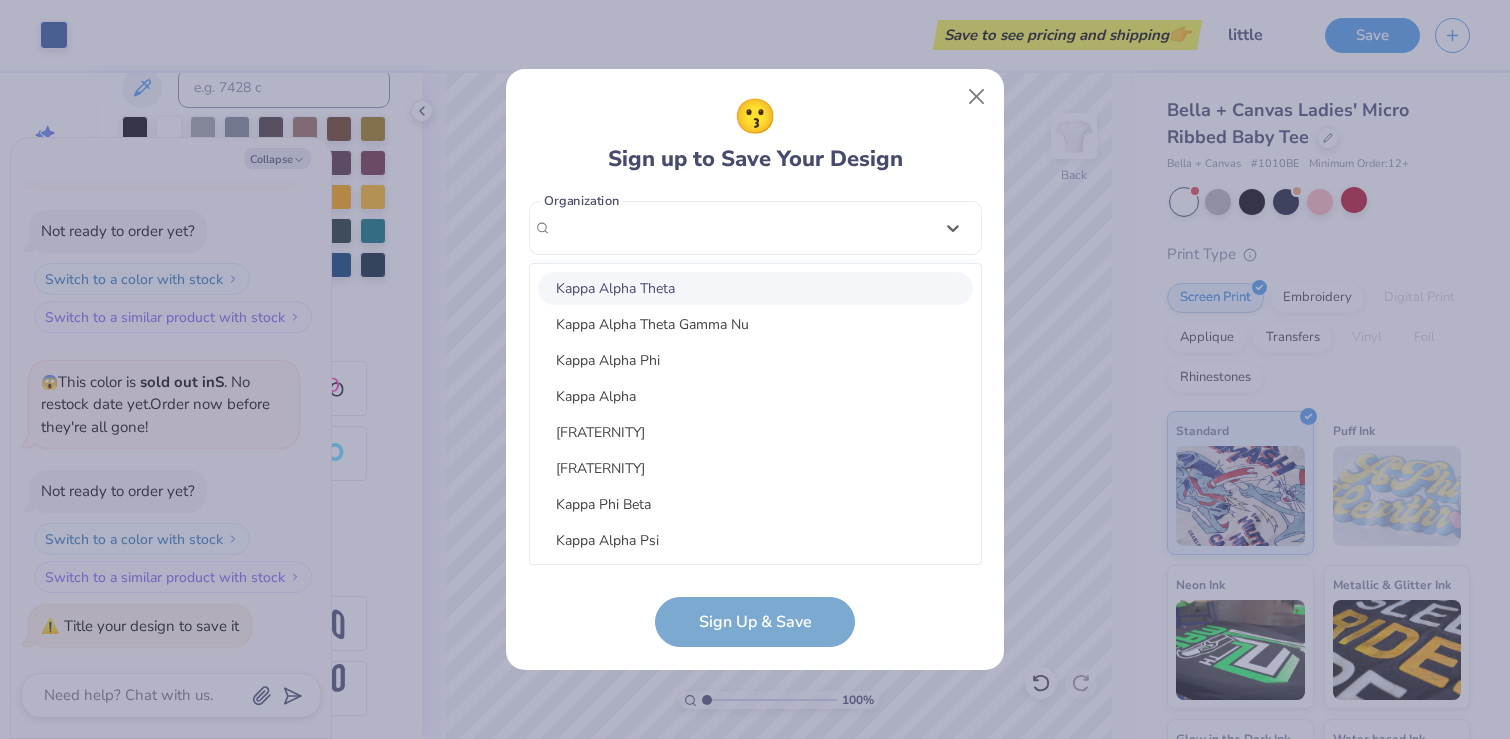scroll, scrollTop: 300, scrollLeft: 0, axis: vertical 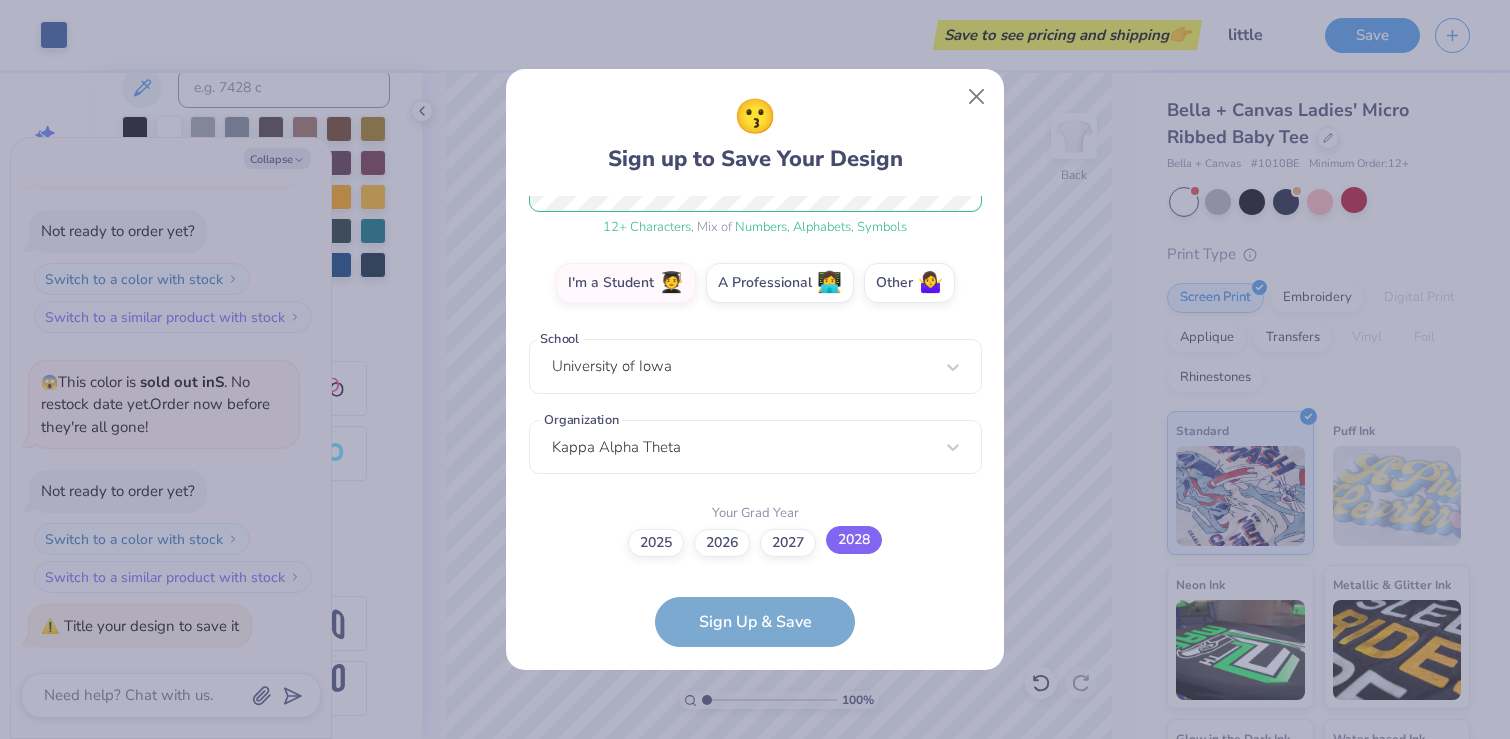 click on "2028" at bounding box center [854, 540] 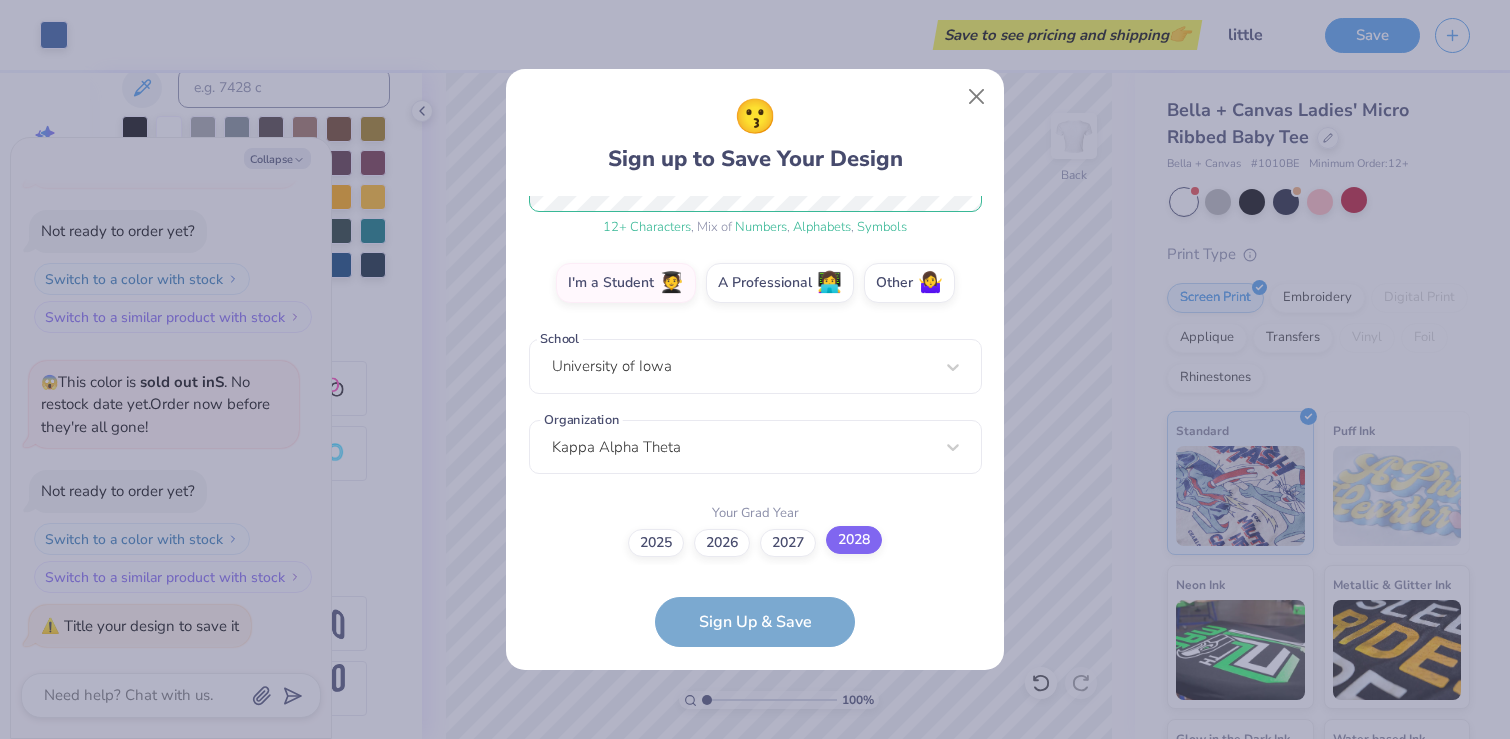 scroll, scrollTop: 0, scrollLeft: 0, axis: both 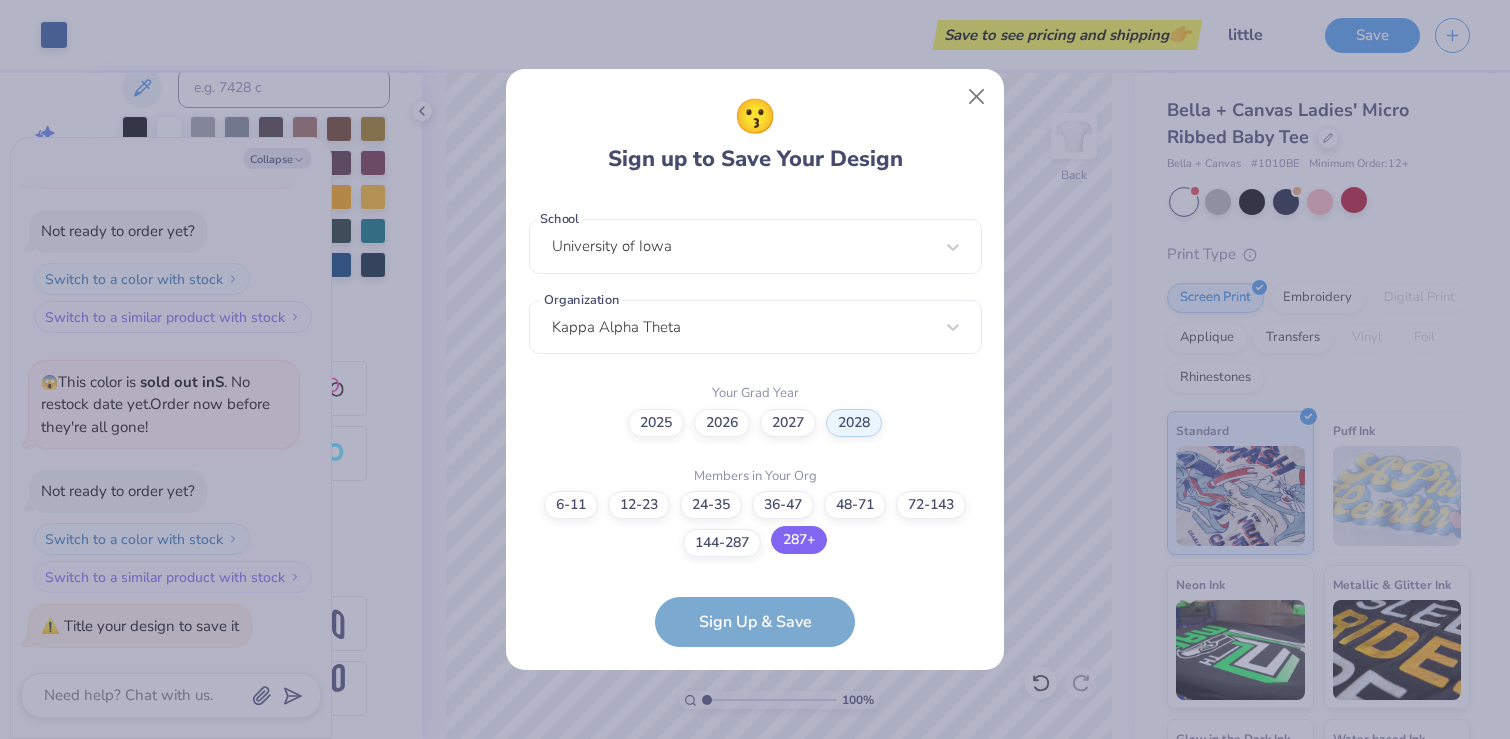 click on "287+" at bounding box center [799, 540] 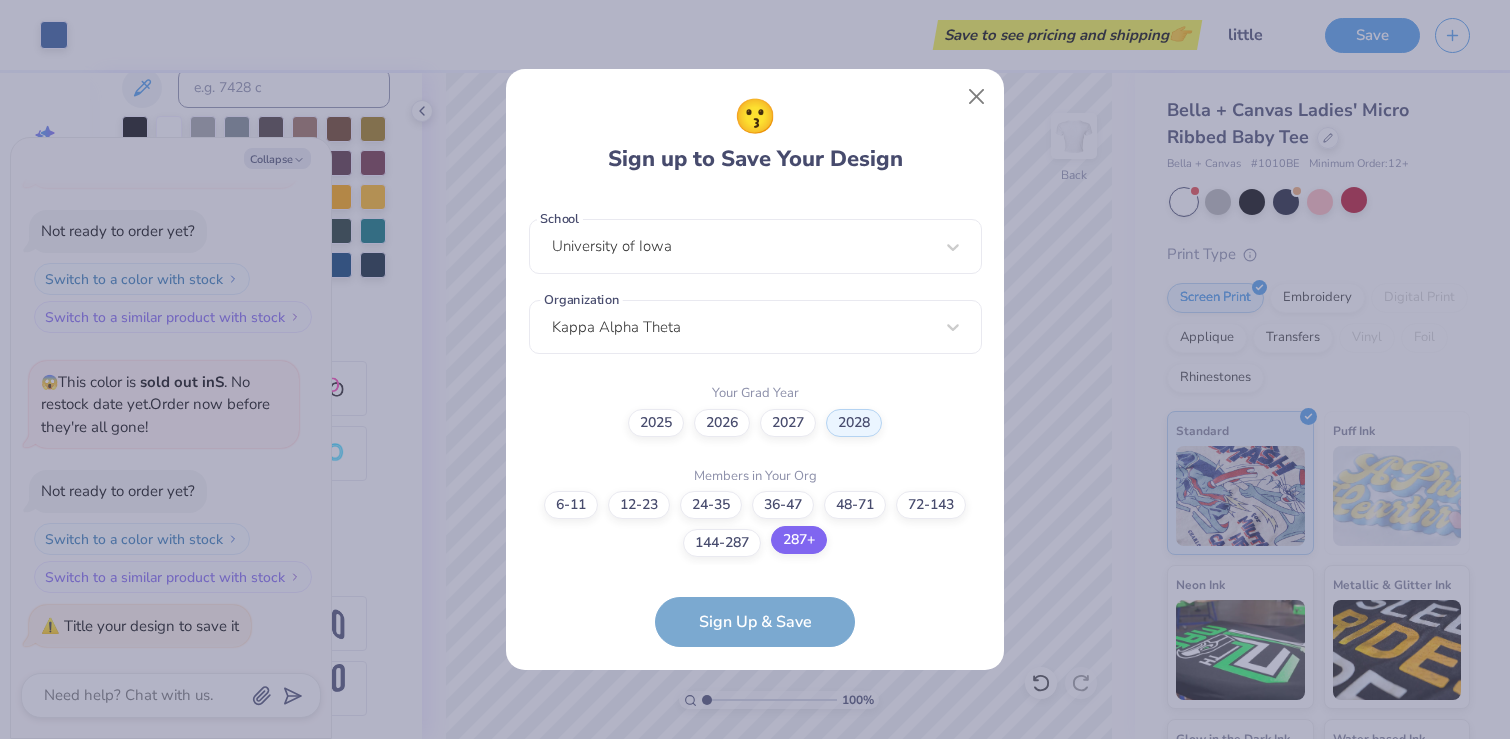 click on "287+" at bounding box center (755, 944) 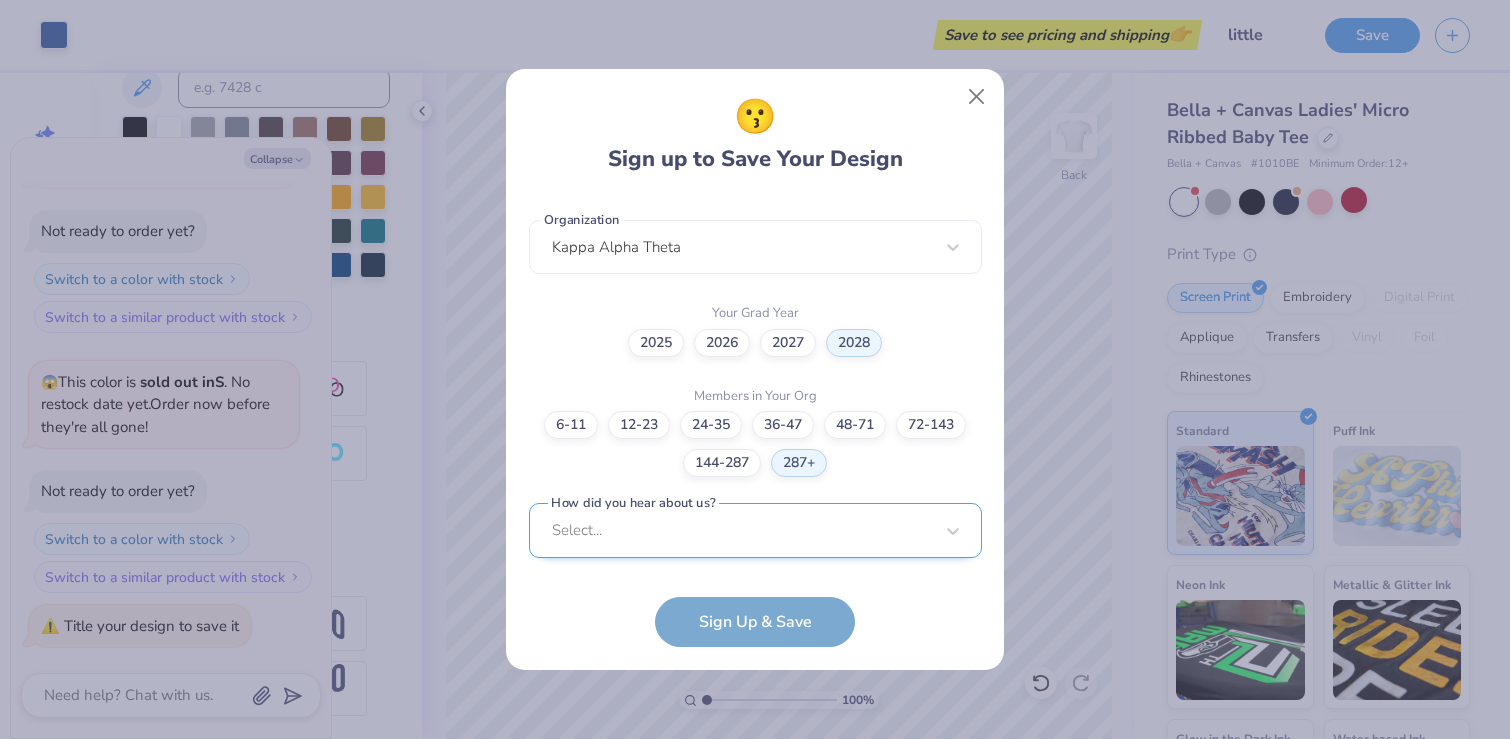click on "Select..." at bounding box center [755, 530] 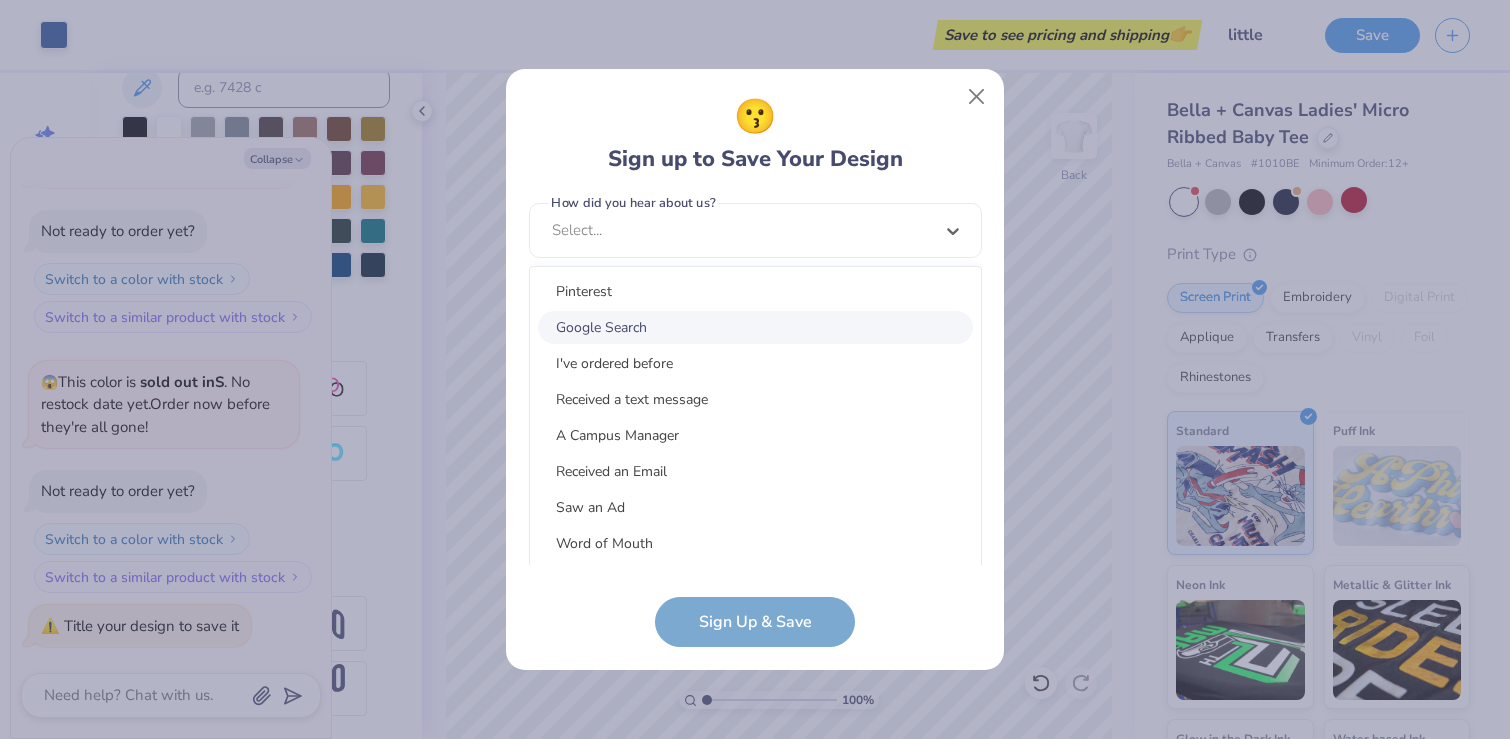 click on "Google Search" at bounding box center [755, 327] 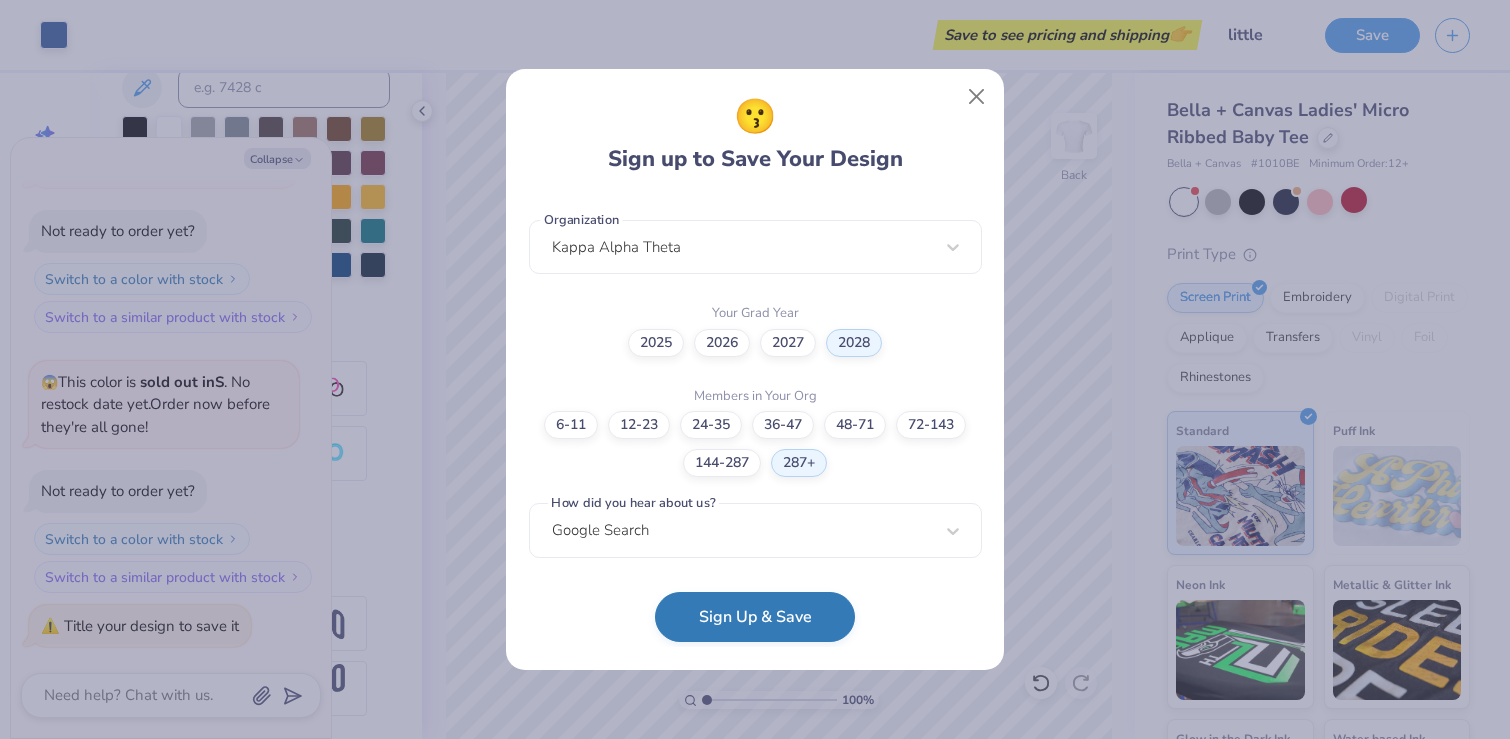 click on "Sign Up & Save" at bounding box center (755, 617) 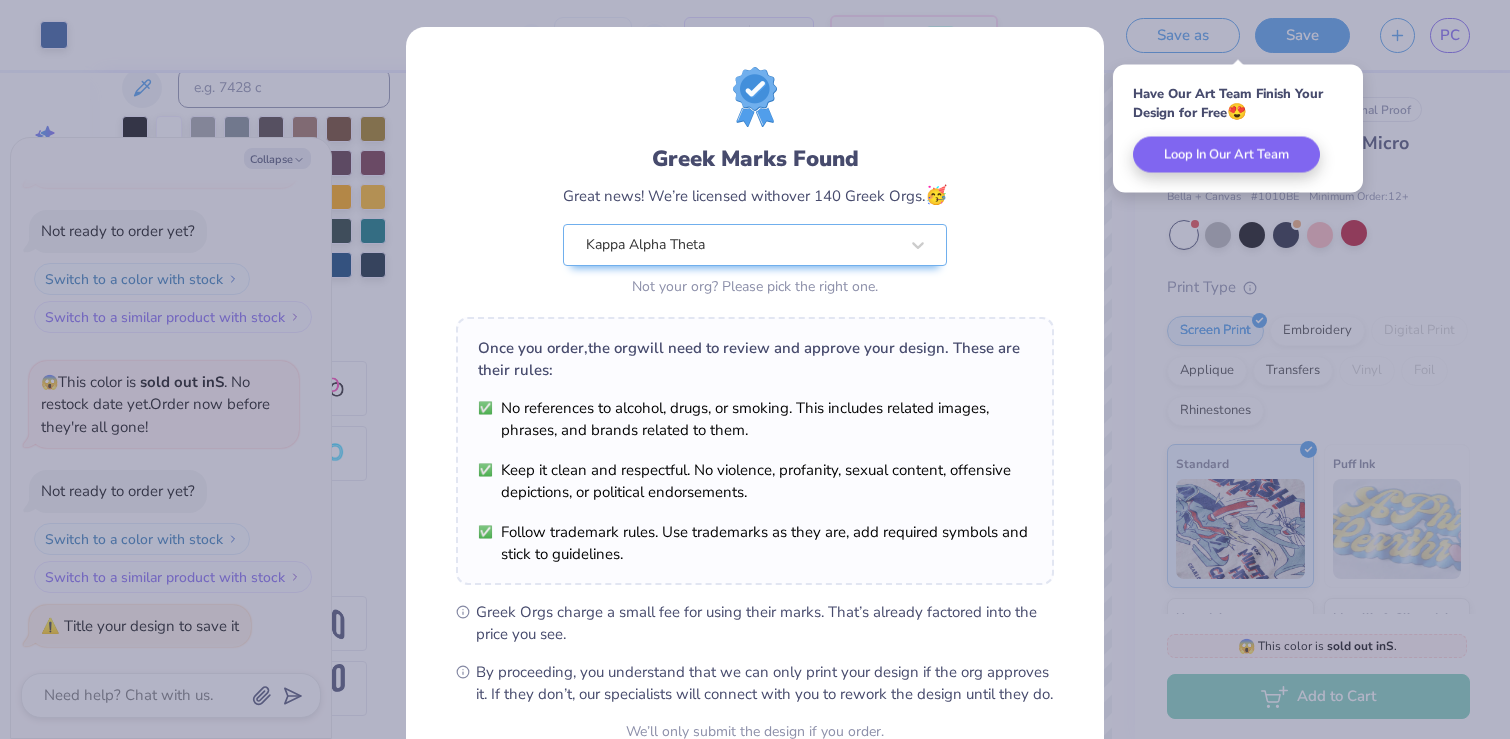 click on "Greek Marks Found Great news! We’re licensed with  over 140 Greek Orgs. 🥳 Kappa Alpha Theta Not your org? Please pick the right one. Once you order,  the org  will need to review and approve your design. These are their rules: No references to alcohol, drugs, or smoking. This includes related images, phrases, and brands related to them. Keep it clean and respectful. No violence, profanity, sexual content, offensive depictions, or political endorsements. Follow trademark rules. Use trademarks as they are, add required symbols and stick to guidelines. Greek Orgs charge a small fee for using their marks. That’s already factored into the price you see. By proceeding, you understand that we can only print your design if the org approves it. If they don’t, our specialists will connect with you to rework the design until they do. We’ll only submit the design if you order. I Understand! No  Greek  marks in your design?" at bounding box center (755, 457) 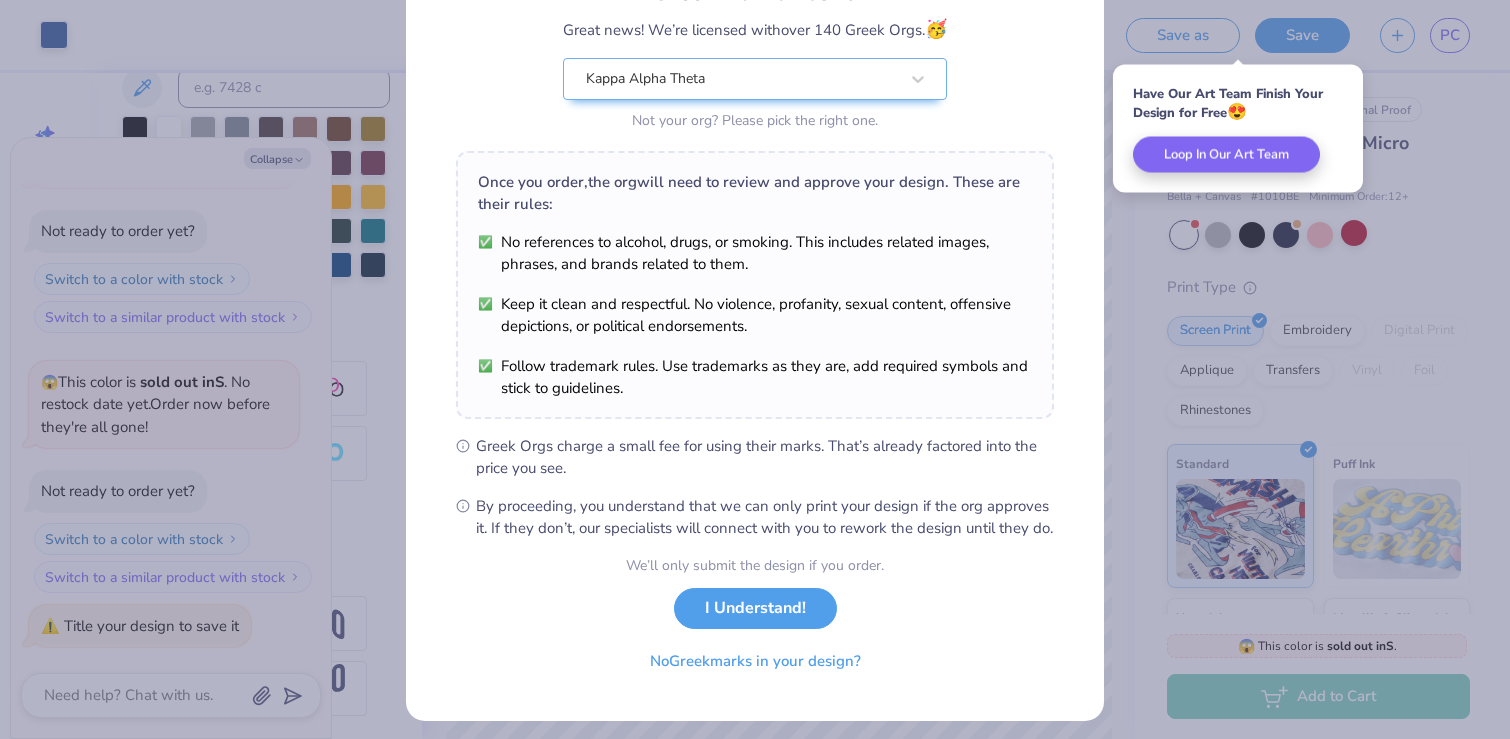 scroll, scrollTop: 197, scrollLeft: 0, axis: vertical 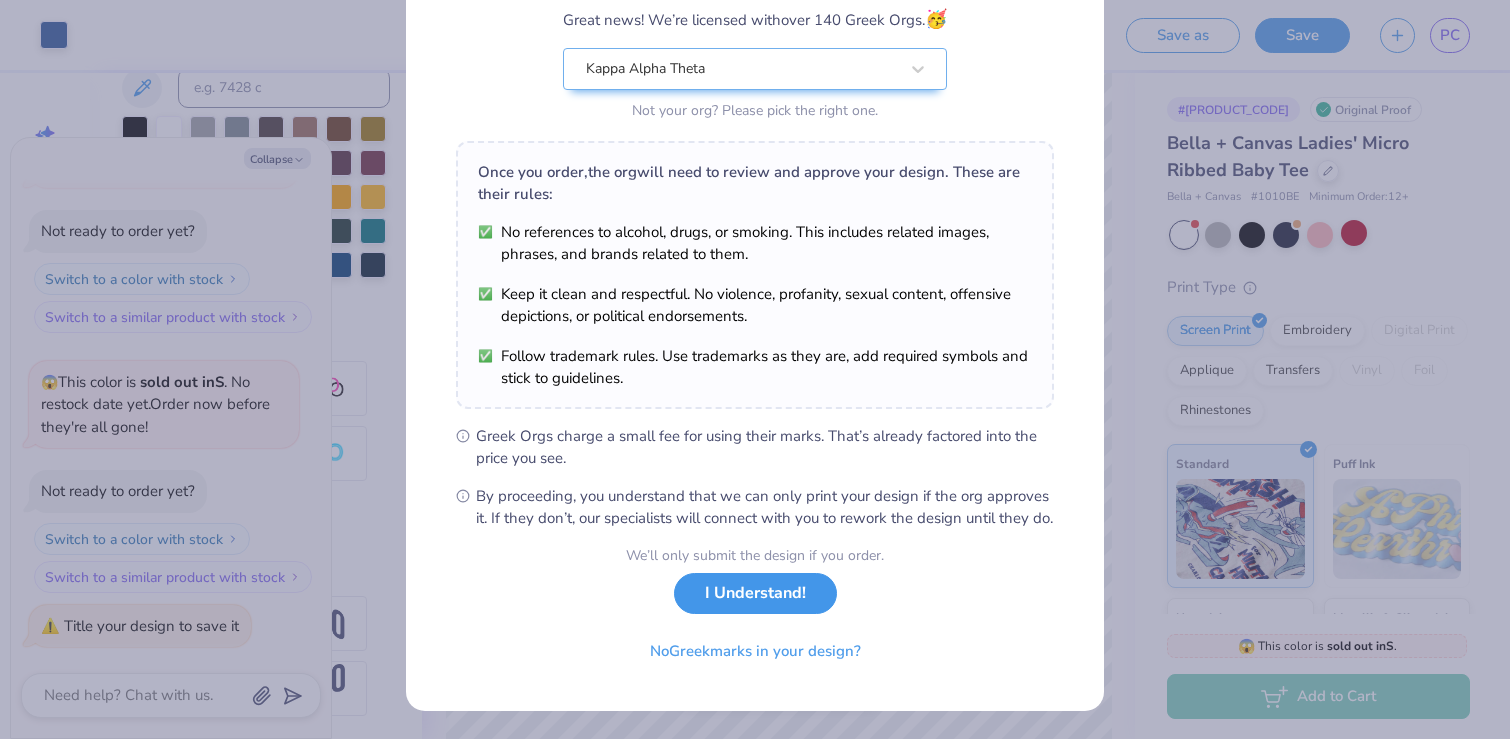click on "I Understand!" at bounding box center [755, 593] 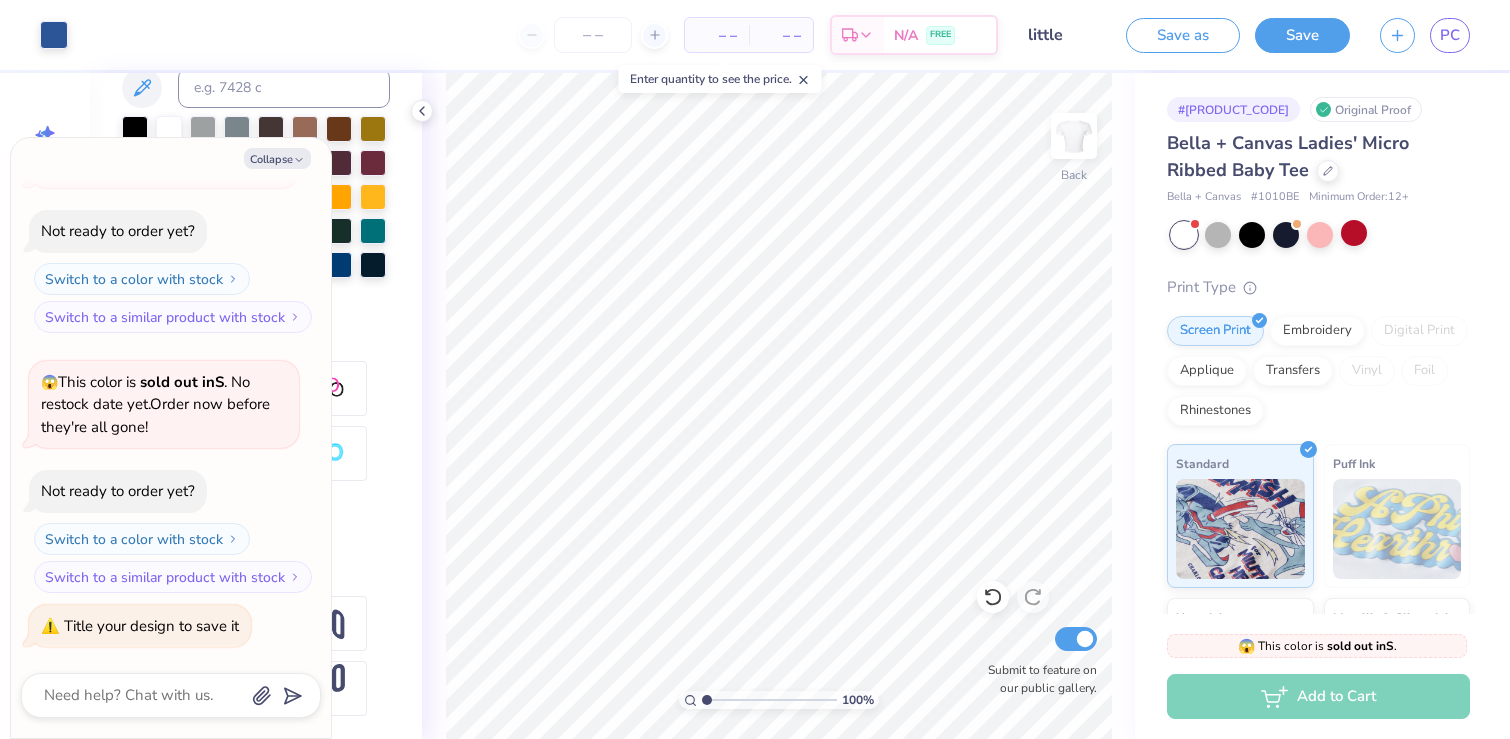 scroll, scrollTop: 0, scrollLeft: 0, axis: both 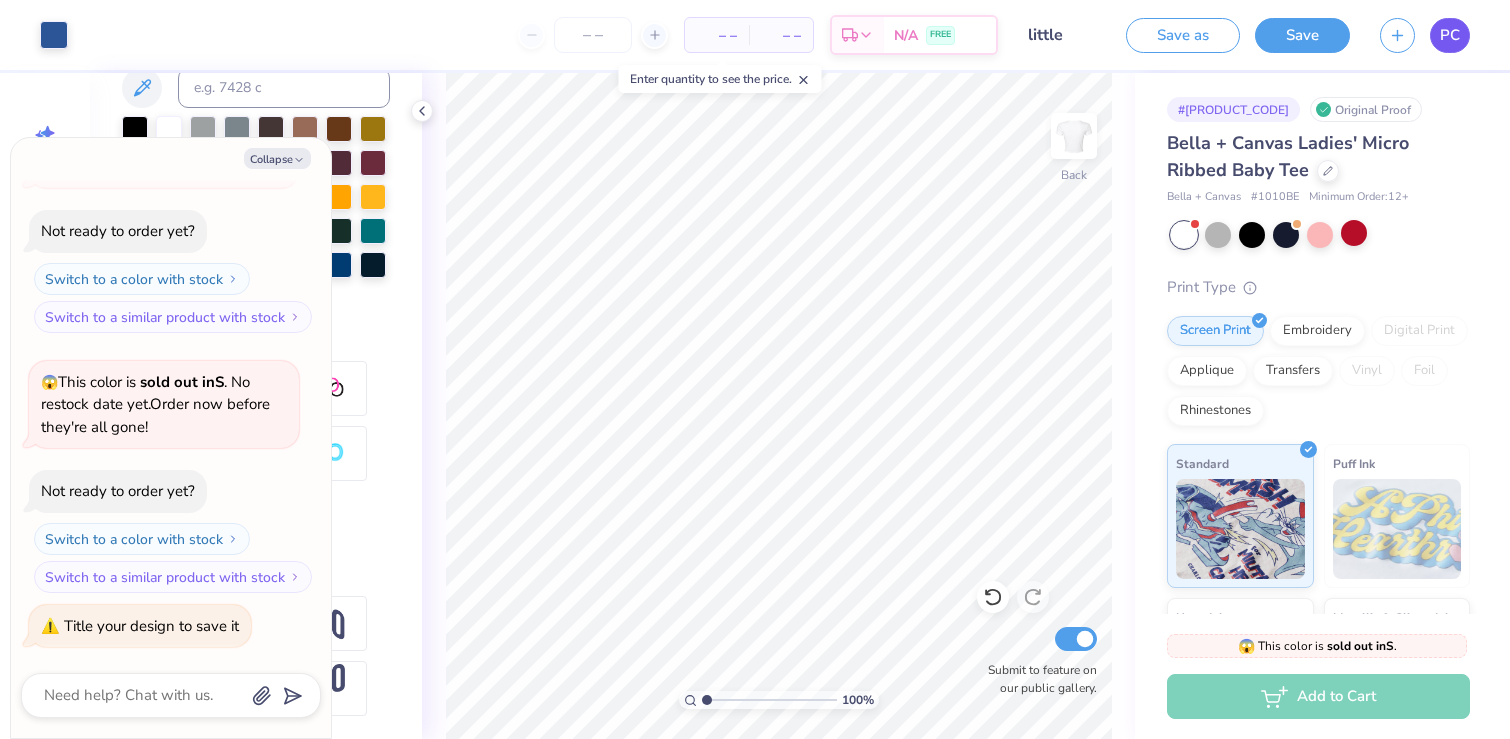 click on "PC" at bounding box center (1450, 35) 